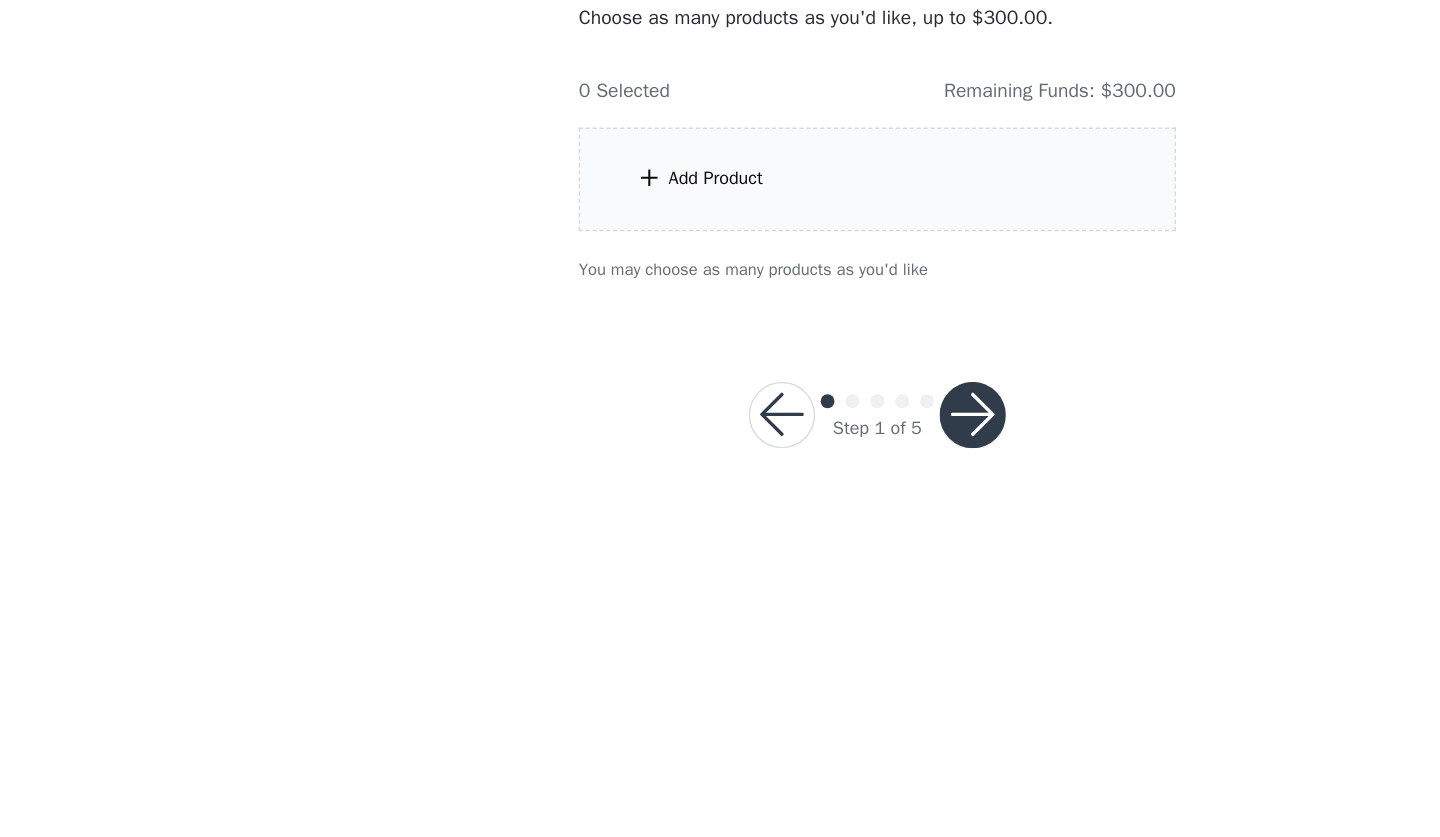 scroll, scrollTop: 184, scrollLeft: 86, axis: both 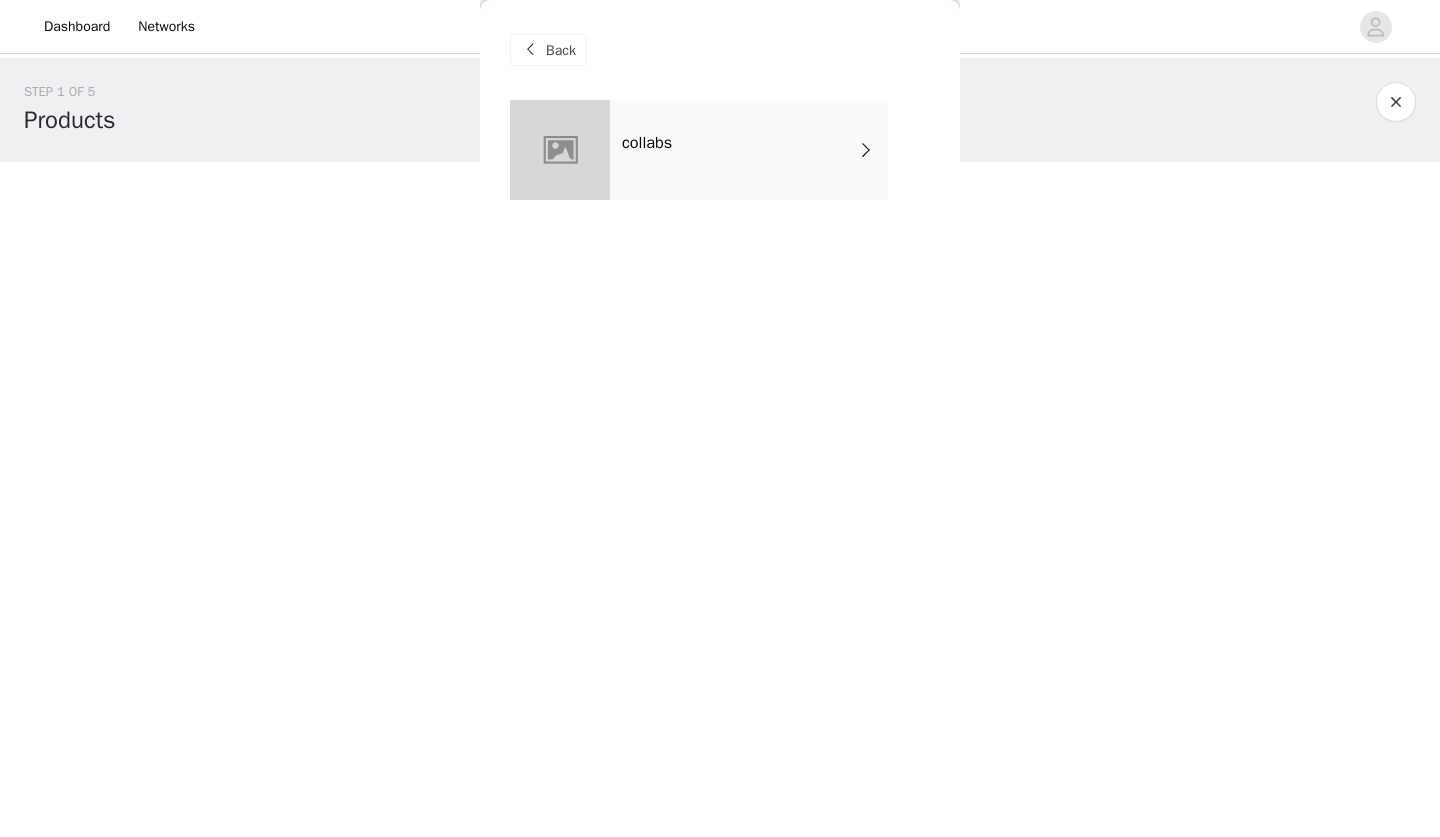 click on "collabs" at bounding box center (749, 150) 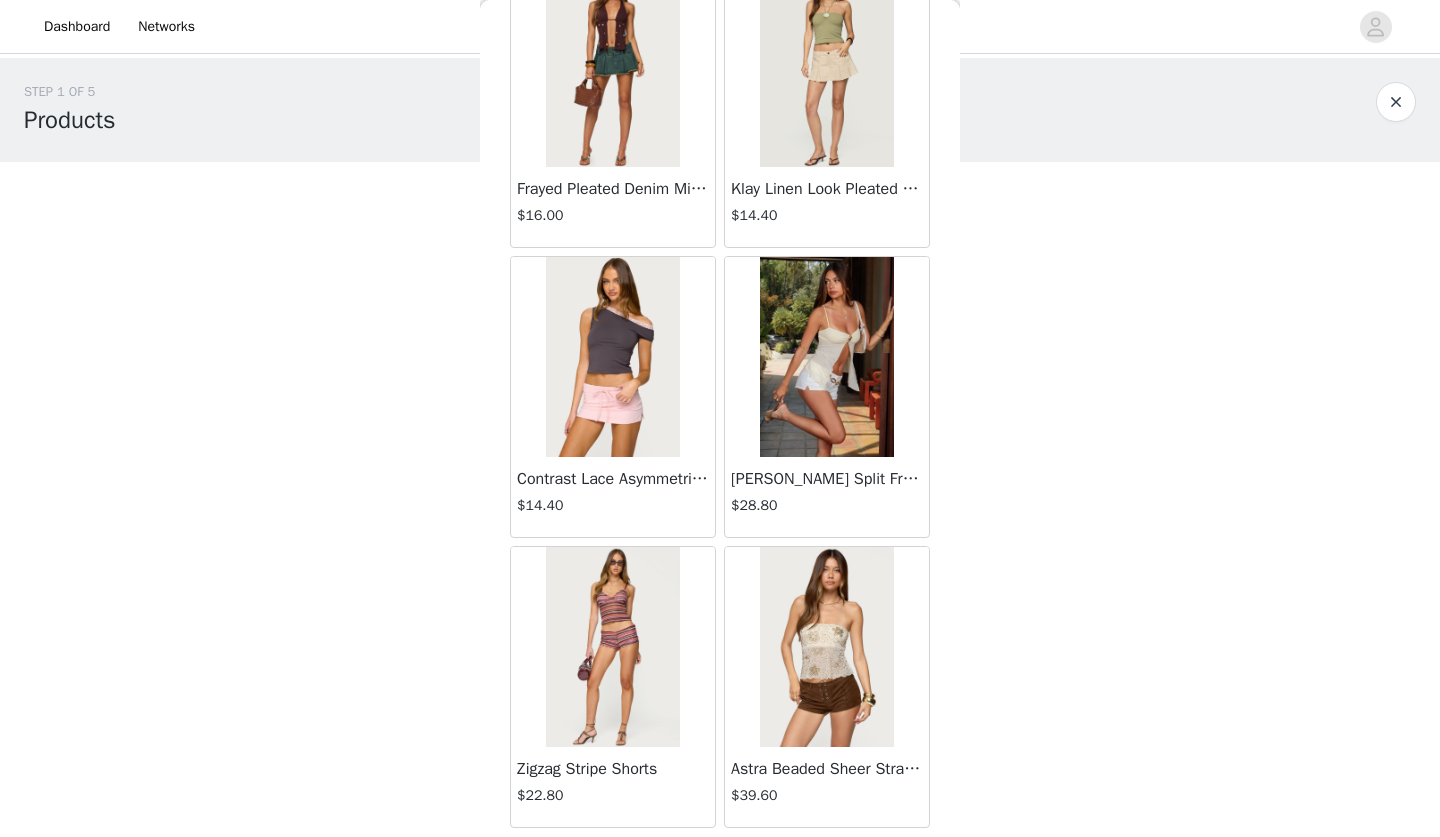 scroll, scrollTop: 2169, scrollLeft: 0, axis: vertical 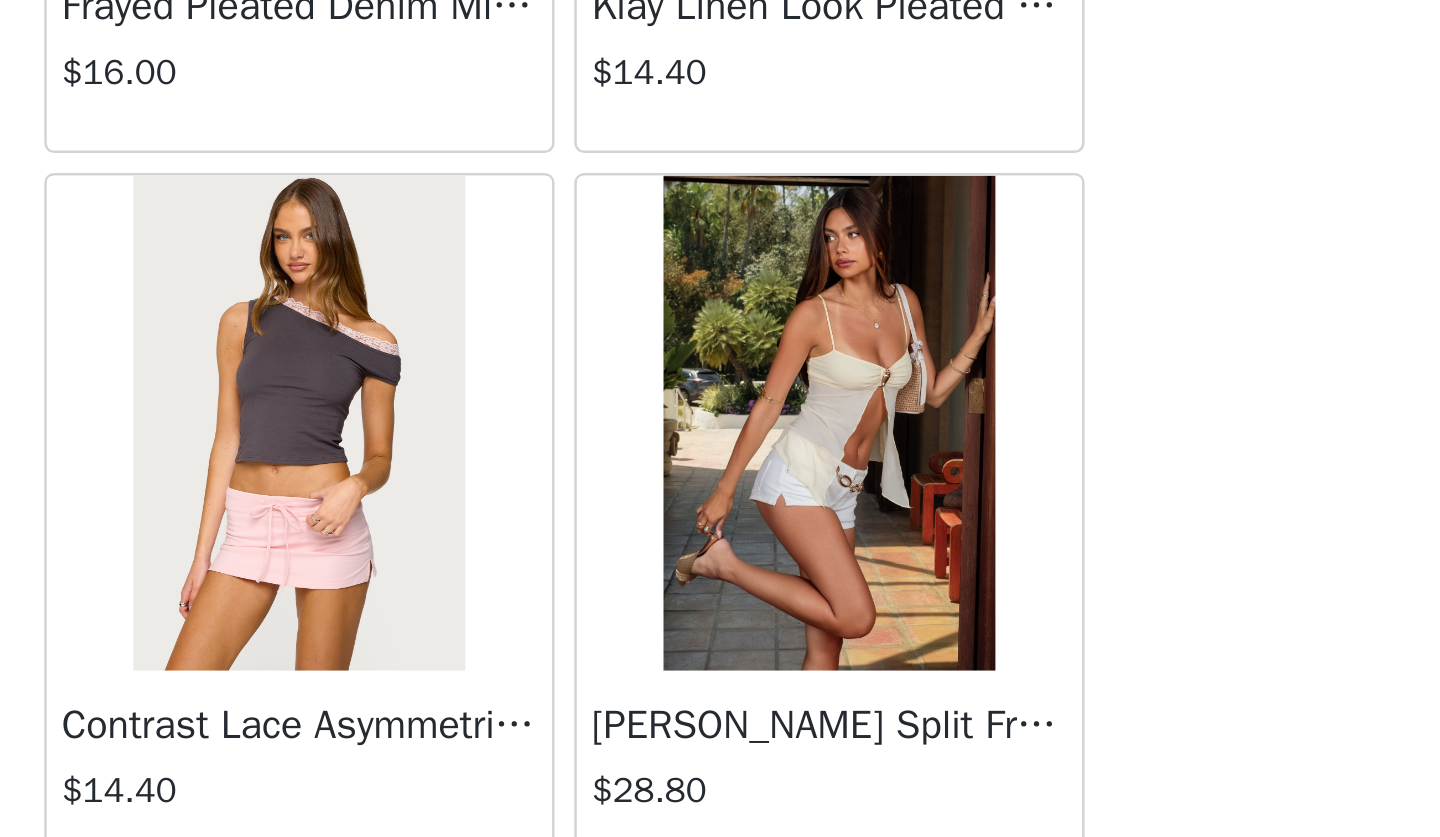 click at bounding box center [826, 352] 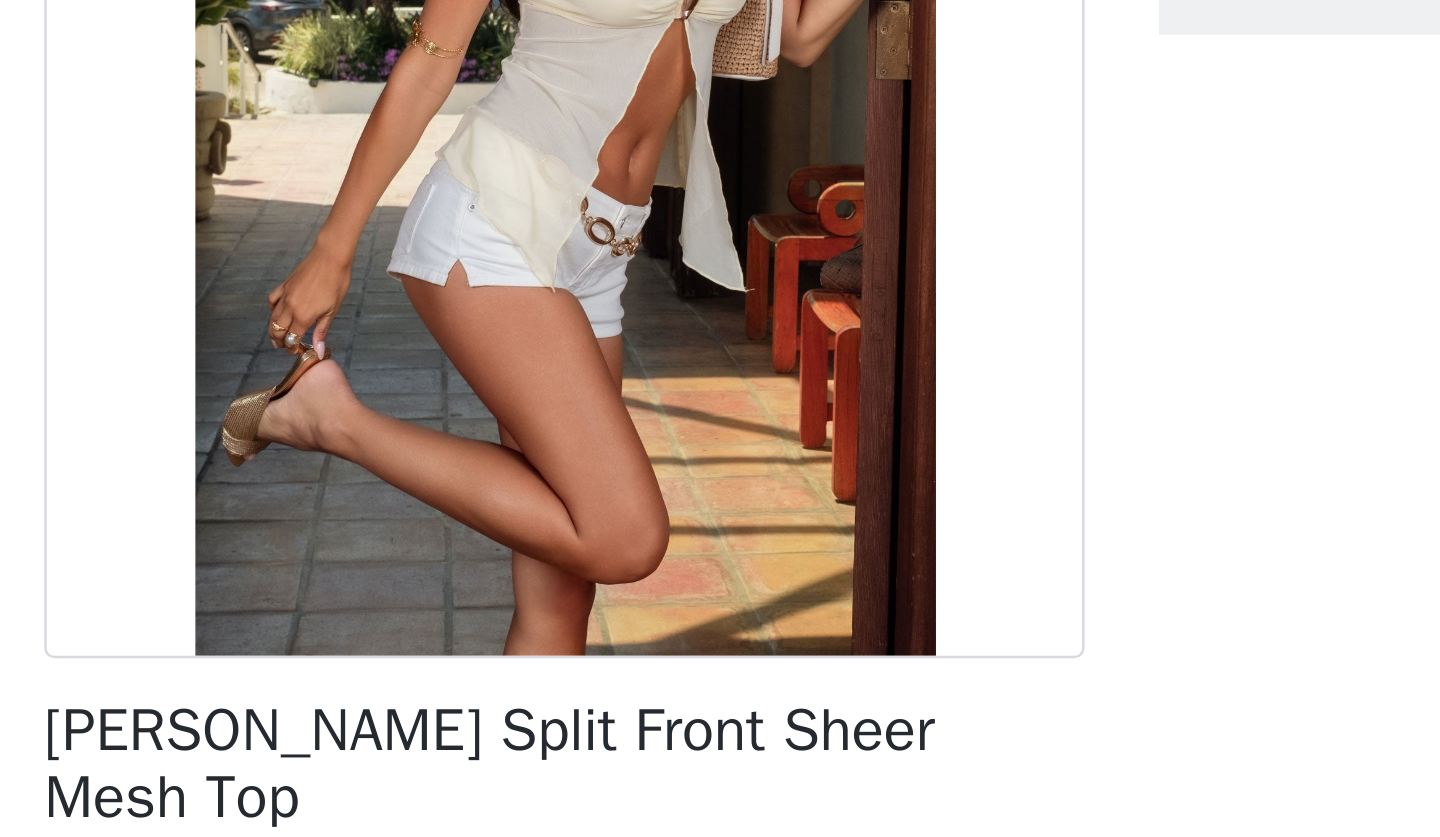 scroll, scrollTop: 135, scrollLeft: 0, axis: vertical 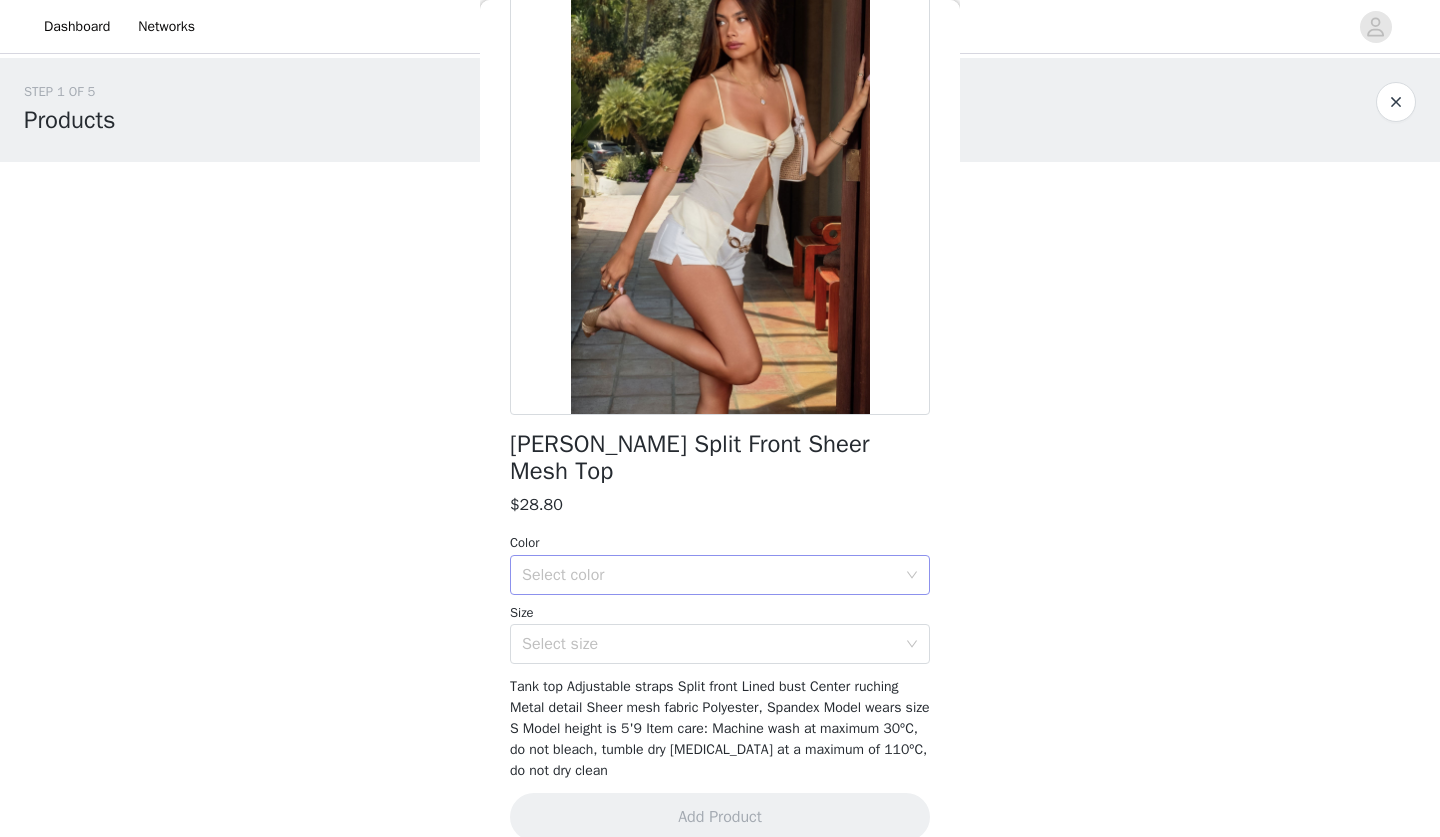 click on "Select color" at bounding box center [709, 575] 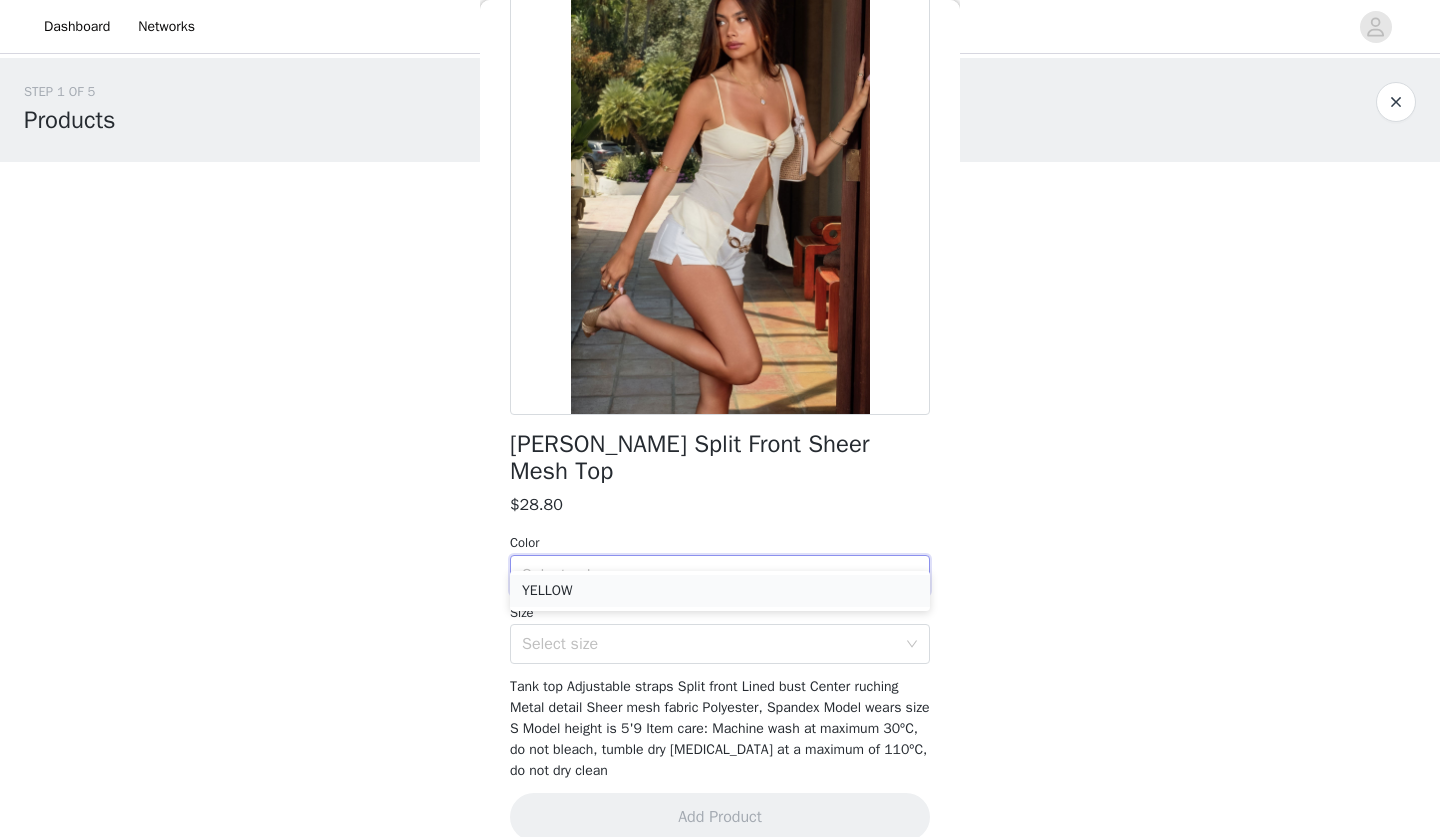 click on "YELLOW" at bounding box center [720, 591] 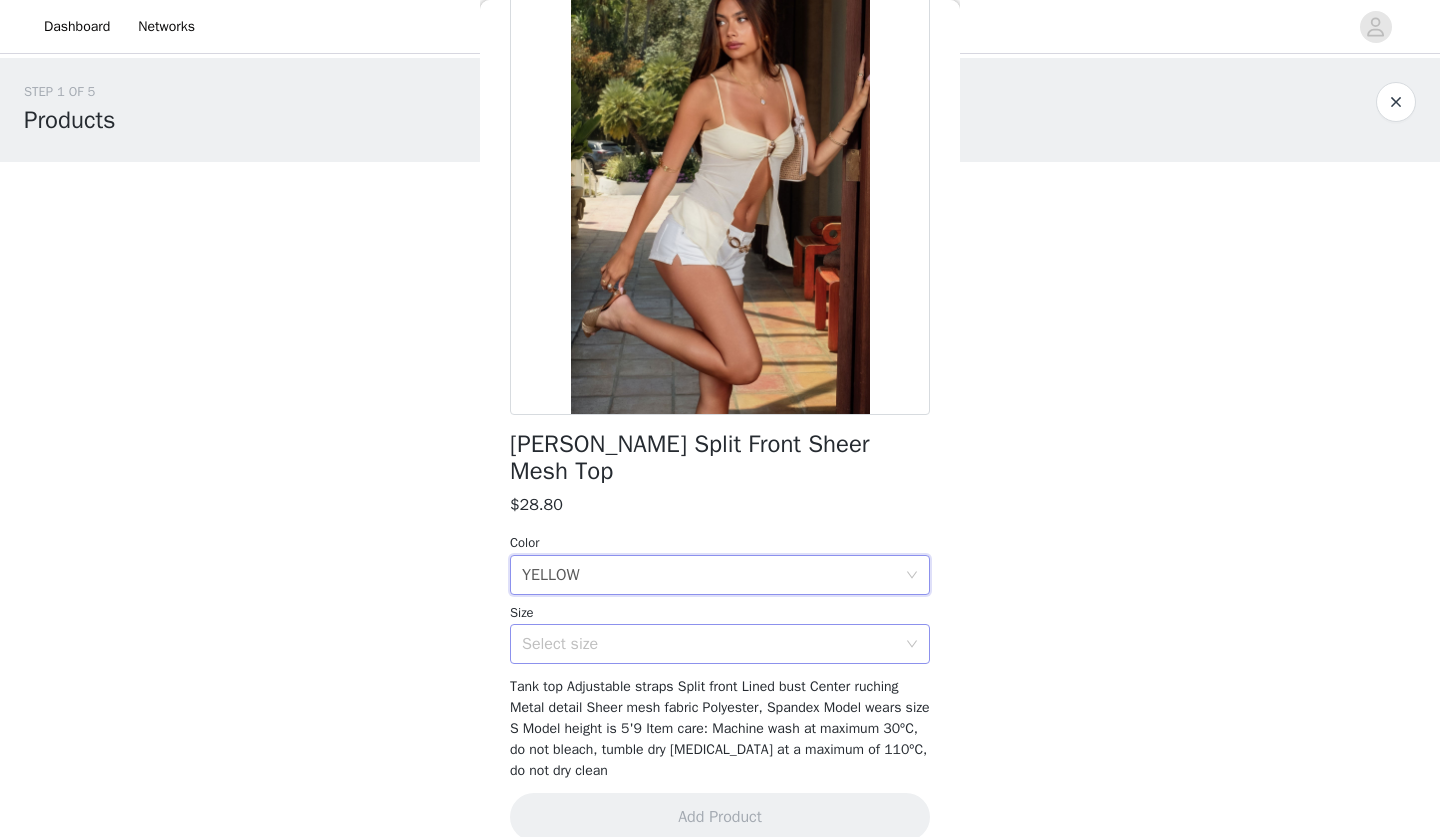 click on "Select size" at bounding box center (709, 644) 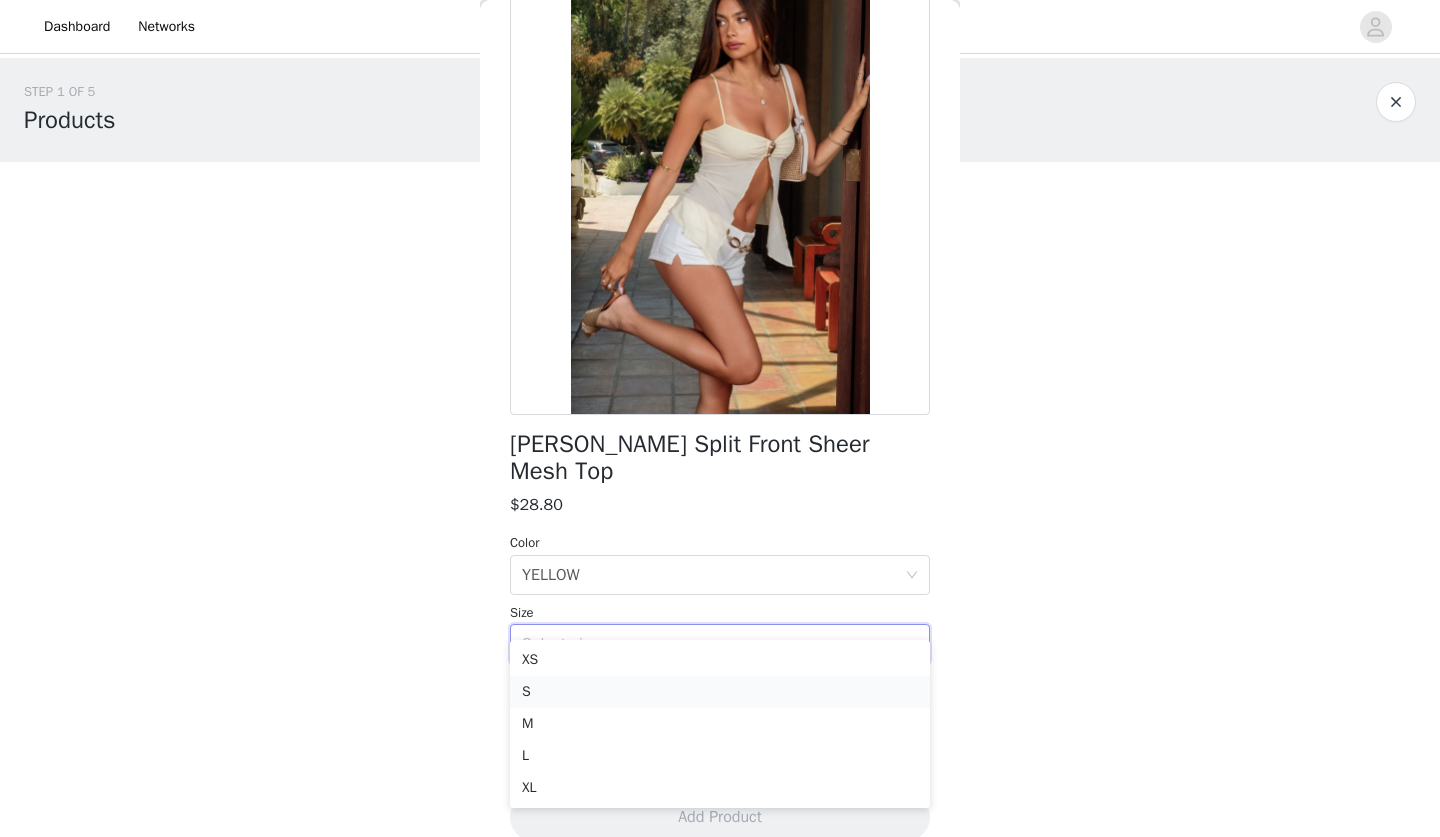 click on "S" at bounding box center (720, 692) 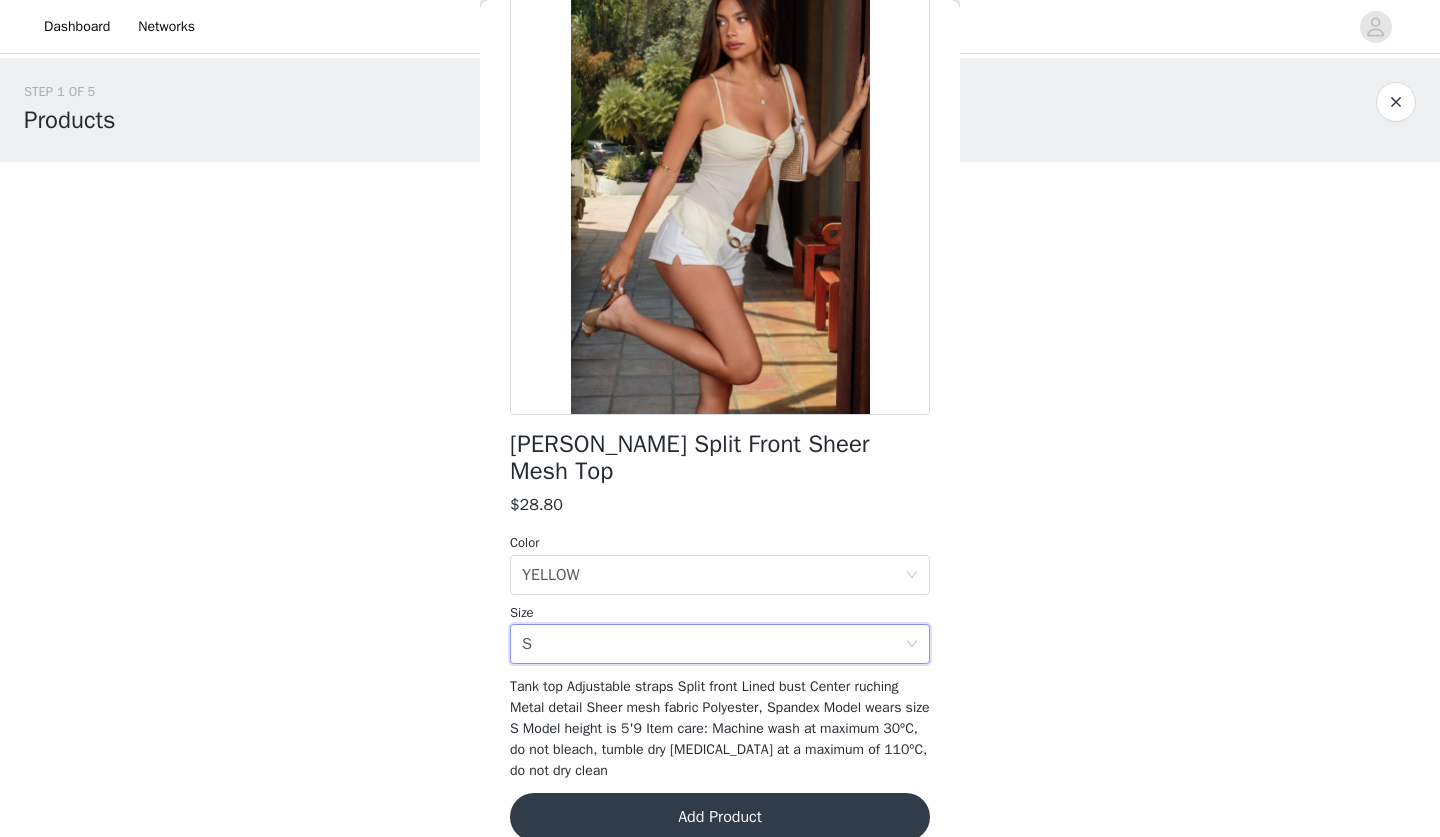 click on "Add Product" at bounding box center [720, 817] 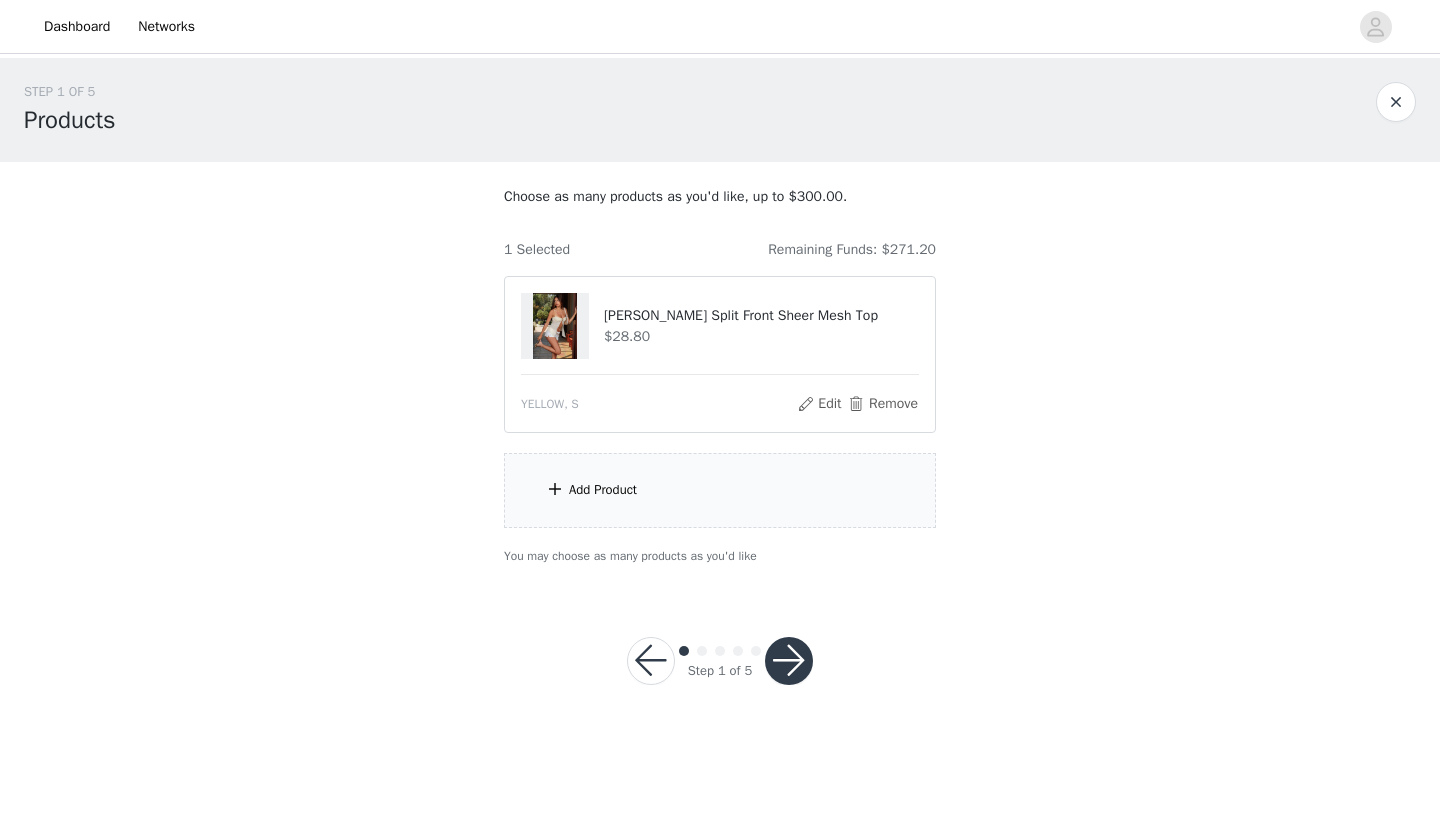 click on "Add Product" at bounding box center (603, 490) 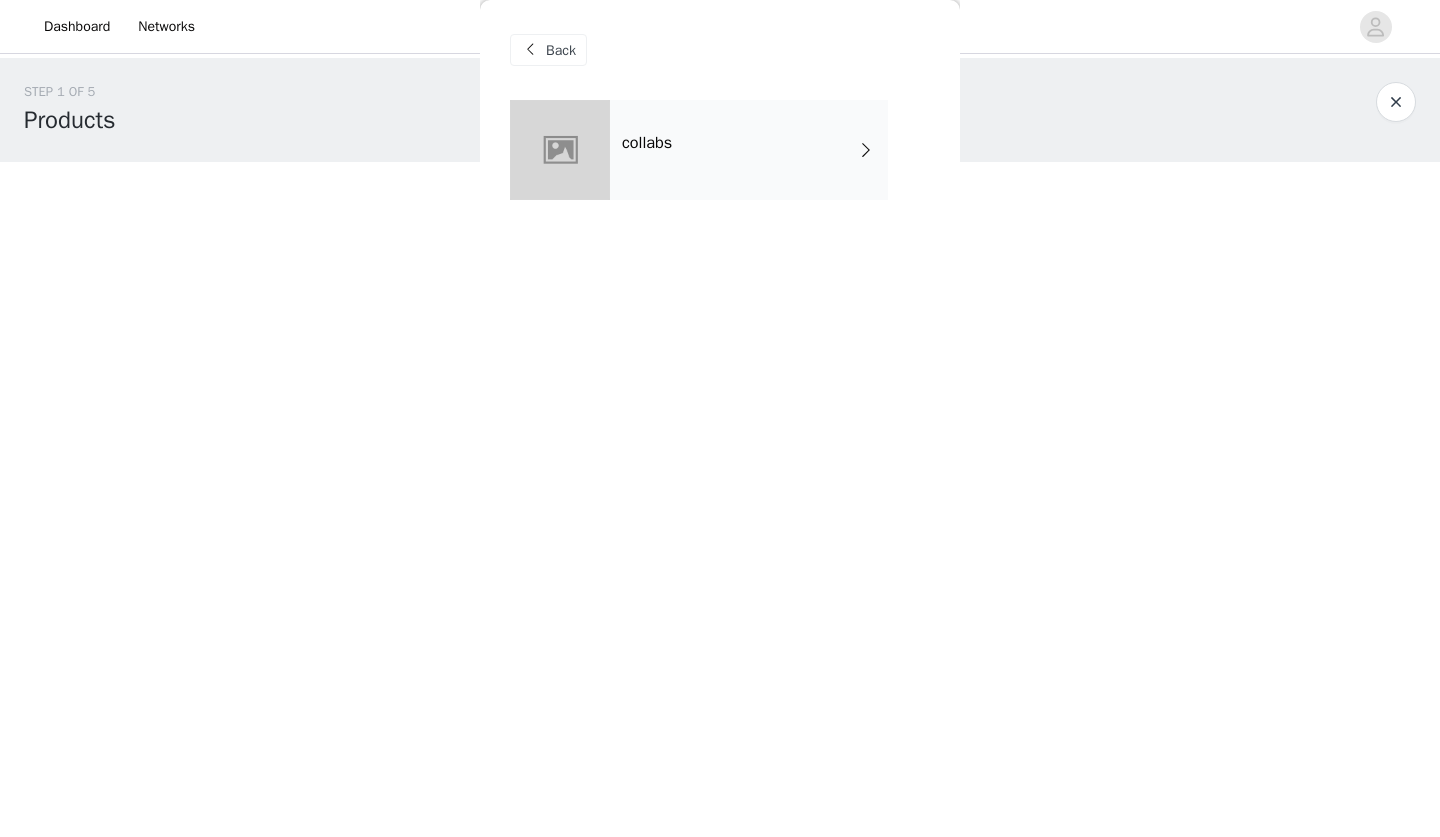 click on "collabs" at bounding box center [749, 150] 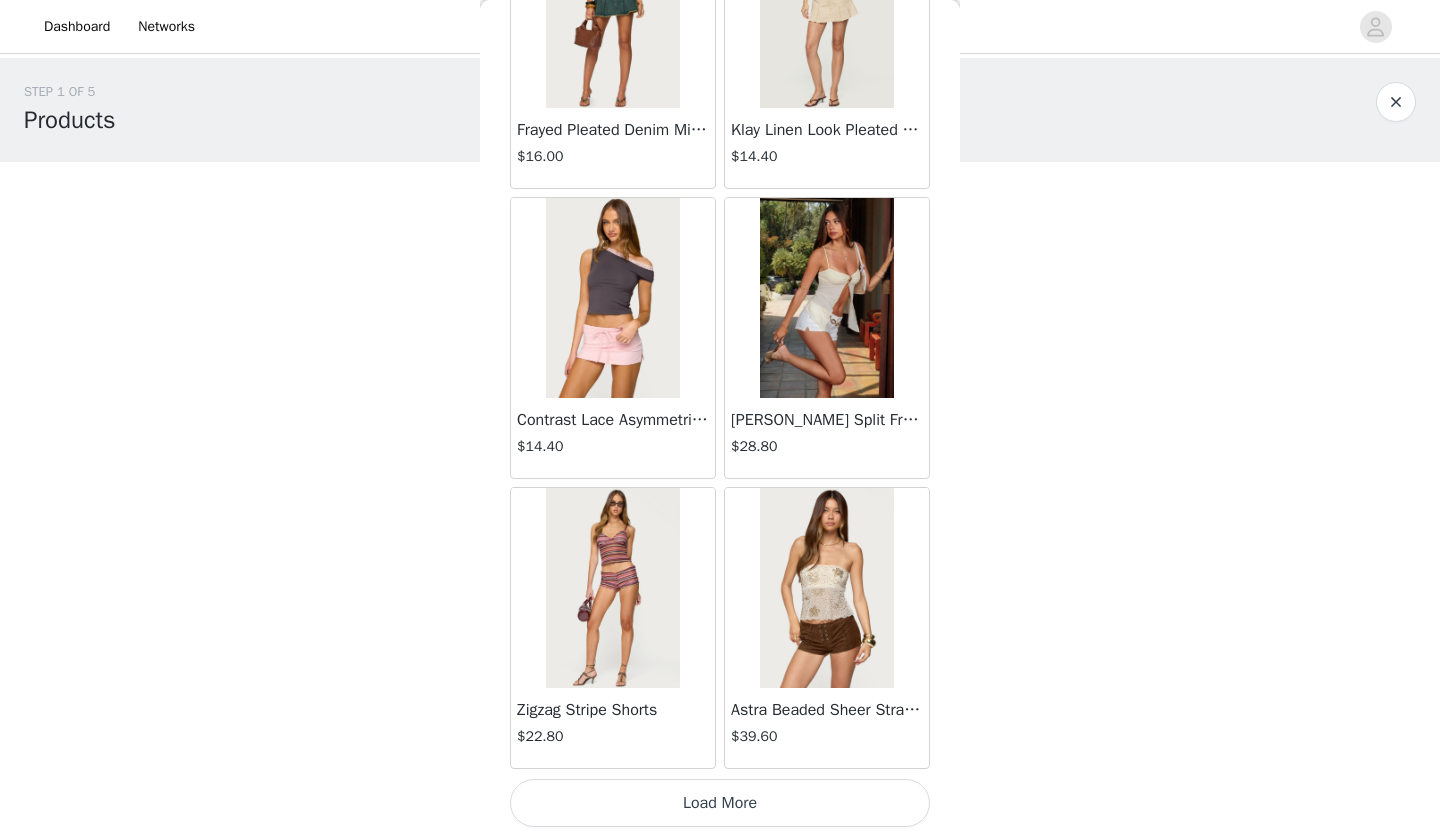 scroll, scrollTop: 2223, scrollLeft: 0, axis: vertical 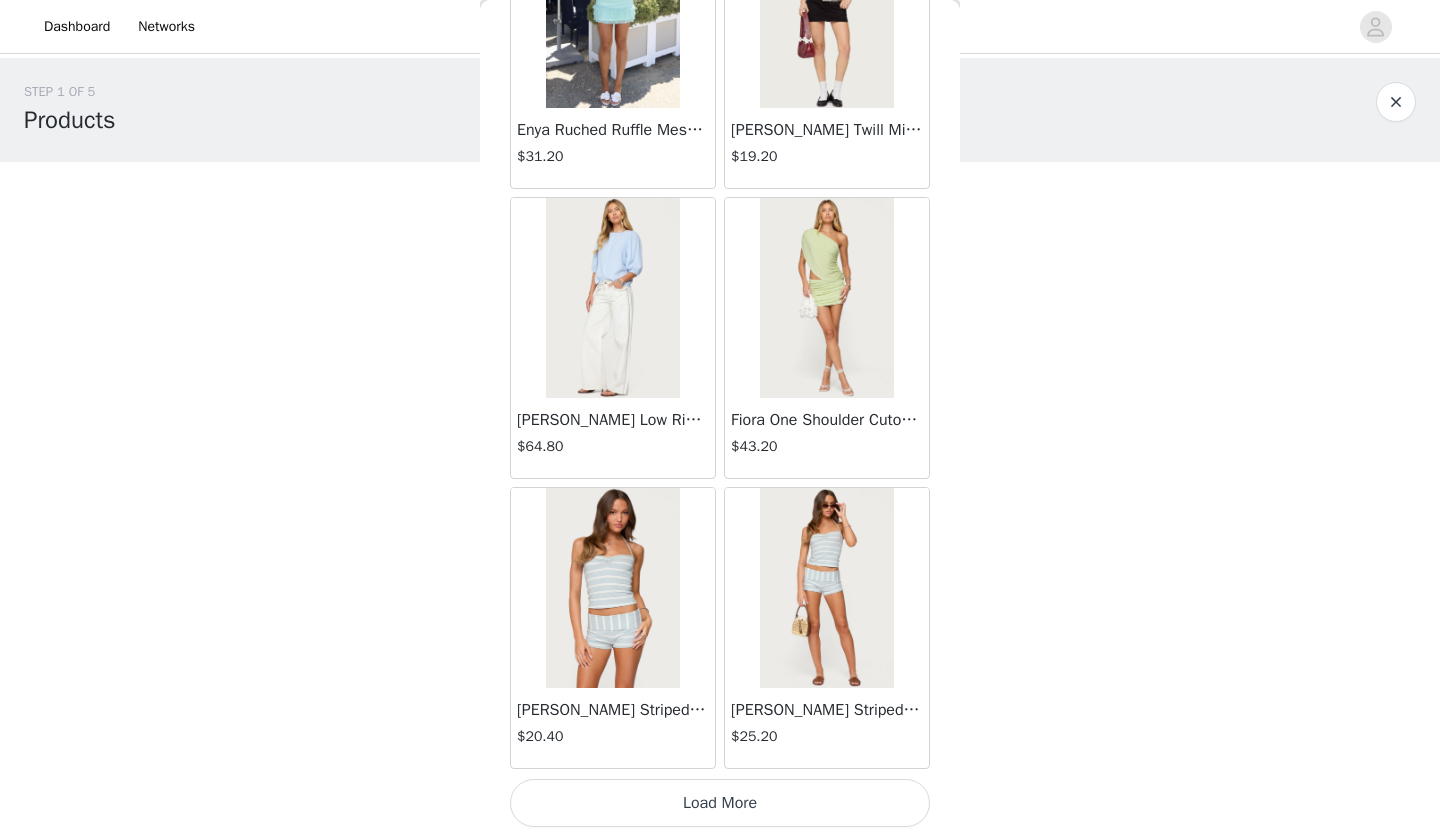 click on "Load More" at bounding box center [720, 803] 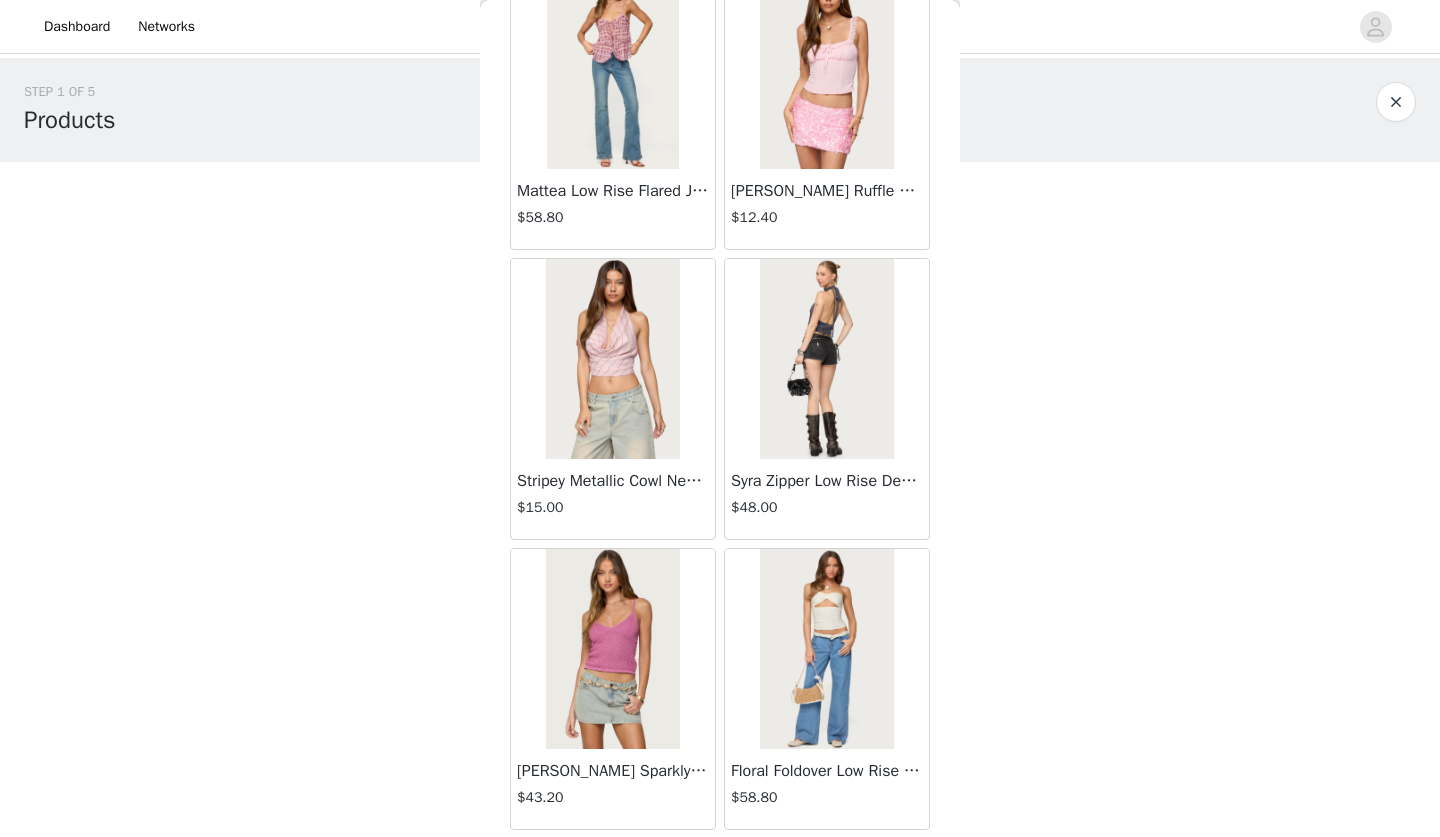 scroll, scrollTop: 7673, scrollLeft: 0, axis: vertical 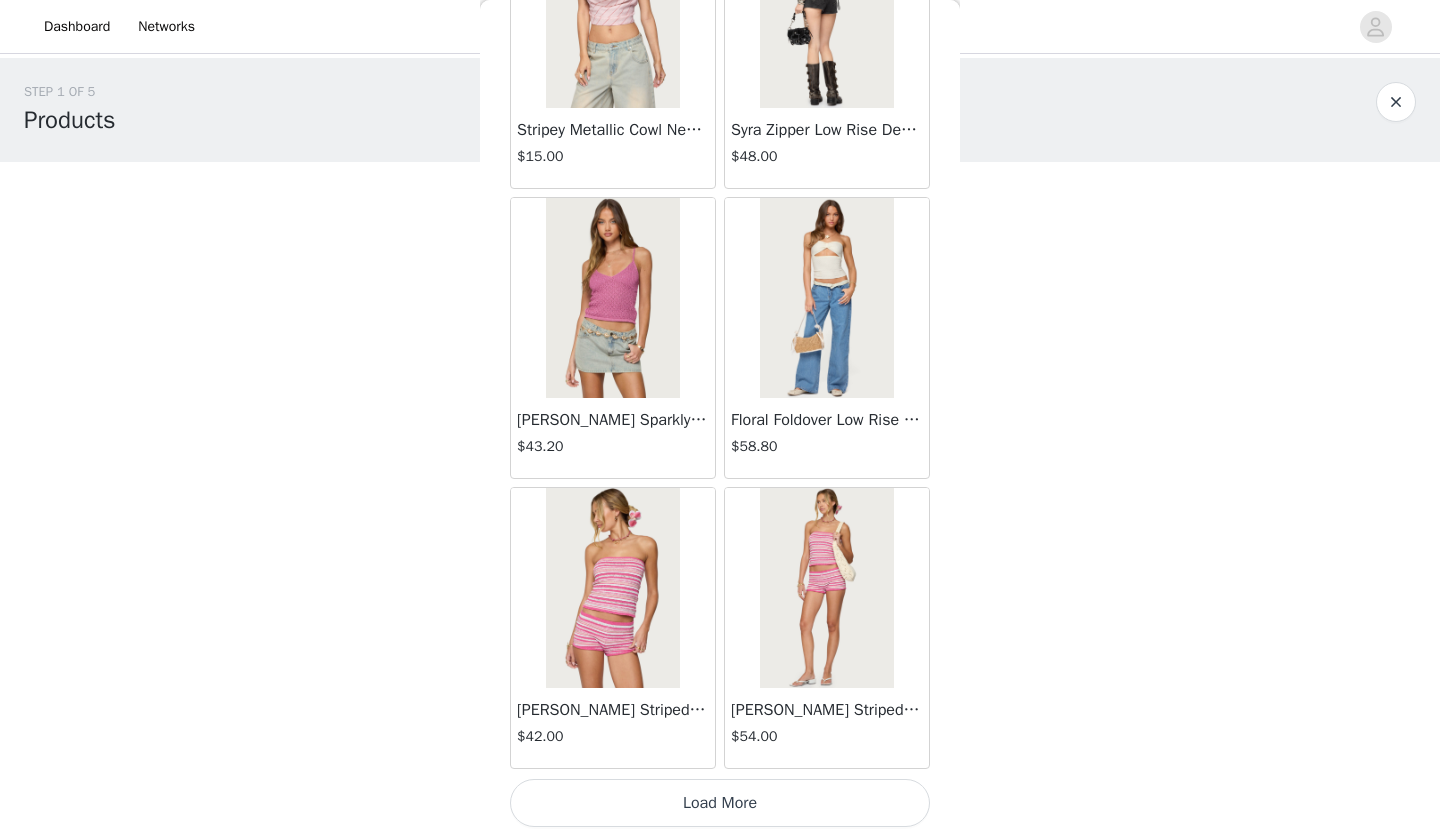 click on "Load More" at bounding box center (720, 803) 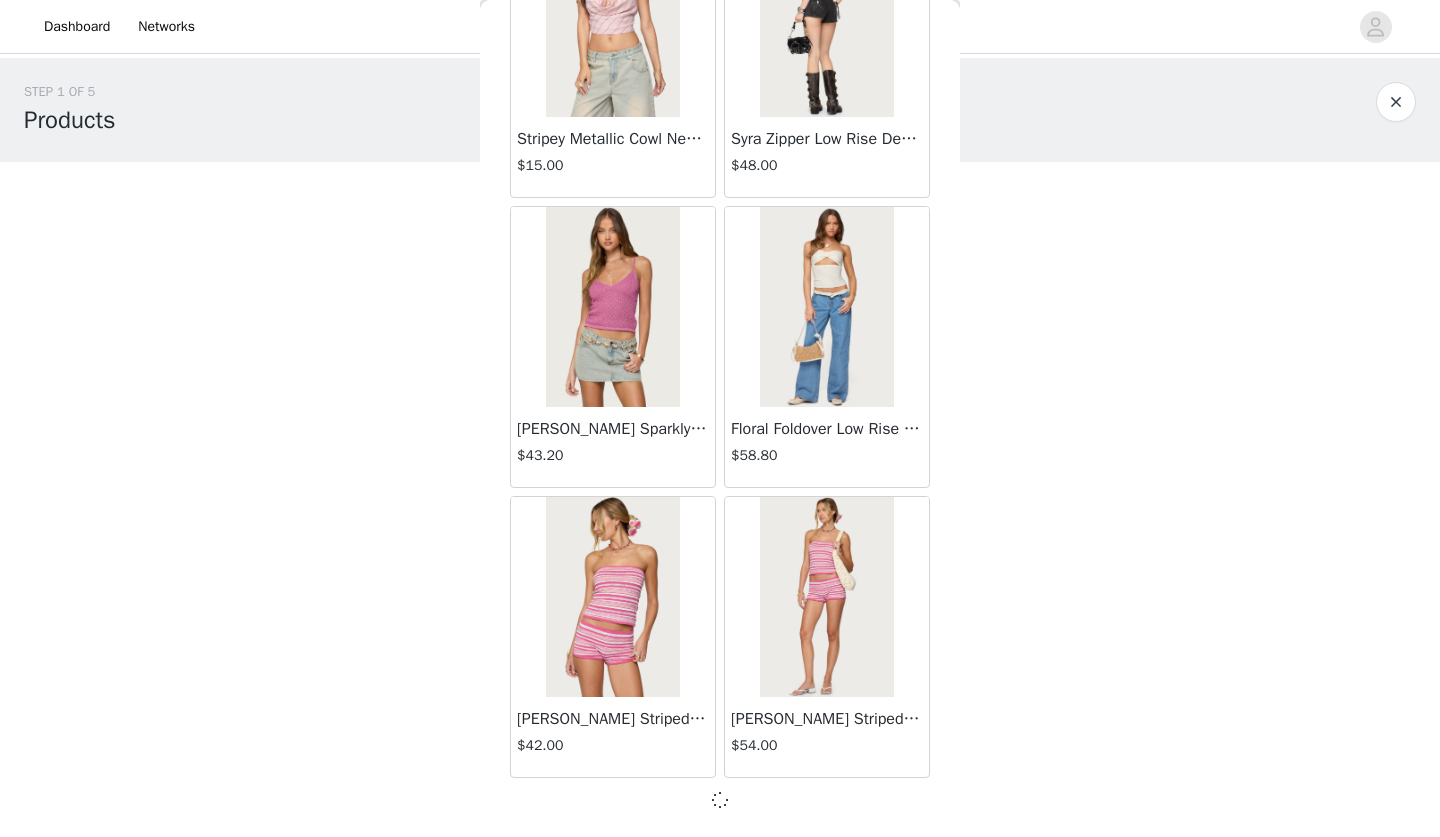 scroll, scrollTop: 8014, scrollLeft: 0, axis: vertical 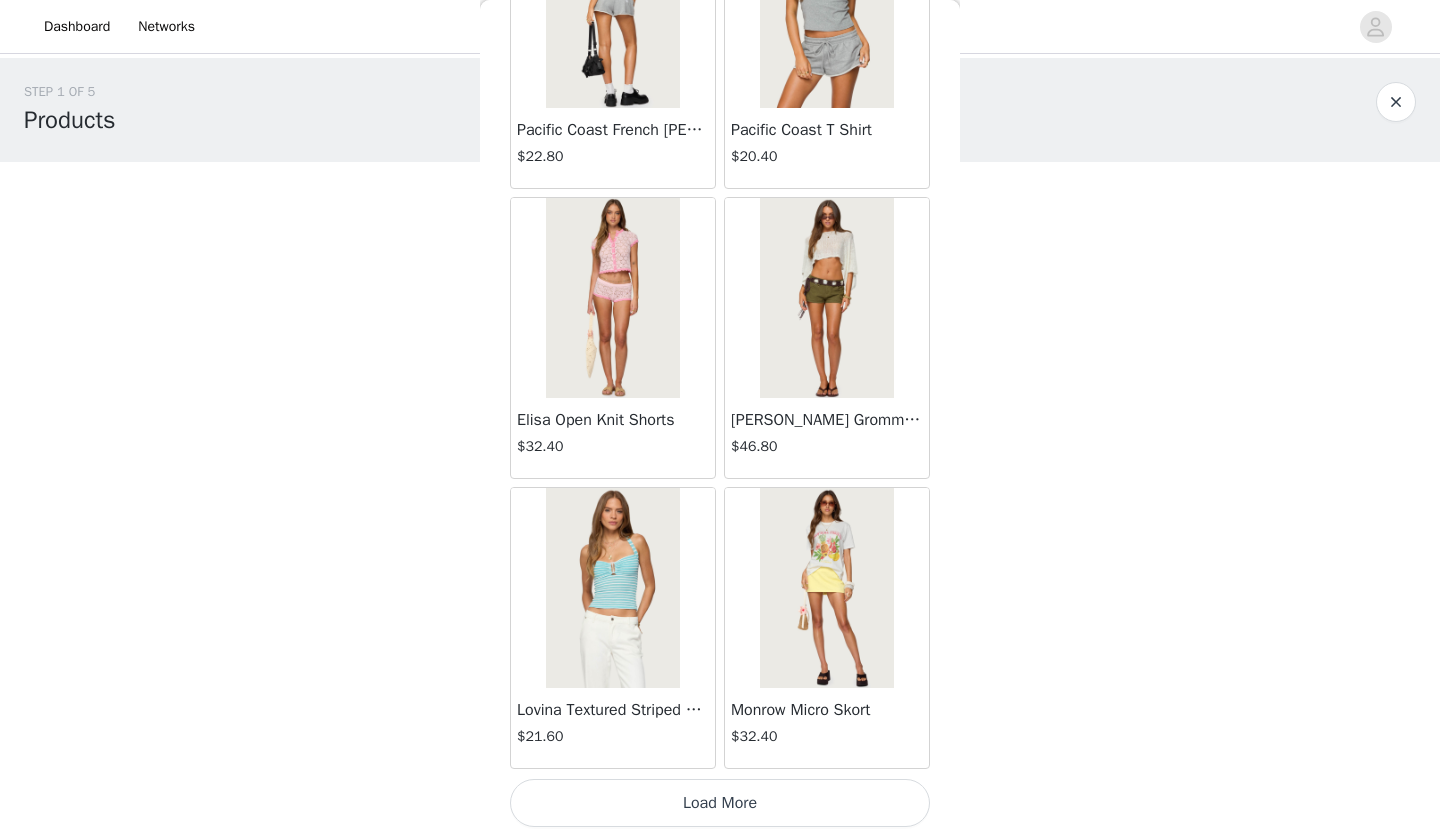 click on "Load More" at bounding box center (720, 803) 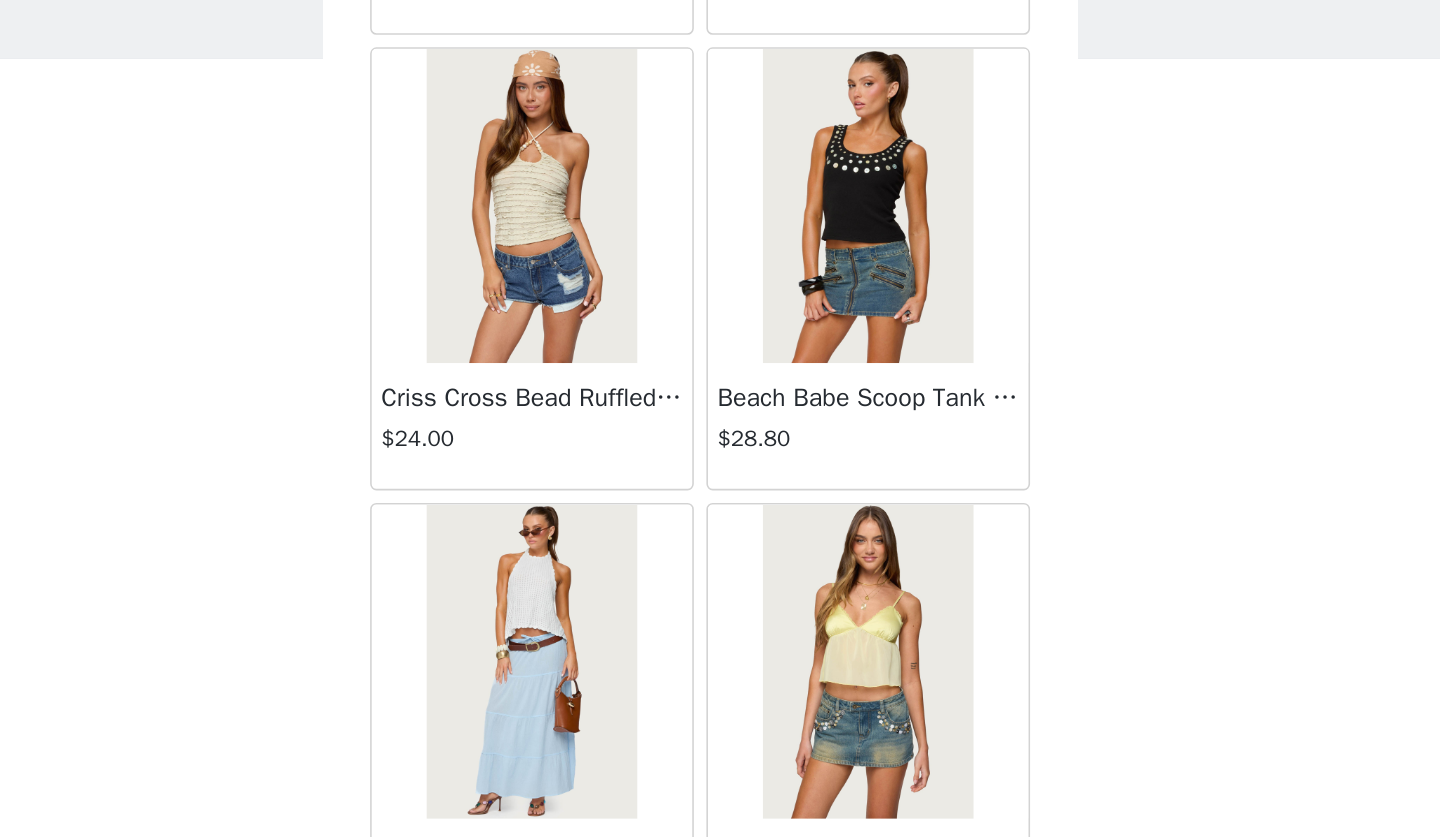 scroll, scrollTop: 13291, scrollLeft: 0, axis: vertical 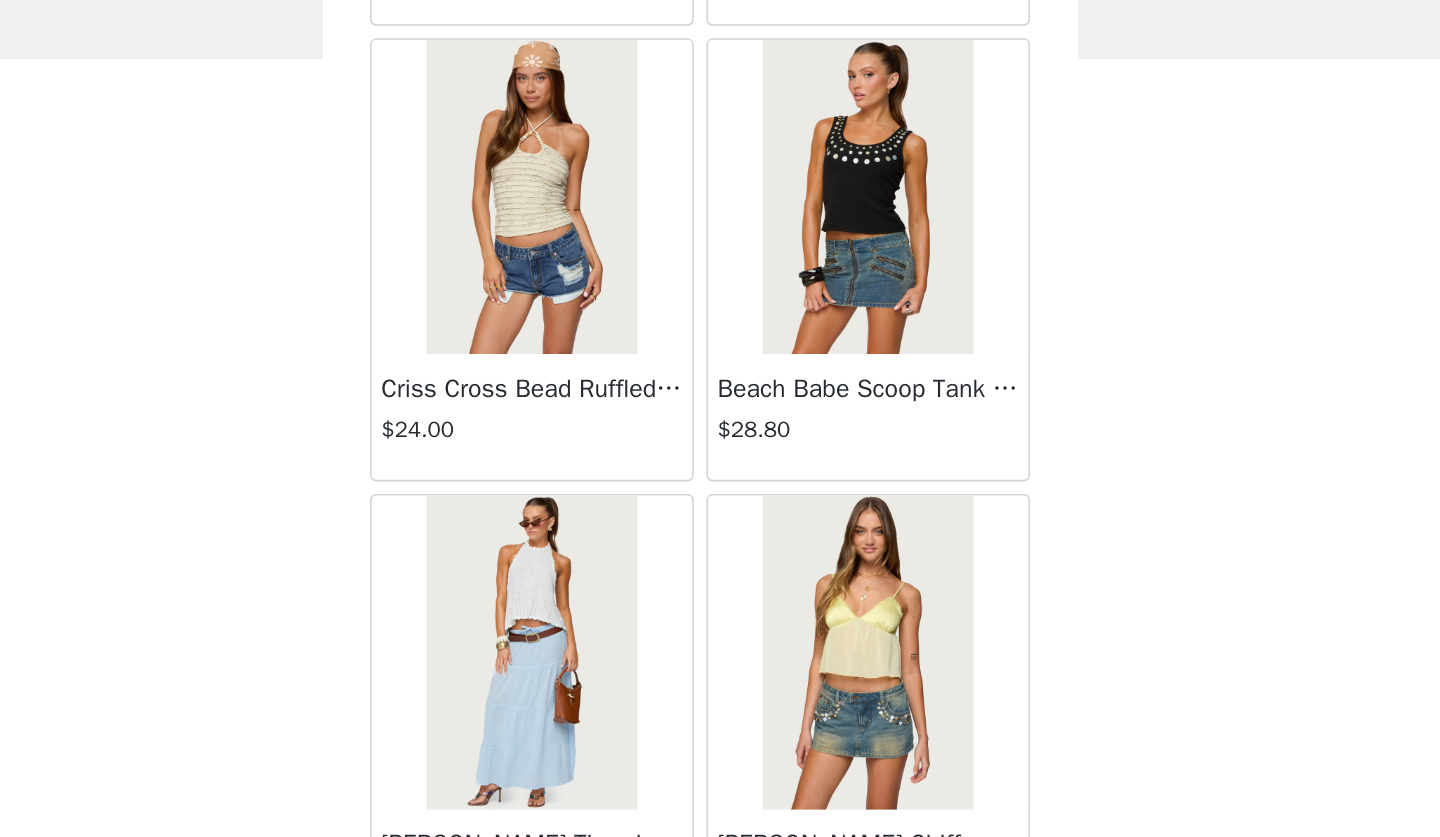 click at bounding box center [612, 250] 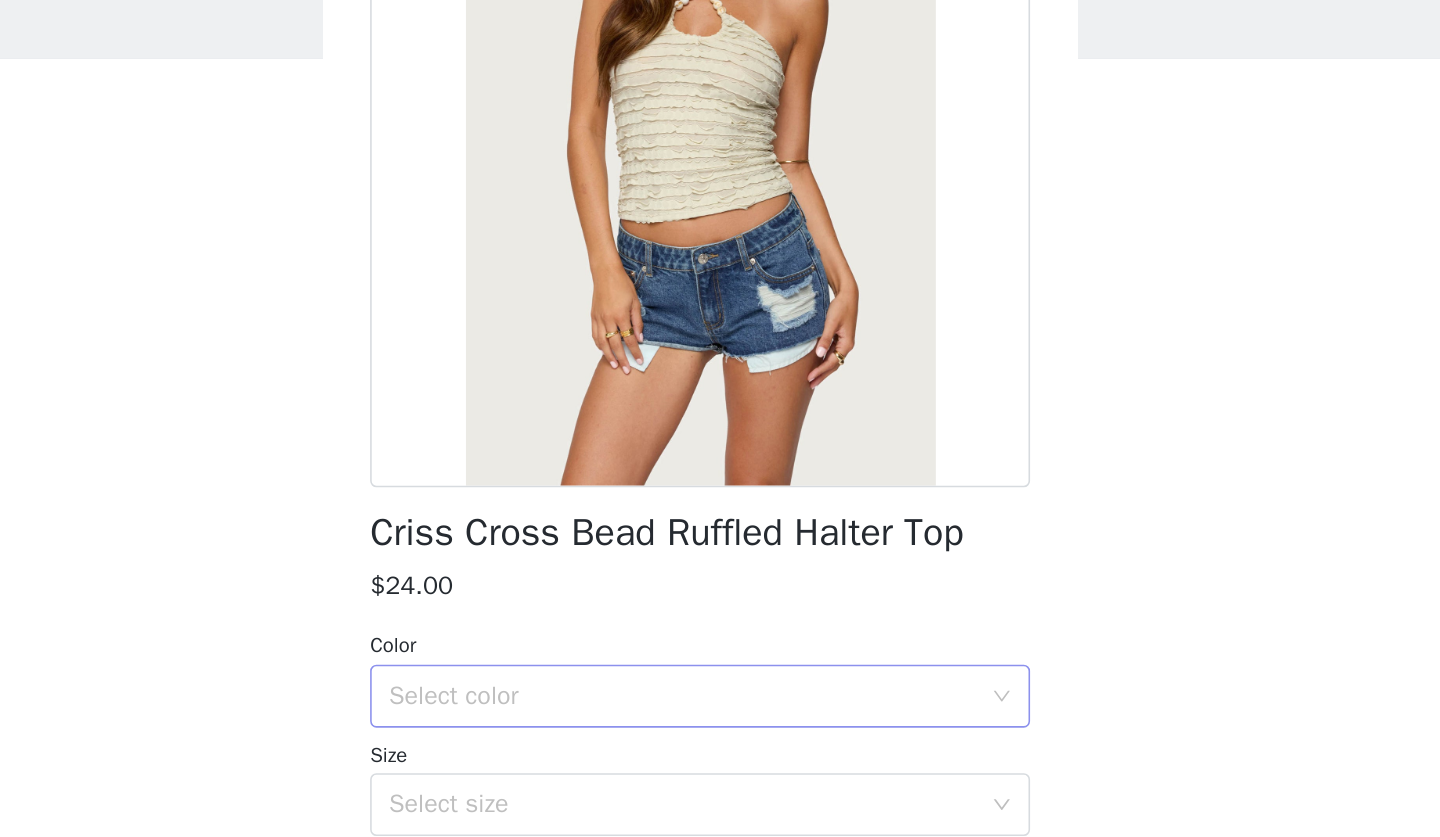 scroll, scrollTop: 114, scrollLeft: 0, axis: vertical 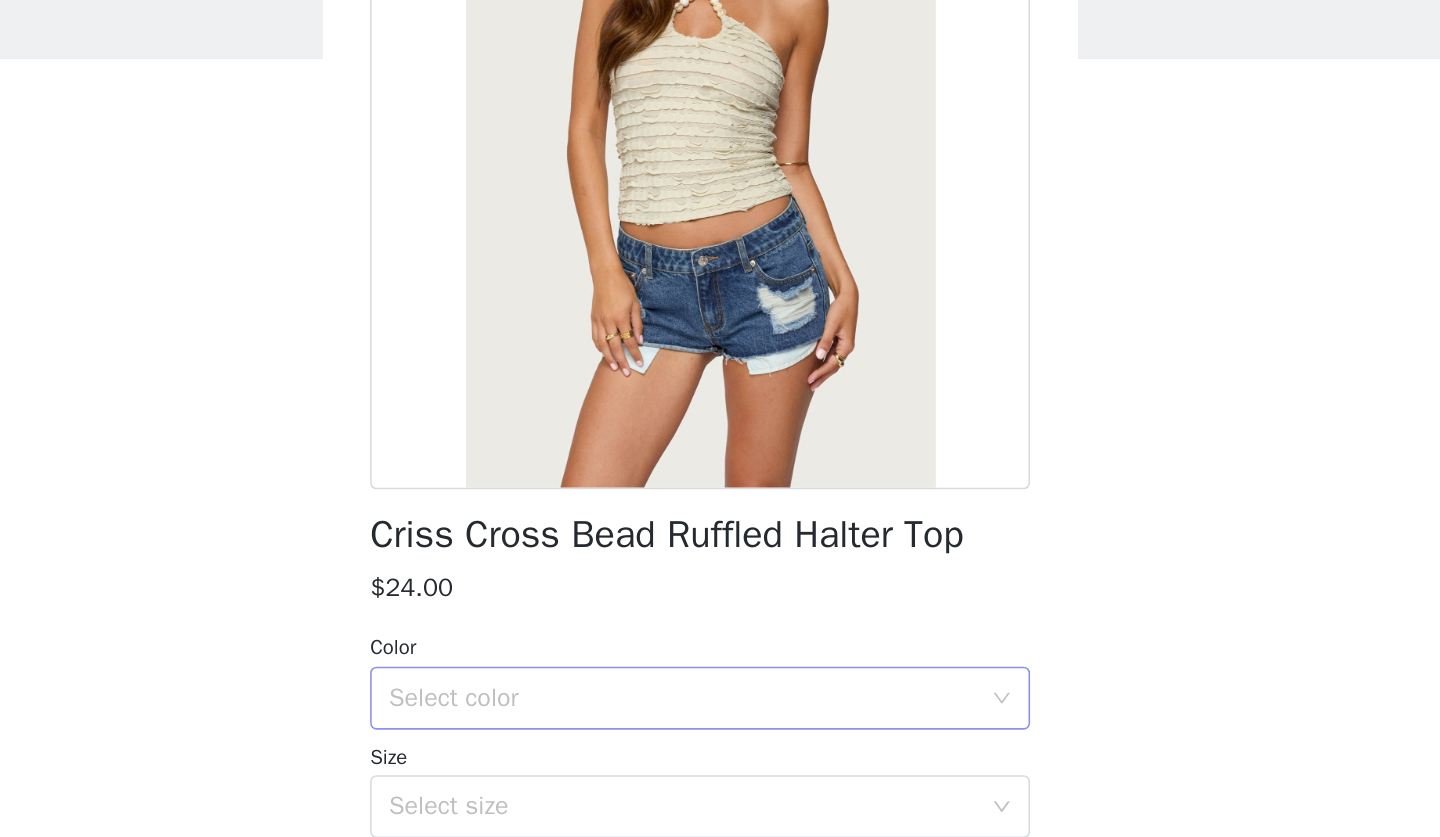 click on "Select color" at bounding box center [713, 569] 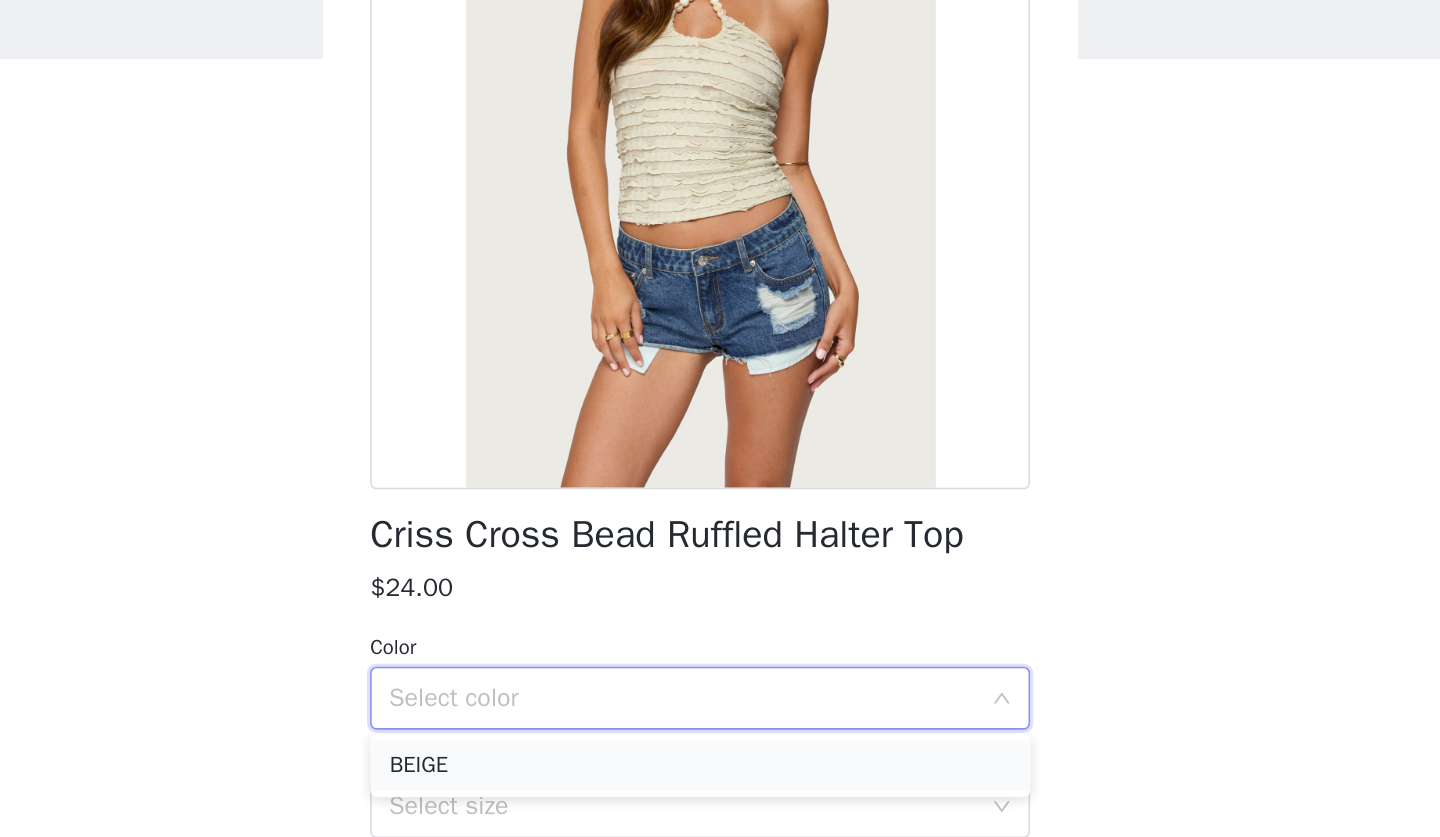 click on "BEIGE" at bounding box center [720, 612] 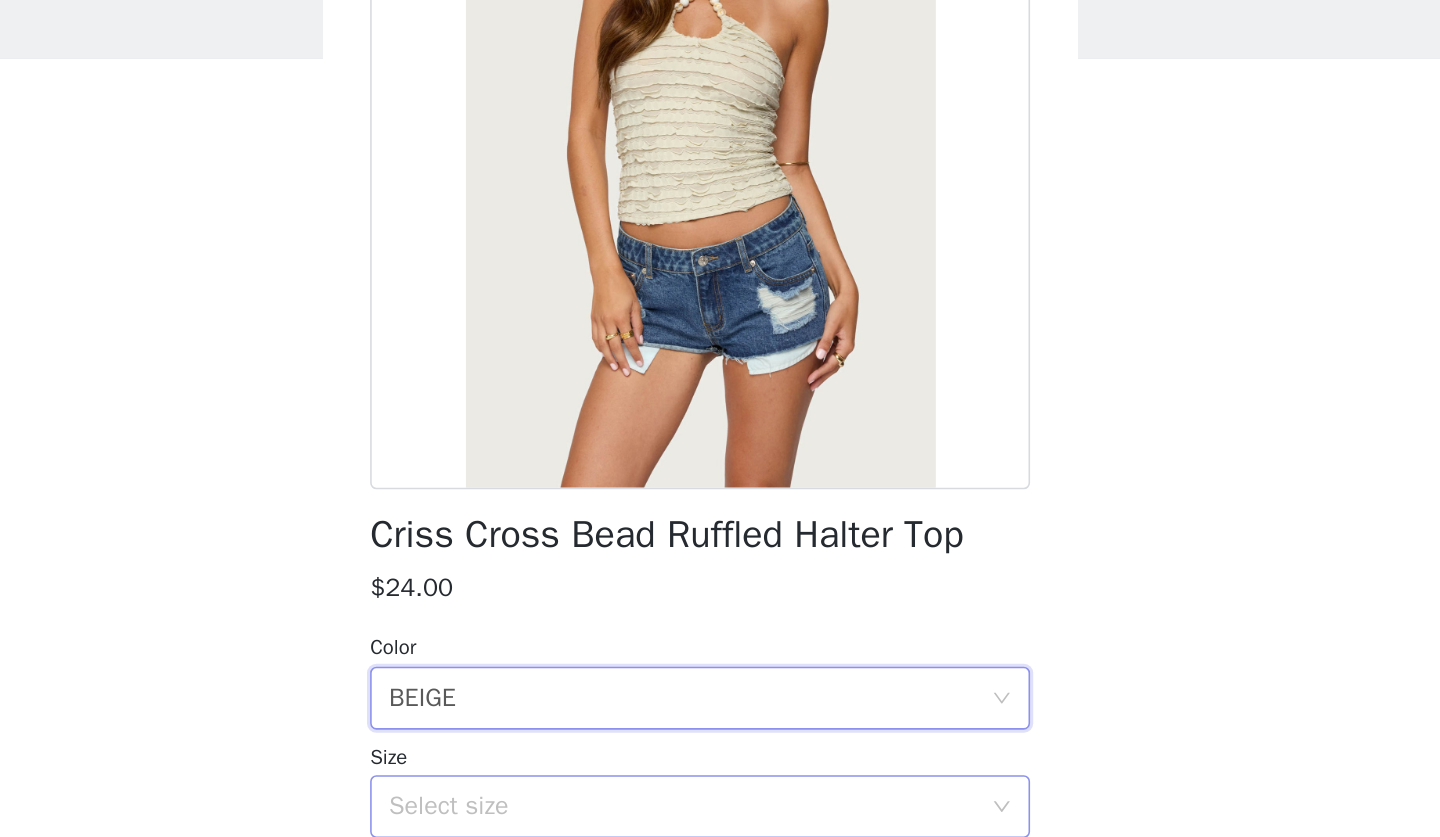 click on "Select size" at bounding box center [709, 638] 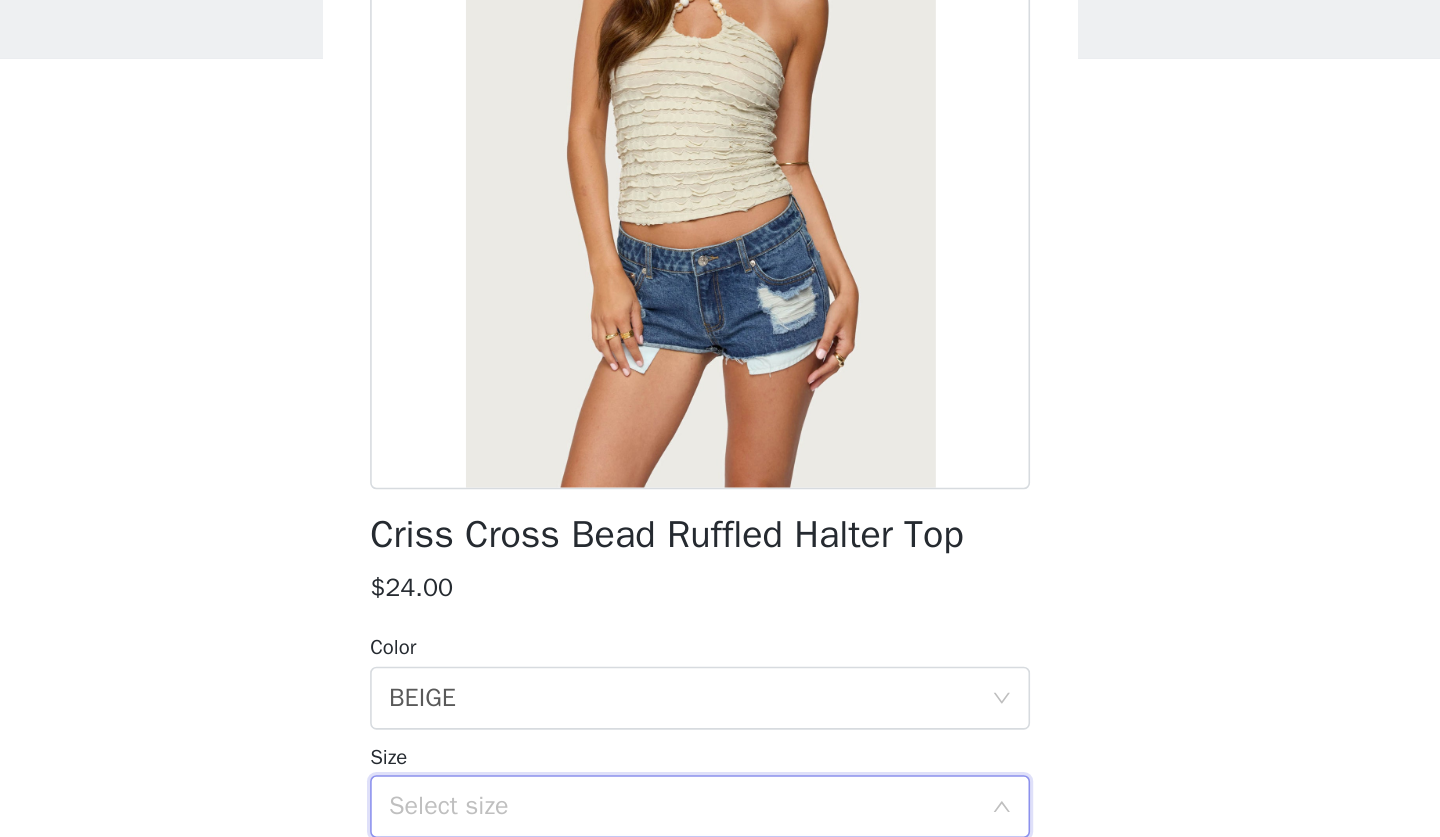 click on "Select size" at bounding box center [709, 638] 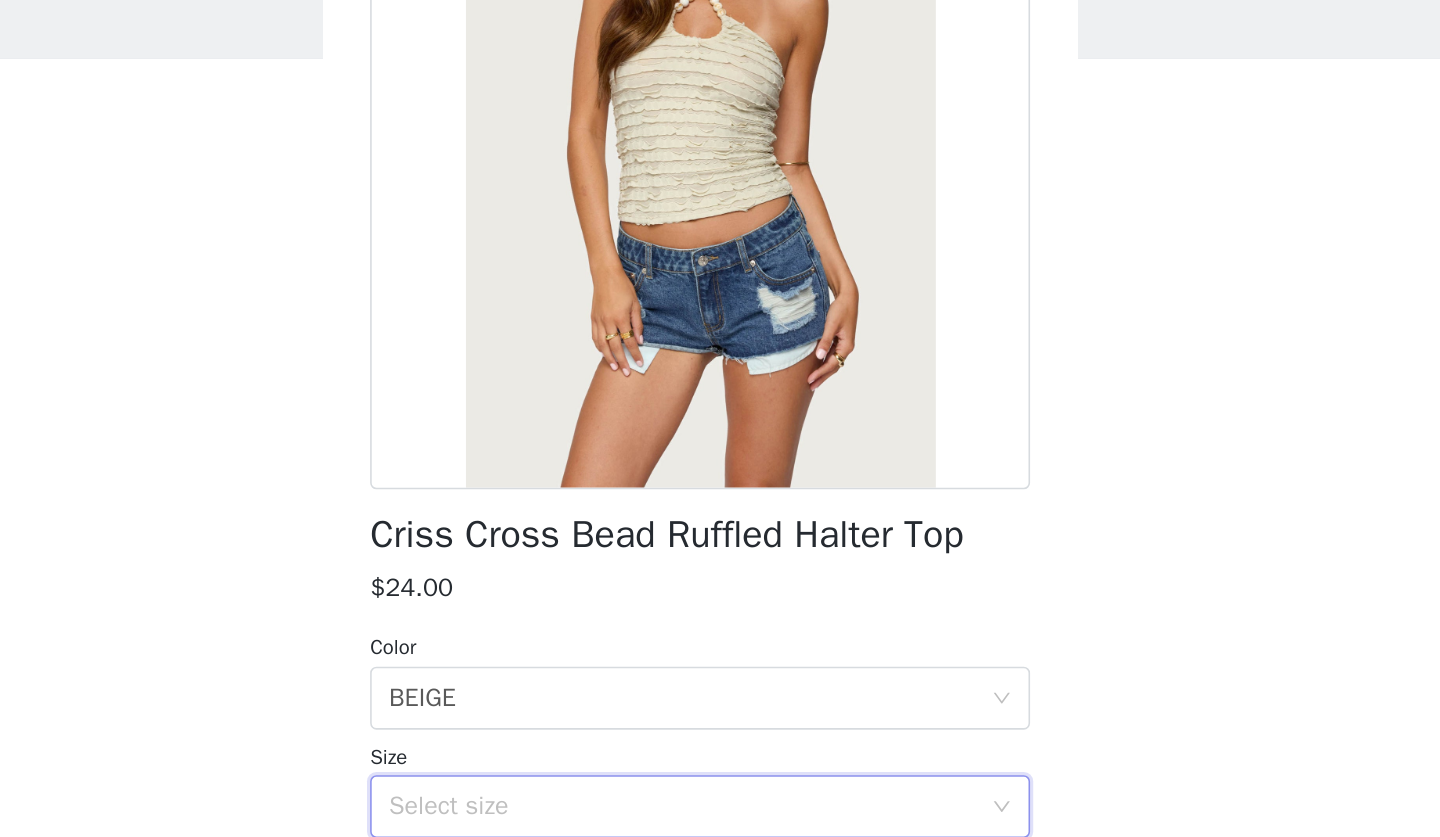 click on "Select size" at bounding box center [709, 638] 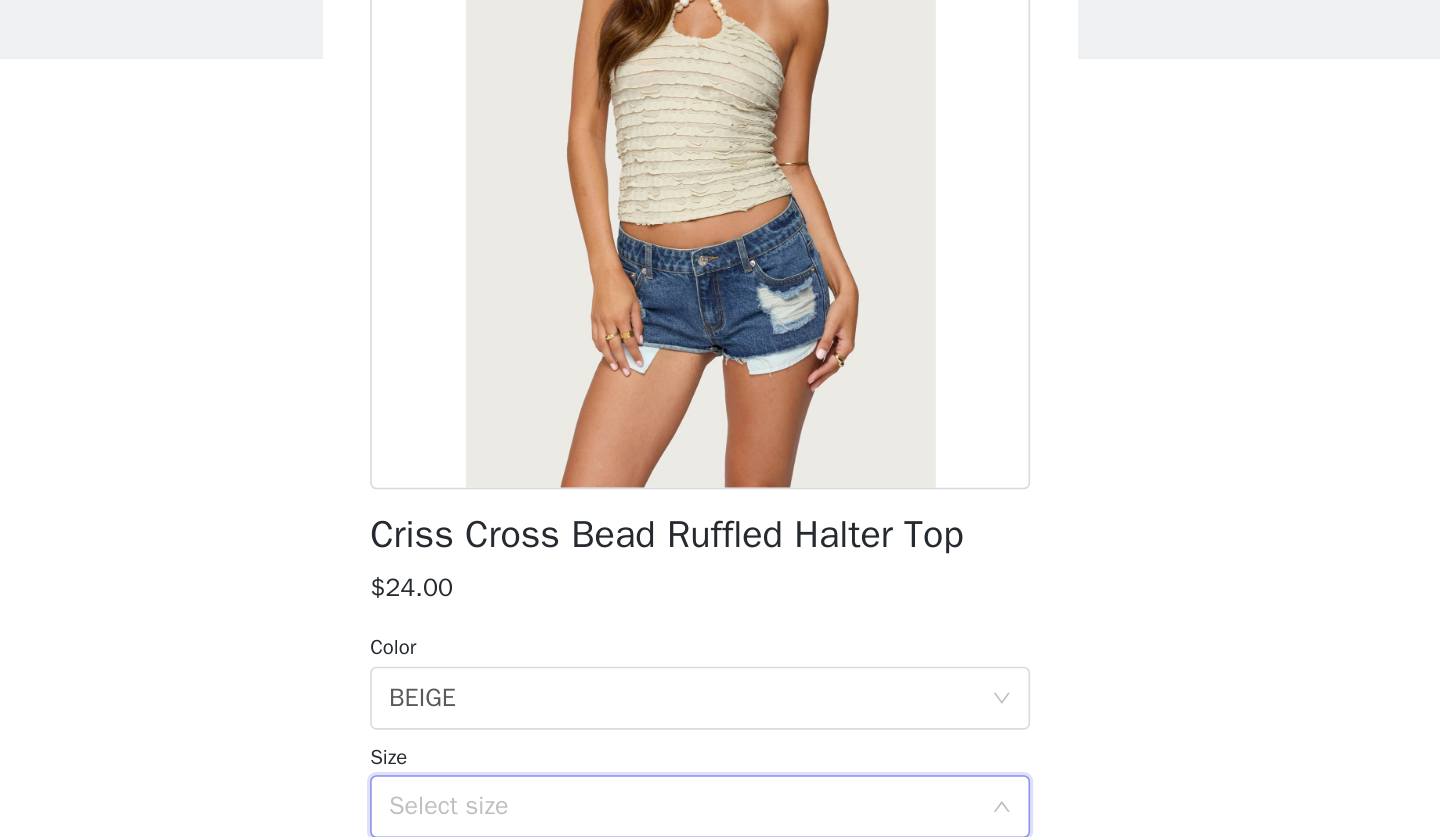 click on "Select size" at bounding box center [709, 638] 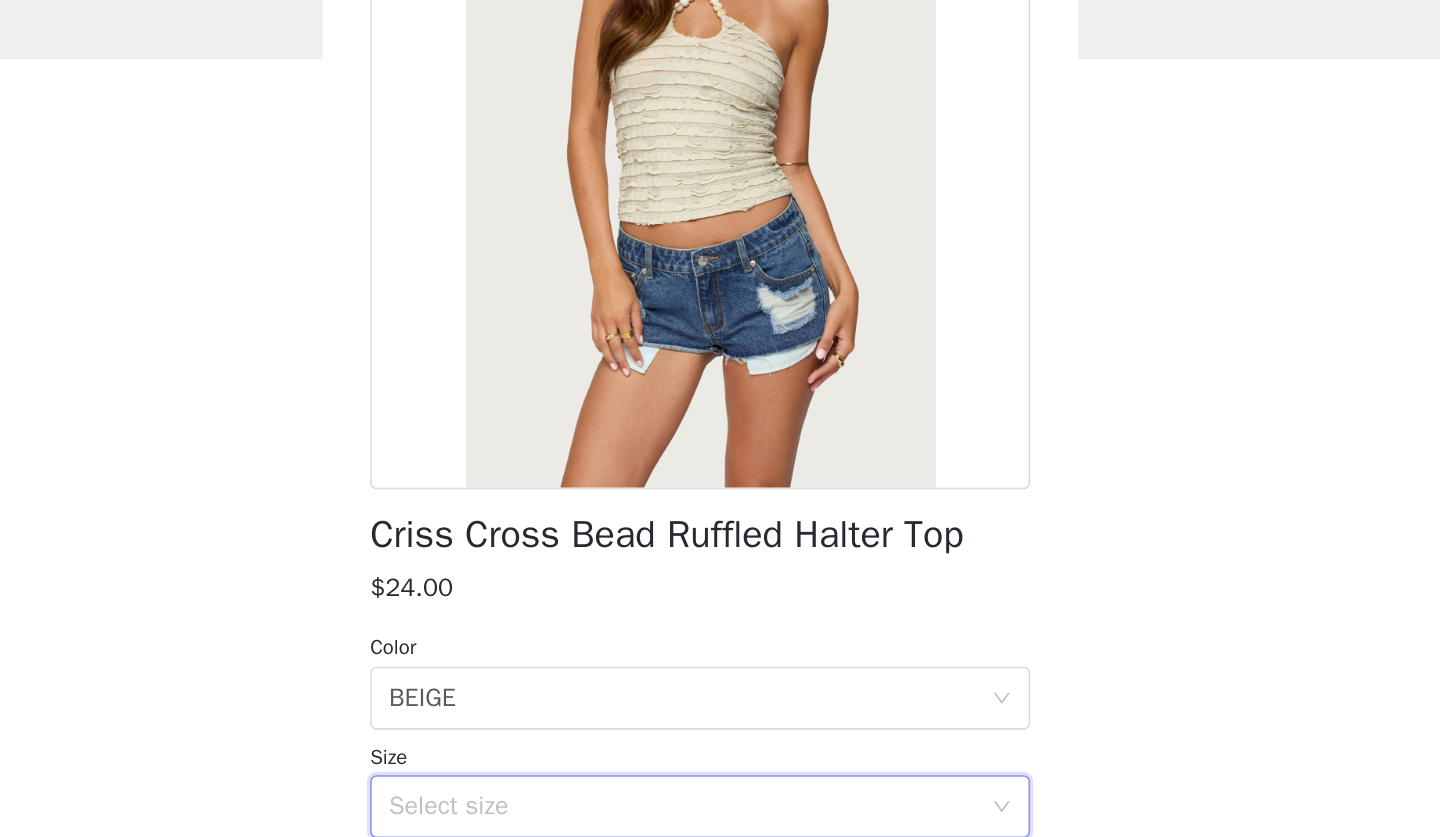 click on "Select size" at bounding box center [720, 638] 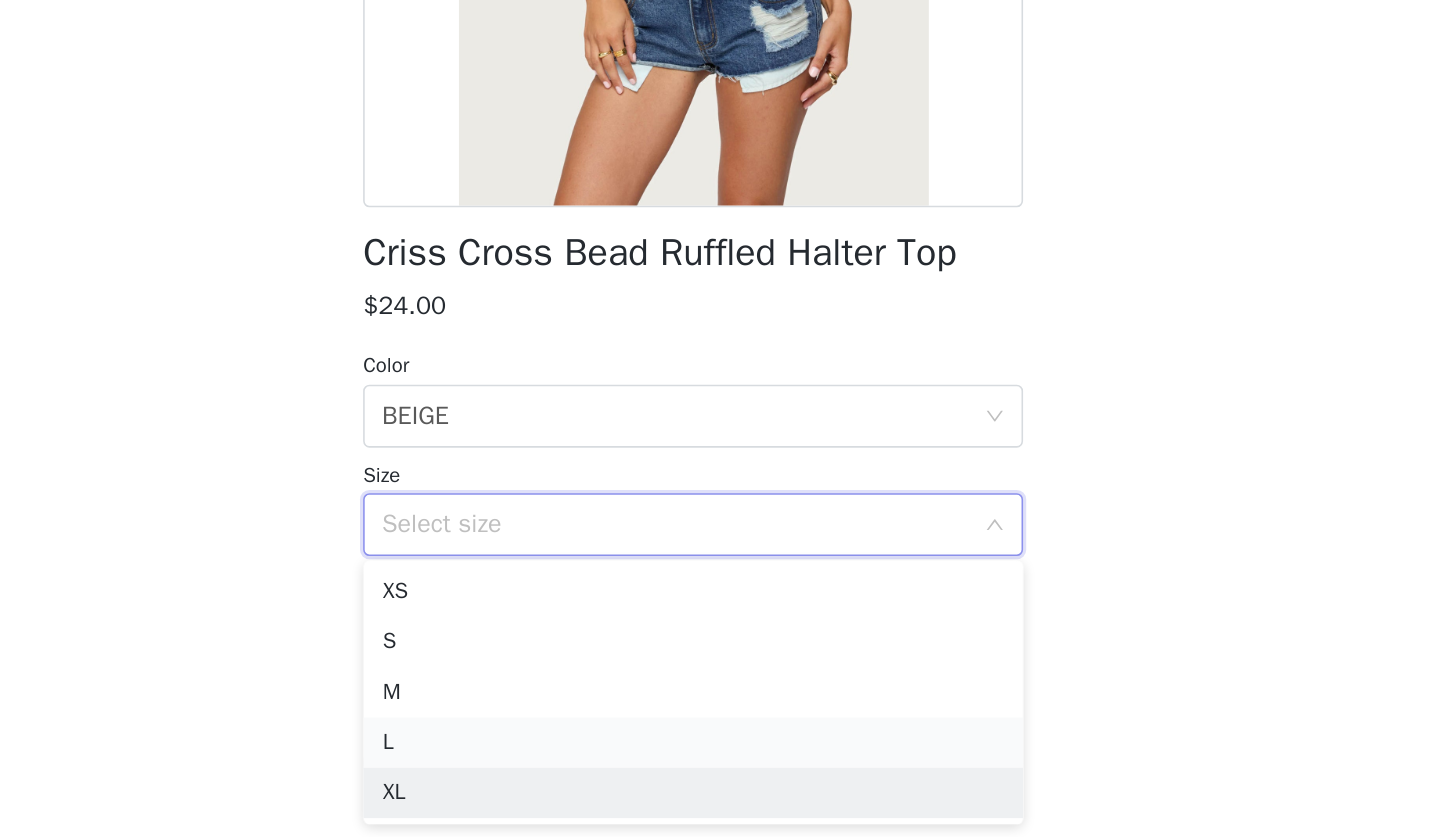 scroll, scrollTop: 0, scrollLeft: 0, axis: both 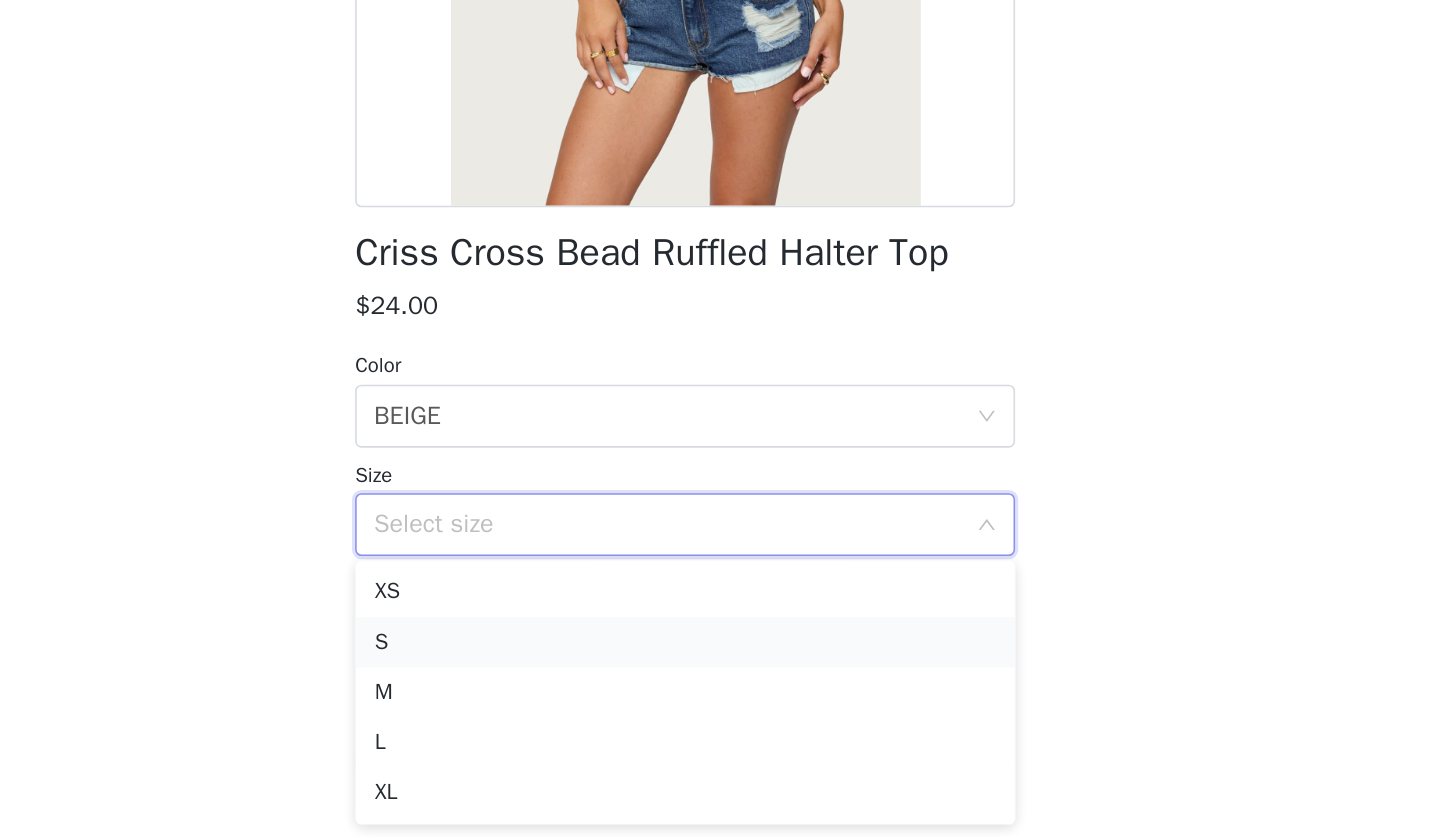 click on "S" at bounding box center (720, 713) 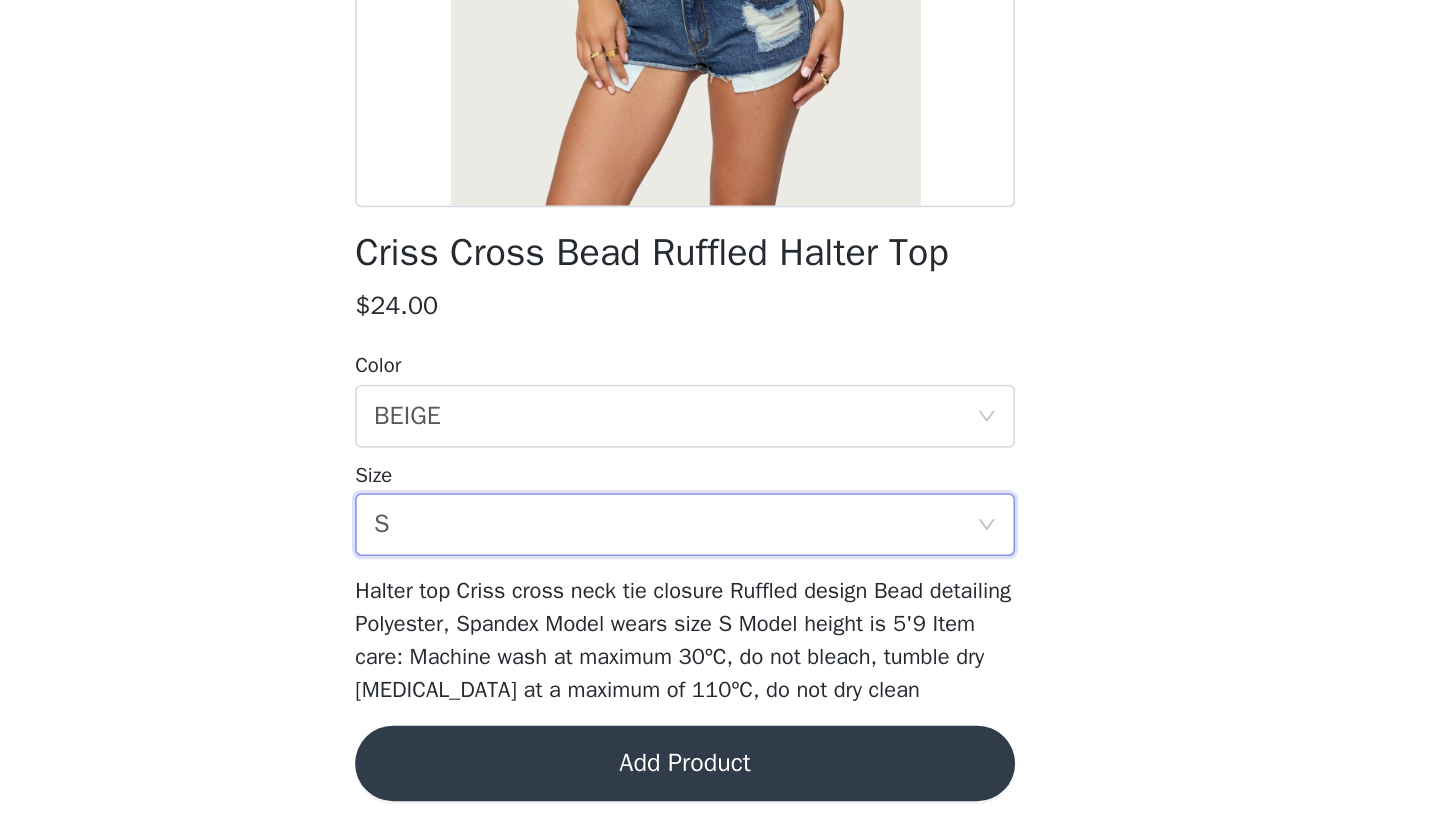 click on "Add Product" at bounding box center (720, 790) 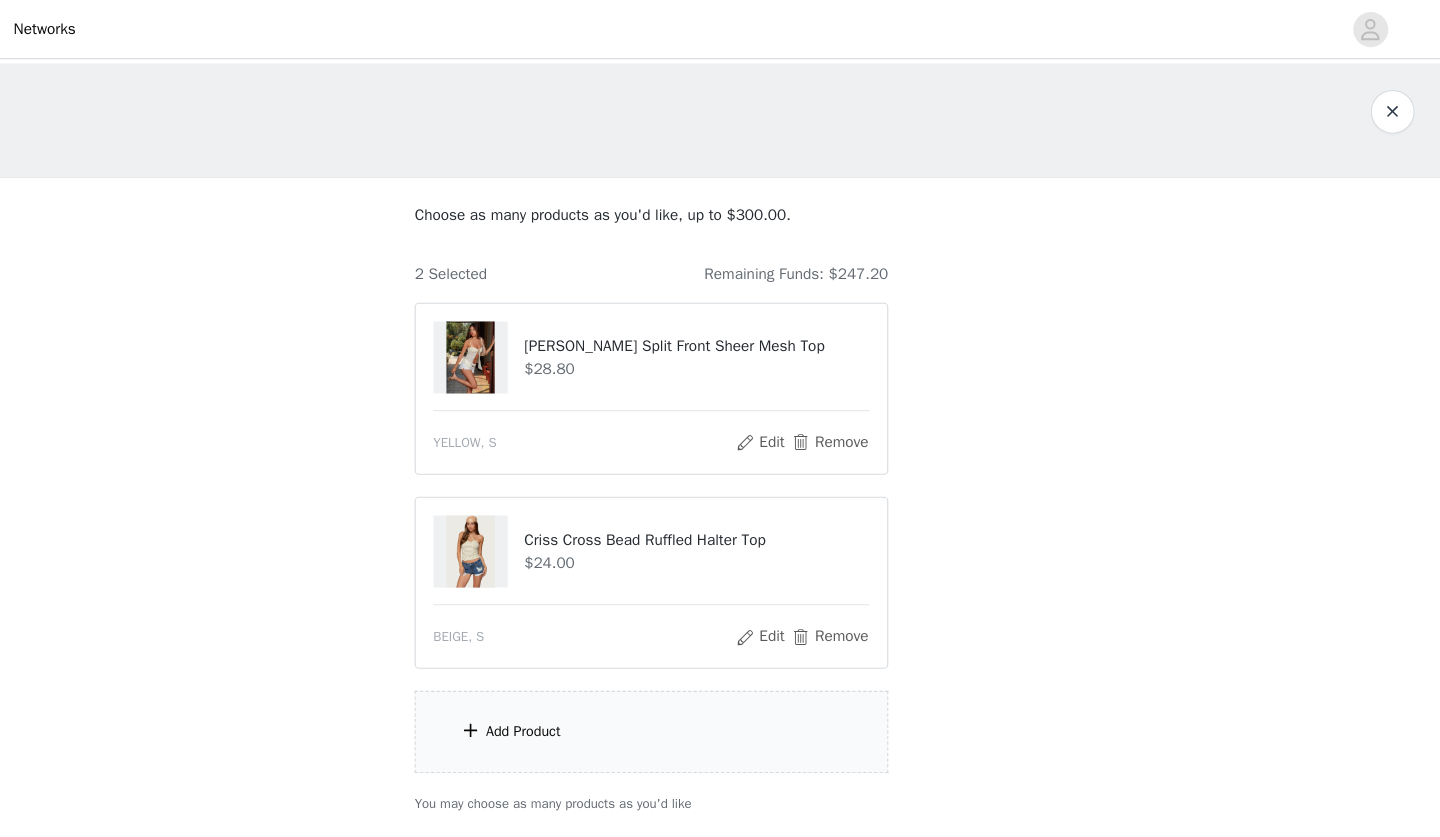 click on "Add Product" at bounding box center [603, 667] 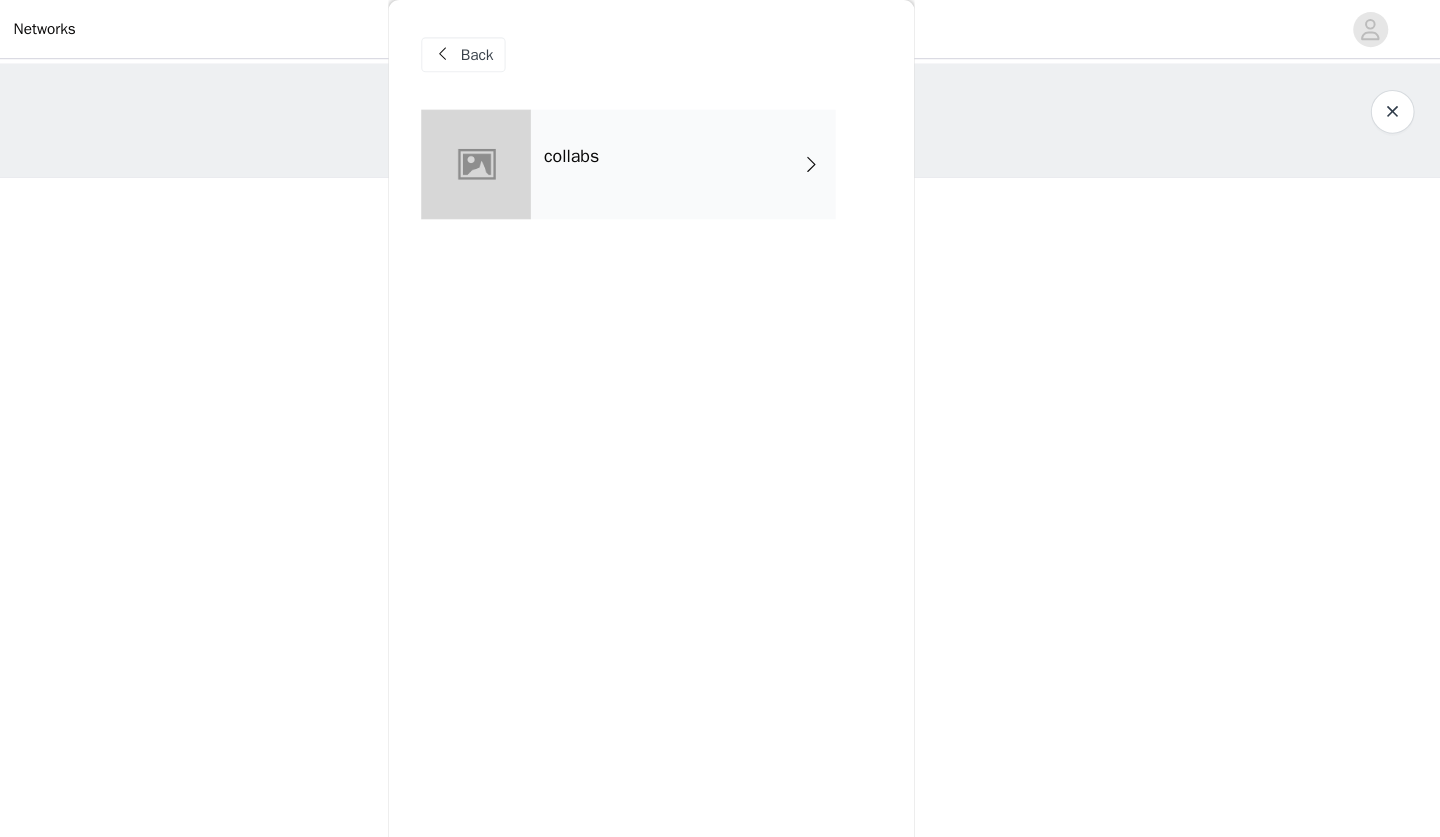 click on "collabs" at bounding box center (749, 150) 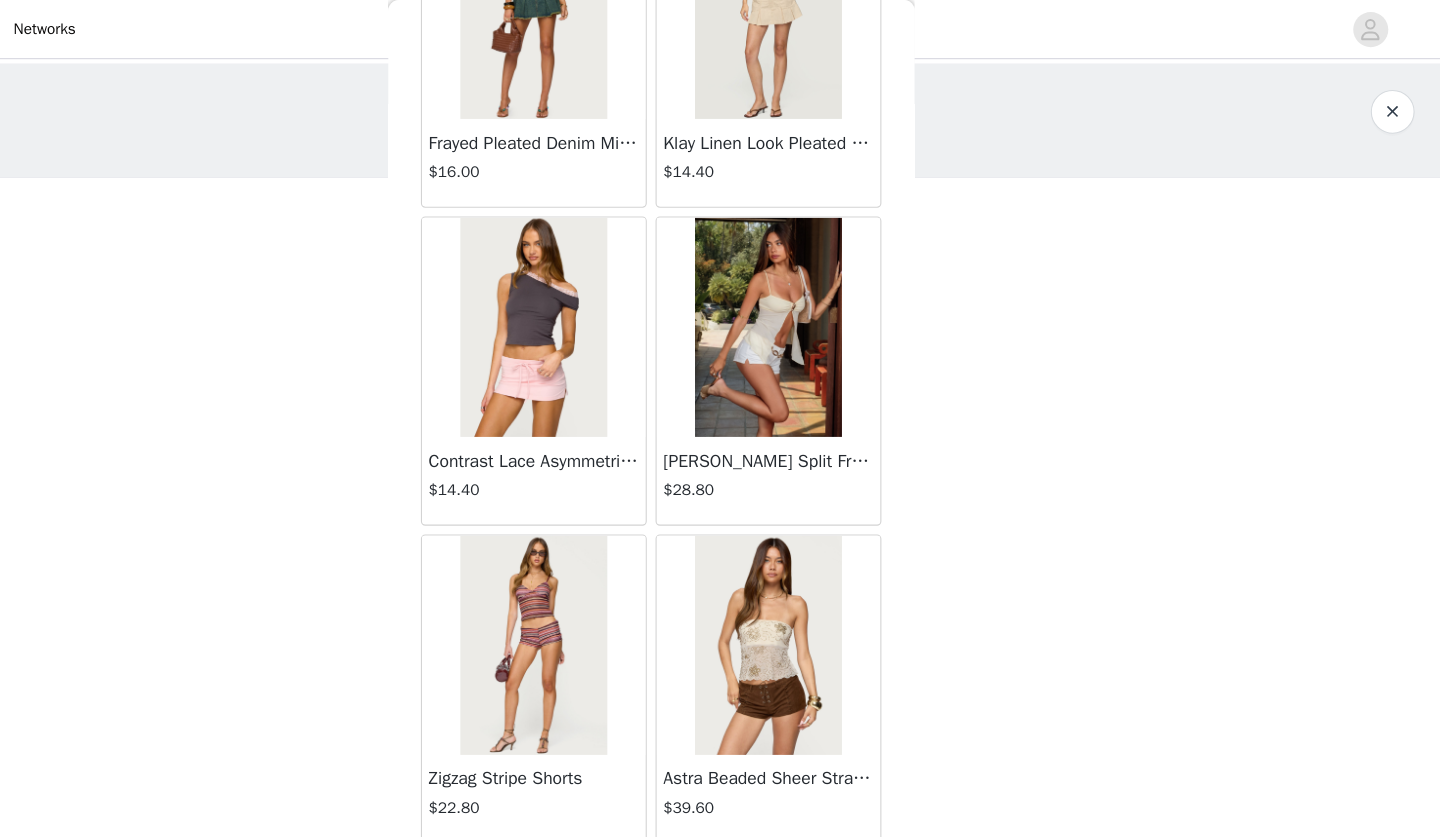 scroll, scrollTop: 2223, scrollLeft: 0, axis: vertical 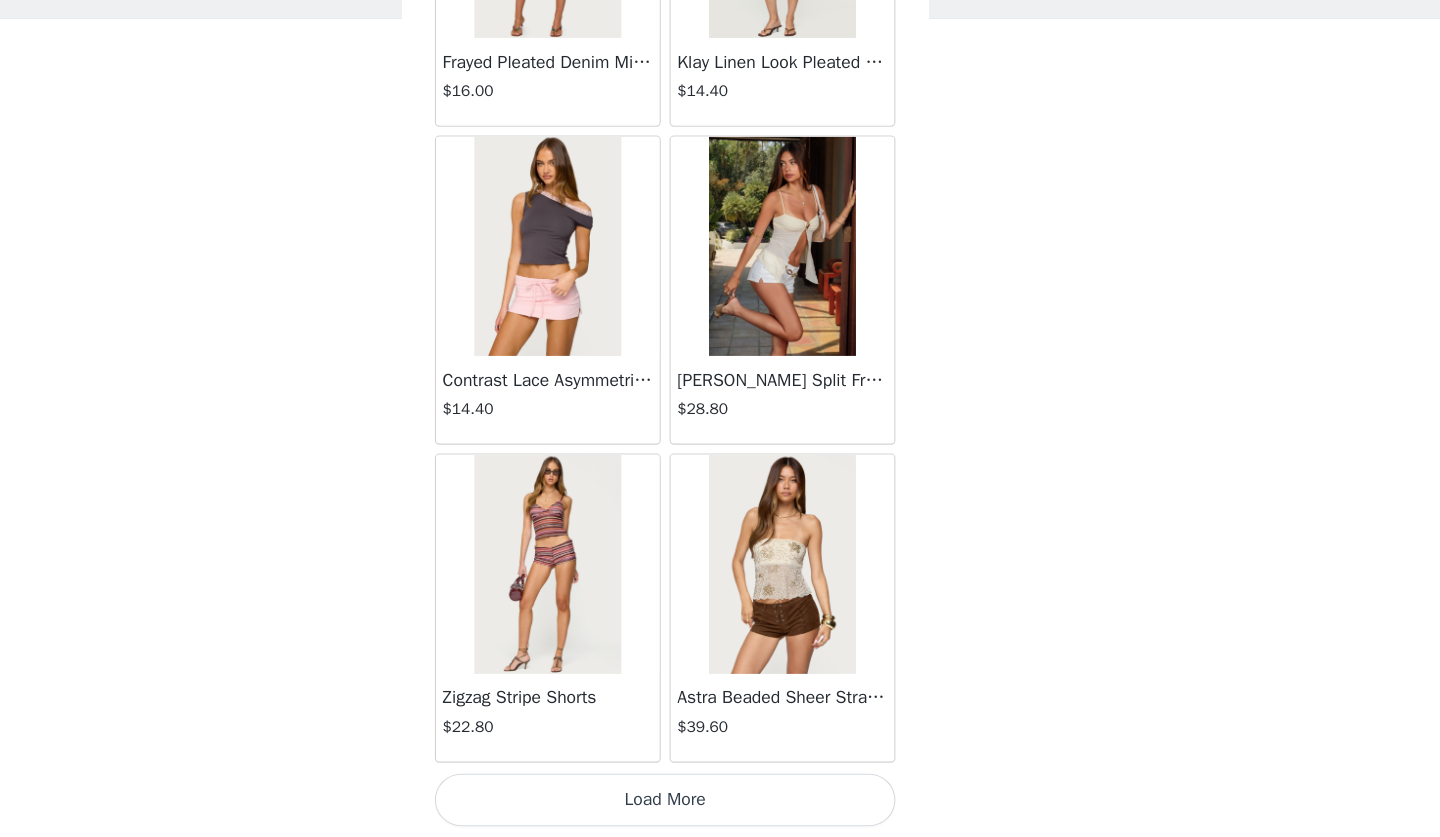 click on "Load More" at bounding box center [720, 803] 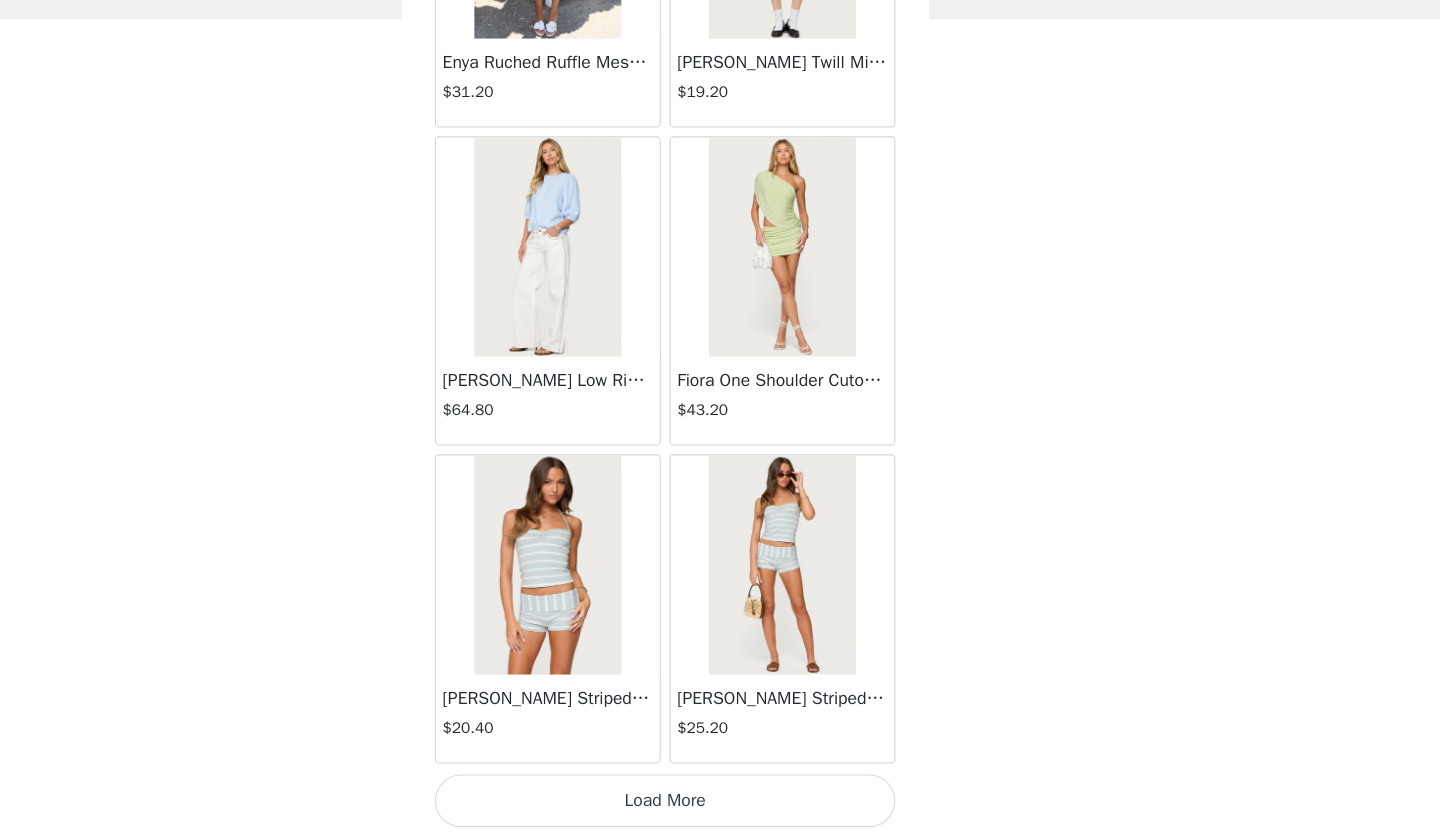 scroll, scrollTop: 5123, scrollLeft: 0, axis: vertical 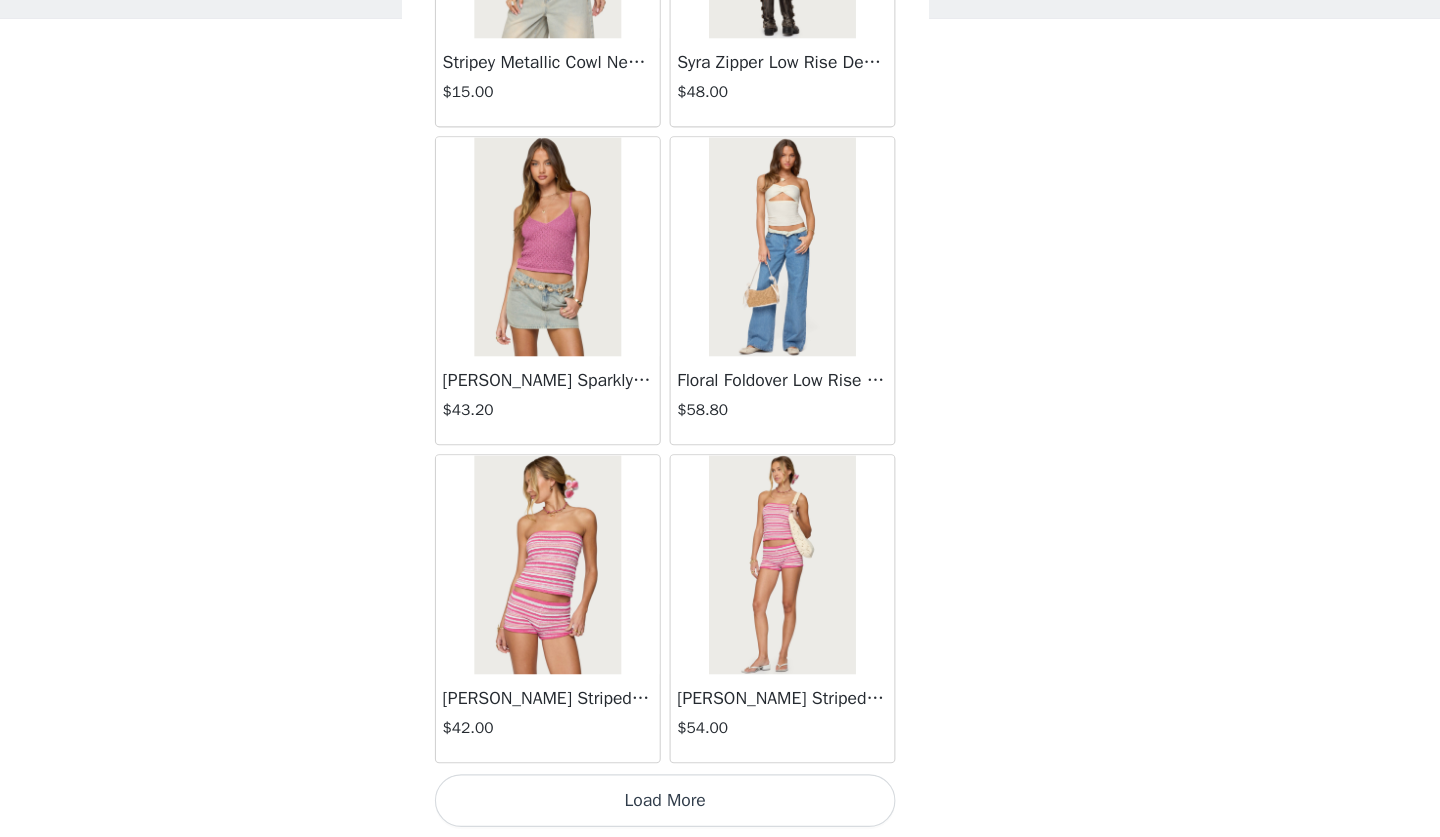 click on "Load More" at bounding box center [720, 803] 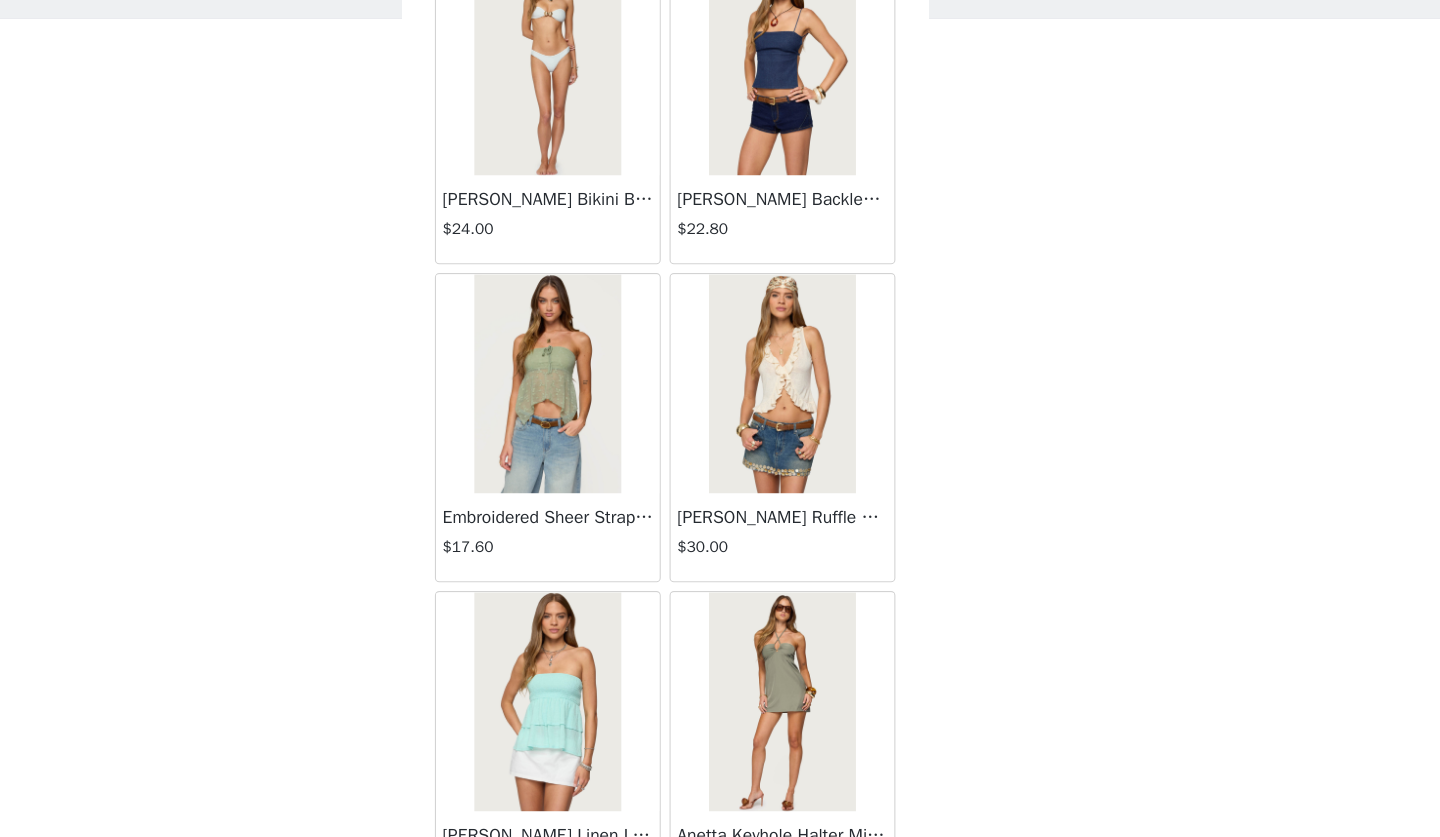 scroll, scrollTop: 9350, scrollLeft: 0, axis: vertical 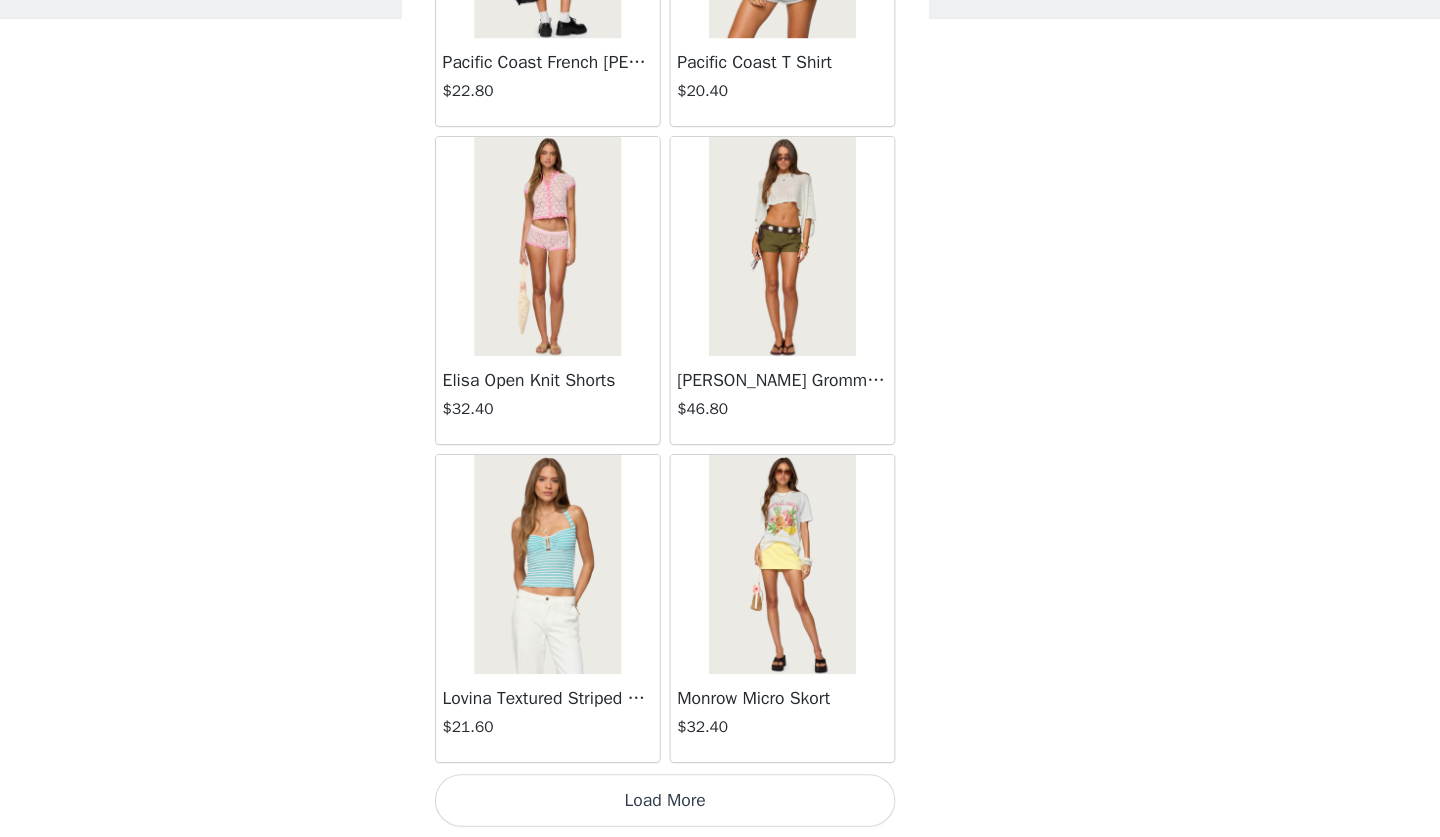 click on "Load More" at bounding box center [720, 803] 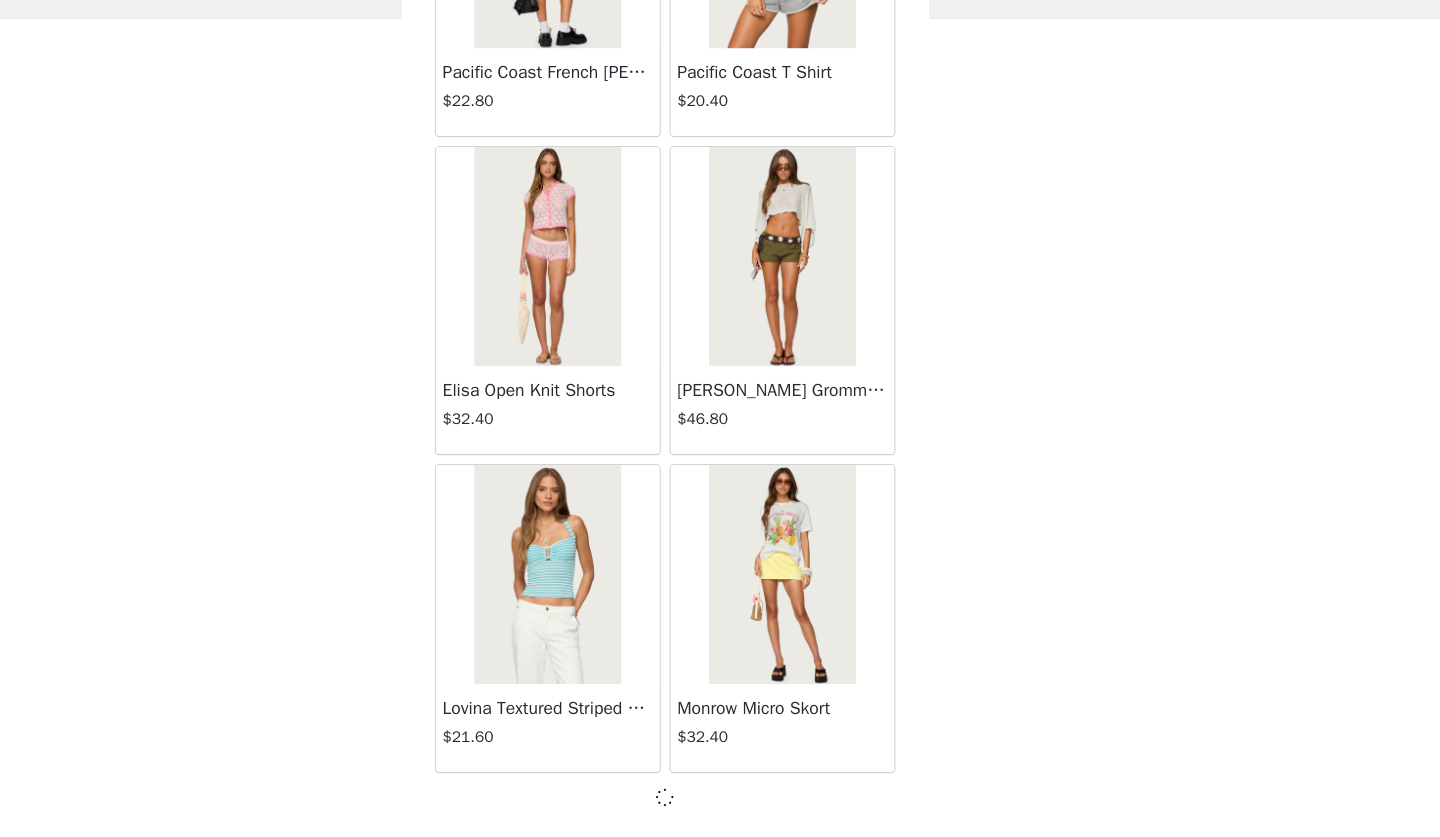scroll, scrollTop: 10914, scrollLeft: 0, axis: vertical 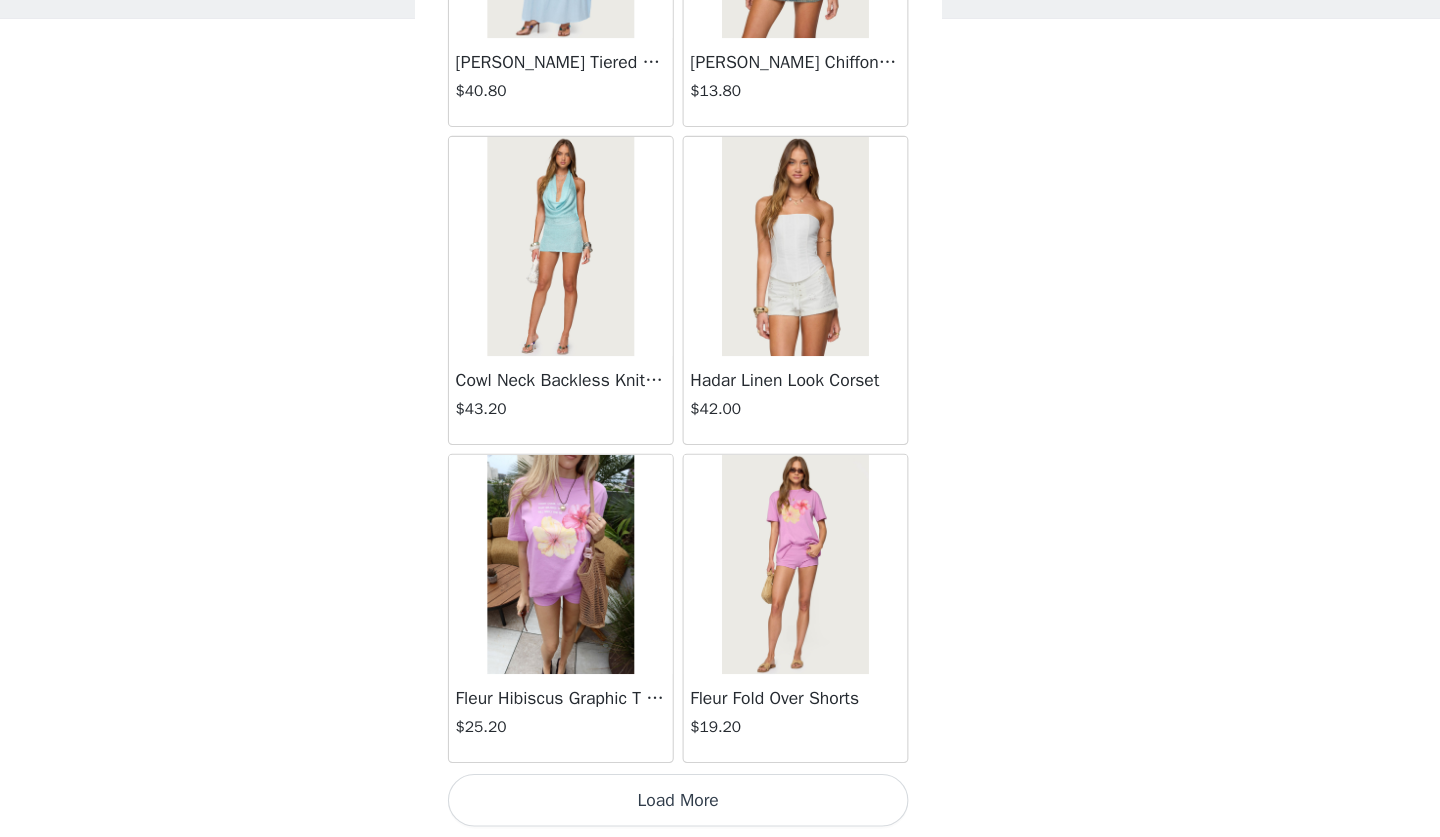 click on "Load More" at bounding box center [720, 803] 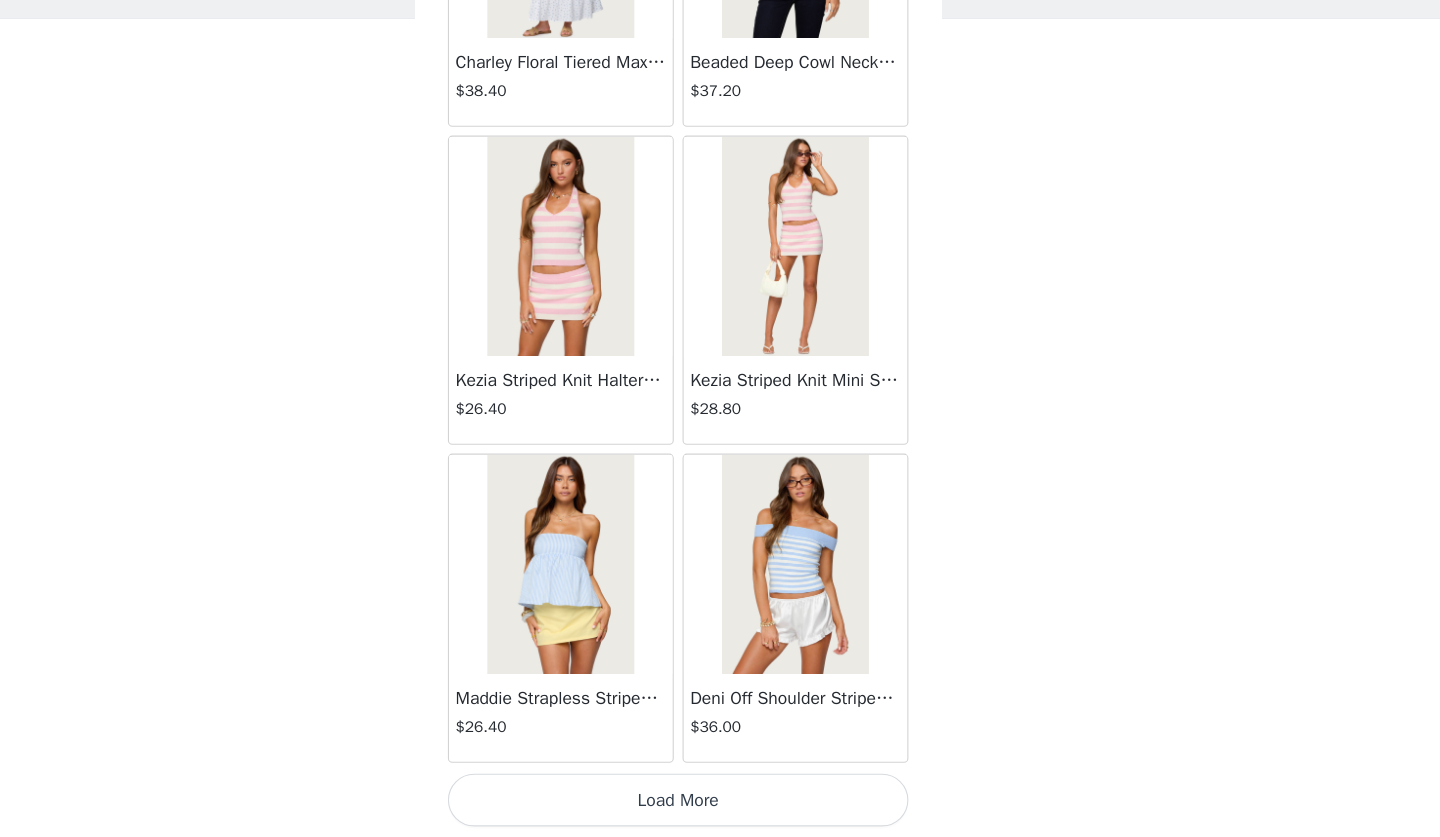 scroll, scrollTop: 16723, scrollLeft: 0, axis: vertical 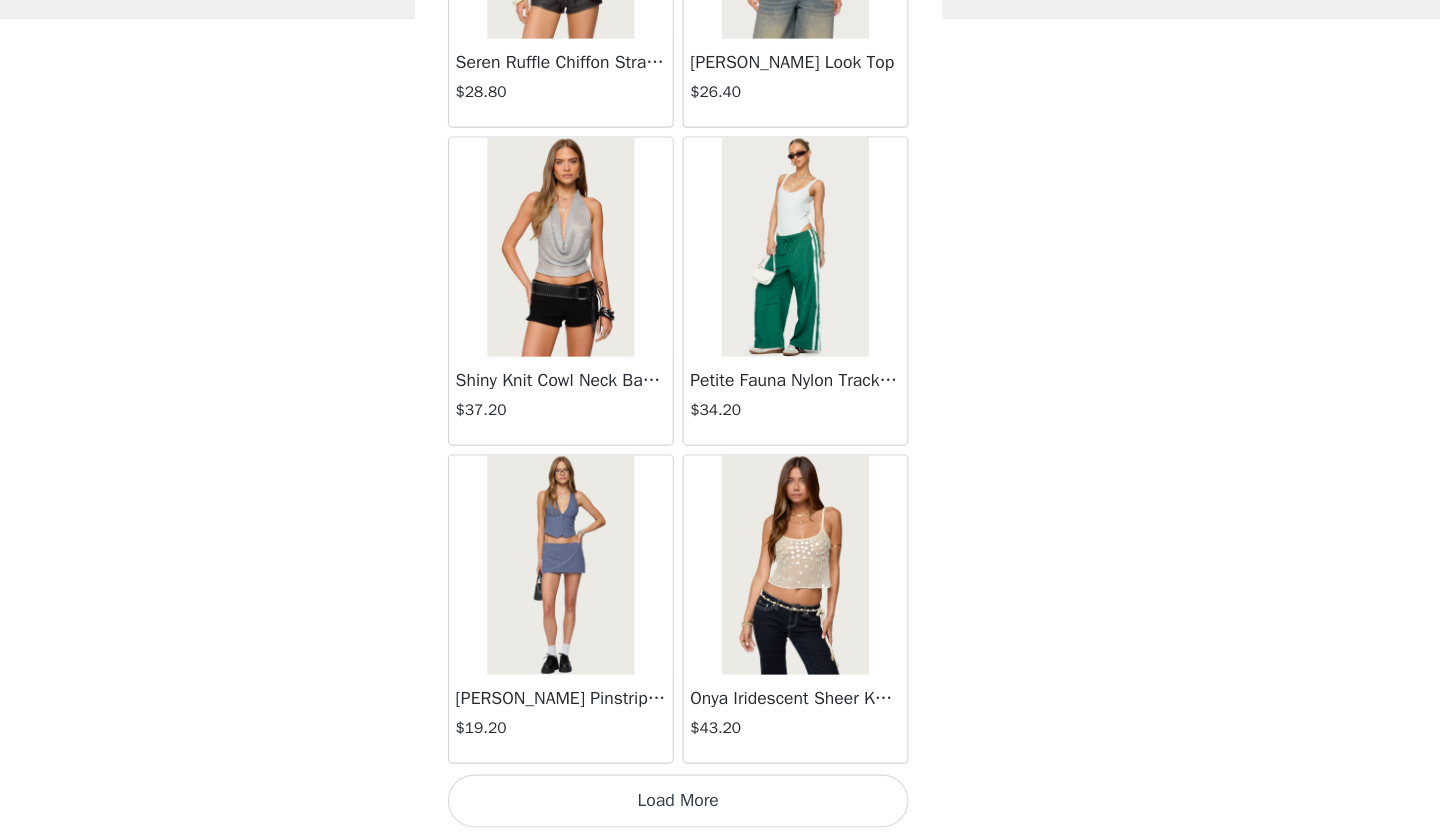 click on "Load More" at bounding box center [720, 803] 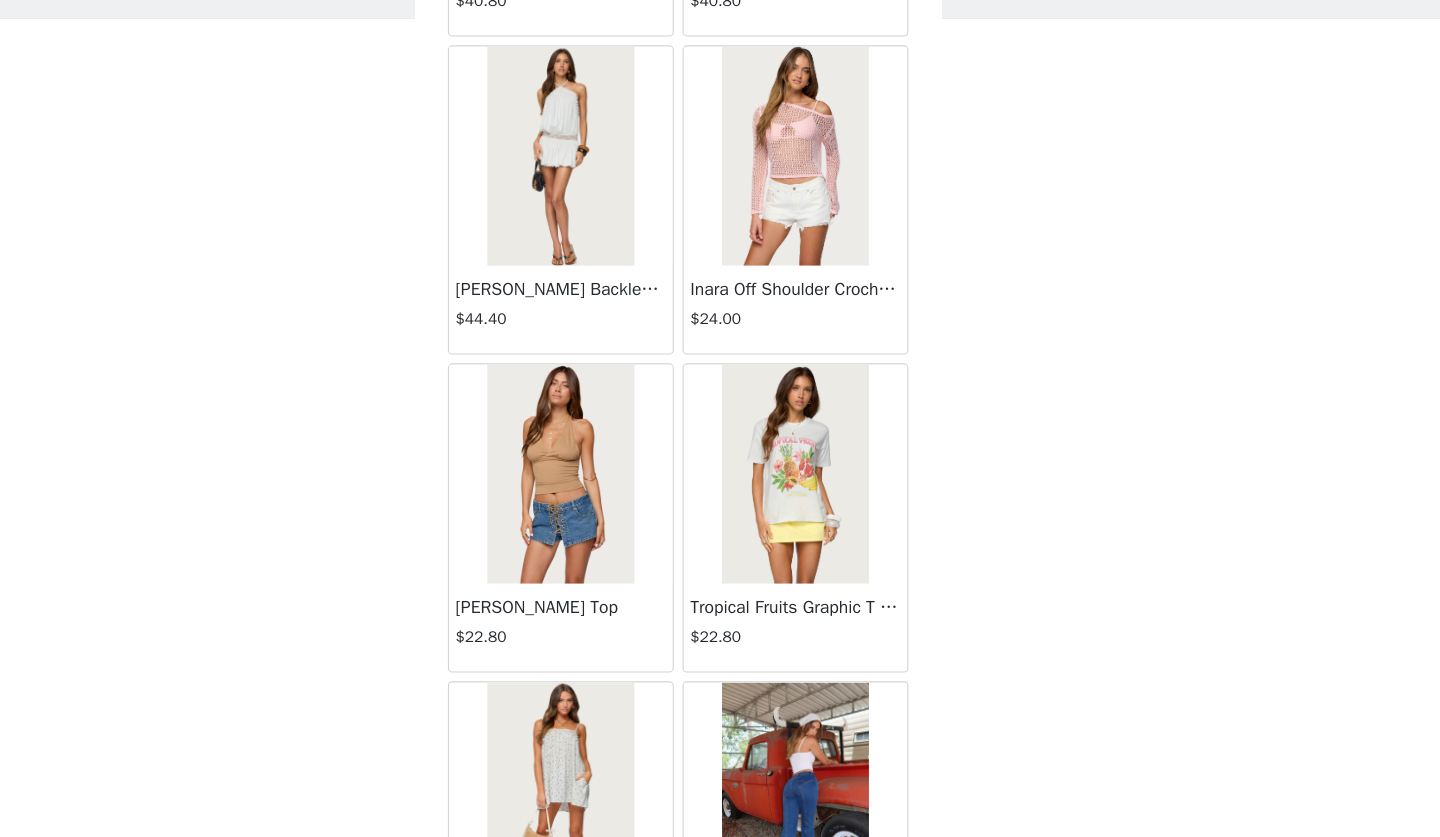 scroll, scrollTop: 20867, scrollLeft: 0, axis: vertical 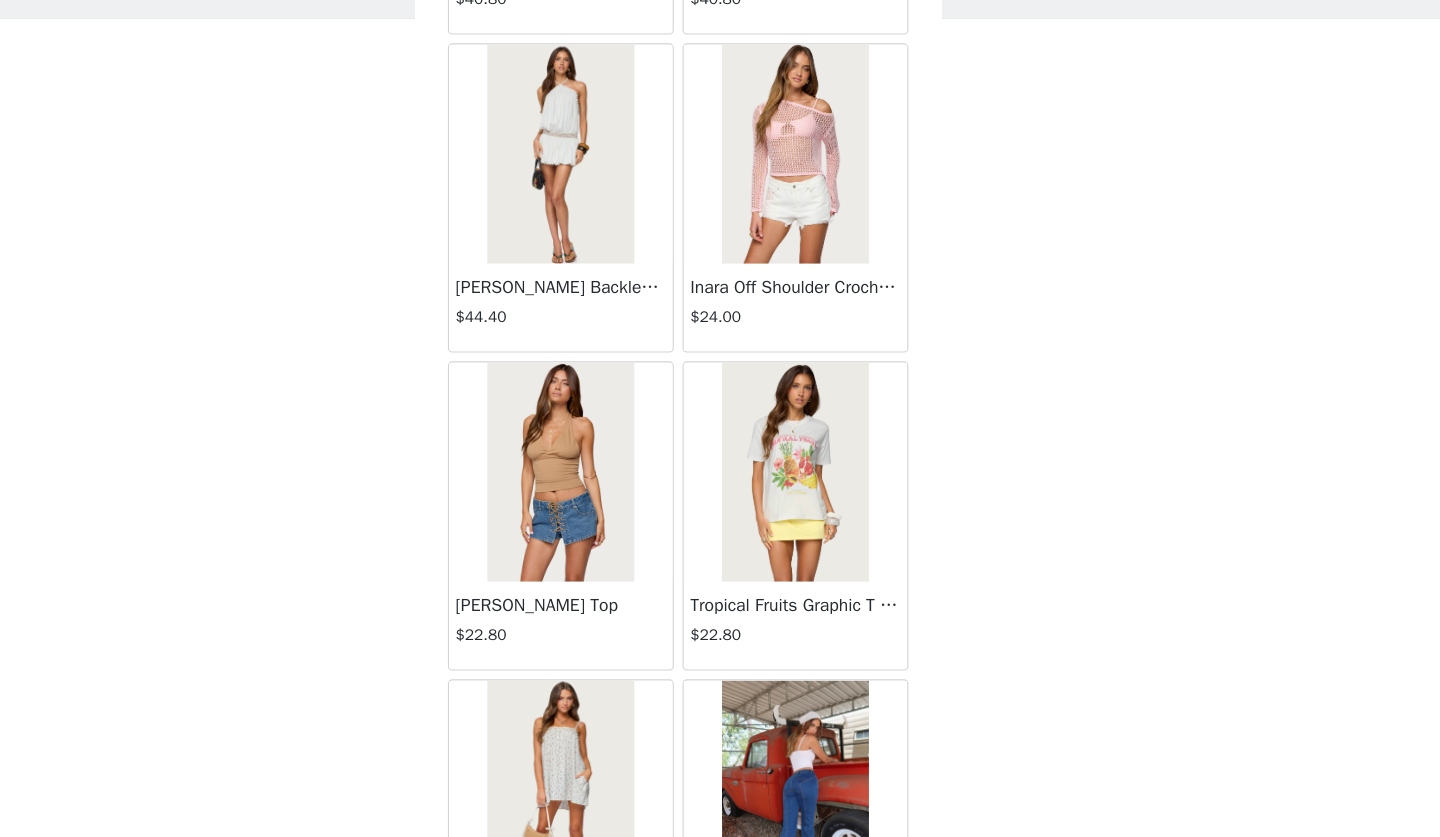 click at bounding box center [612, 214] 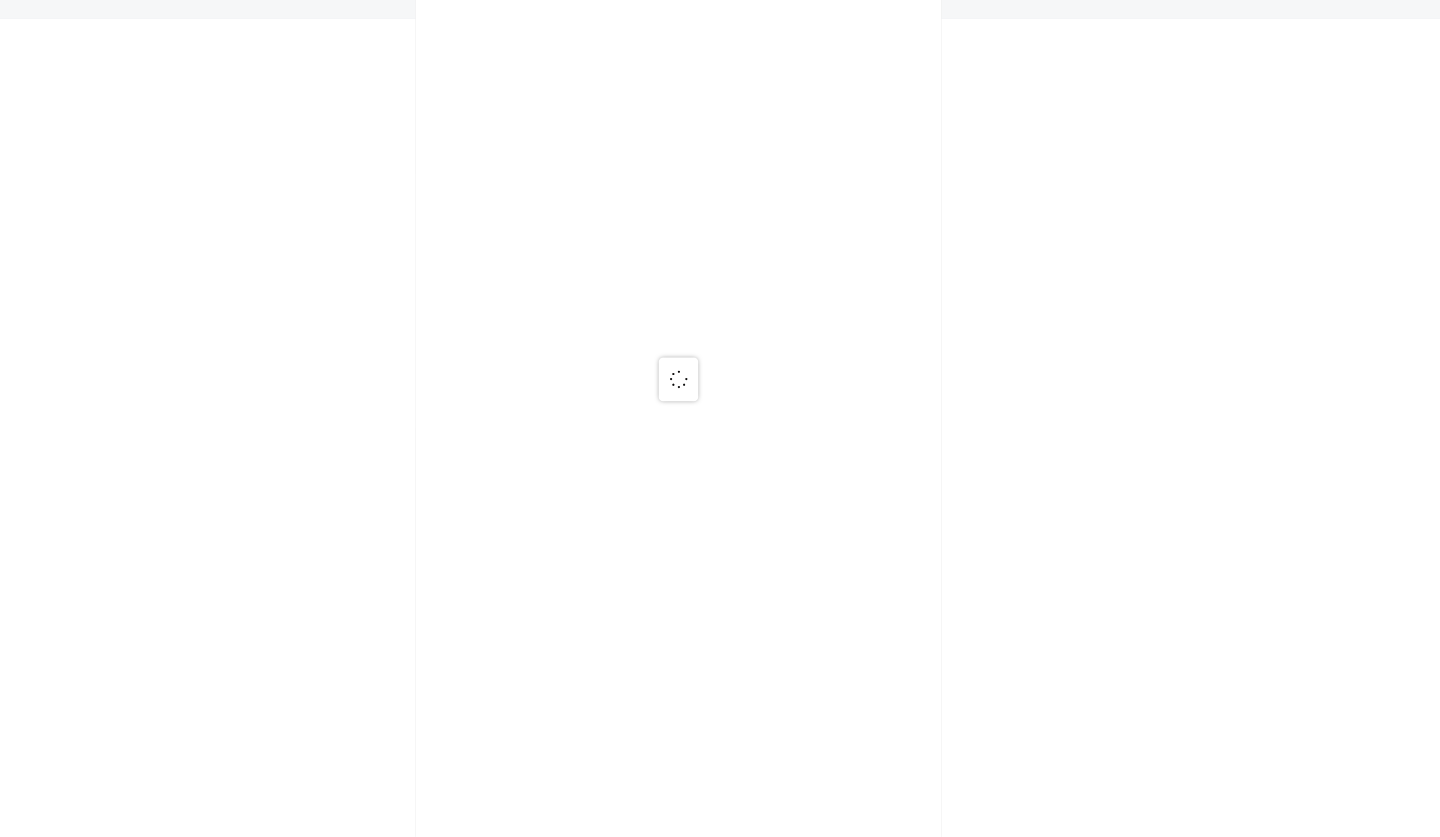 scroll, scrollTop: 0, scrollLeft: 0, axis: both 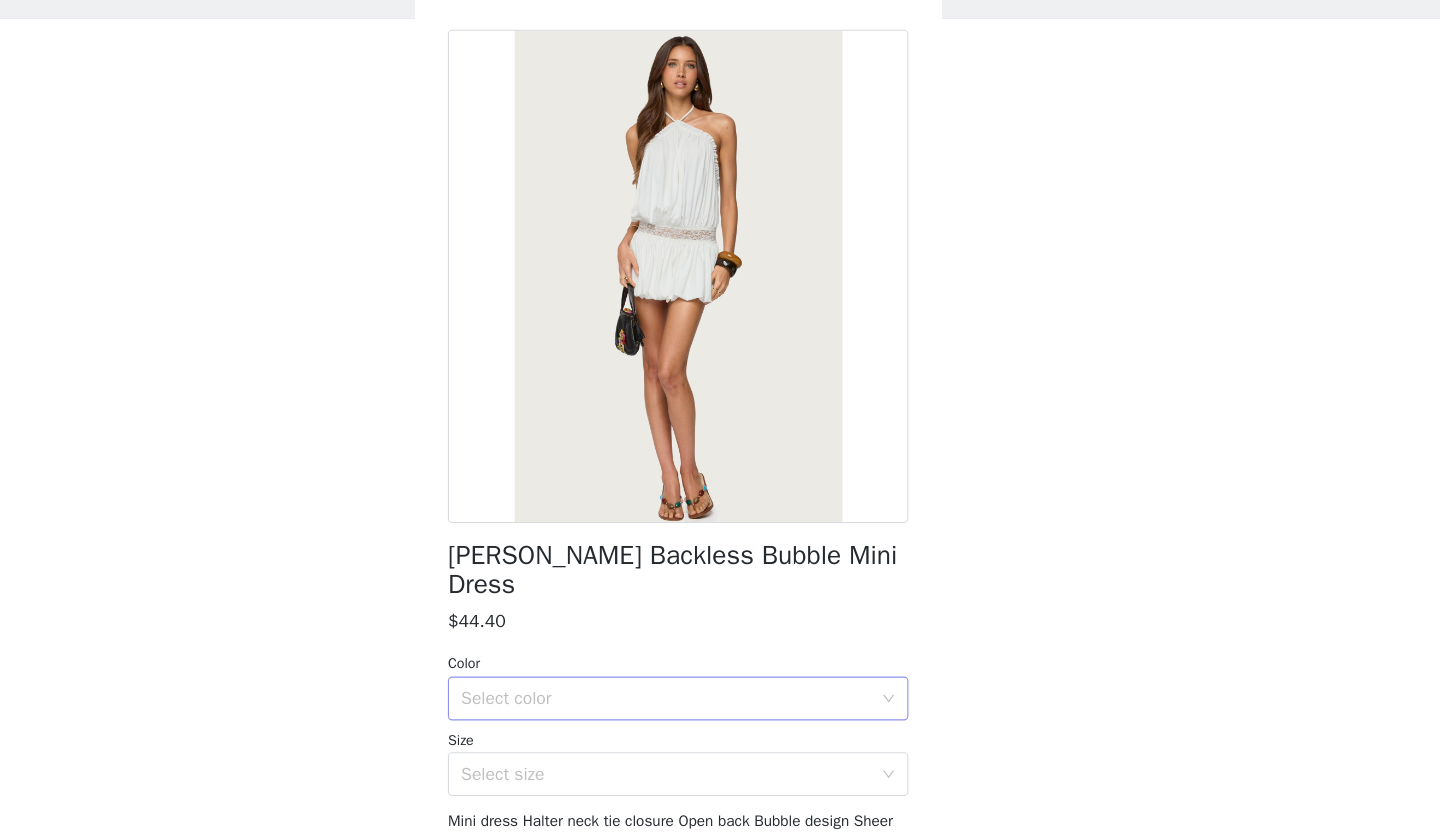 click on "Select color" at bounding box center (709, 710) 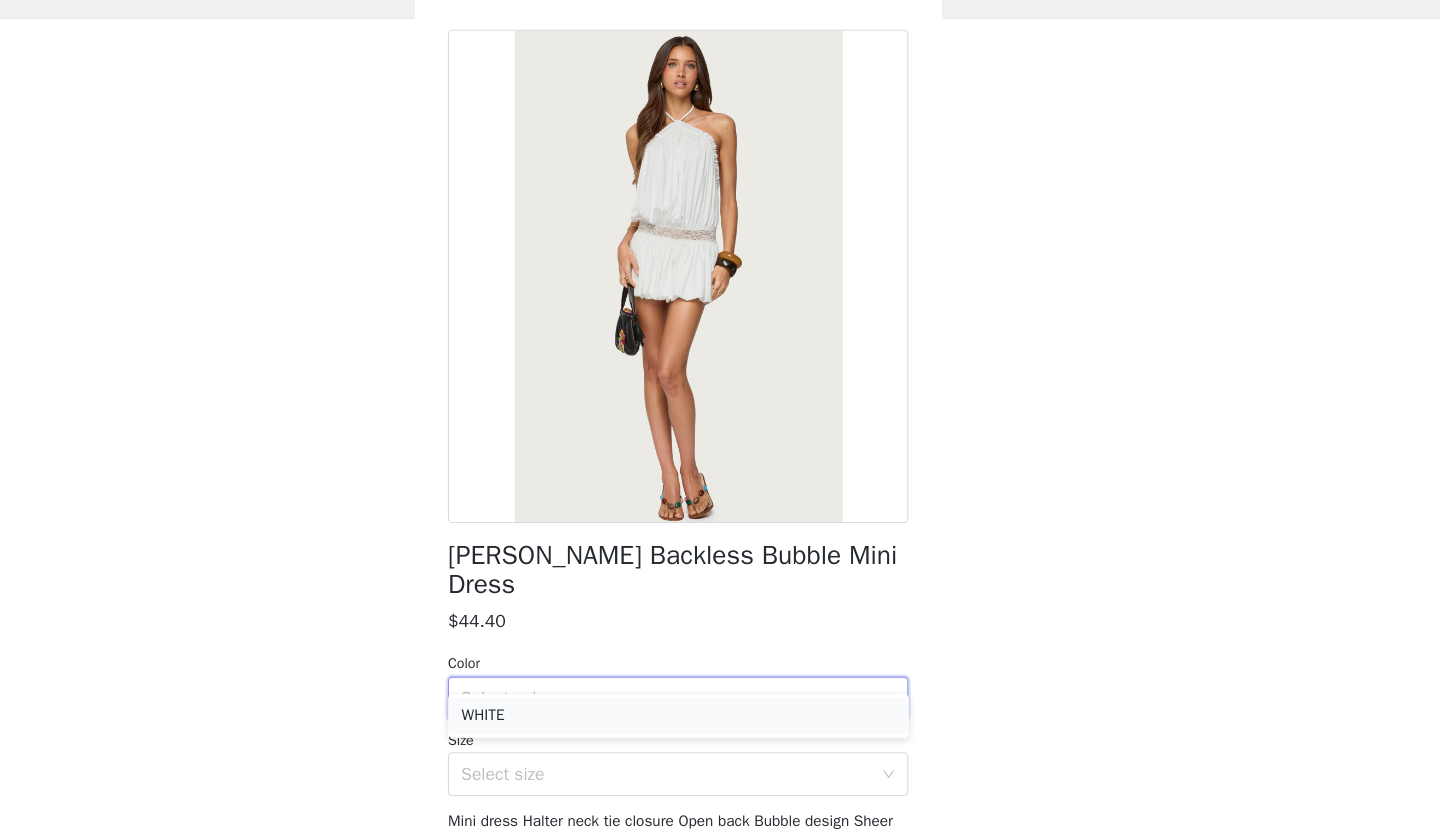 click on "WHITE" at bounding box center (720, 726) 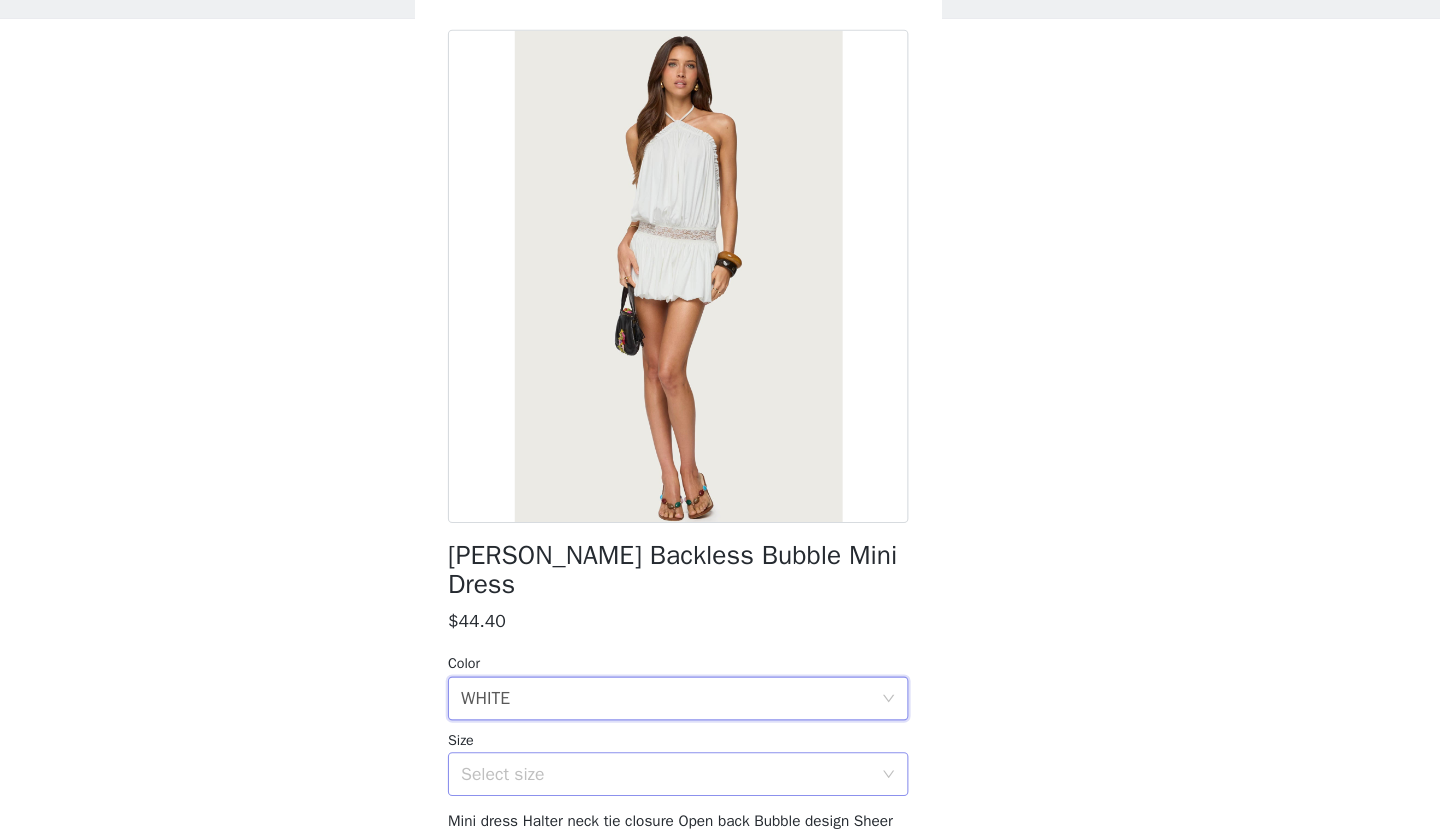 click on "Select size" at bounding box center [709, 779] 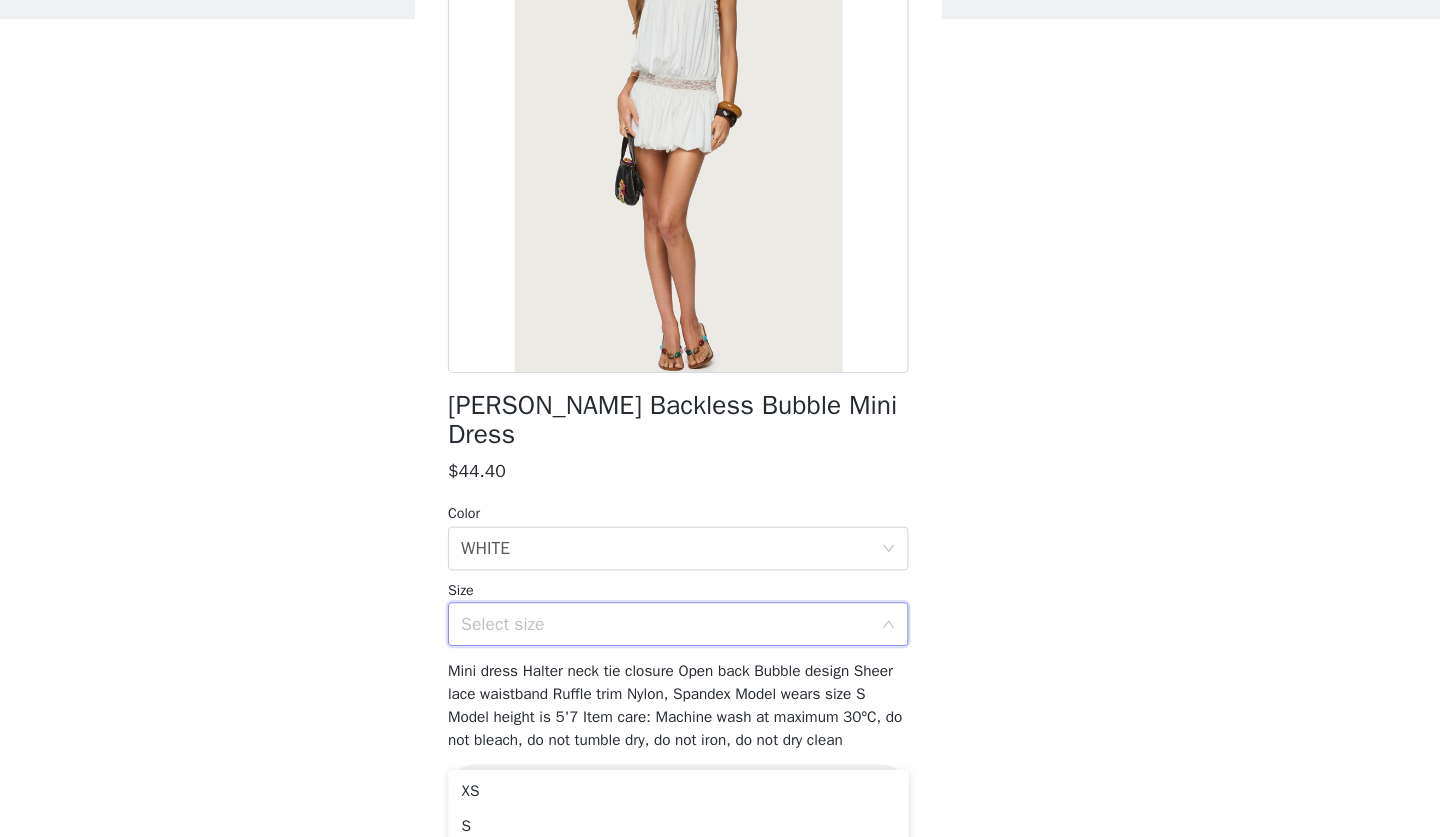 scroll, scrollTop: 135, scrollLeft: 0, axis: vertical 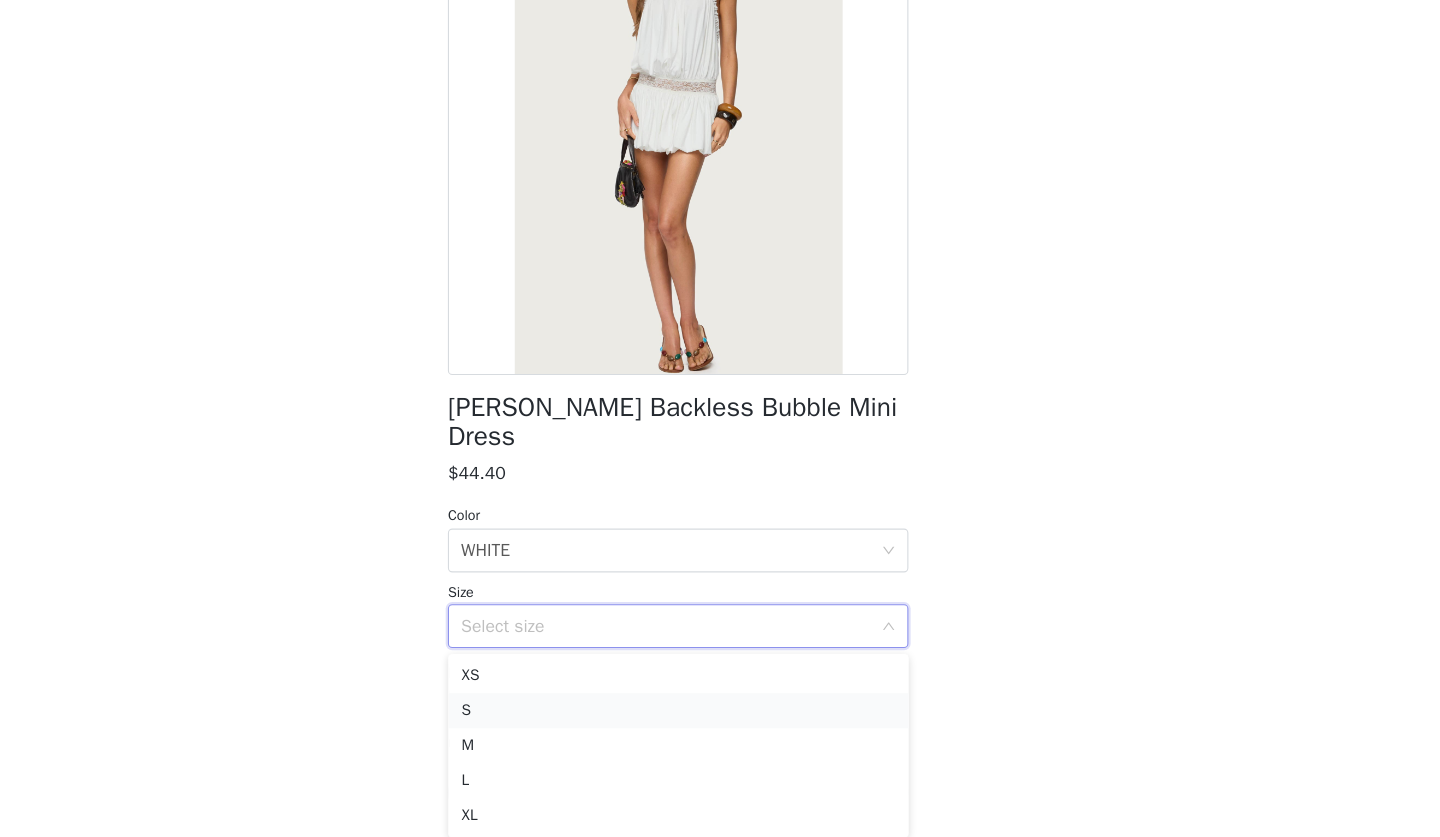 click on "S" at bounding box center (720, 721) 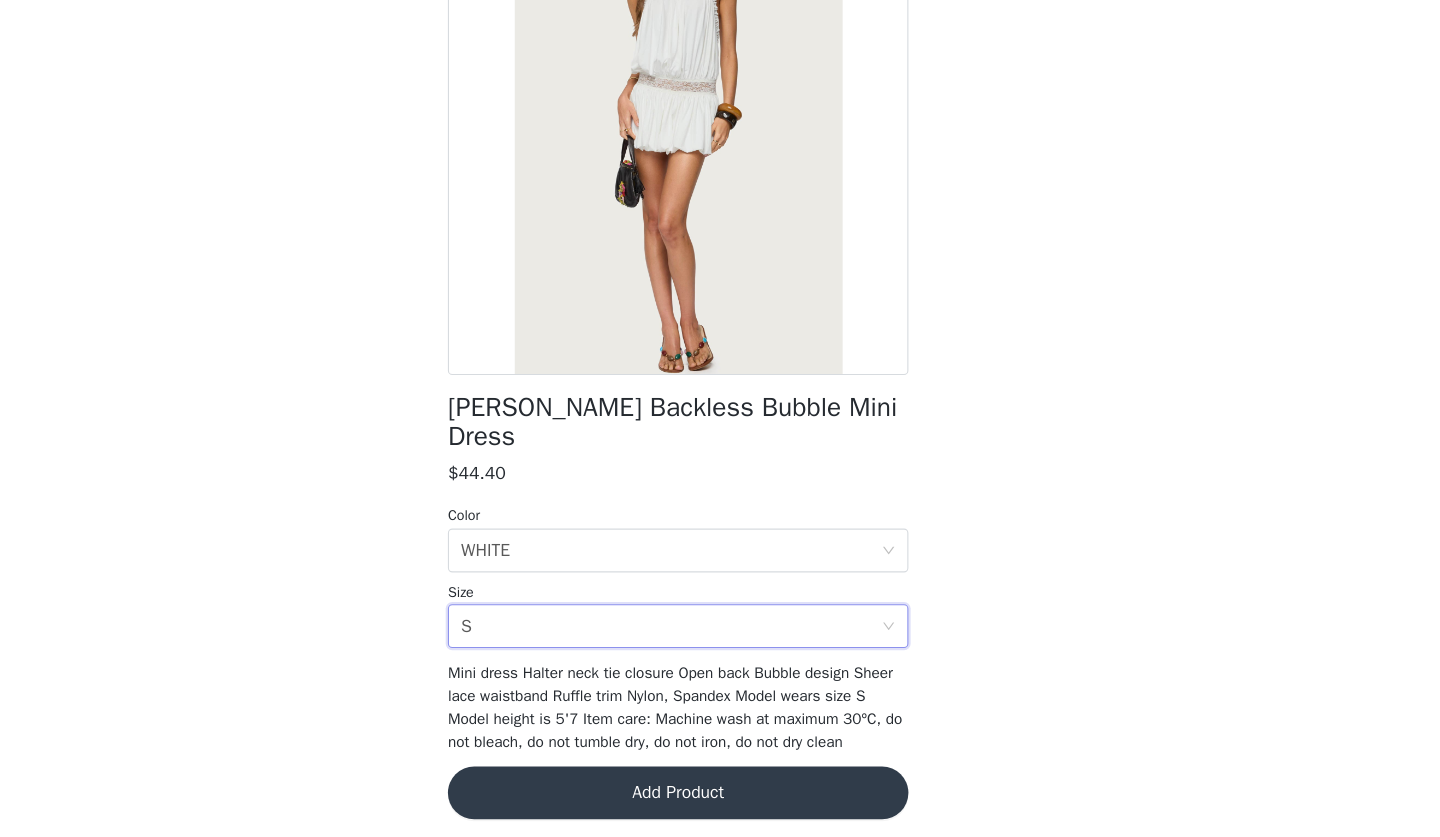 scroll, scrollTop: 72, scrollLeft: 0, axis: vertical 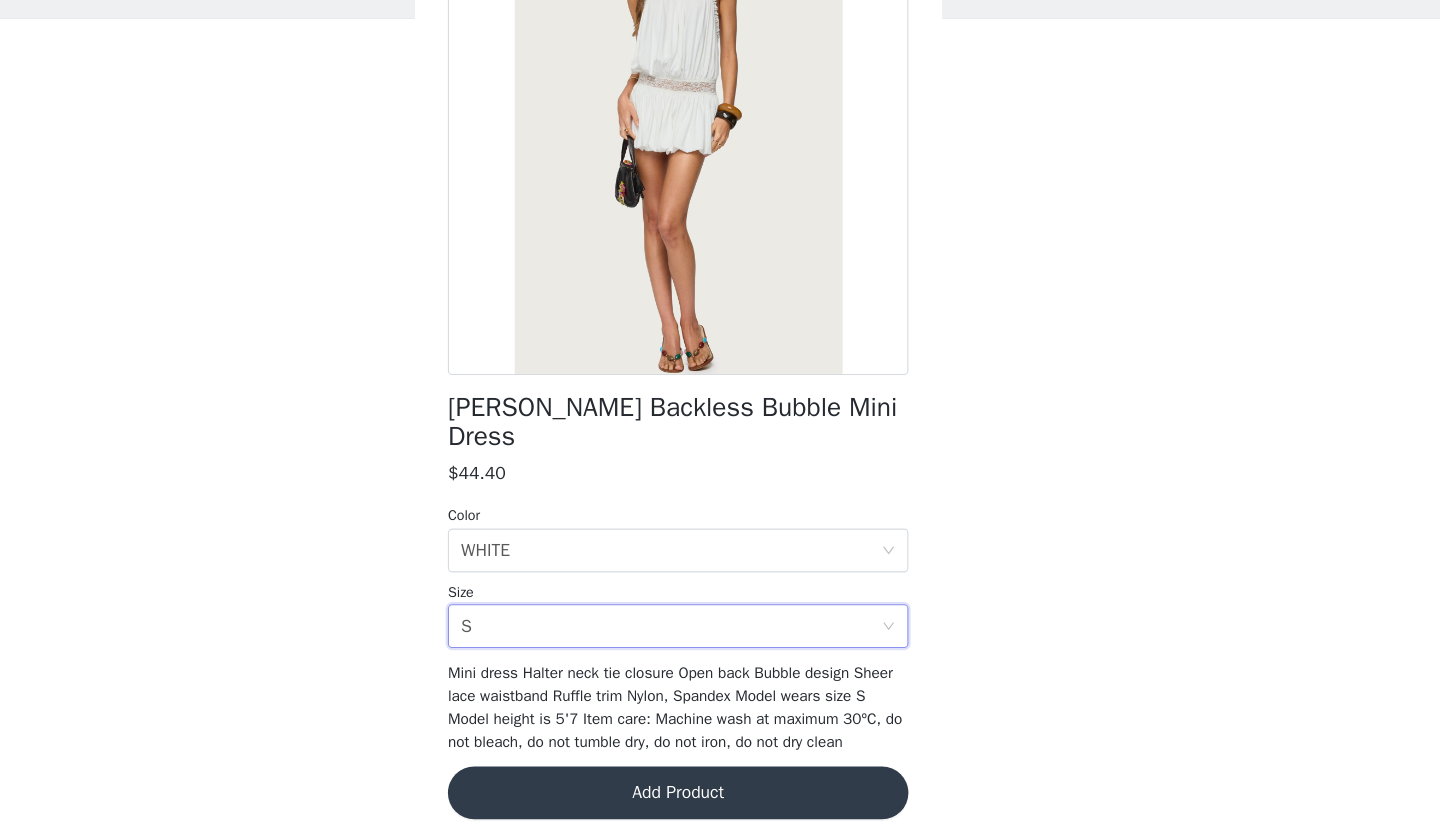 click on "Add Product" at bounding box center [720, 796] 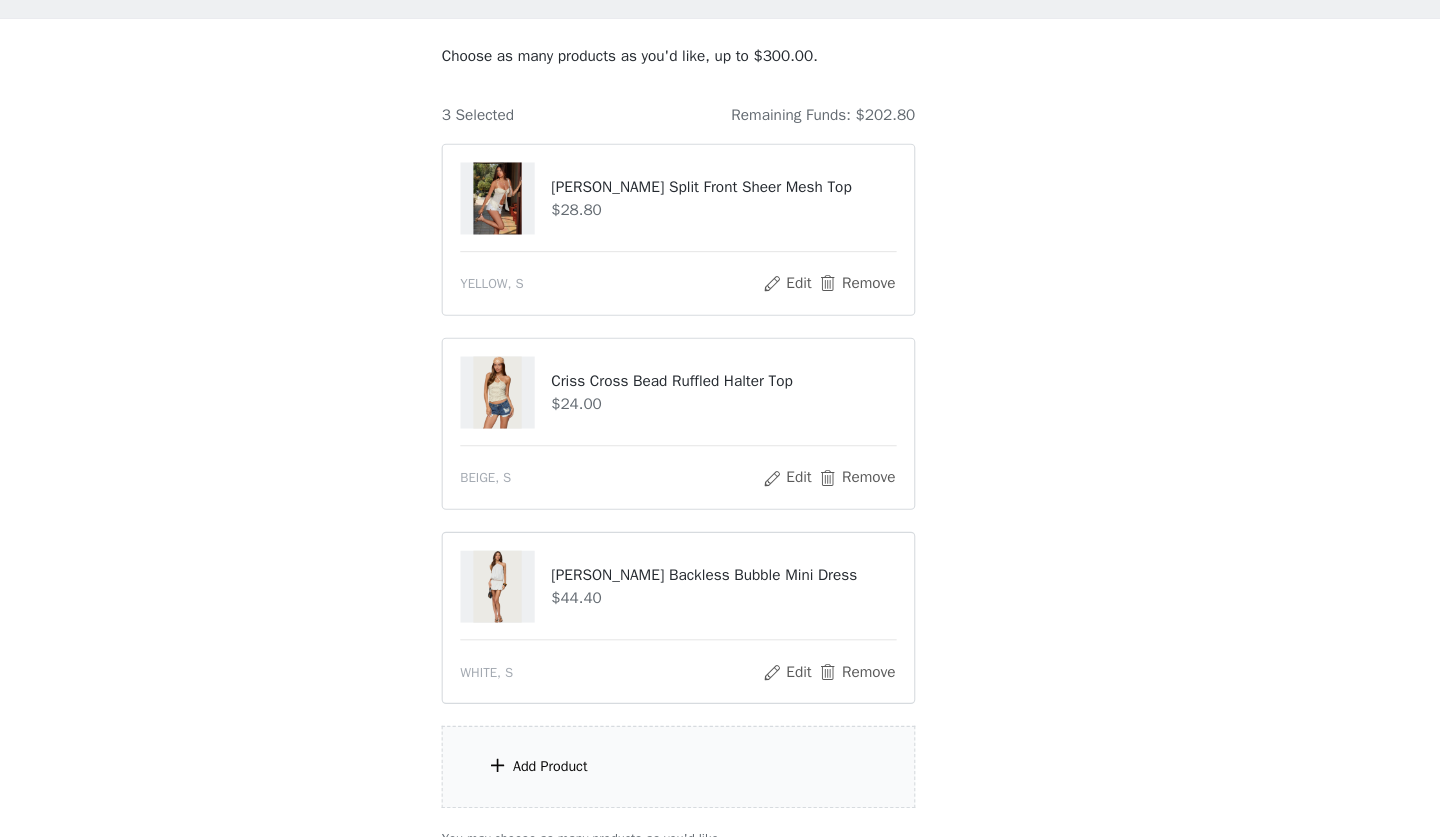 click on "Add Product" at bounding box center (603, 772) 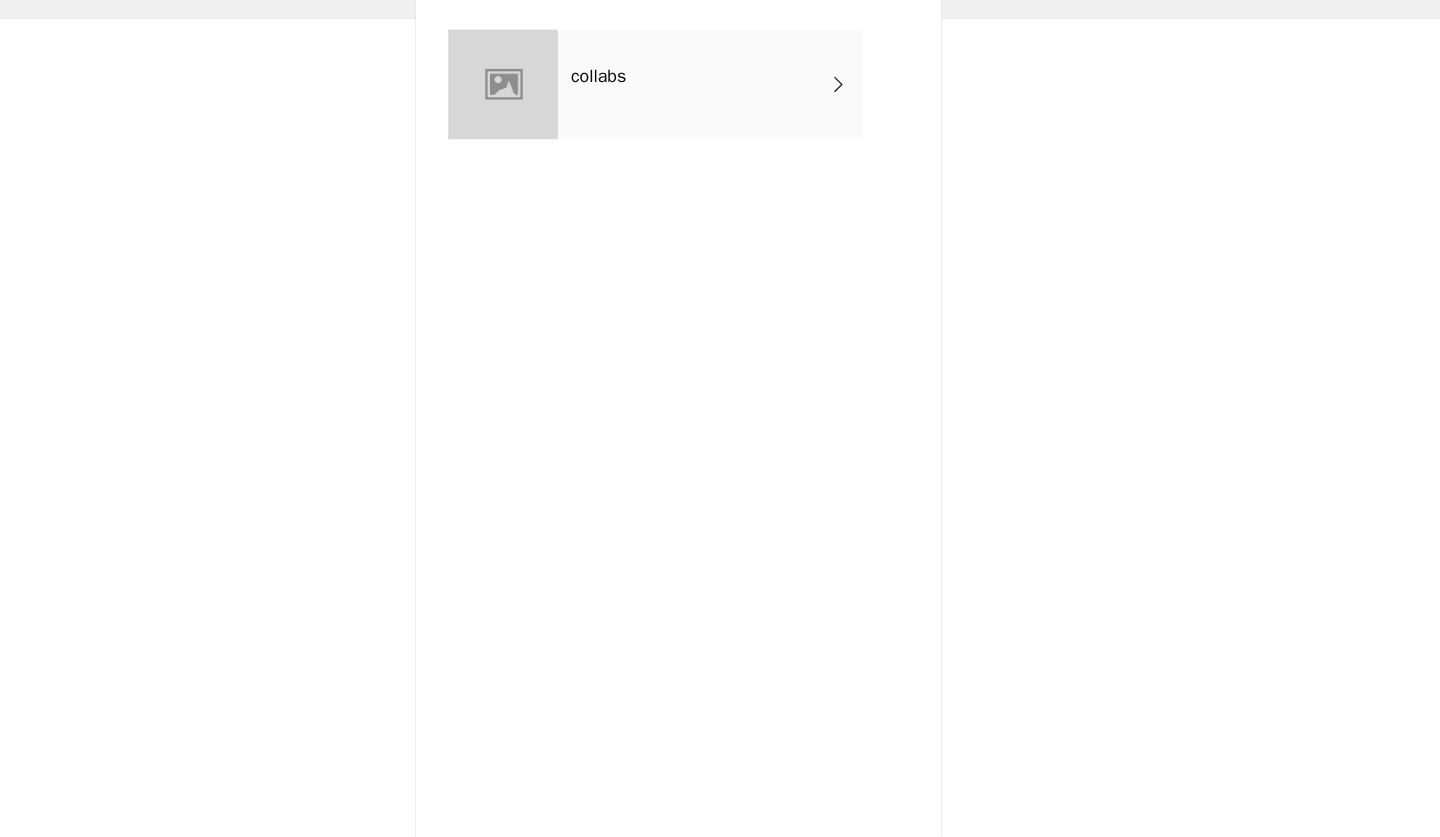 click on "collabs" at bounding box center [749, 150] 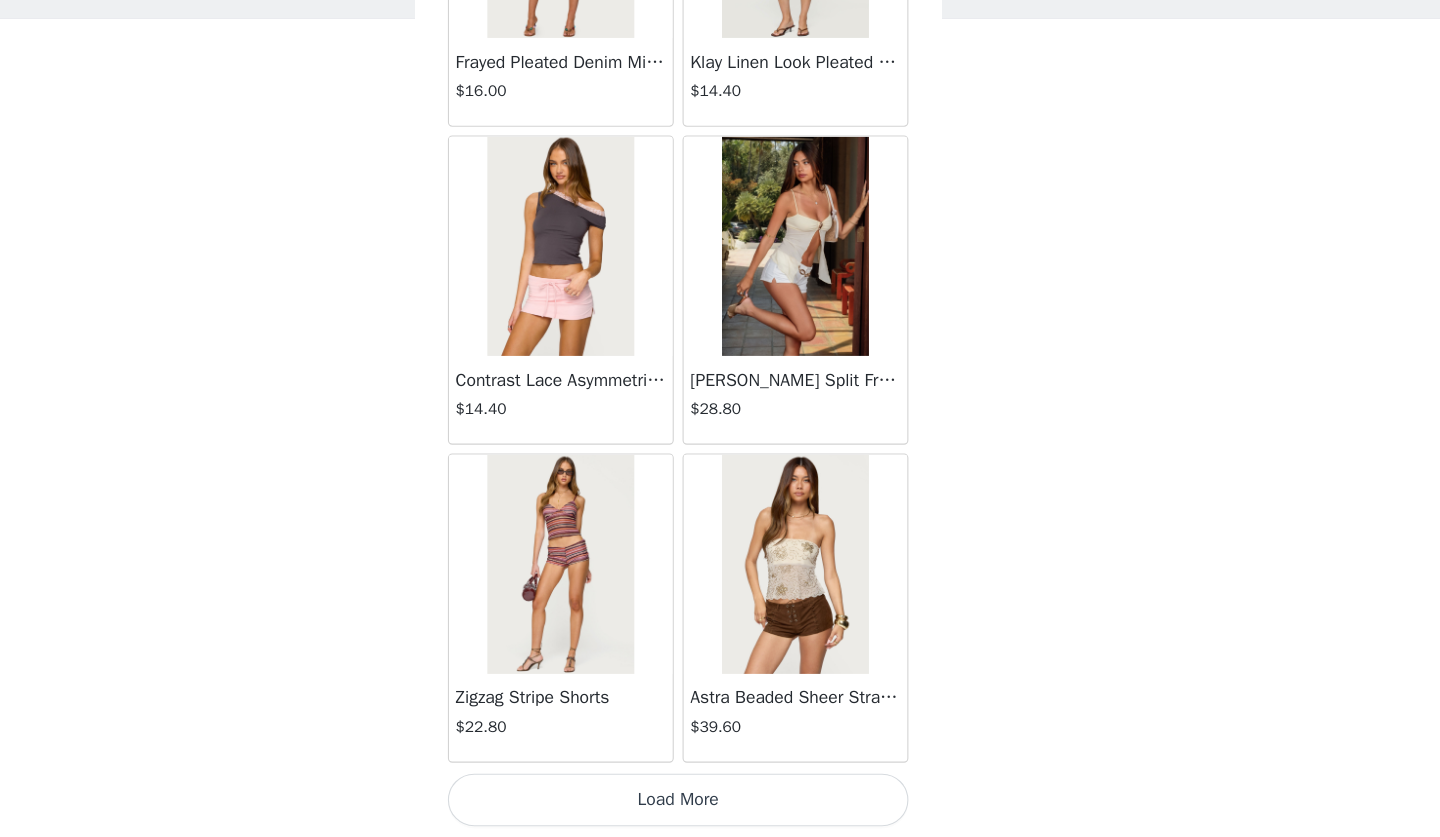 click on "Load More" at bounding box center (720, 803) 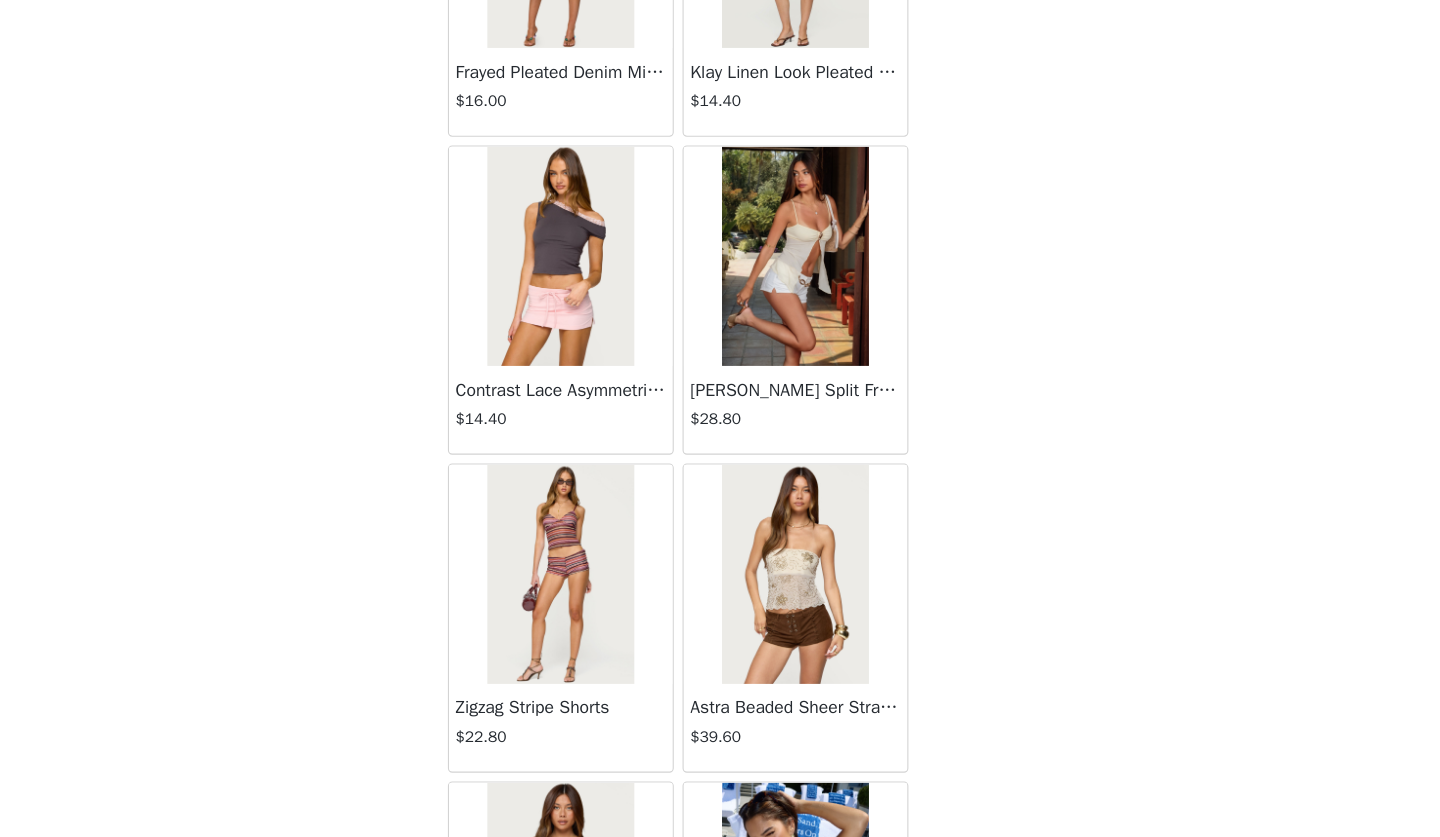 scroll, scrollTop: 249, scrollLeft: 0, axis: vertical 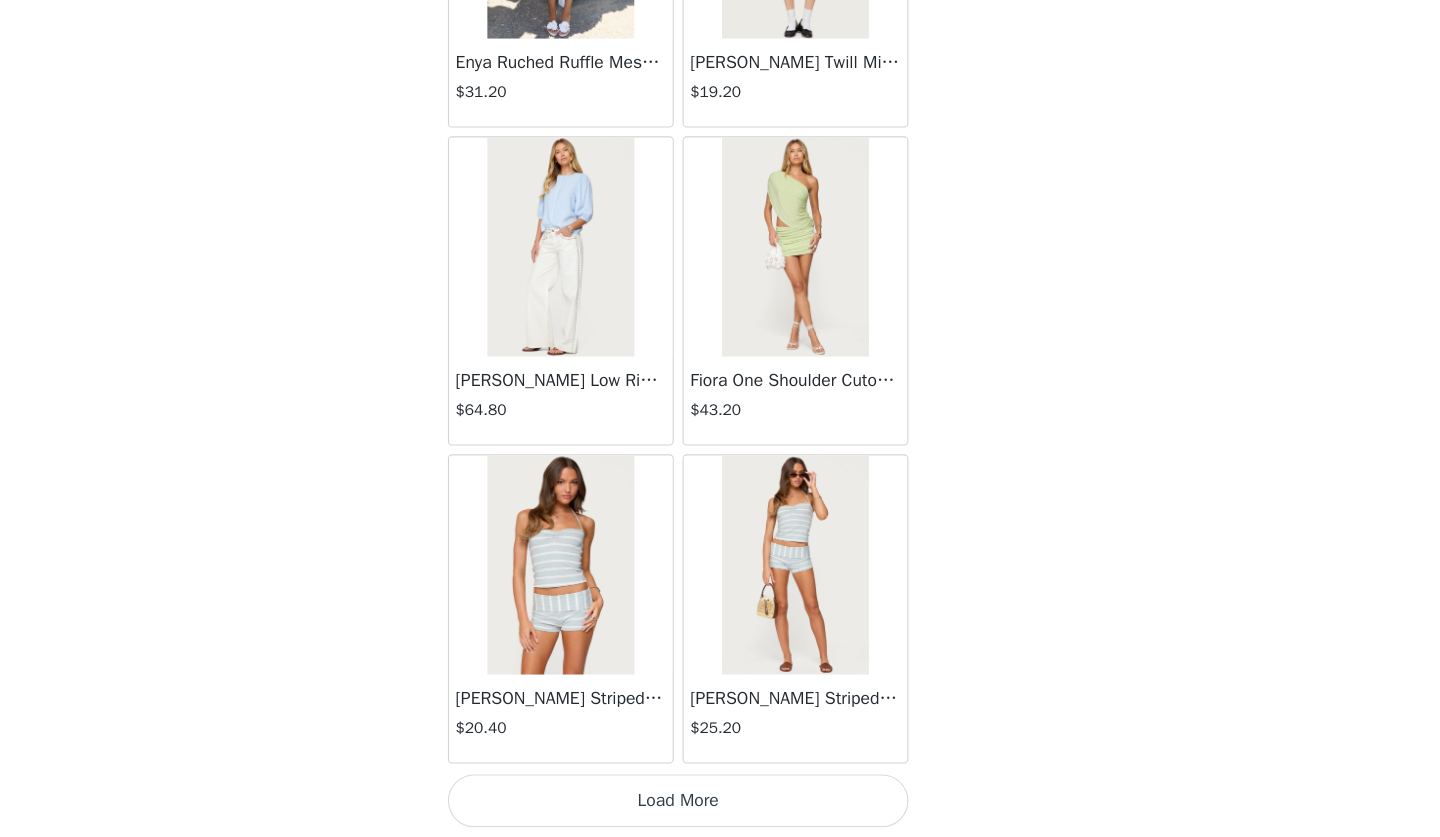 click on "Lovina Grommet Pleated Mini Skort   $16.80       Metallic & Sequin Textured Tank Top   $27.60       Nelley Backless Beaded Sequin Chiffon Top   $36.00       [PERSON_NAME] Asymmetric One Shoulder Crochet Top   $21.60       [PERSON_NAME] Plaid Micro Shorts   $30.00       [PERSON_NAME] Floral Texured Sheer Halter Top   $27.60       Maree Bead V Neck Top   $22.80       Maree Bead Cut Out Mini Skirt   $20.40       [PERSON_NAME] Cut Out Halter Top   $28.80       Juney Pinstripe Tailored Button Up Shirt   $36.00       Avenly Striped Tie Front Babydoll Top   $27.60       [PERSON_NAME] Studded Grommet Tube Top   $30.00       Avalai Linen Look Mini Skort   $38.40       Beaded Deep Cowl Neck Backless Top   $37.20       Frayed Pleated Denim Mini Skort   $16.00       Klay Linen Look Pleated Mini Skort   $14.40       Contrast Lace Asymmetric Off Shoulder Top   $14.40       [PERSON_NAME] Split Front Sheer Mesh Top   $28.80       Zigzag Stripe Shorts   $22.80       Astra Beaded Sheer Strapless Top   $39.60       Beaded Floral Embroidered Tank Top   $38.40" at bounding box center [720, -2095] 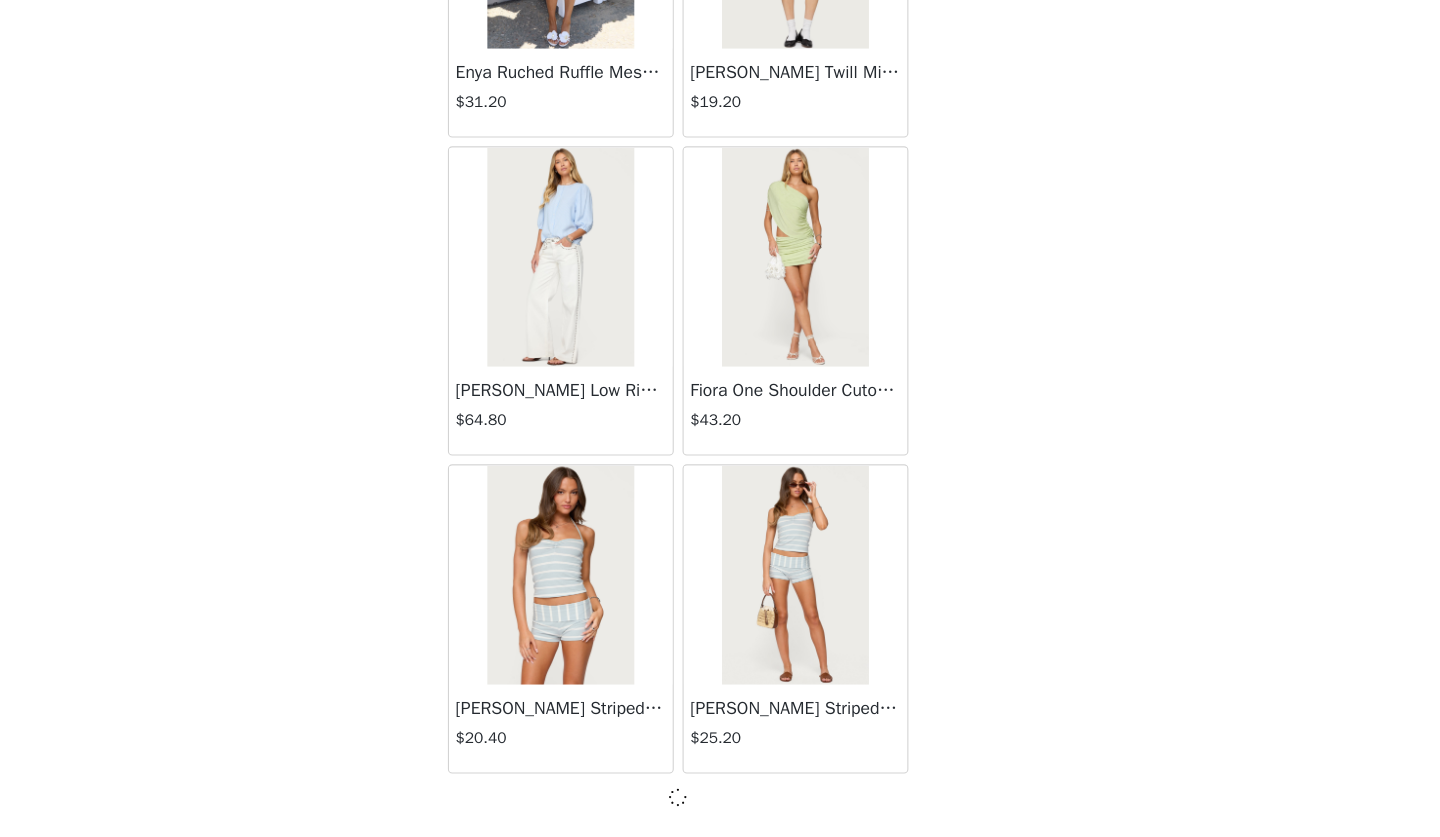 scroll, scrollTop: 5114, scrollLeft: 0, axis: vertical 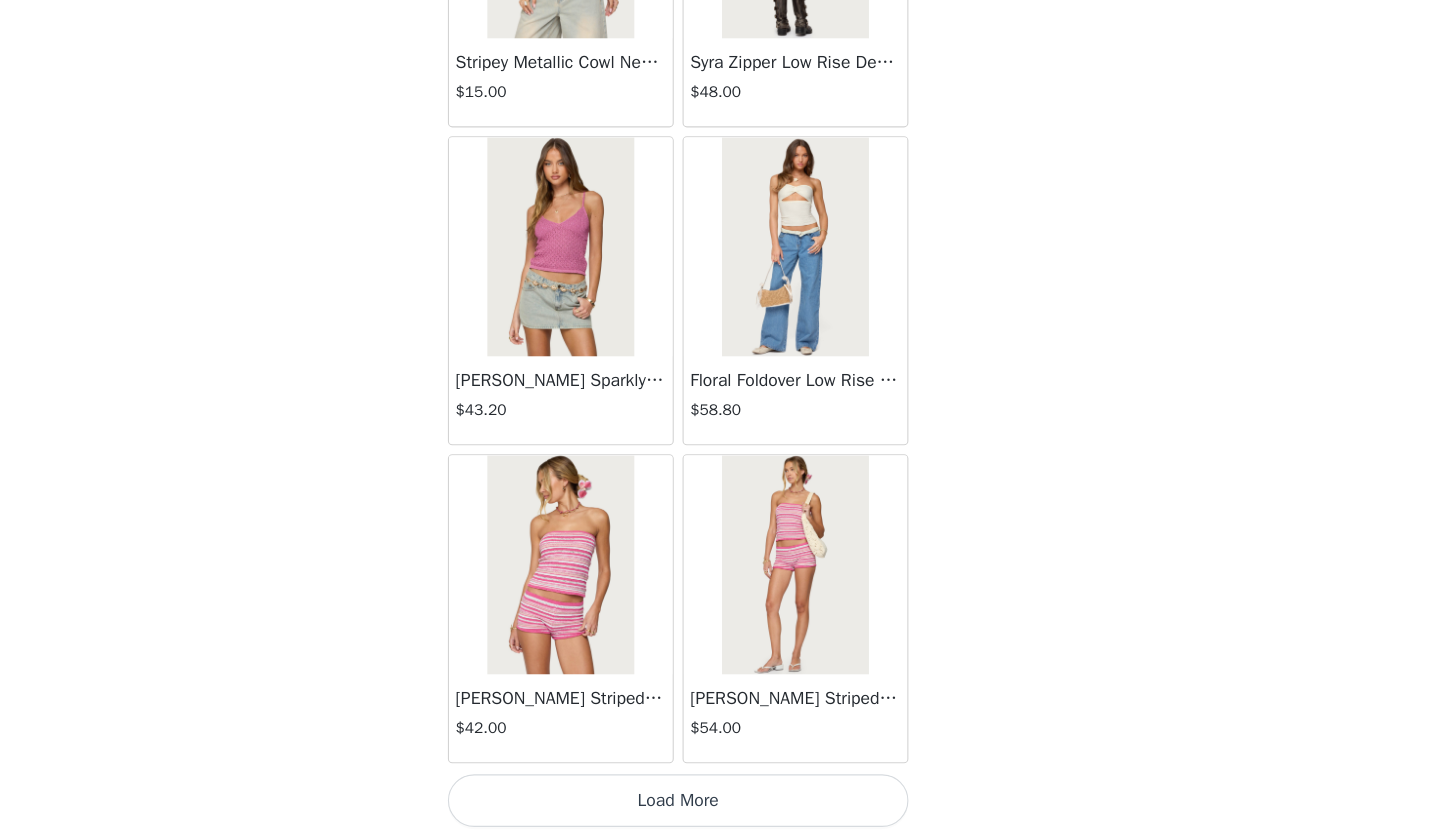 click on "Load More" at bounding box center [720, 803] 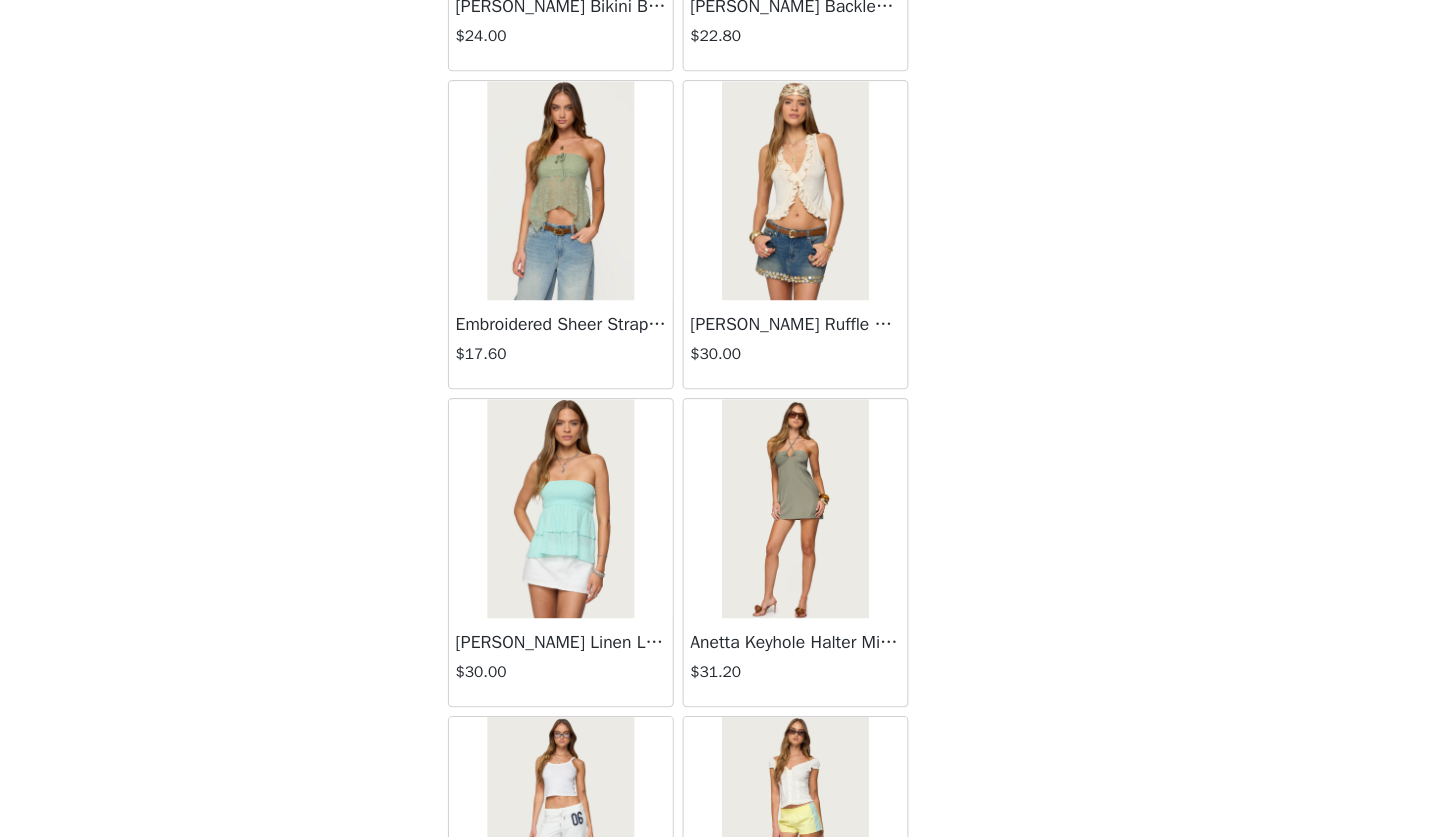 scroll, scrollTop: 9503, scrollLeft: 0, axis: vertical 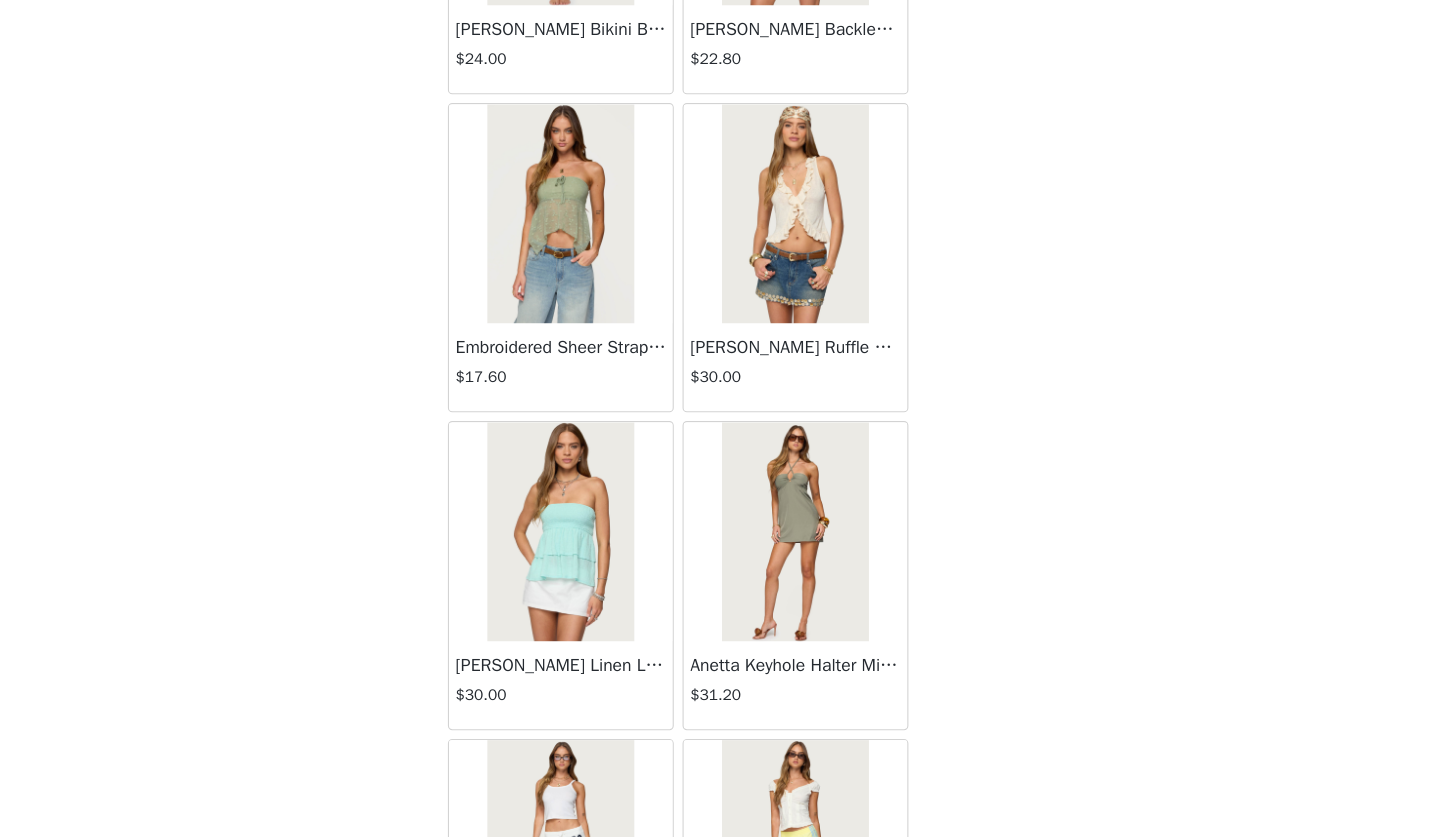 click at bounding box center [826, 268] 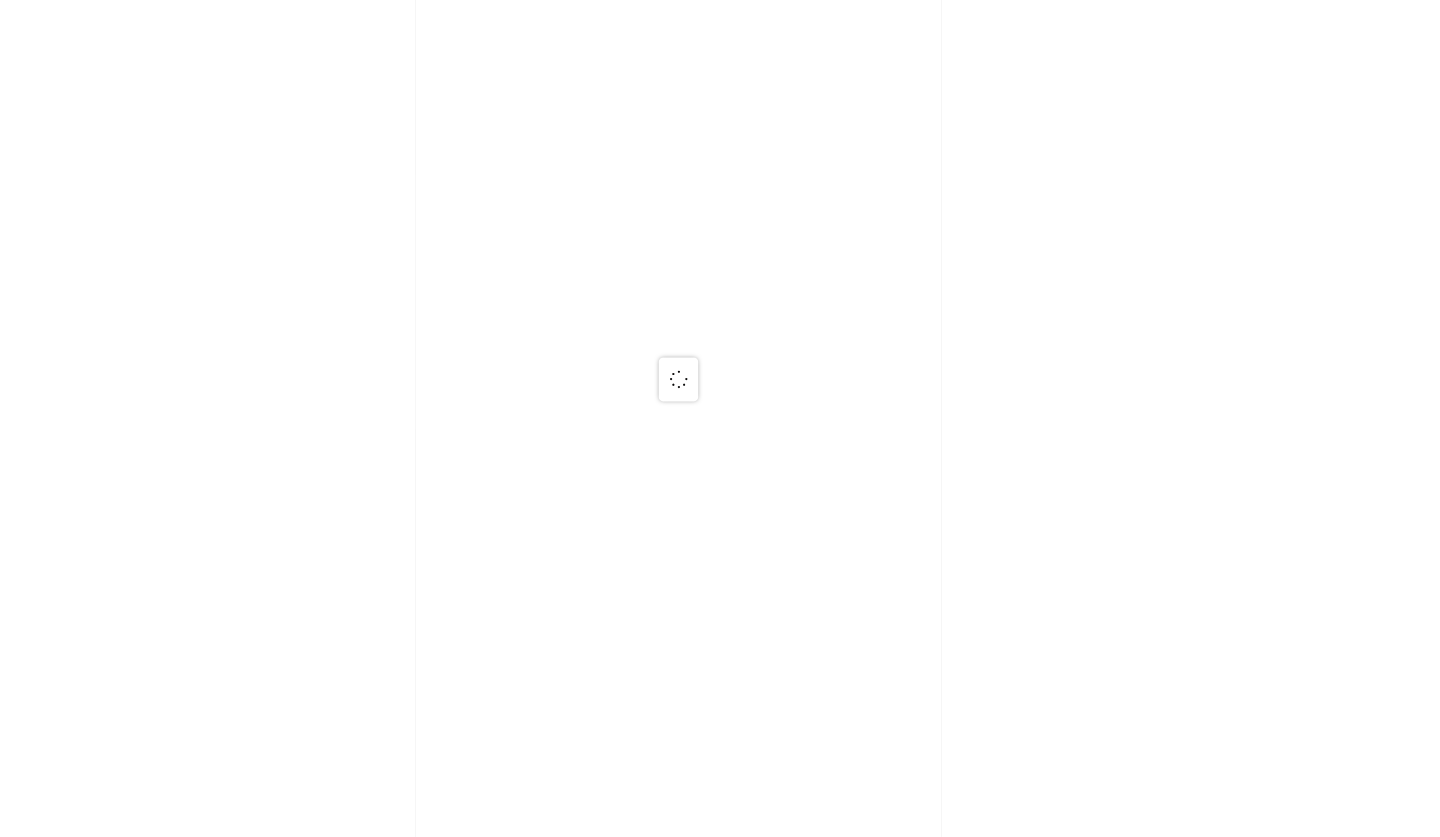 scroll, scrollTop: 0, scrollLeft: 0, axis: both 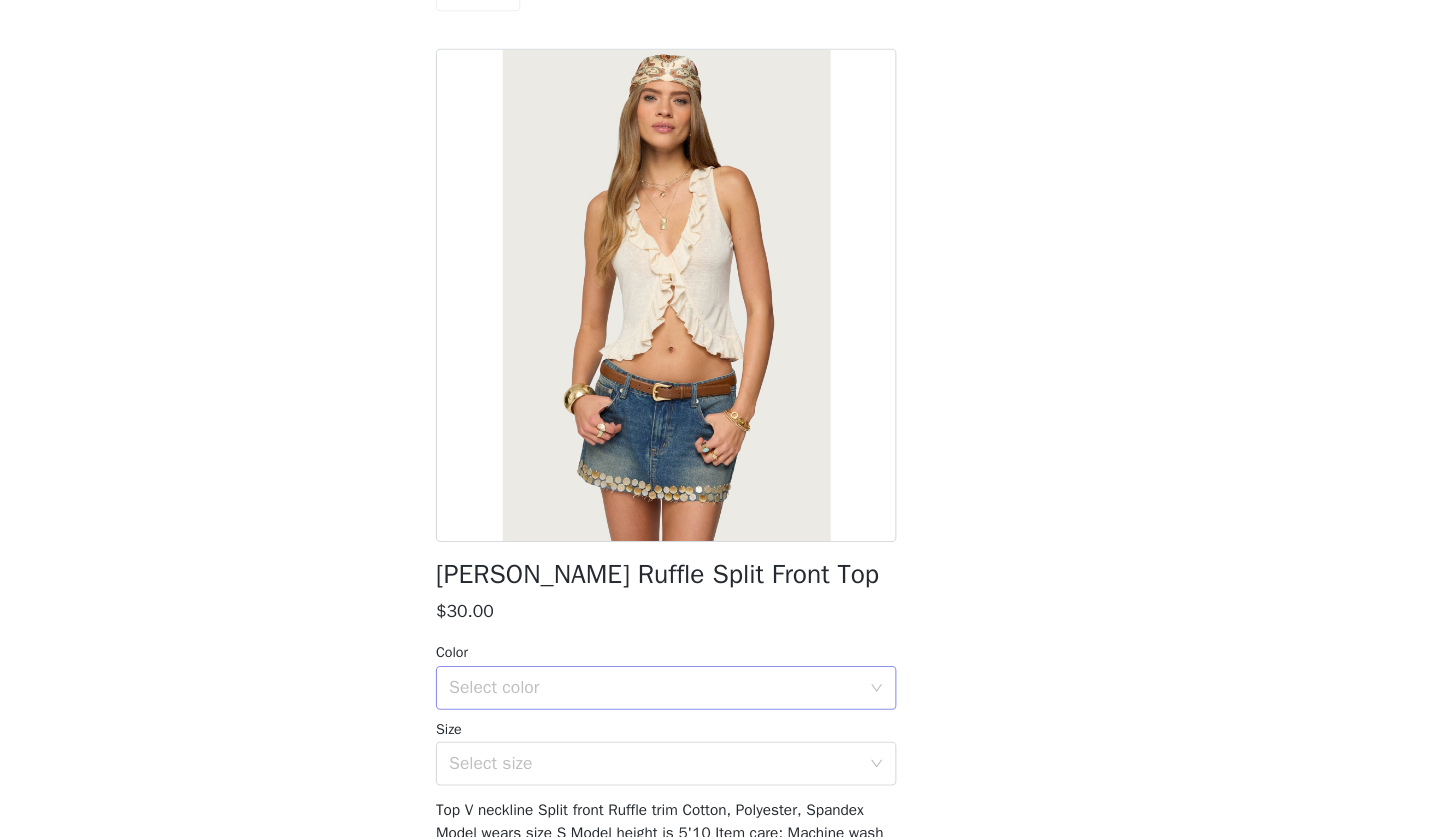 click on "Select color" at bounding box center (713, 683) 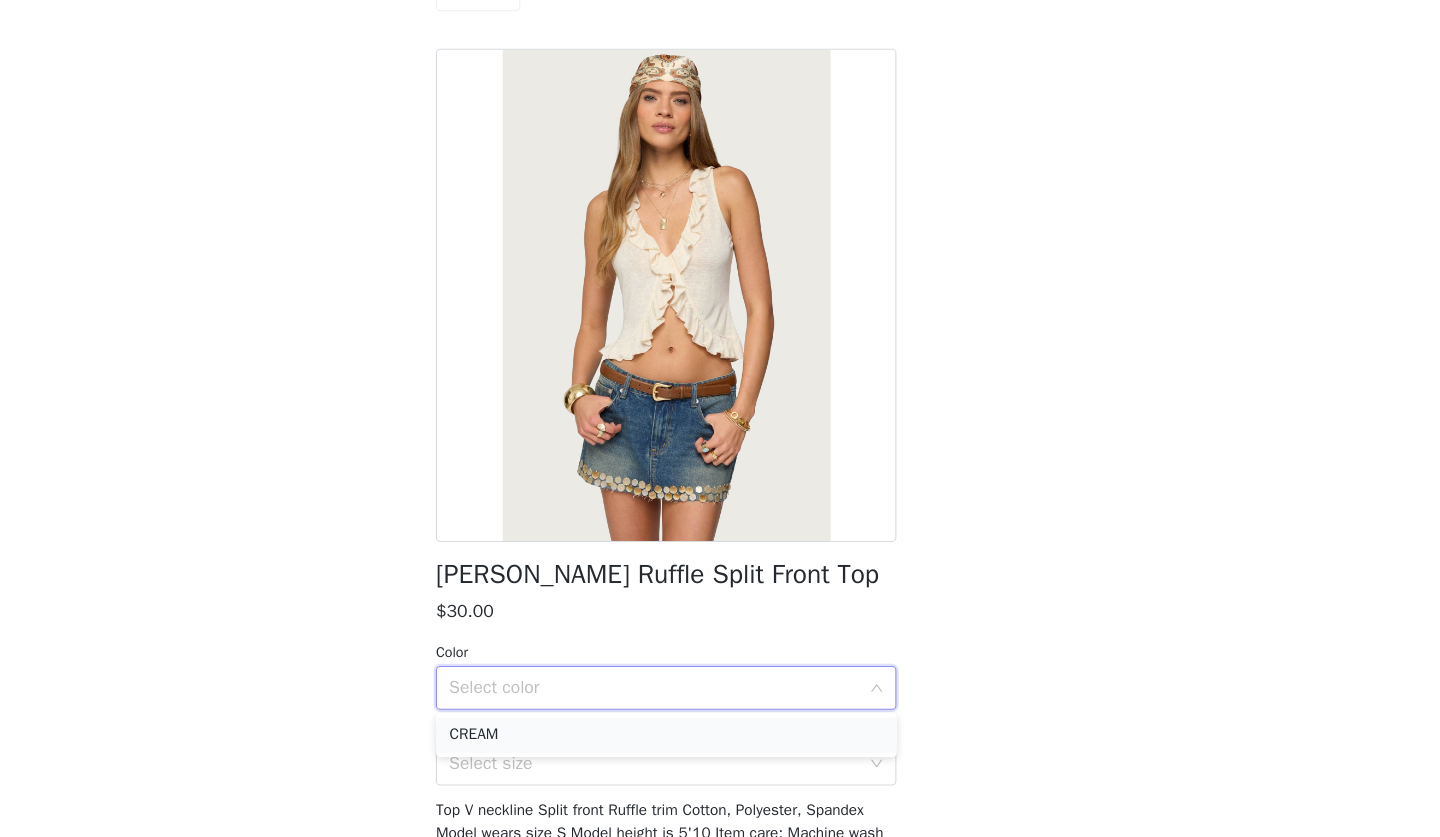 click on "CREAM" at bounding box center [720, 726] 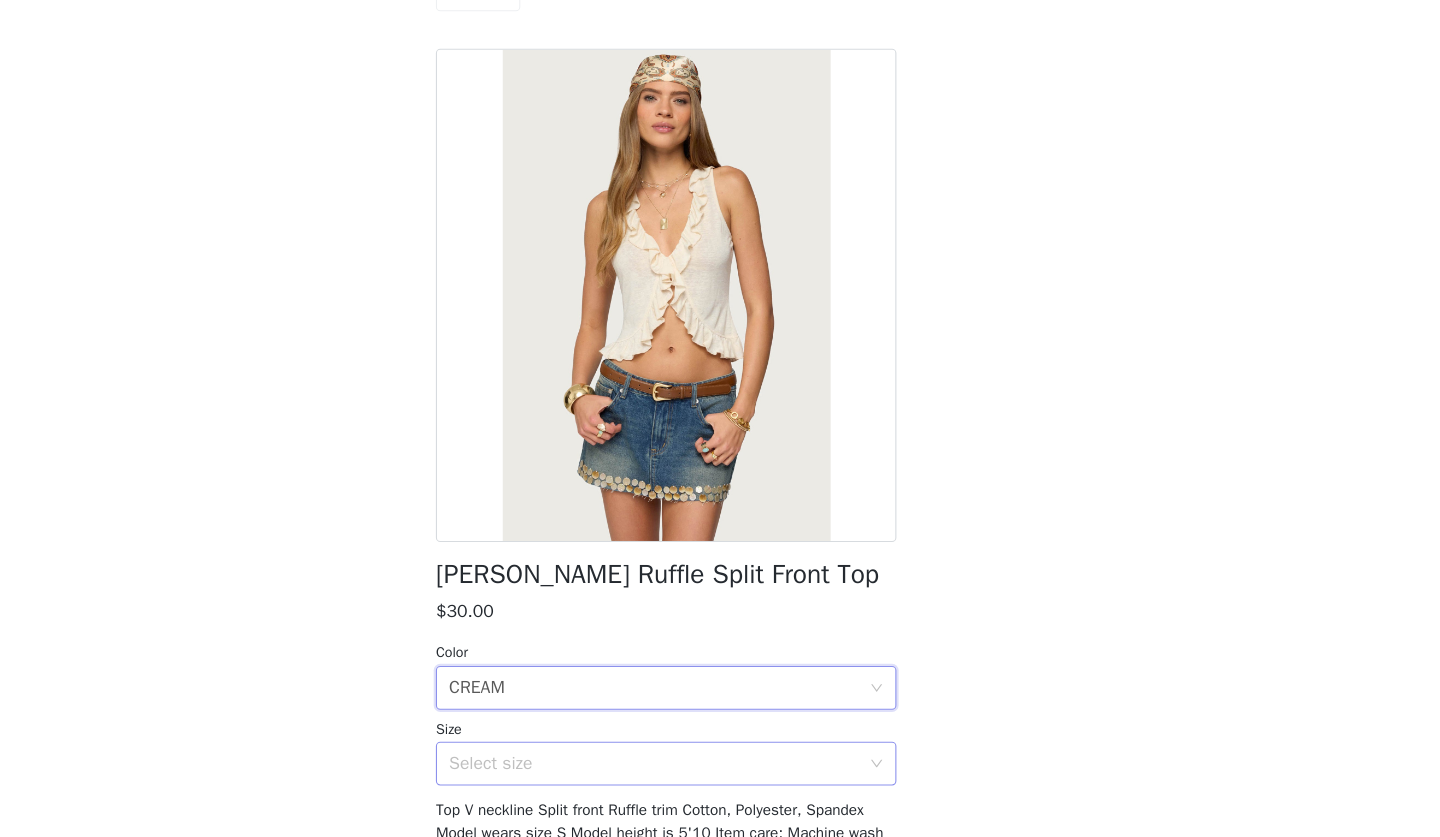 click on "Select size" at bounding box center (709, 752) 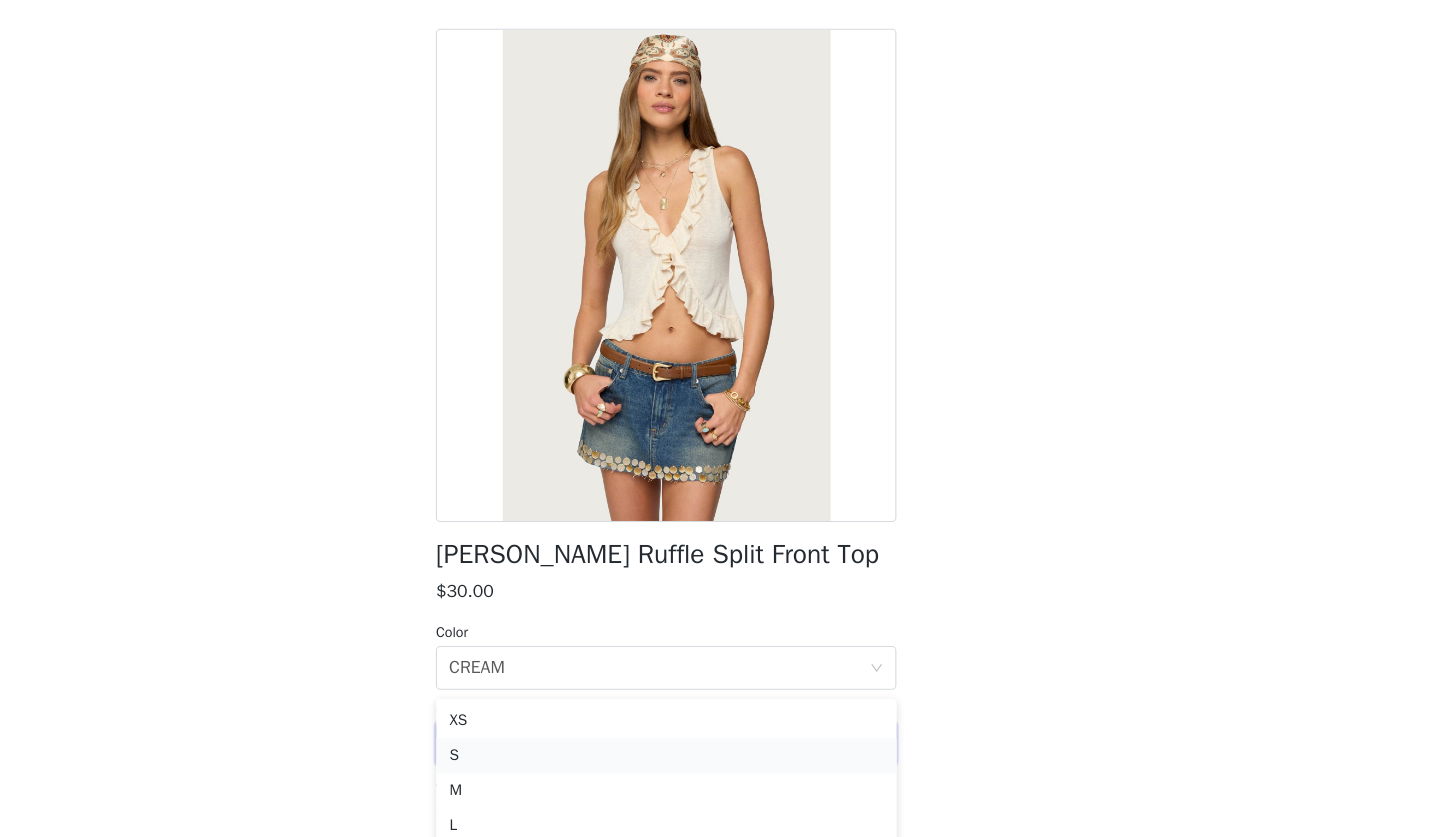 click on "S" at bounding box center [720, 763] 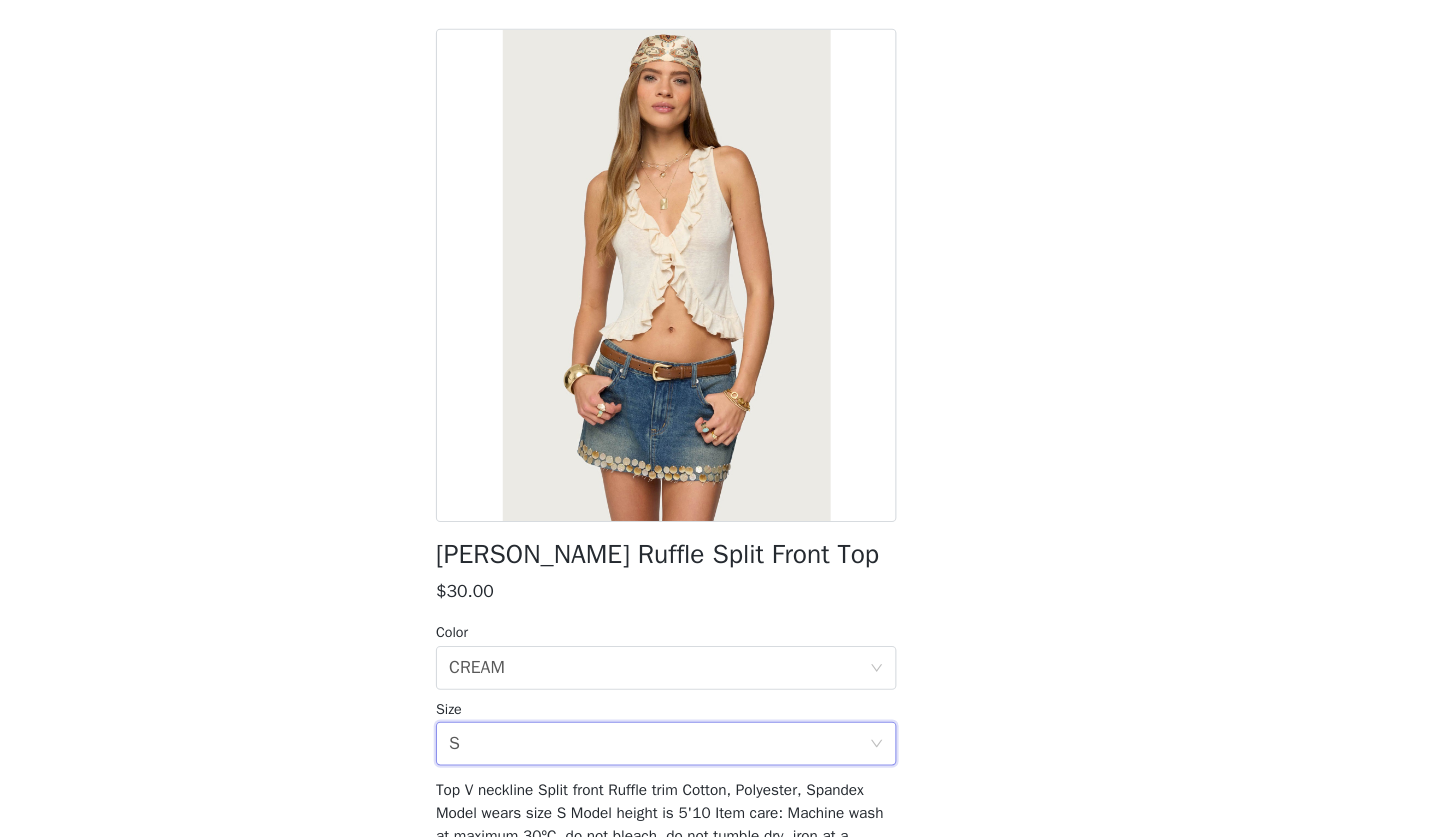 scroll, scrollTop: 249, scrollLeft: 0, axis: vertical 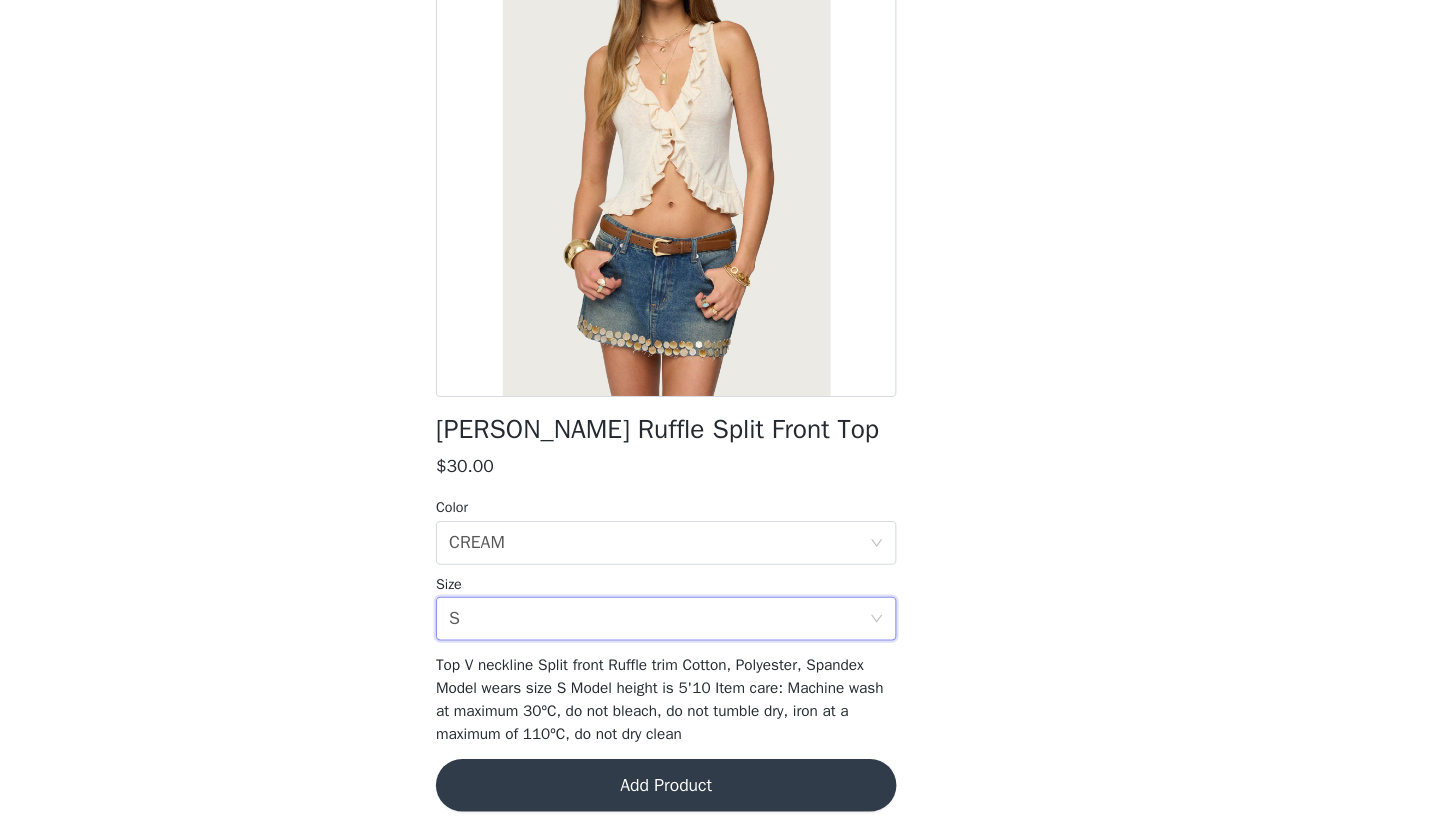 click on "Add Product" at bounding box center [720, 789] 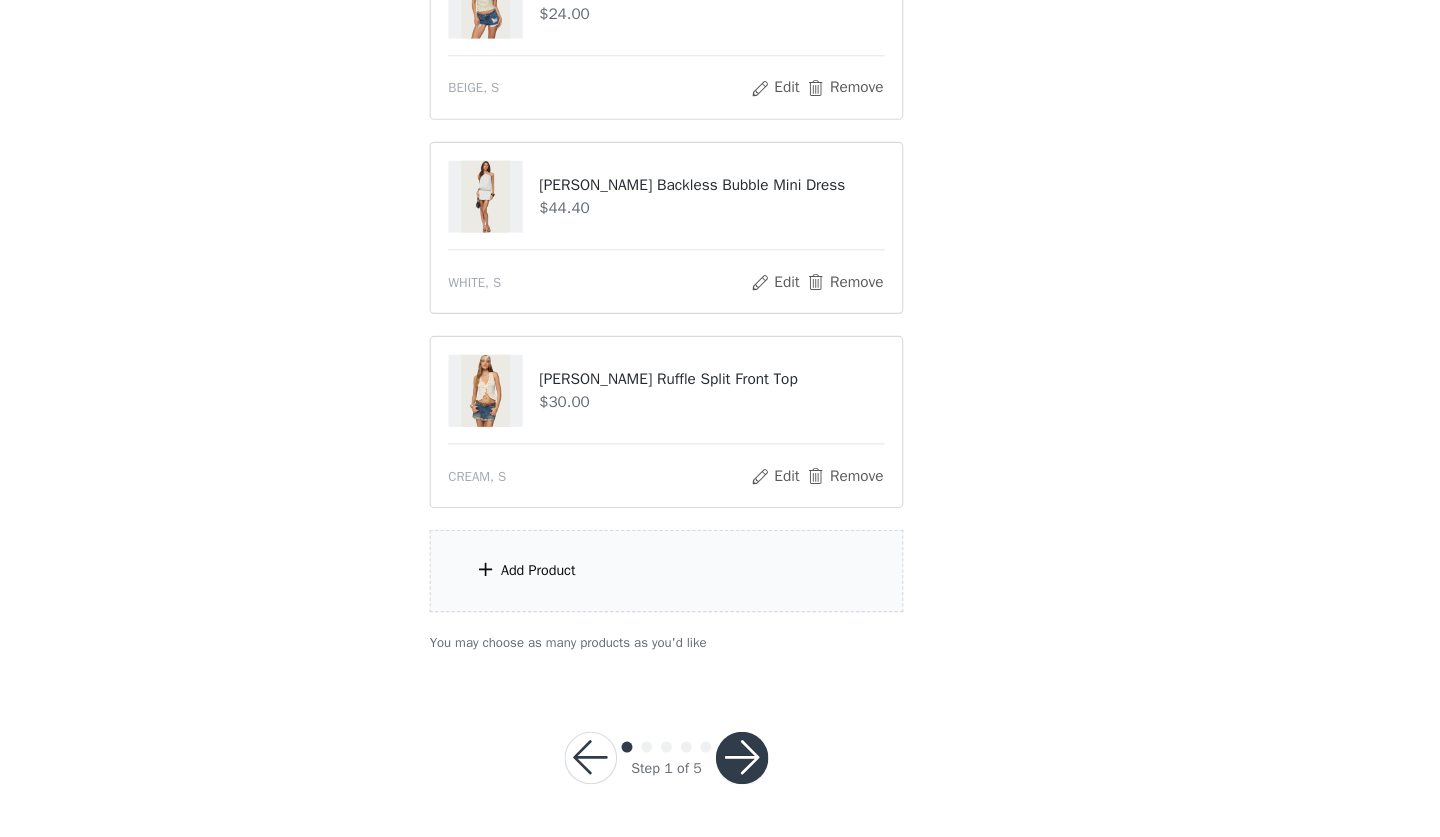 scroll, scrollTop: 426, scrollLeft: 0, axis: vertical 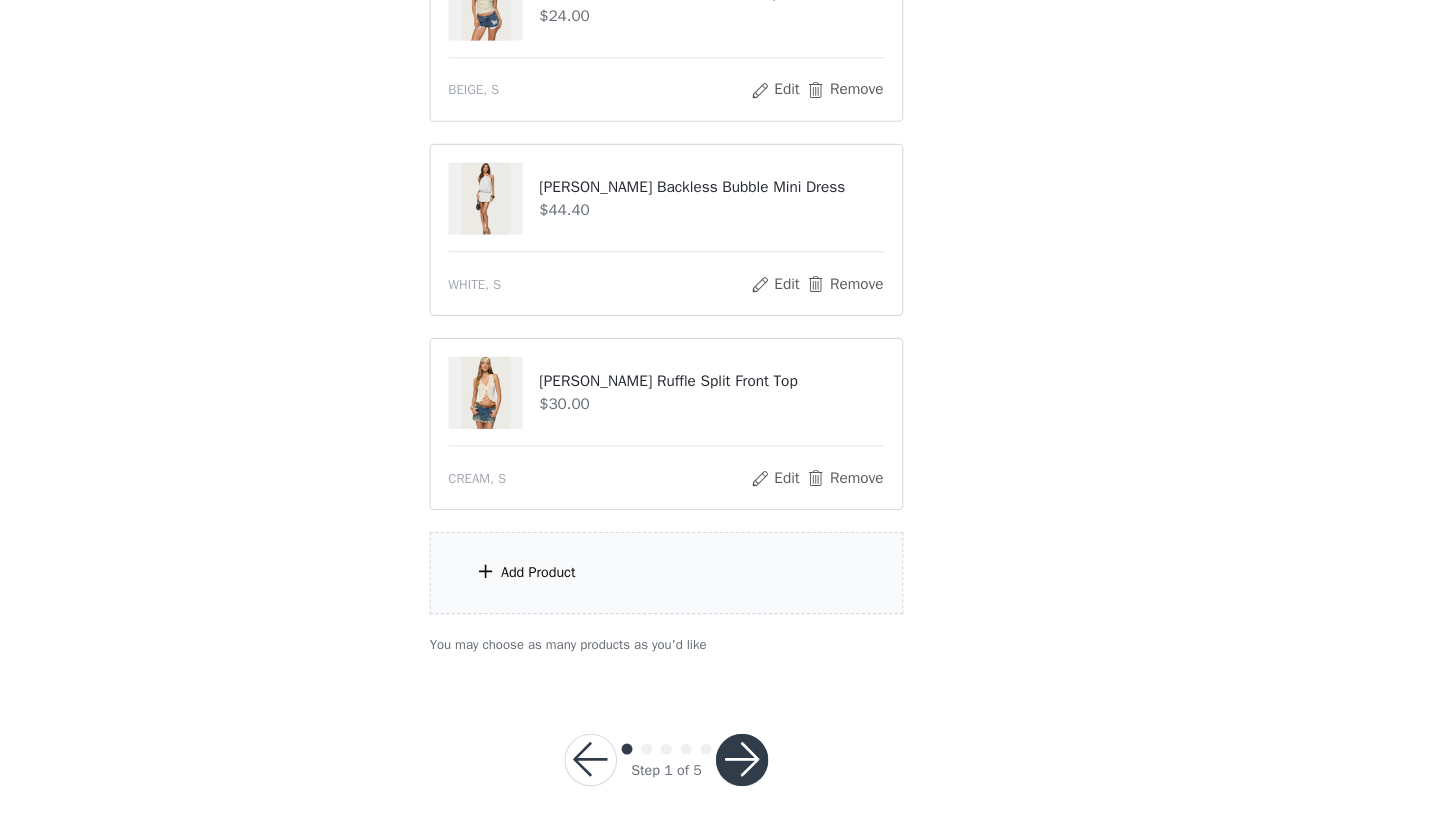 click on "Add Product" at bounding box center (603, 595) 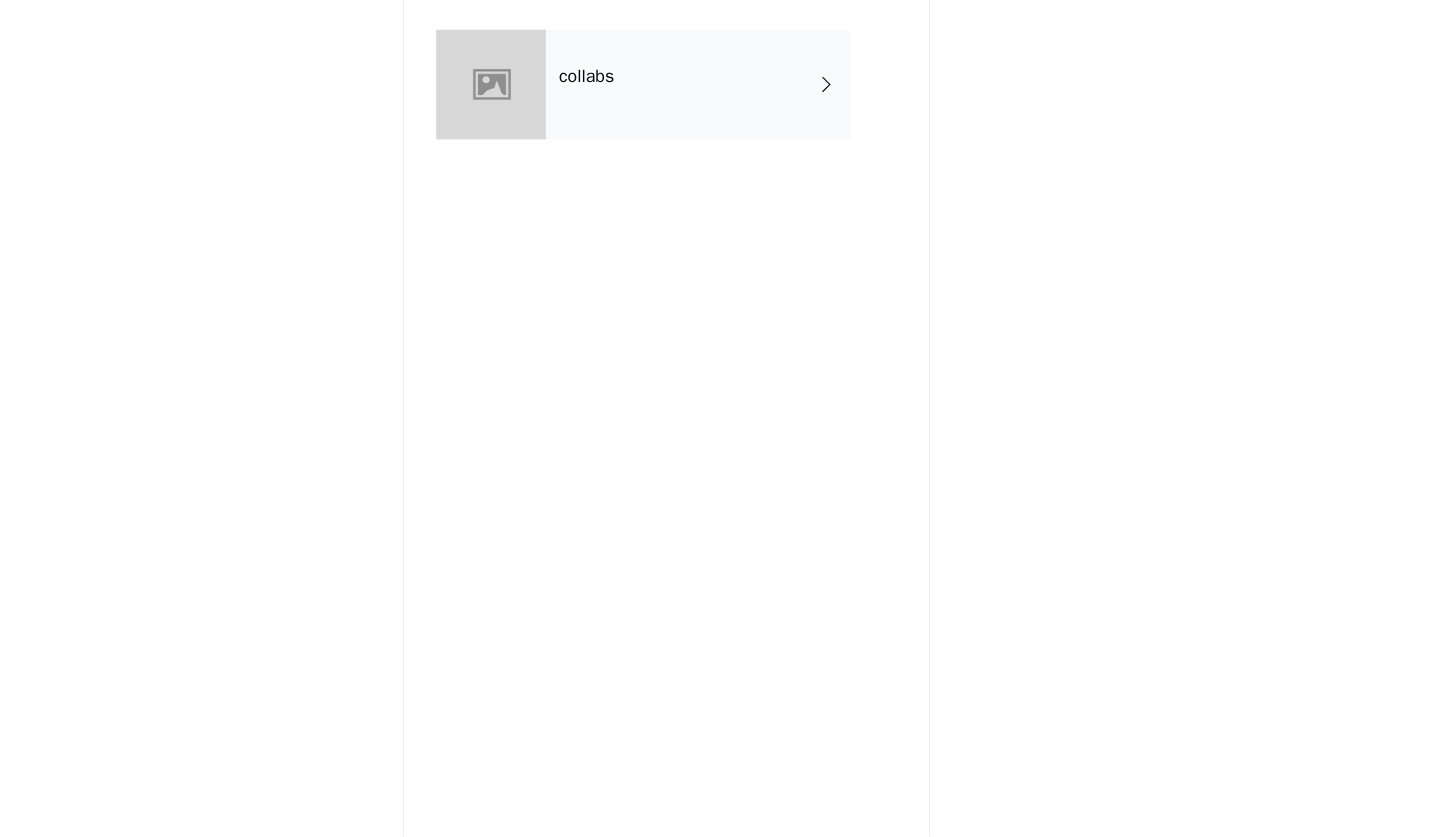 click on "collabs" at bounding box center (749, 150) 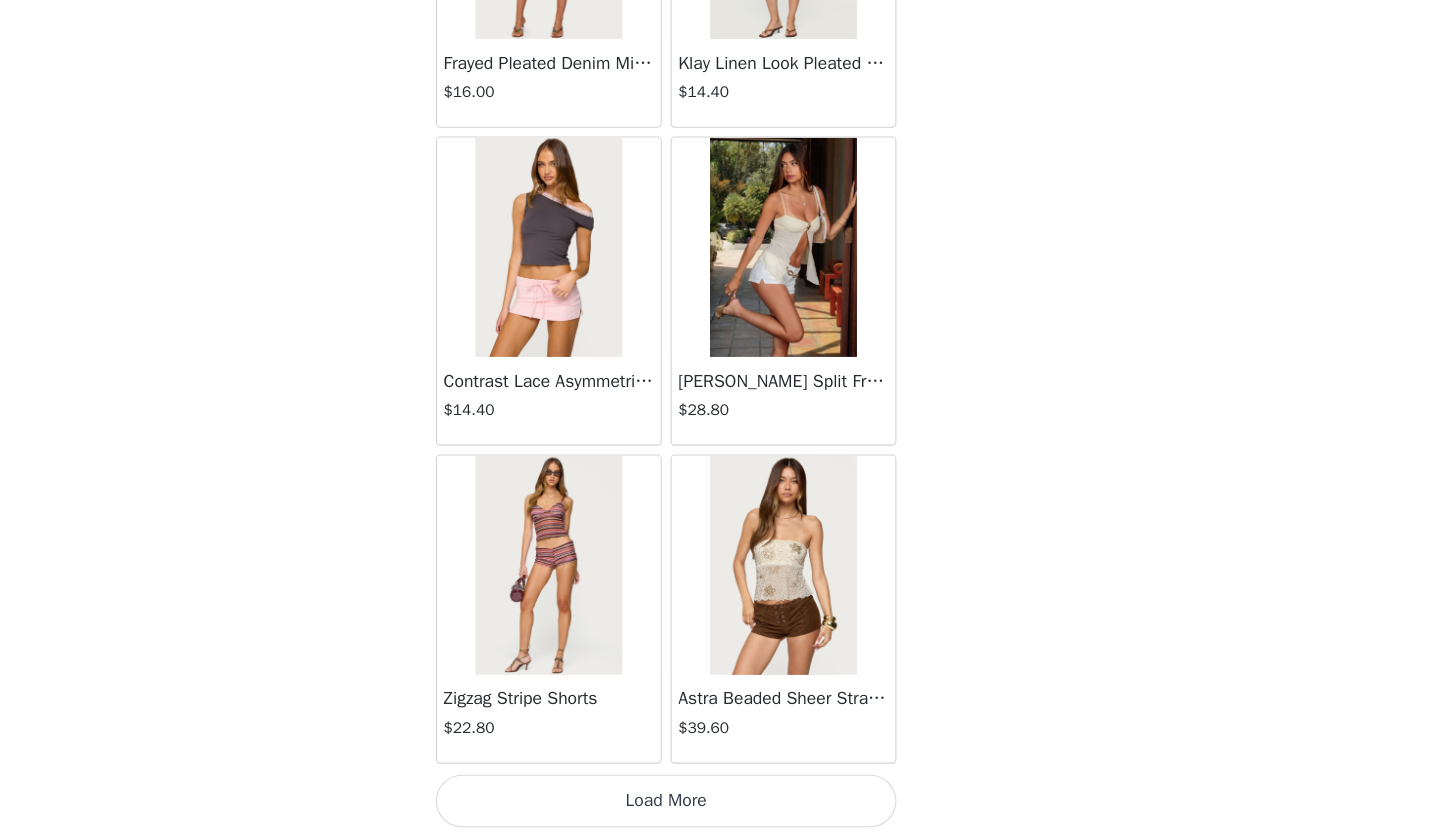 click on "Load More" at bounding box center (720, 803) 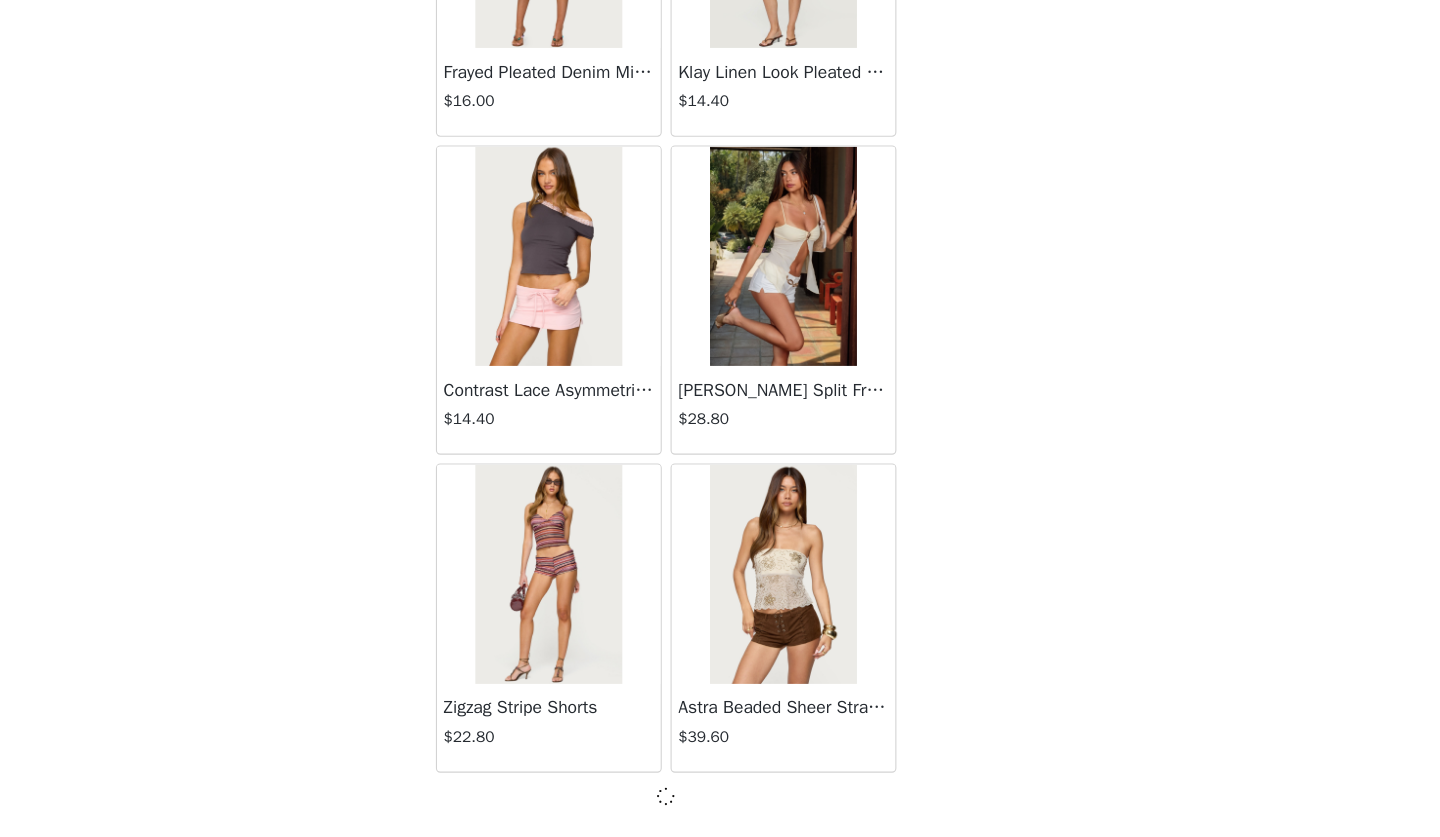 scroll, scrollTop: 2214, scrollLeft: 0, axis: vertical 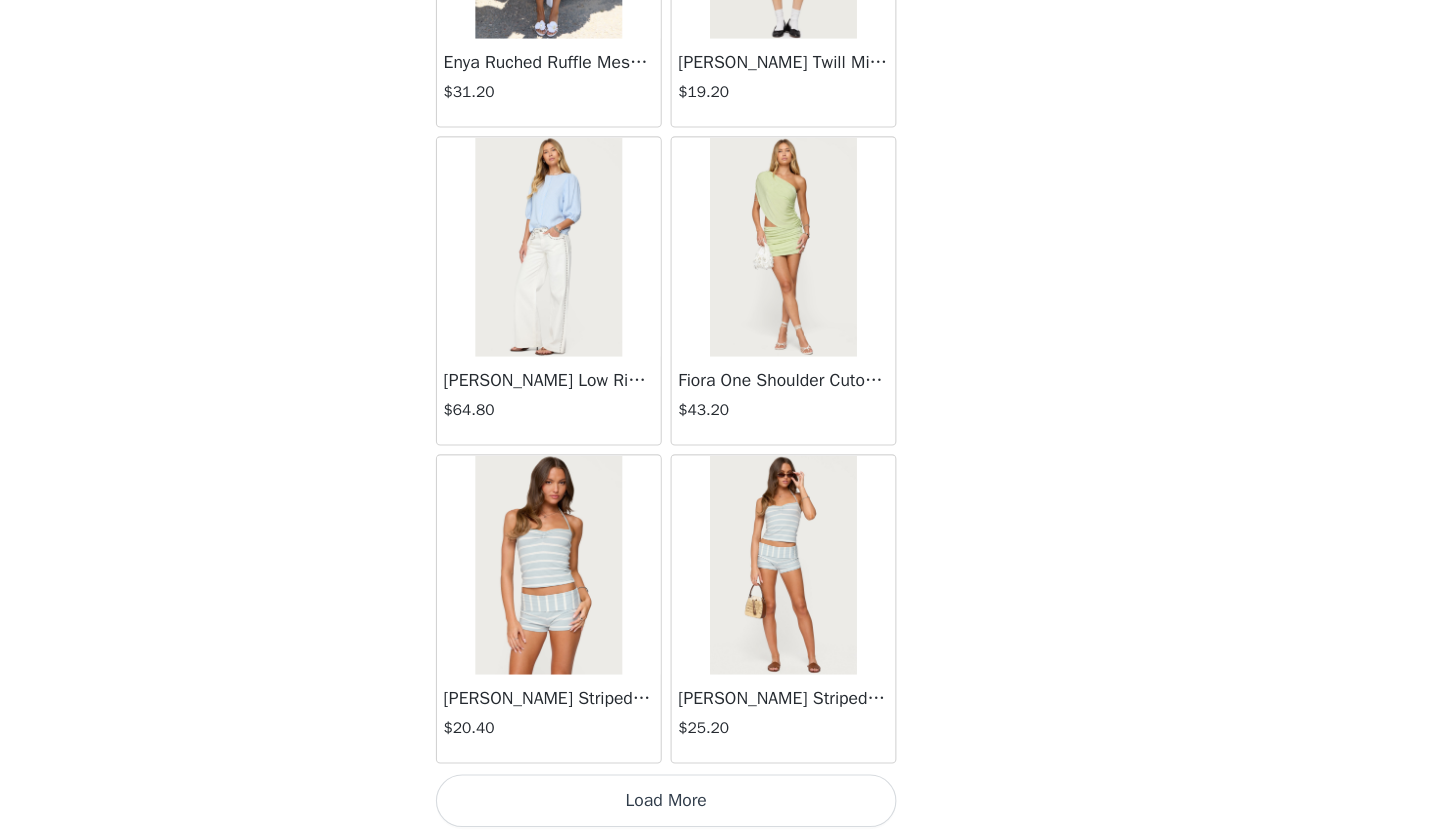 click on "Load More" at bounding box center (720, 803) 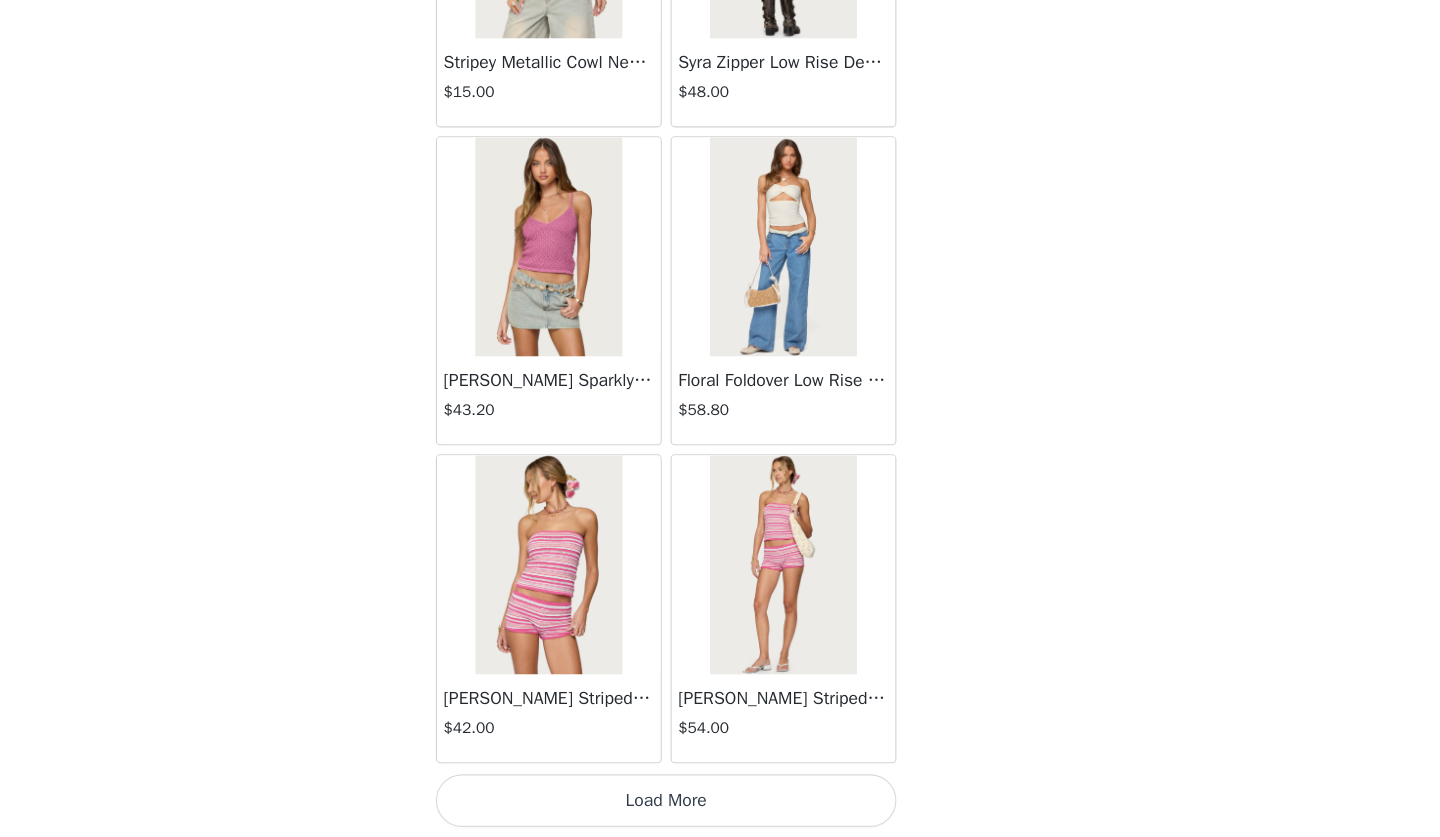 click on "Load More" at bounding box center [720, 803] 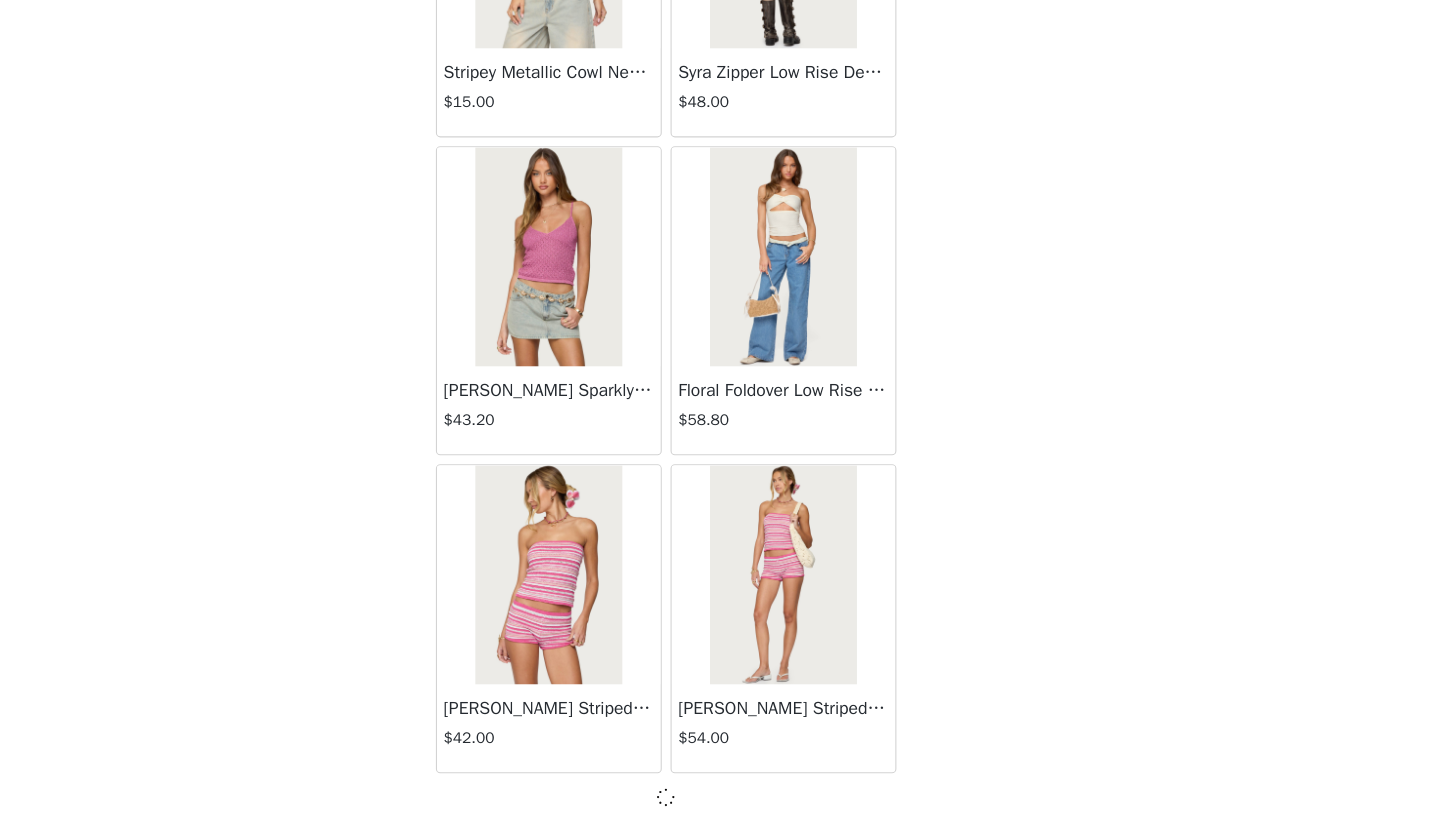 scroll, scrollTop: 8014, scrollLeft: 0, axis: vertical 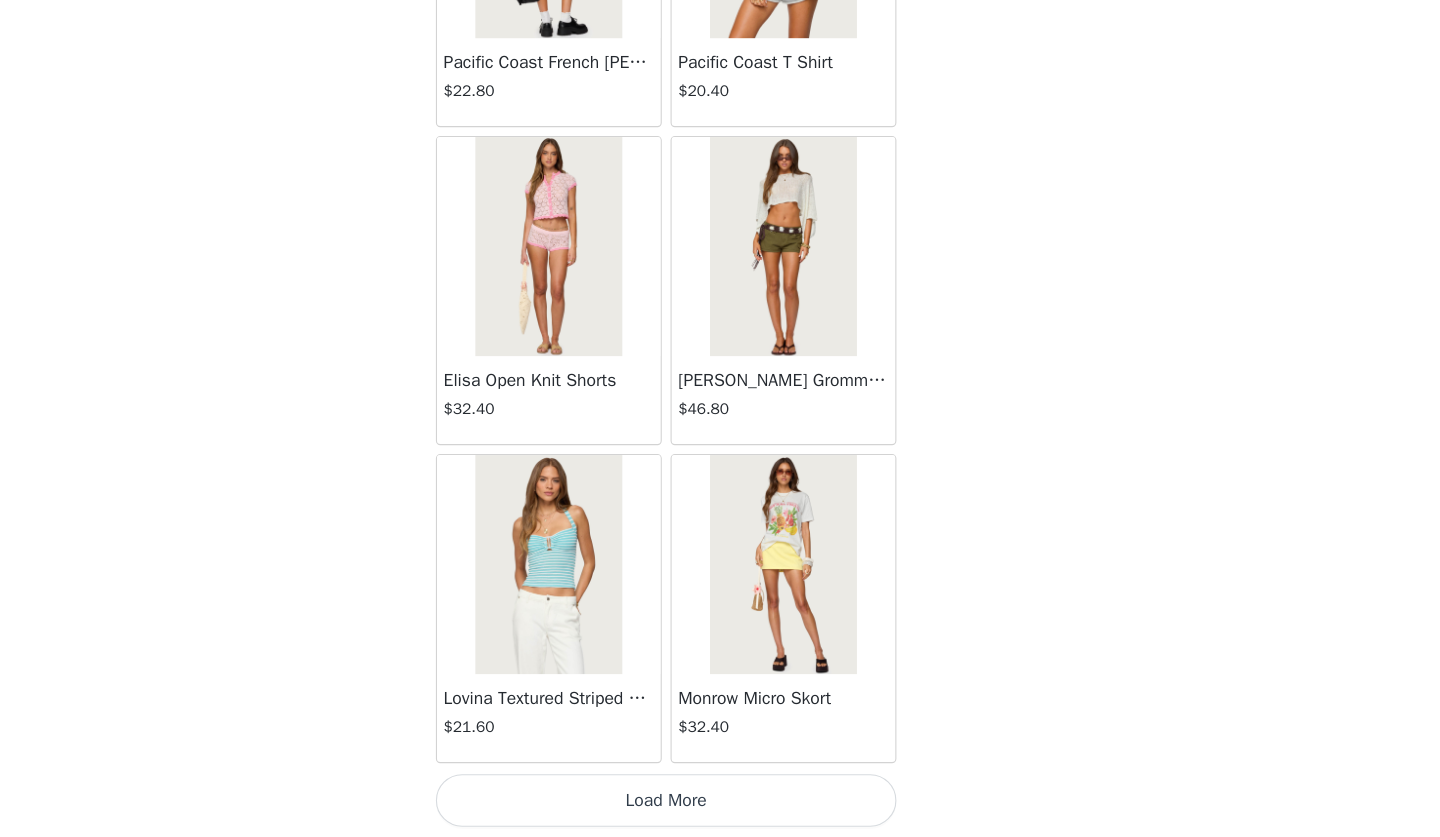click on "Load More" at bounding box center [720, 803] 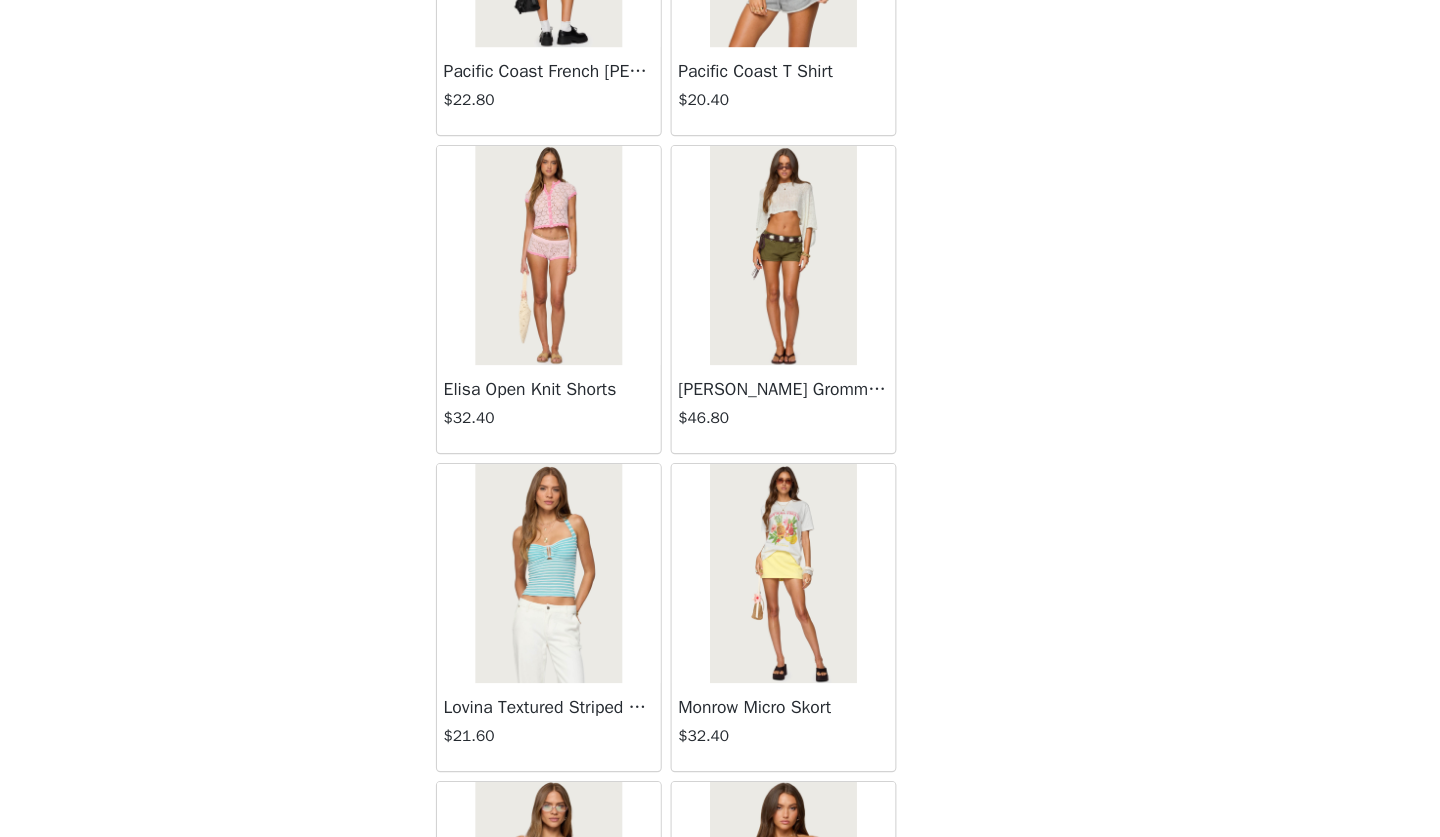 scroll, scrollTop: 426, scrollLeft: 0, axis: vertical 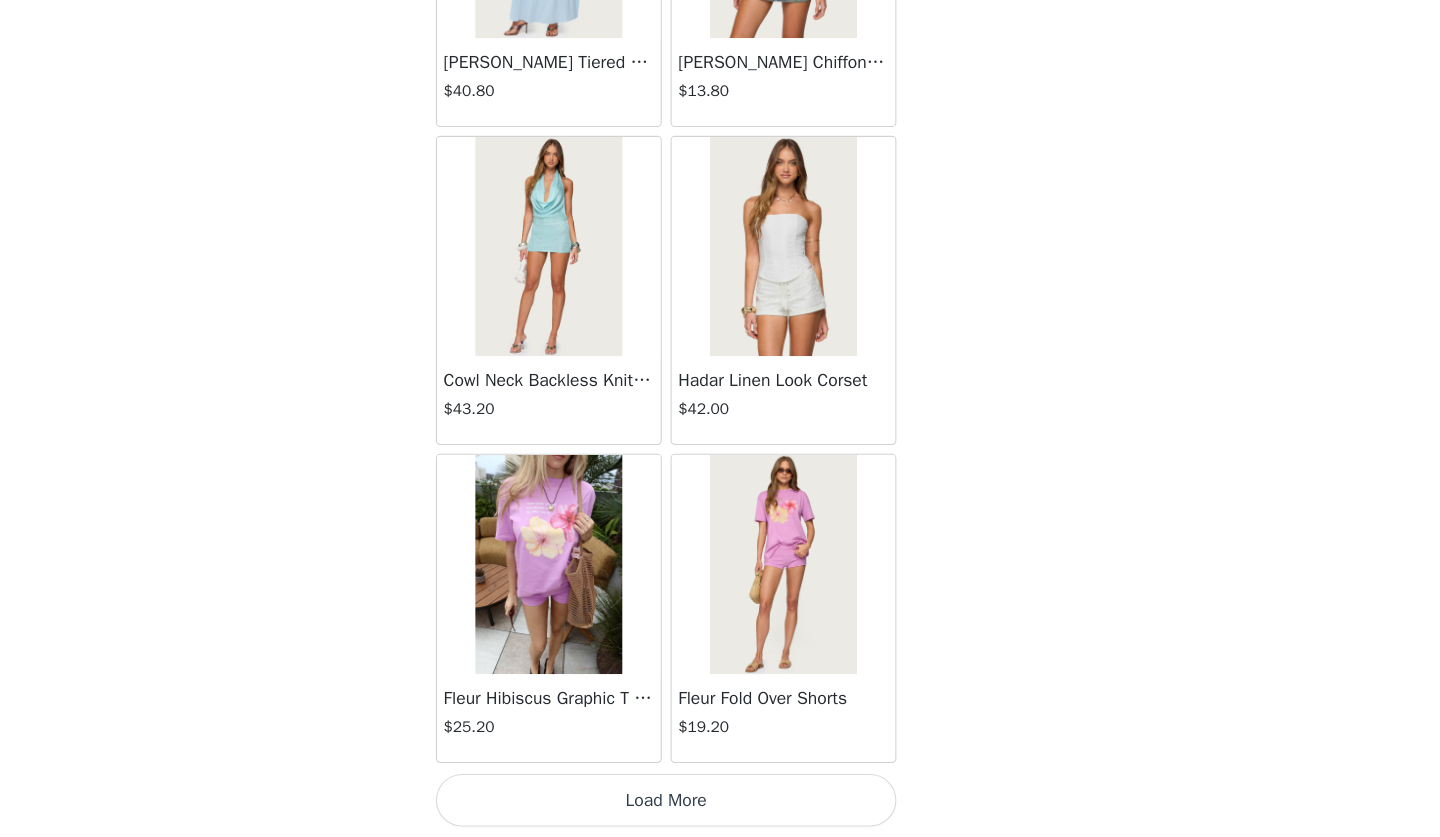 click on "Load More" at bounding box center (720, 803) 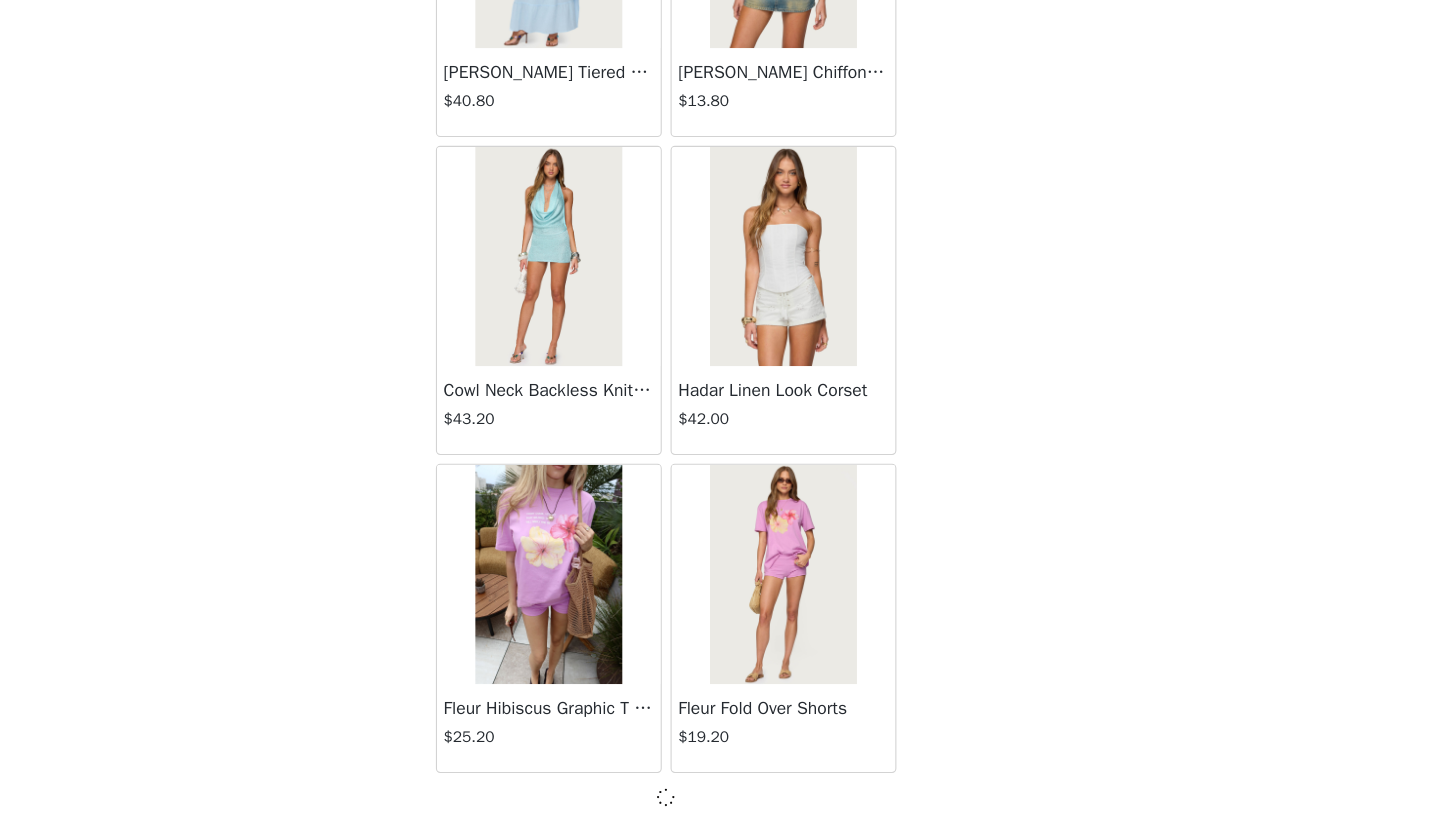 scroll, scrollTop: 13814, scrollLeft: 0, axis: vertical 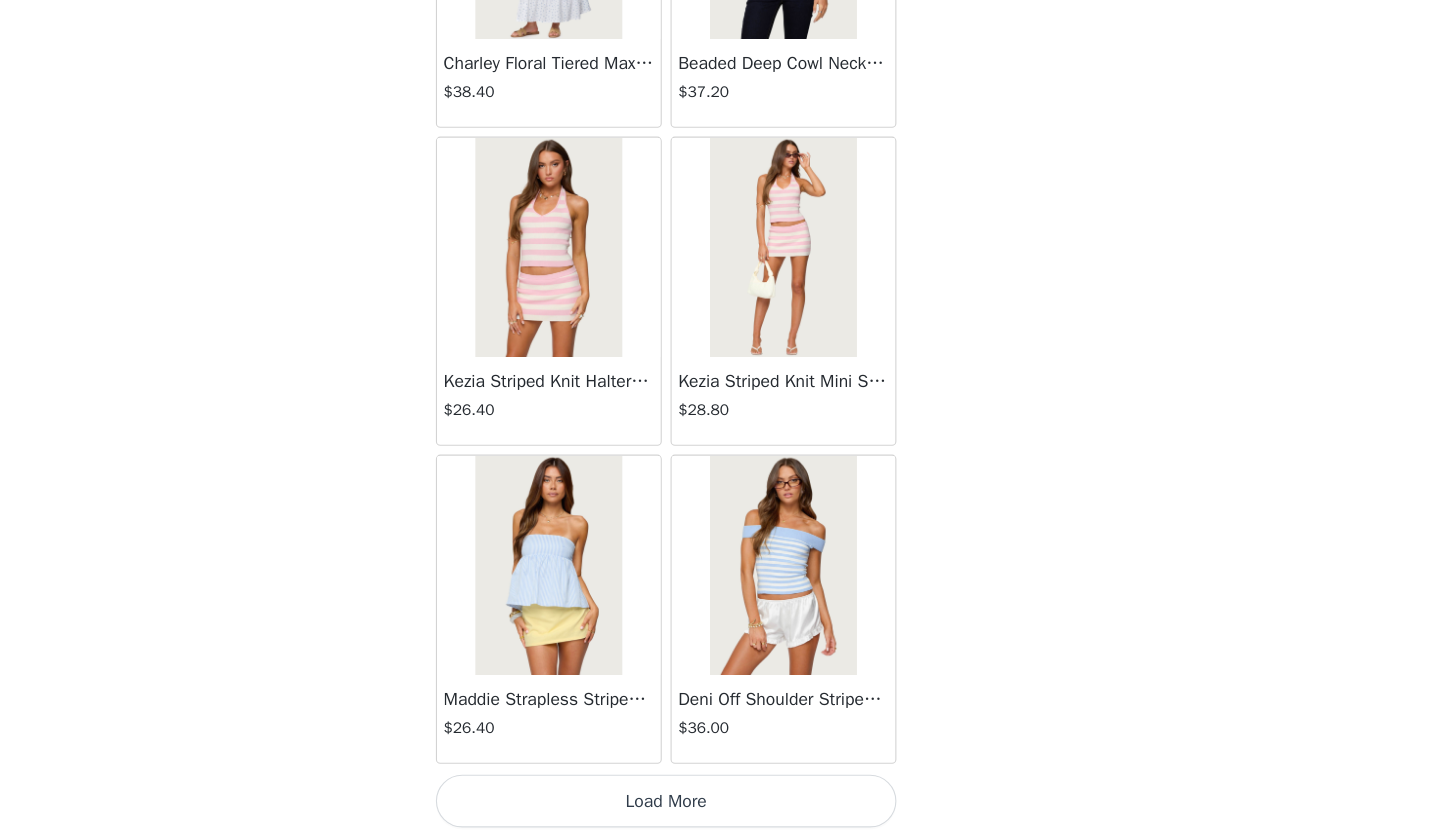 click on "Load More" at bounding box center [720, 803] 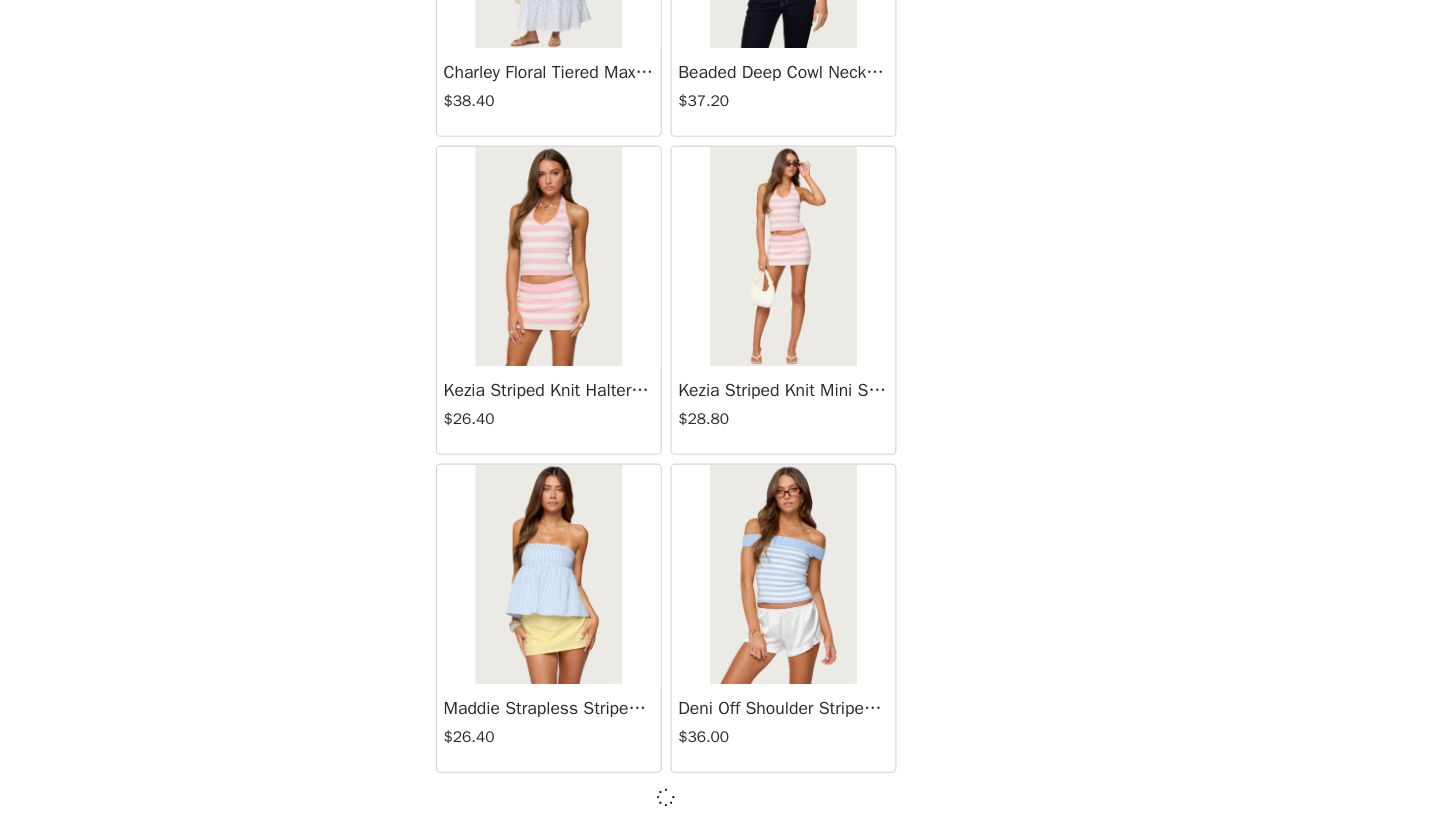 scroll, scrollTop: 16714, scrollLeft: 0, axis: vertical 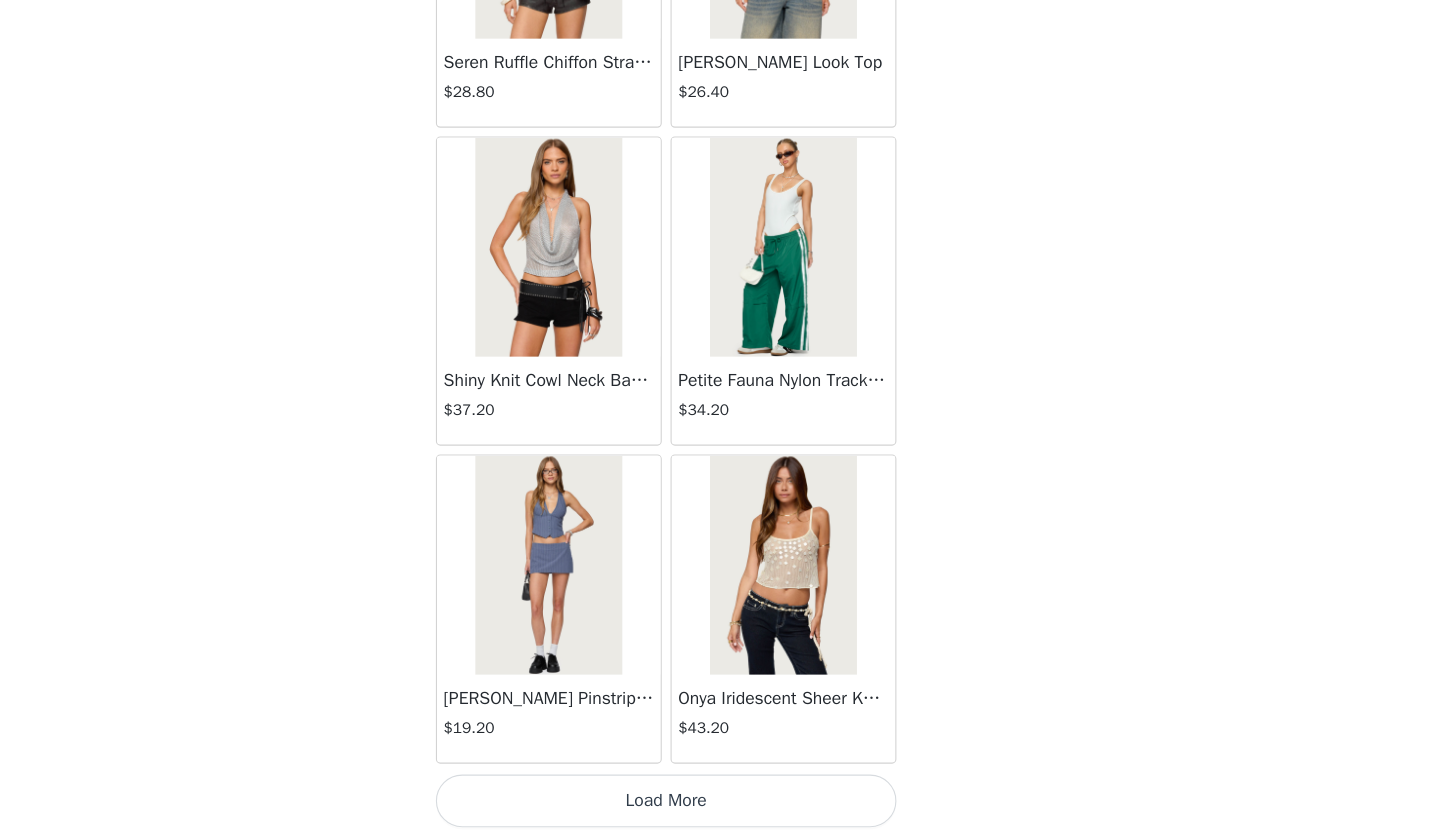 click on "Load More" at bounding box center [720, 803] 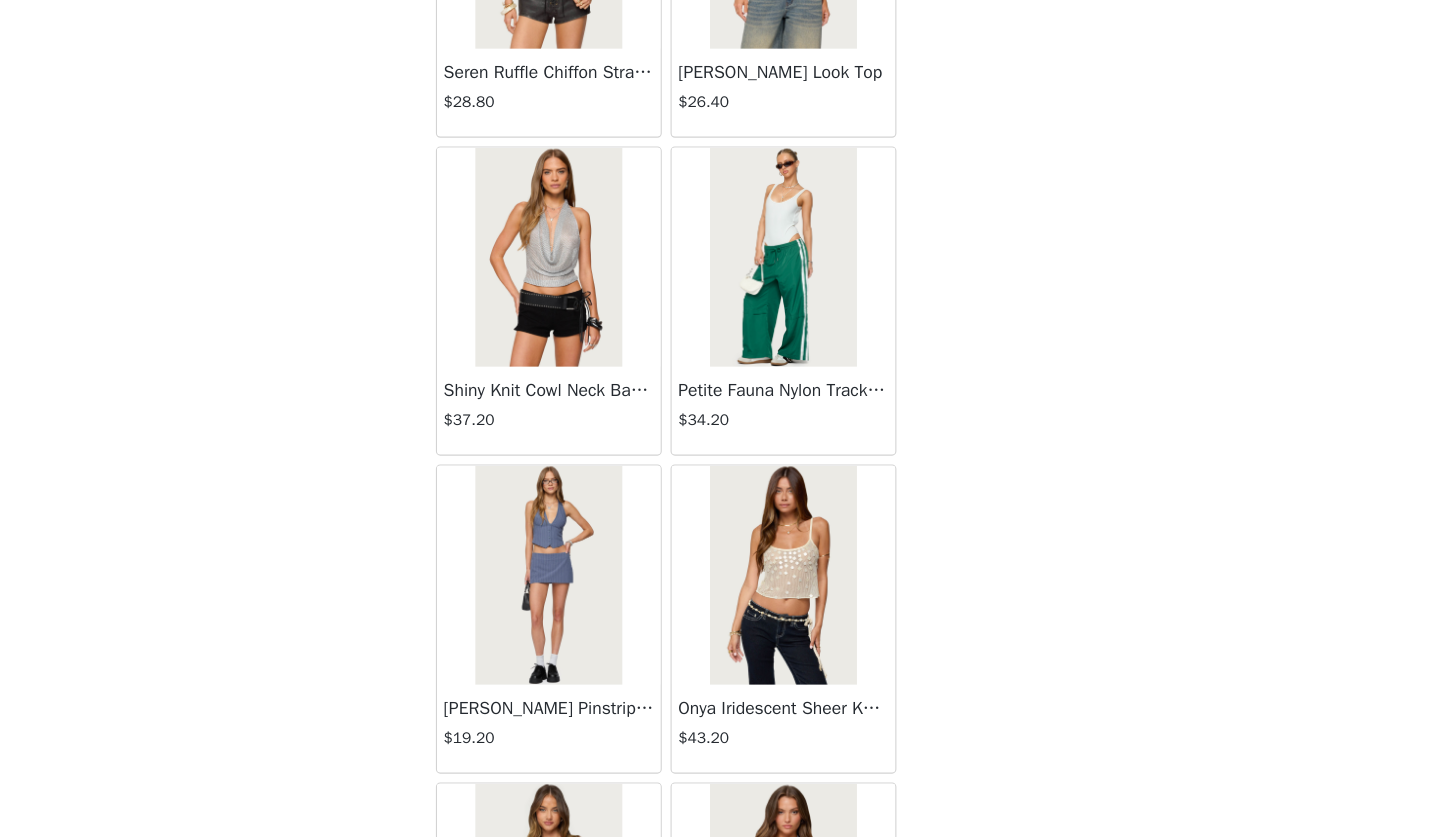 scroll, scrollTop: 20363, scrollLeft: 0, axis: vertical 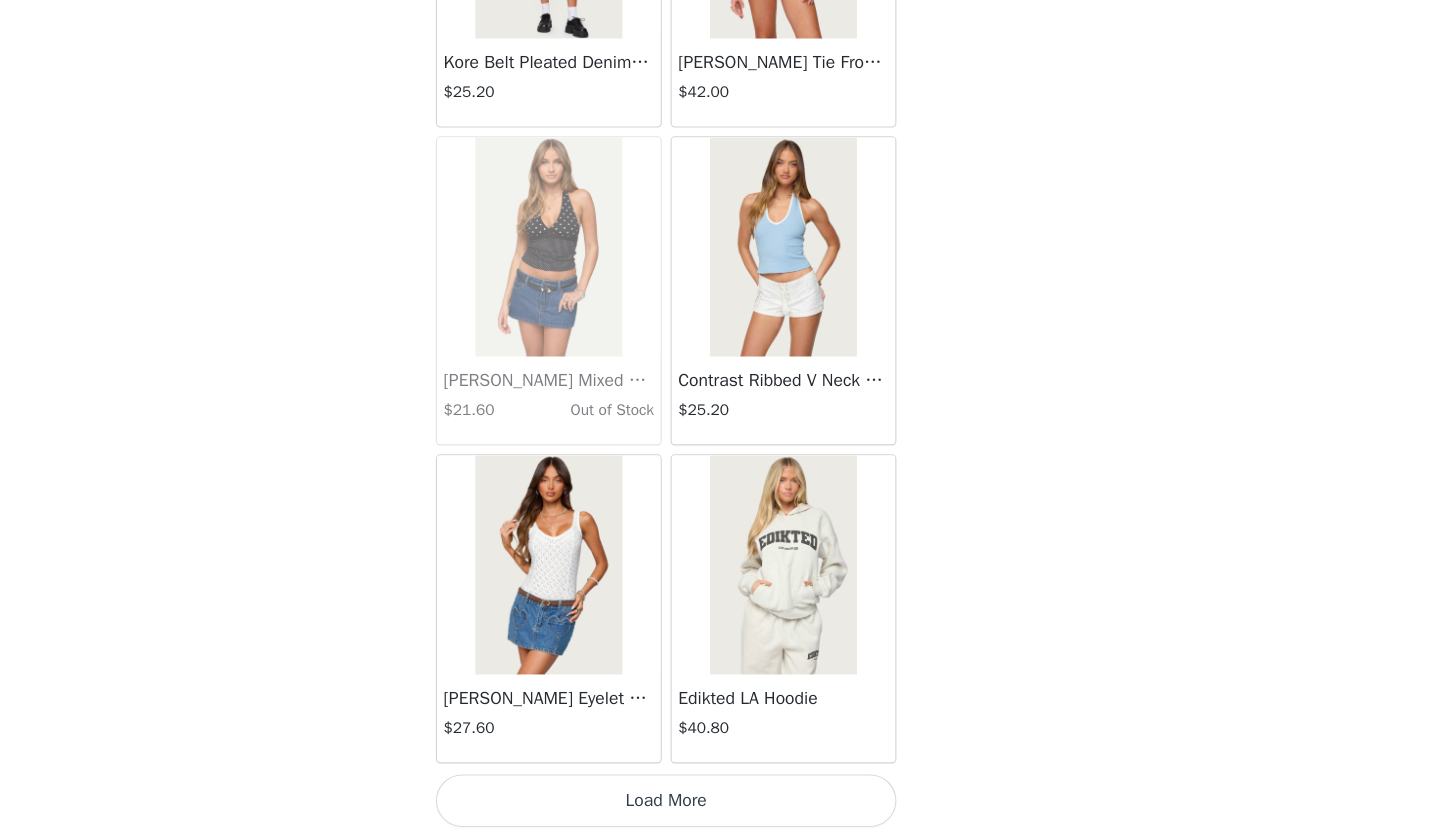 click on "Load More" at bounding box center (720, 803) 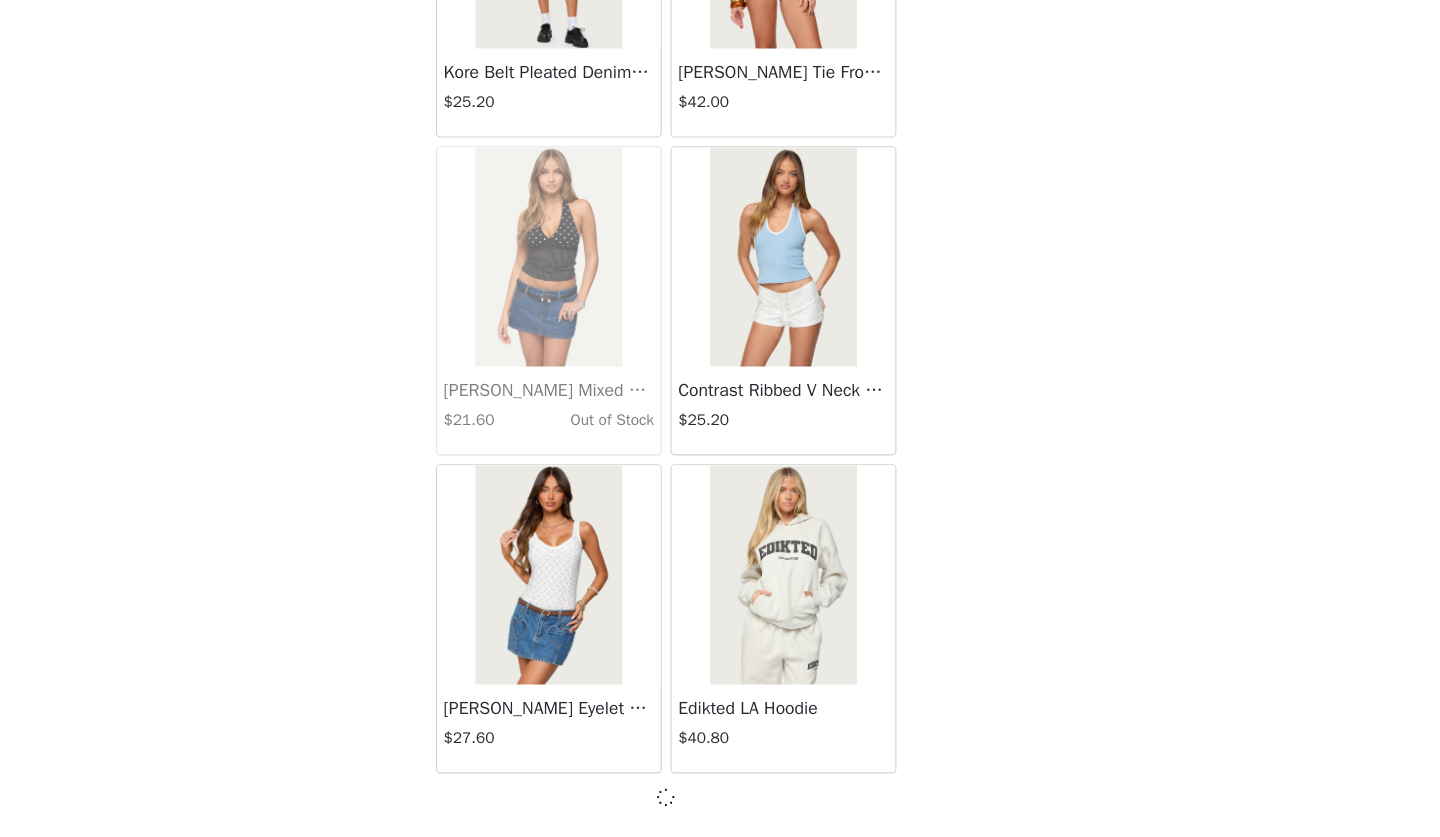scroll, scrollTop: 22514, scrollLeft: 0, axis: vertical 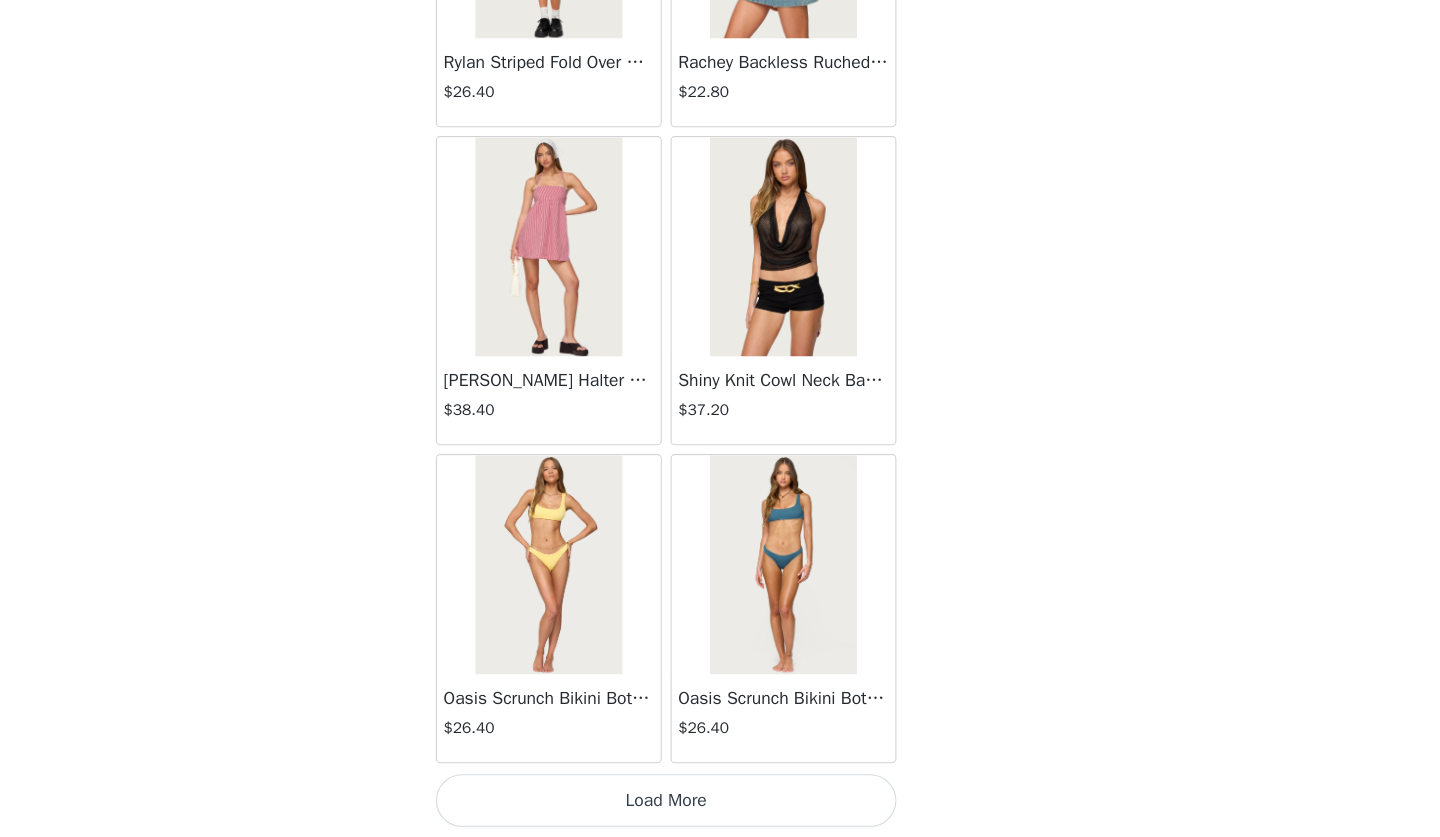 click on "Load More" at bounding box center [720, 803] 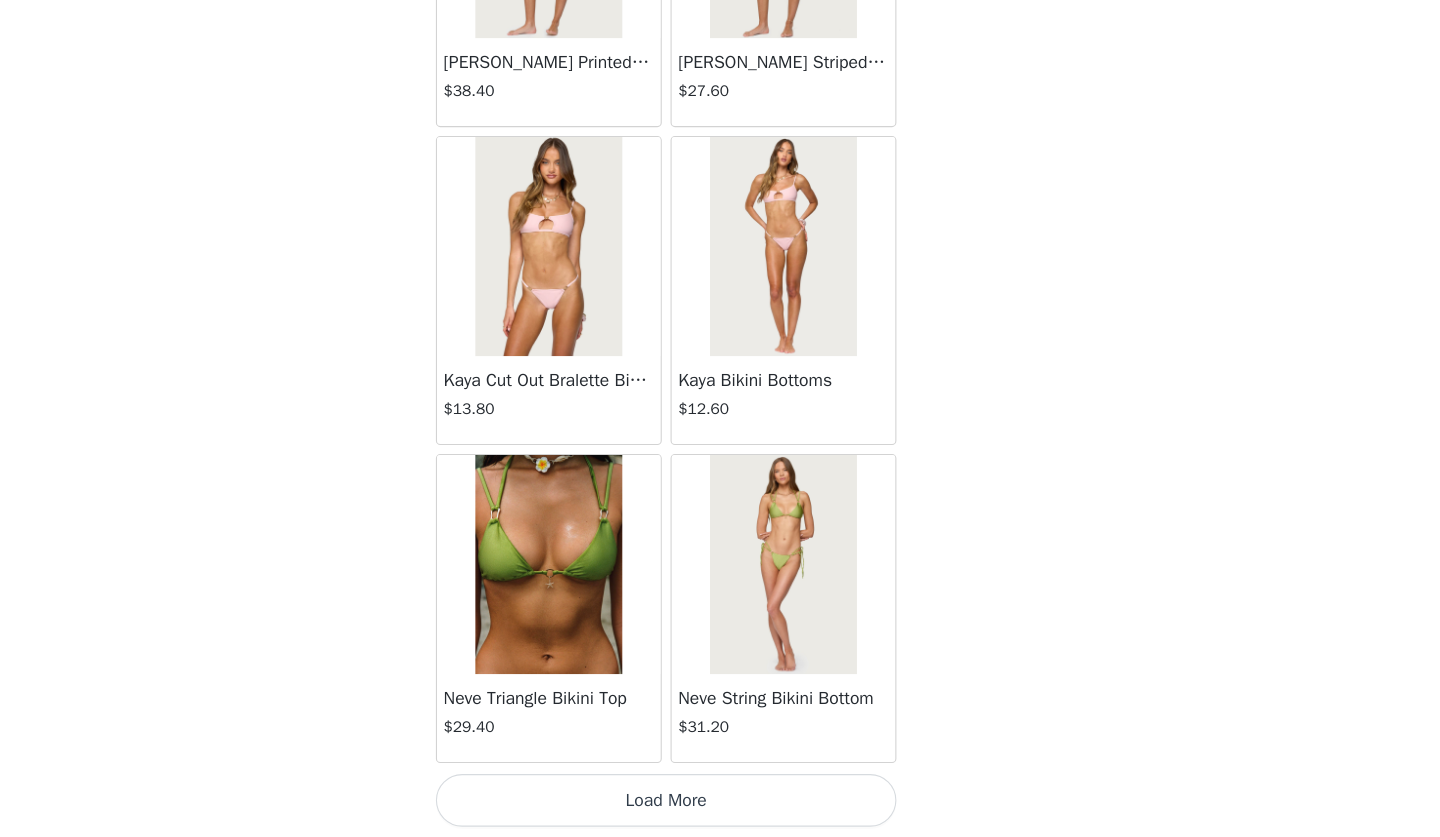 scroll, scrollTop: 28323, scrollLeft: 0, axis: vertical 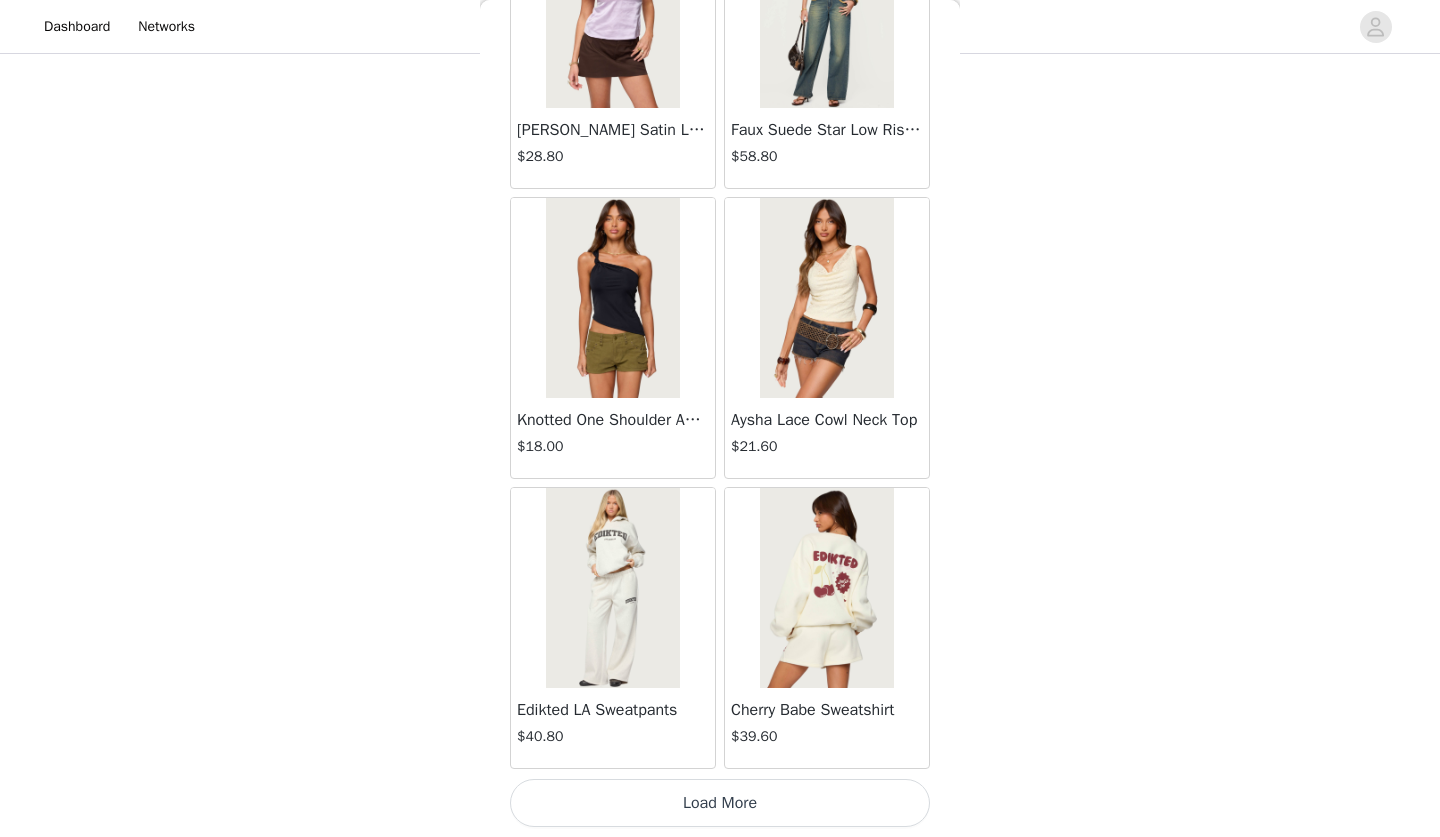 click on "$39.60" at bounding box center (827, 738) 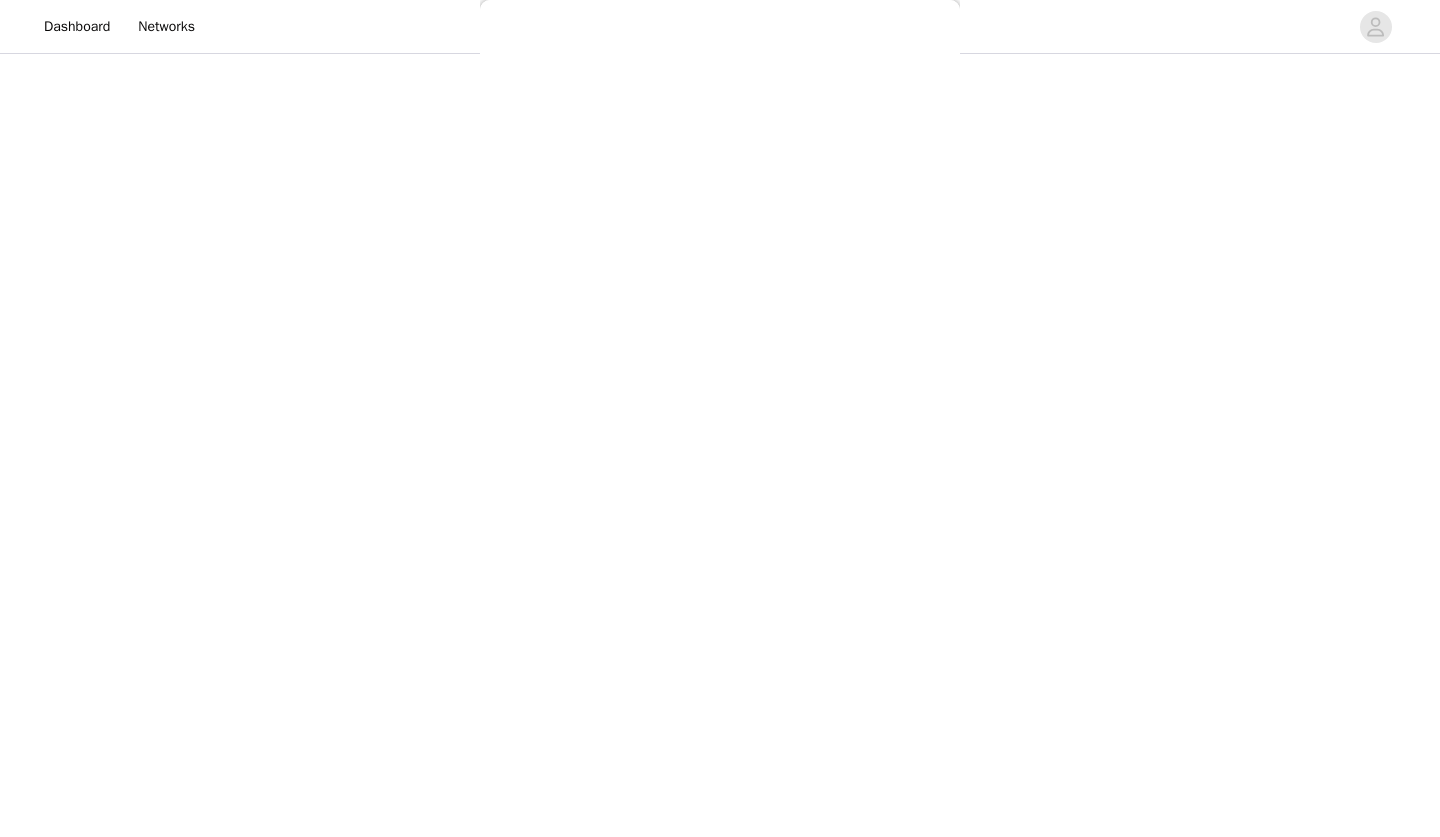 scroll, scrollTop: 0, scrollLeft: 0, axis: both 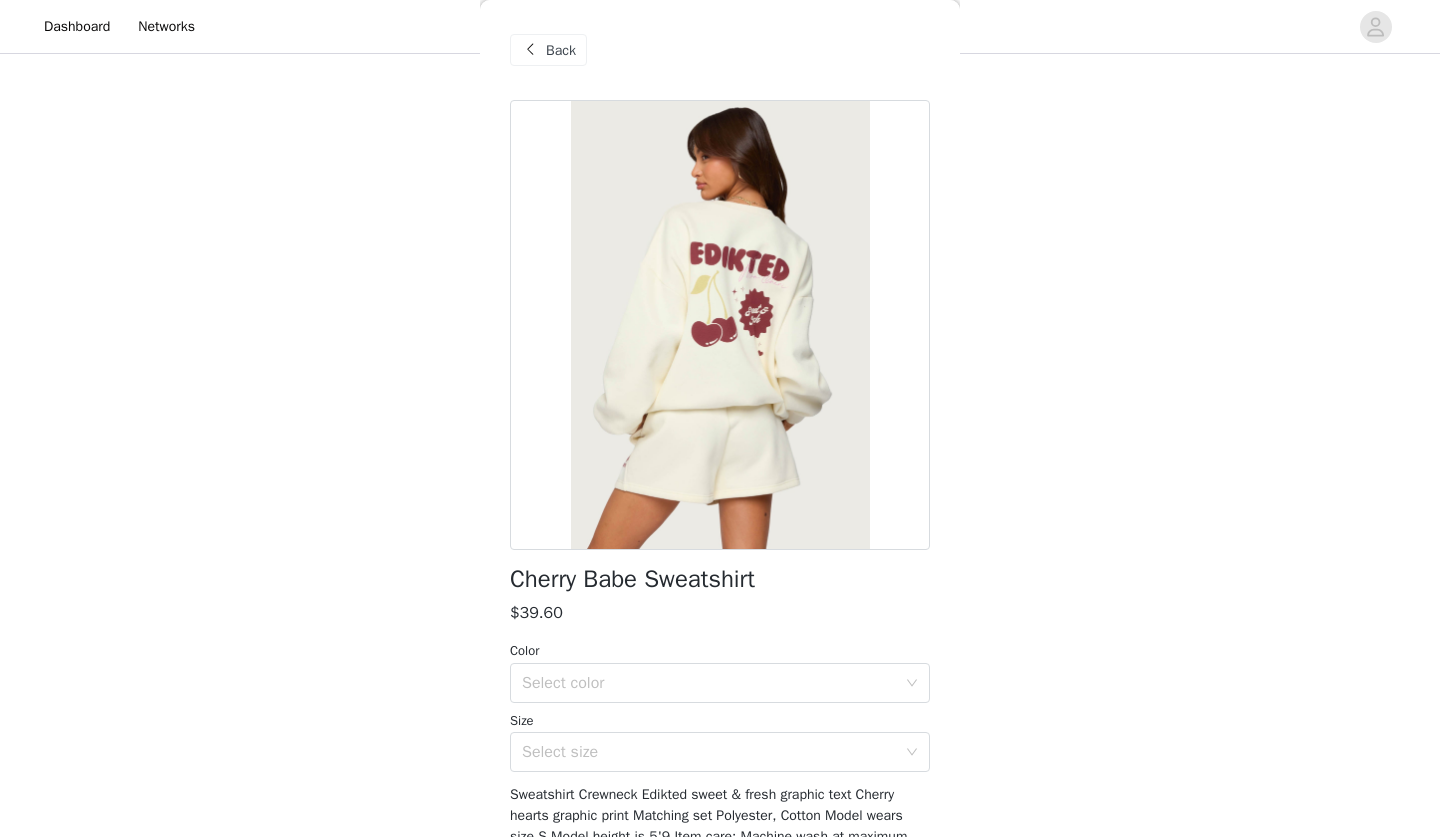 click on "Back" at bounding box center [720, 50] 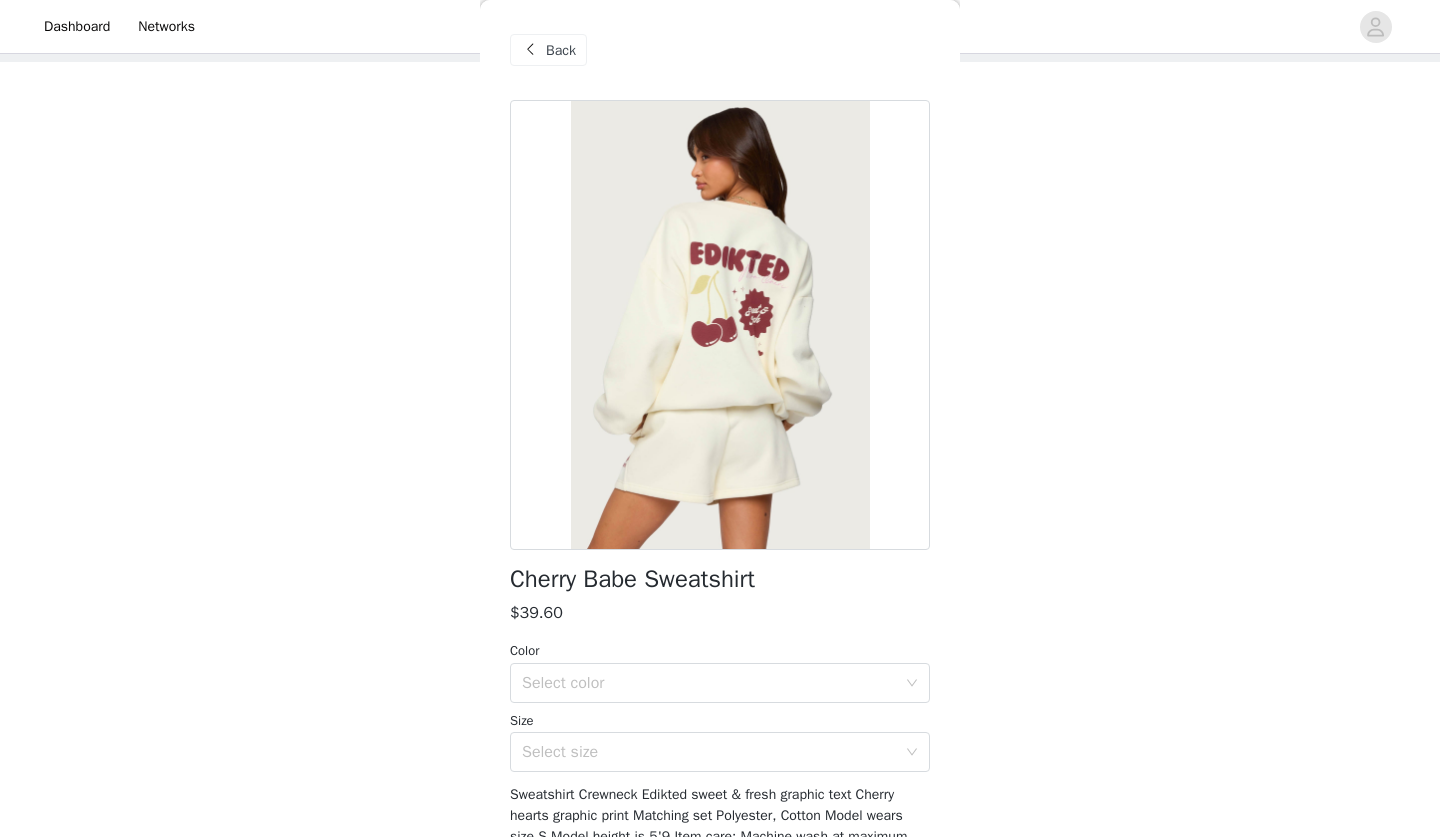 scroll, scrollTop: 35, scrollLeft: 0, axis: vertical 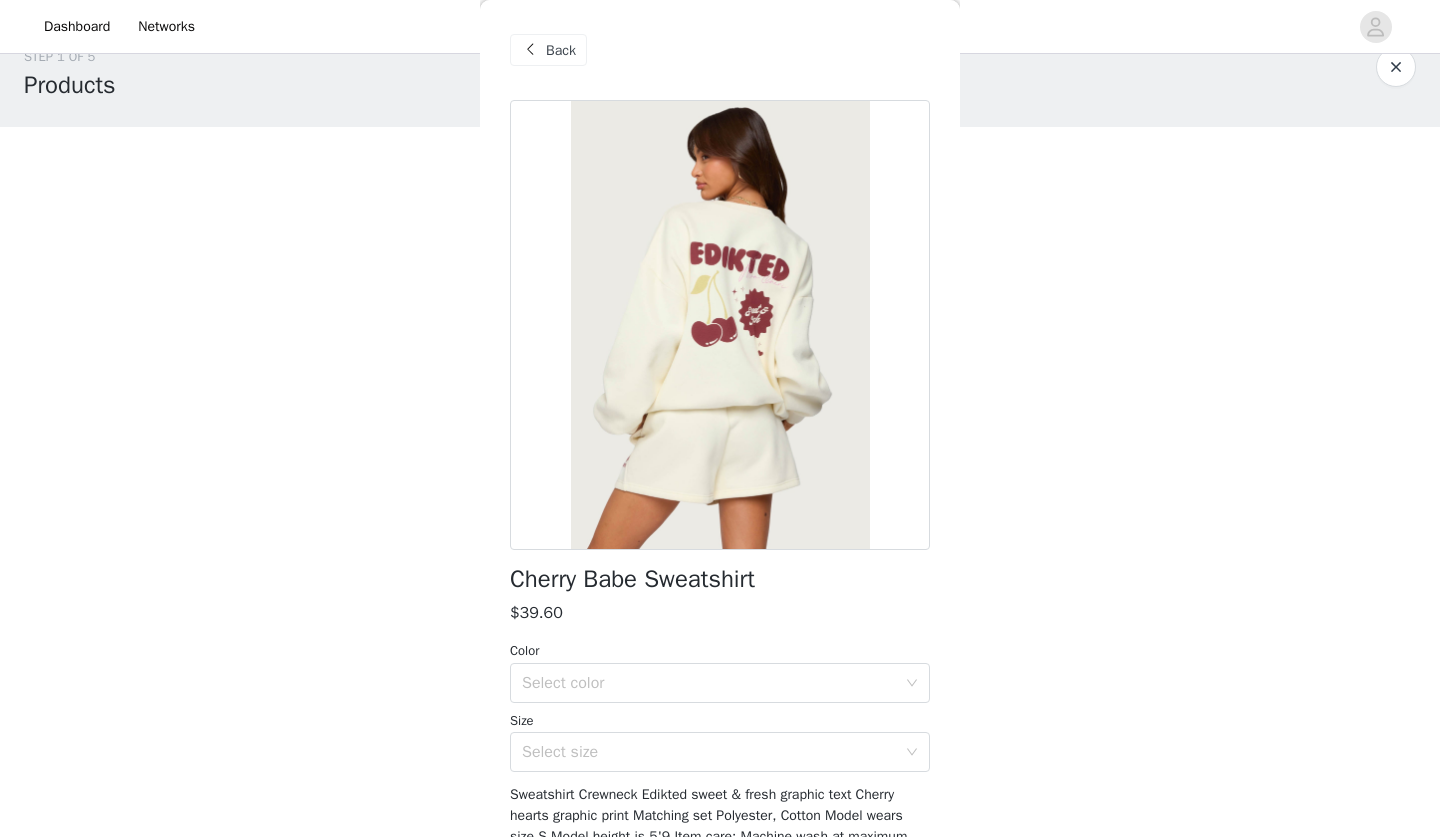 click on "Back" at bounding box center (561, 50) 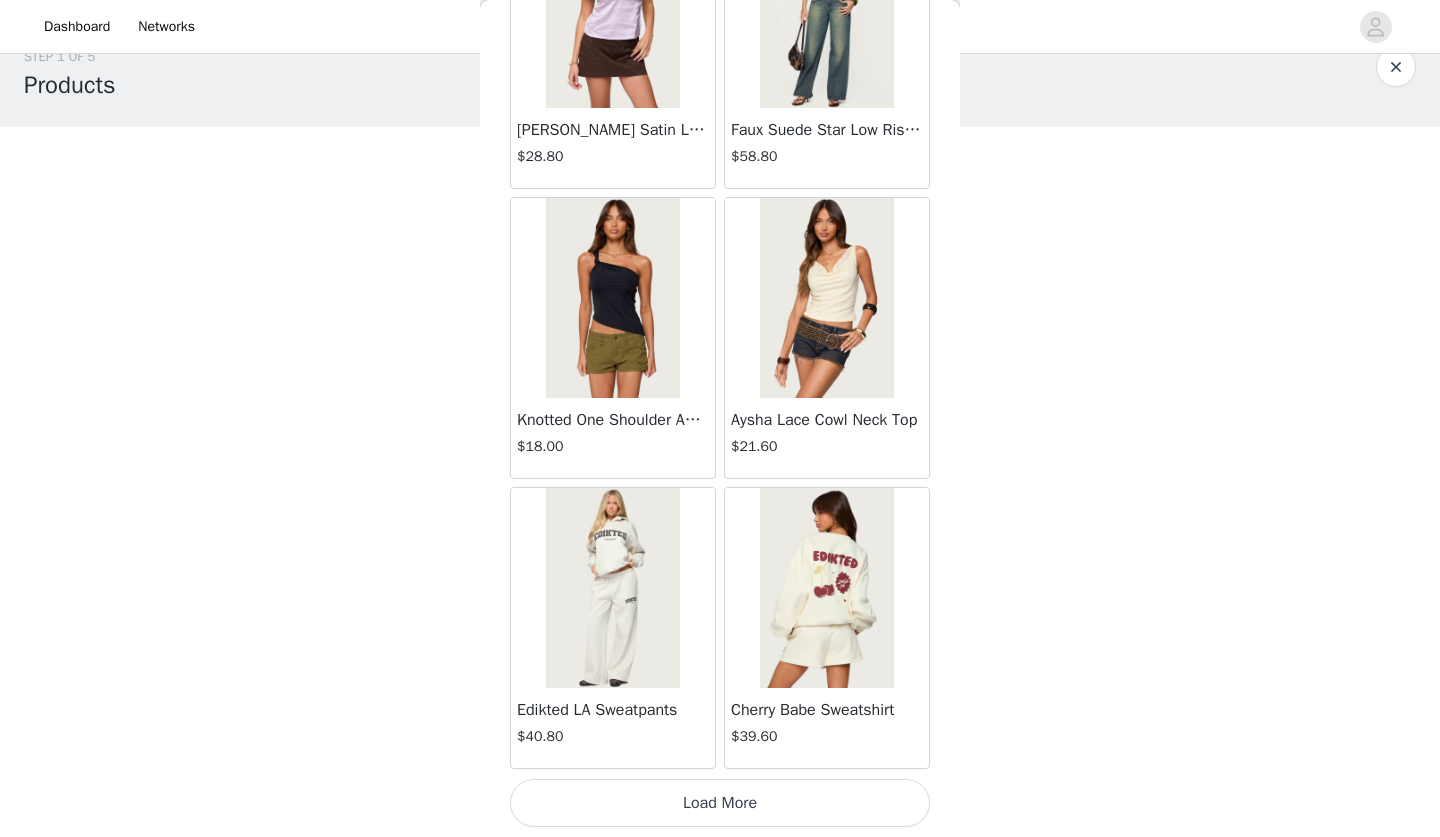 scroll, scrollTop: 31223, scrollLeft: 0, axis: vertical 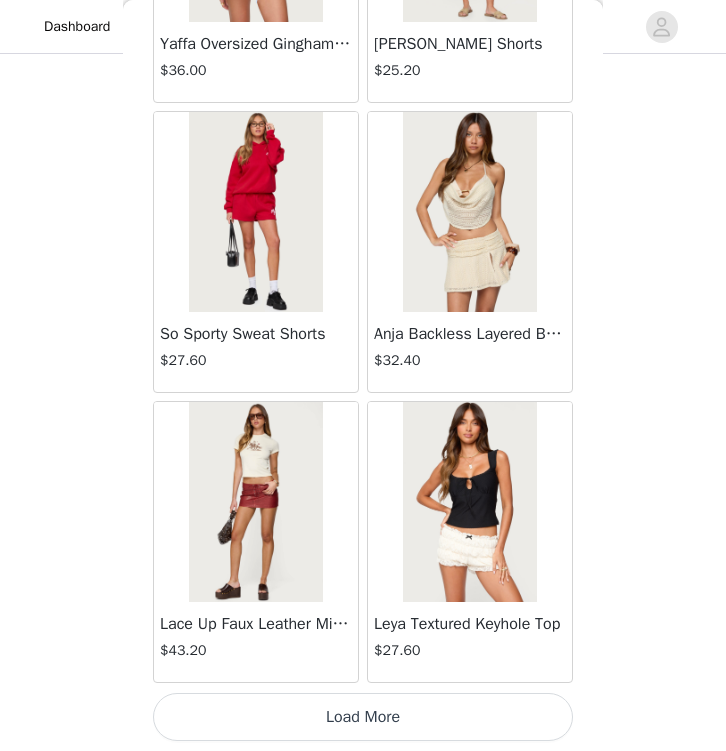 click on "Load More" at bounding box center [363, 717] 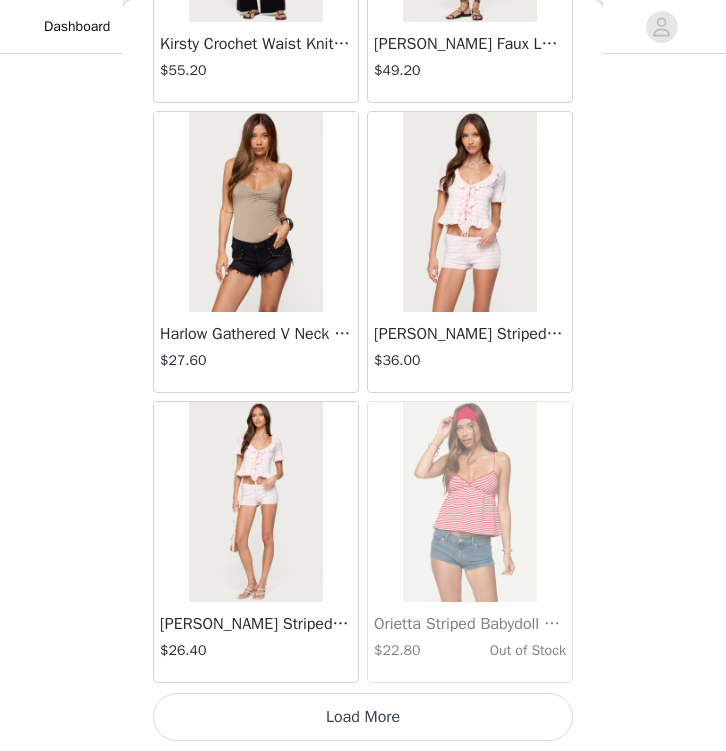 scroll, scrollTop: 37110, scrollLeft: 0, axis: vertical 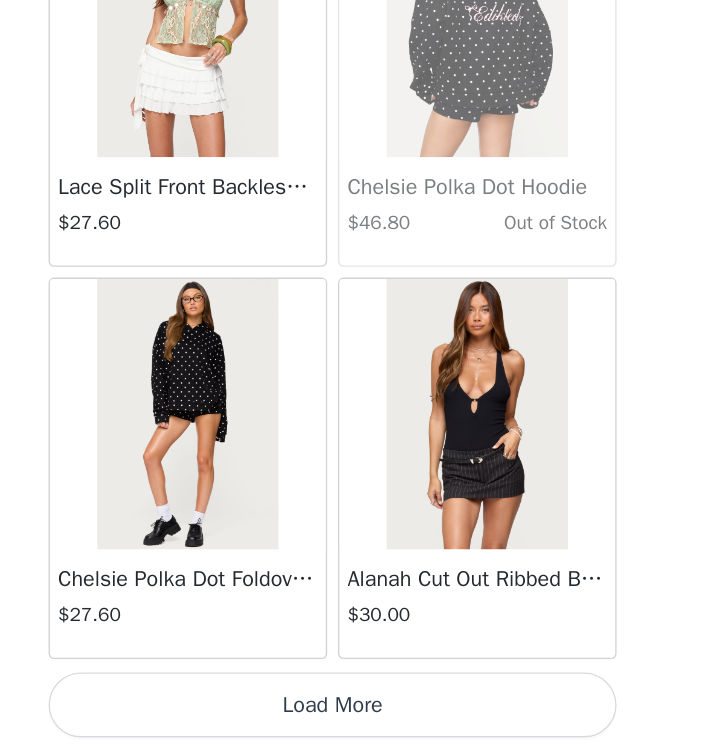 click on "Load More" at bounding box center [363, 717] 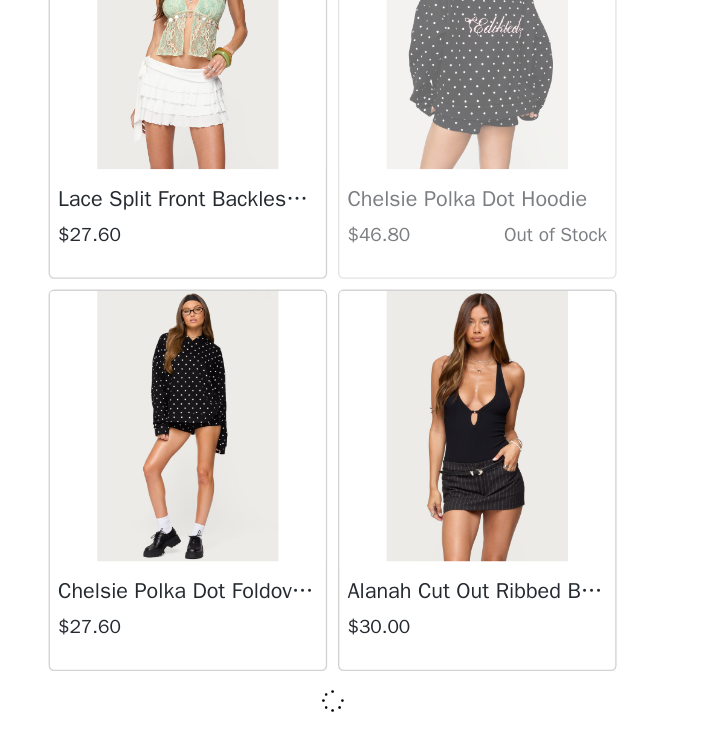 scroll, scrollTop: 40000, scrollLeft: 0, axis: vertical 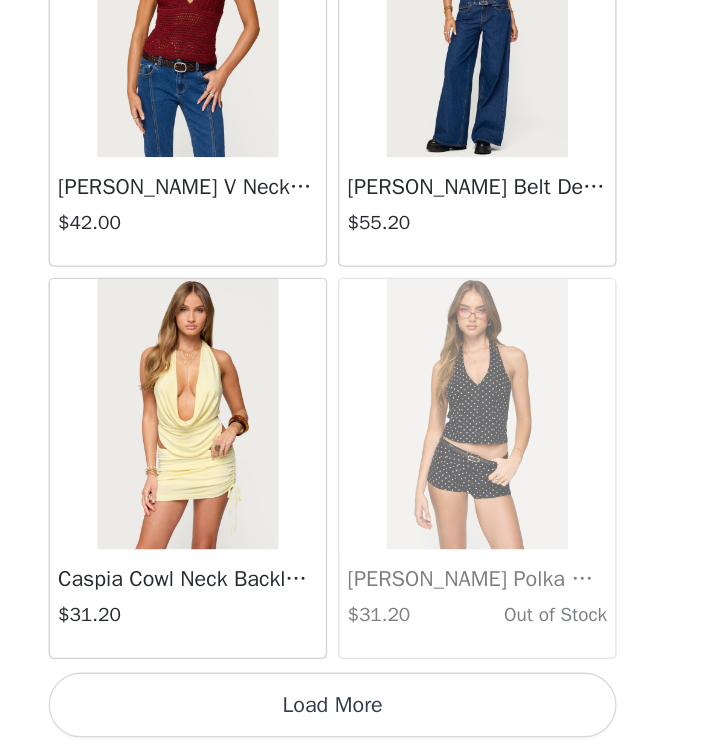 click on "Load More" at bounding box center (363, 717) 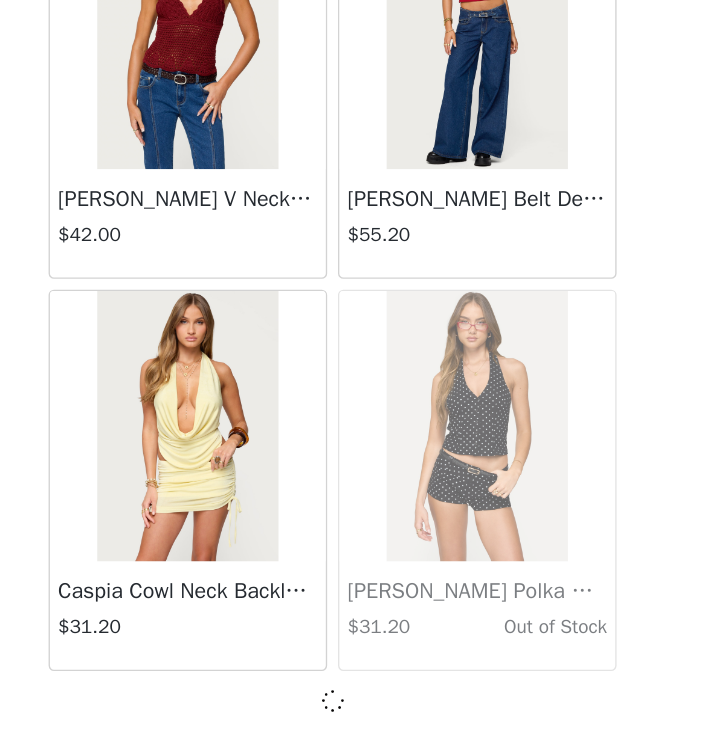 scroll, scrollTop: 42900, scrollLeft: 0, axis: vertical 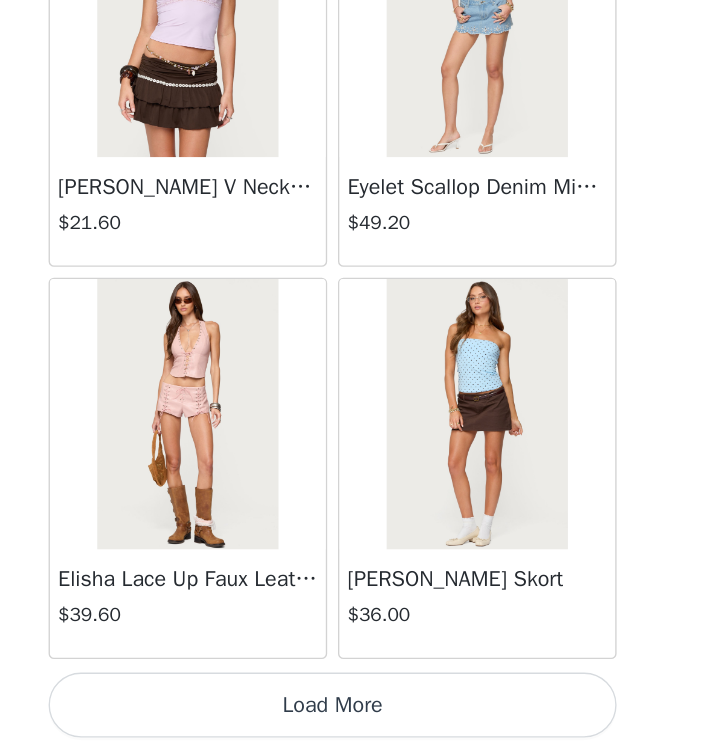 click on "Load More" at bounding box center (363, 717) 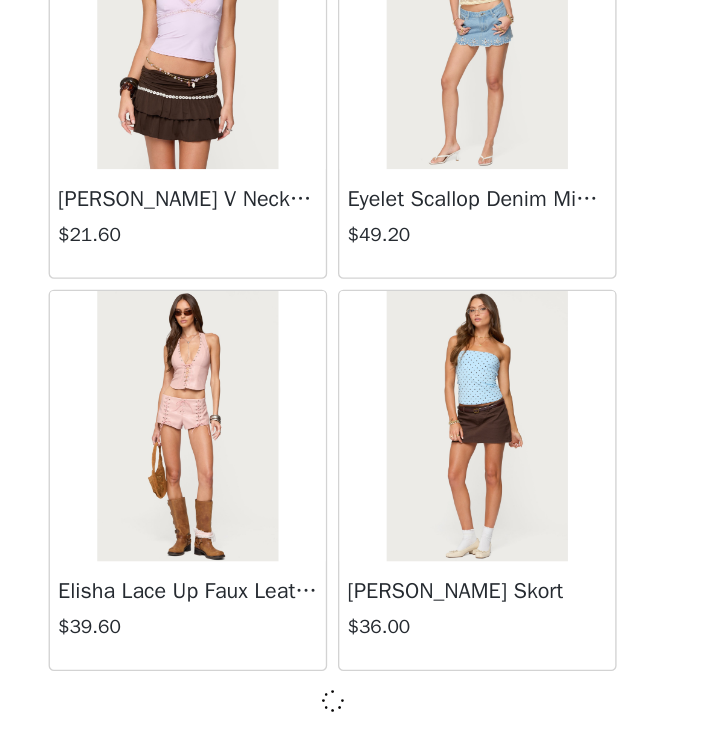 scroll, scrollTop: 45800, scrollLeft: 0, axis: vertical 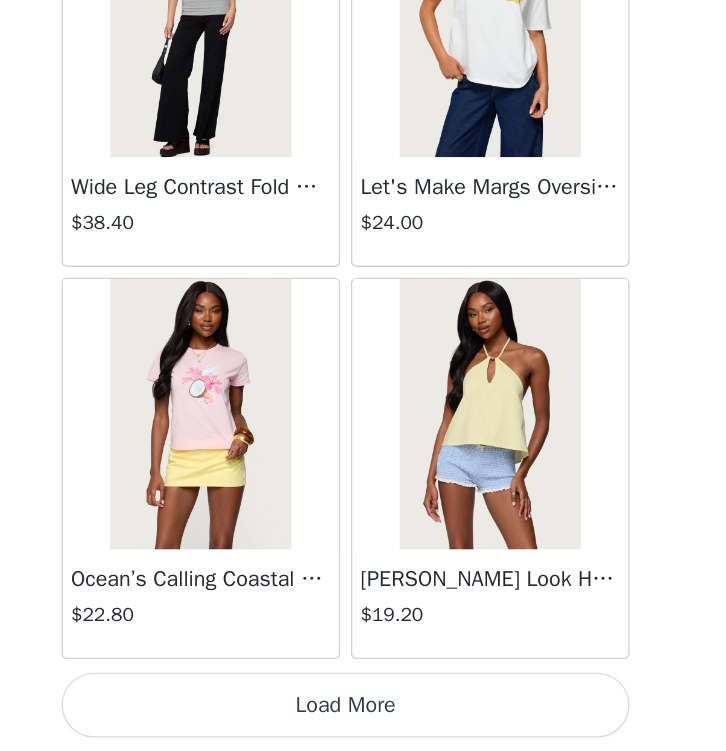 click on "Load More" at bounding box center [363, 717] 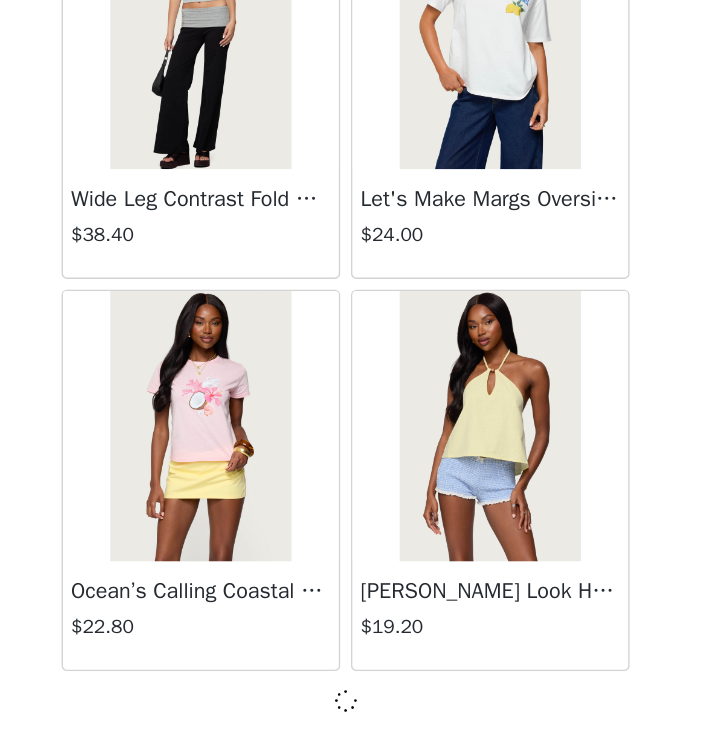 scroll, scrollTop: 48700, scrollLeft: 0, axis: vertical 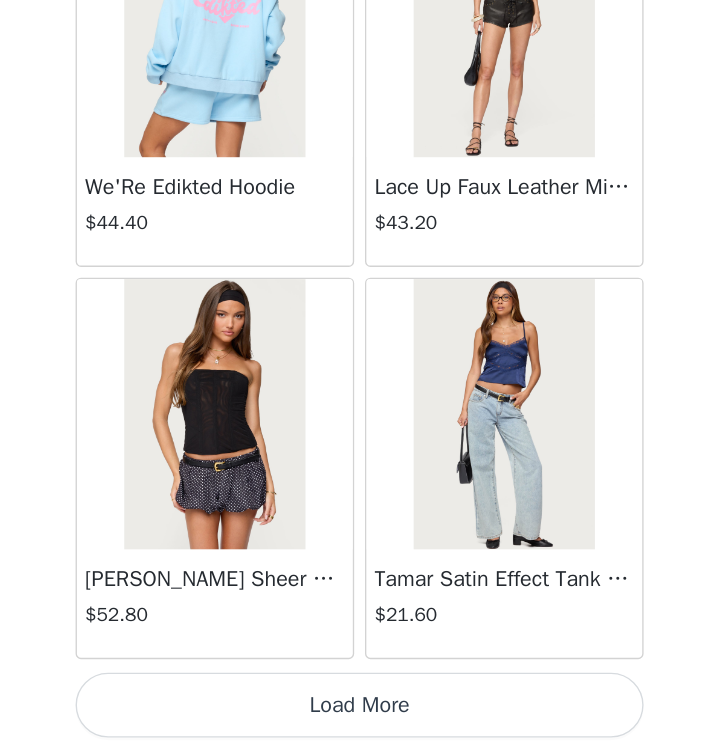 click on "Load More" at bounding box center [363, 717] 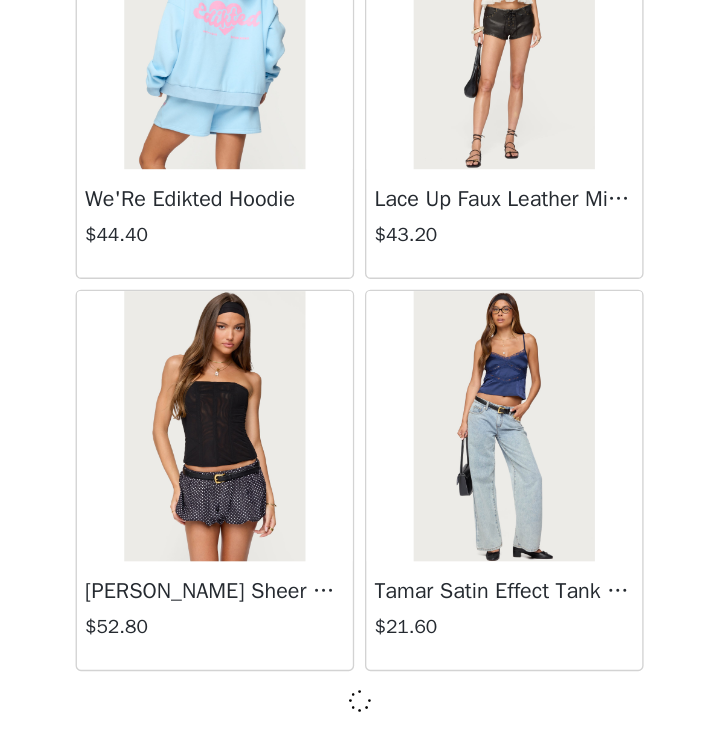 scroll, scrollTop: 51600, scrollLeft: 0, axis: vertical 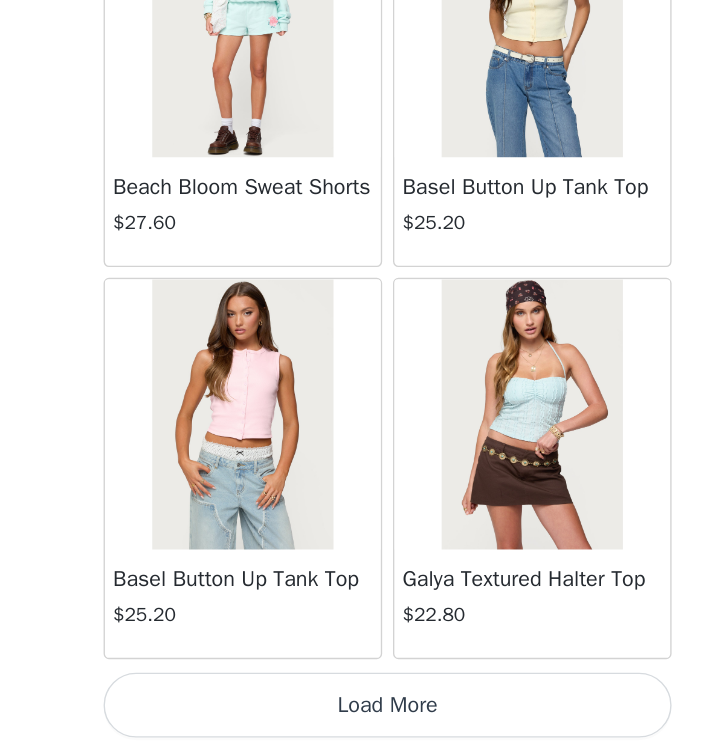 click on "Load More" at bounding box center (363, 717) 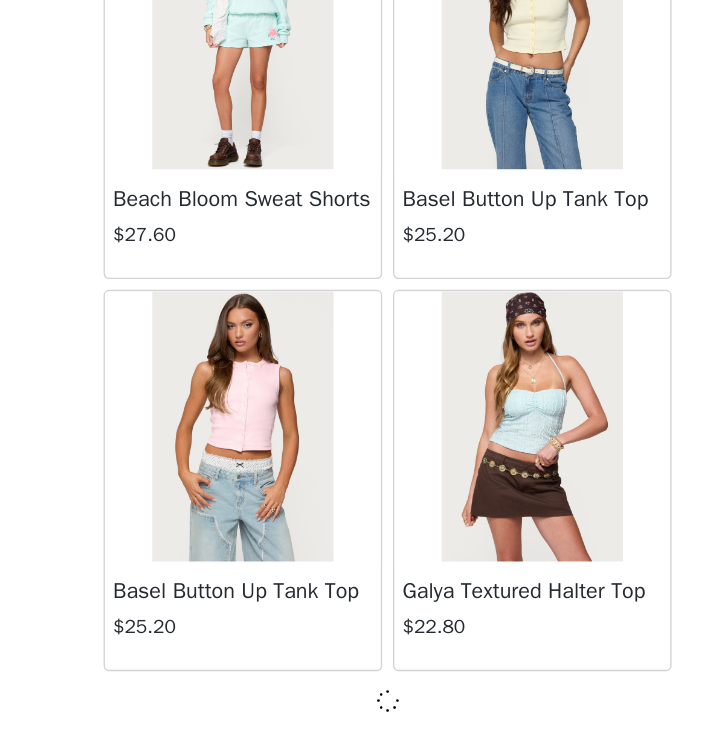scroll, scrollTop: 54500, scrollLeft: 0, axis: vertical 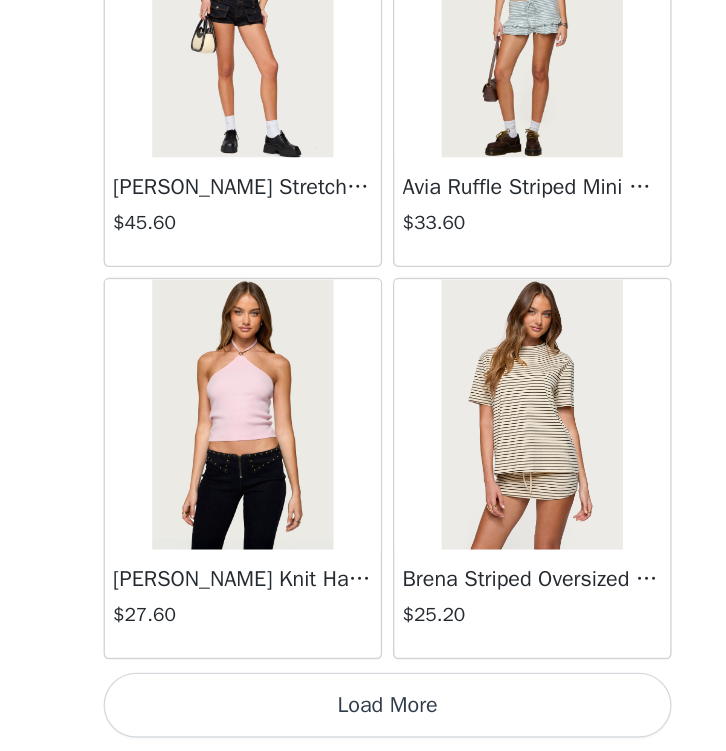 click on "Load More" at bounding box center [363, 717] 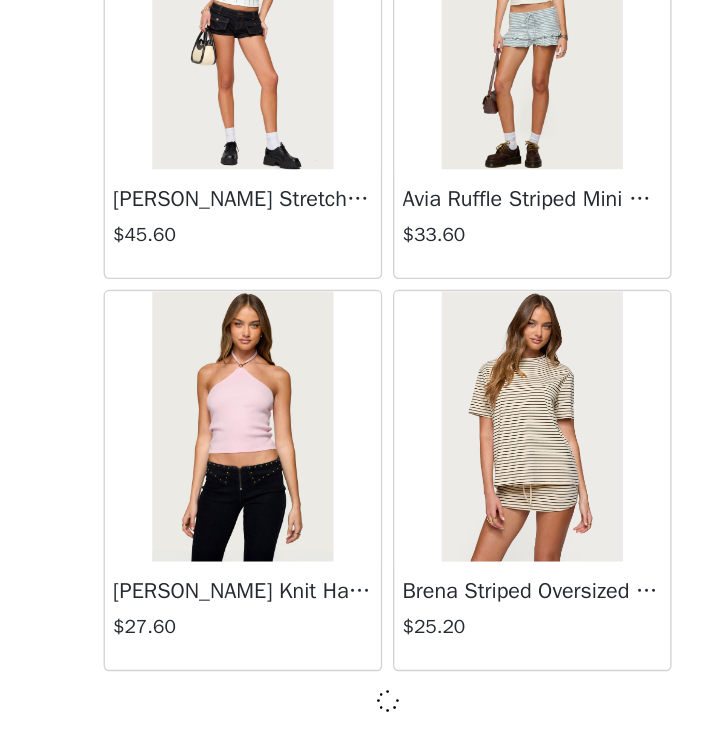 scroll, scrollTop: 57400, scrollLeft: 0, axis: vertical 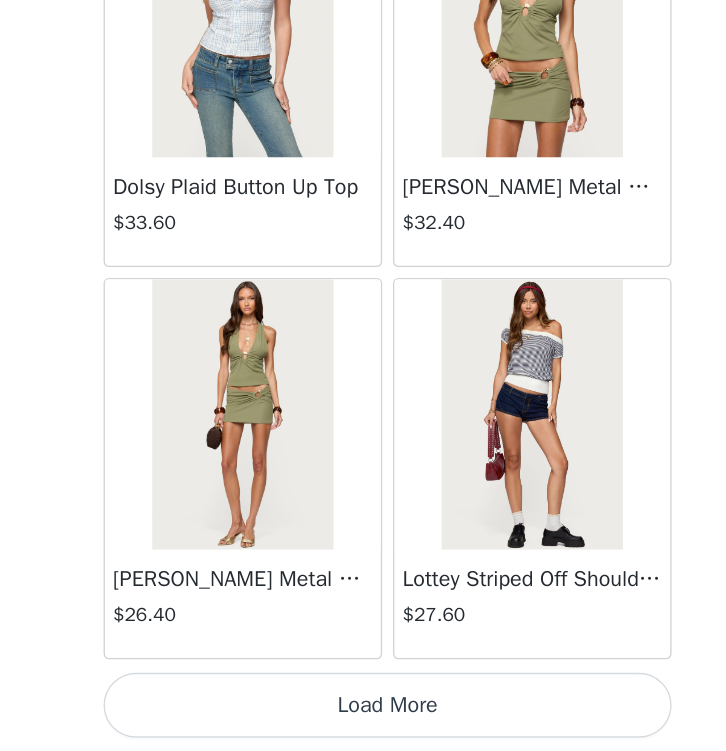 click on "Load More" at bounding box center [363, 717] 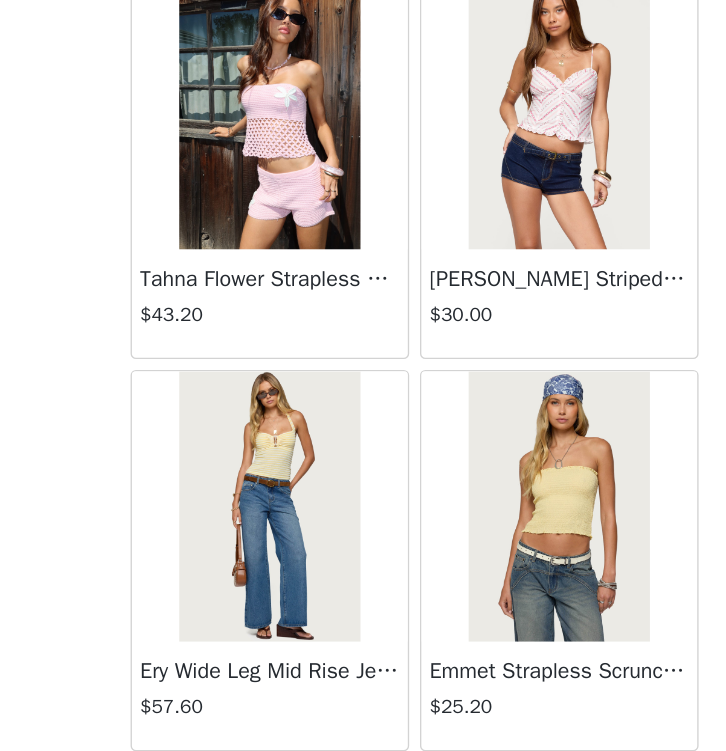 scroll, scrollTop: 63209, scrollLeft: 0, axis: vertical 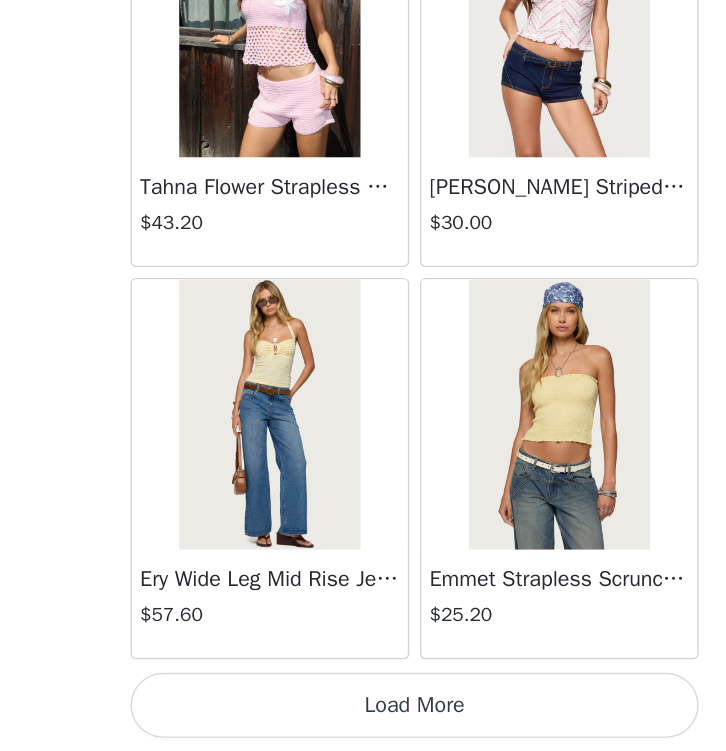 click on "Load More" at bounding box center [363, 717] 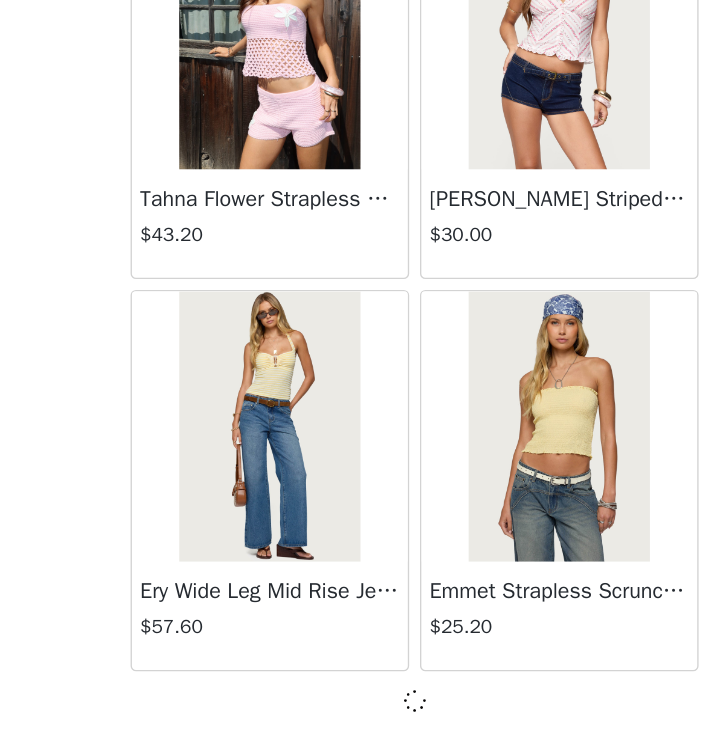 scroll, scrollTop: 63200, scrollLeft: 0, axis: vertical 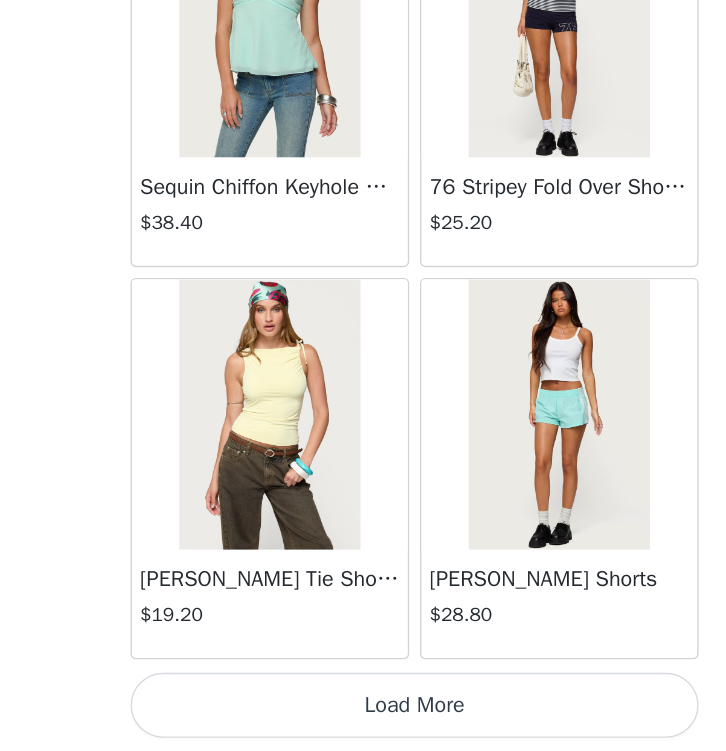 click on "Load More" at bounding box center [363, 717] 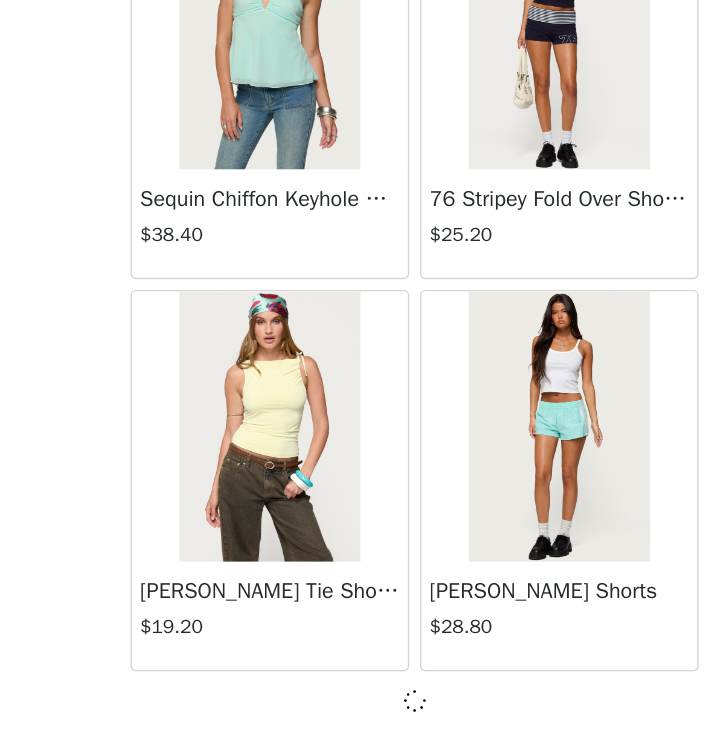 scroll, scrollTop: 66100, scrollLeft: 0, axis: vertical 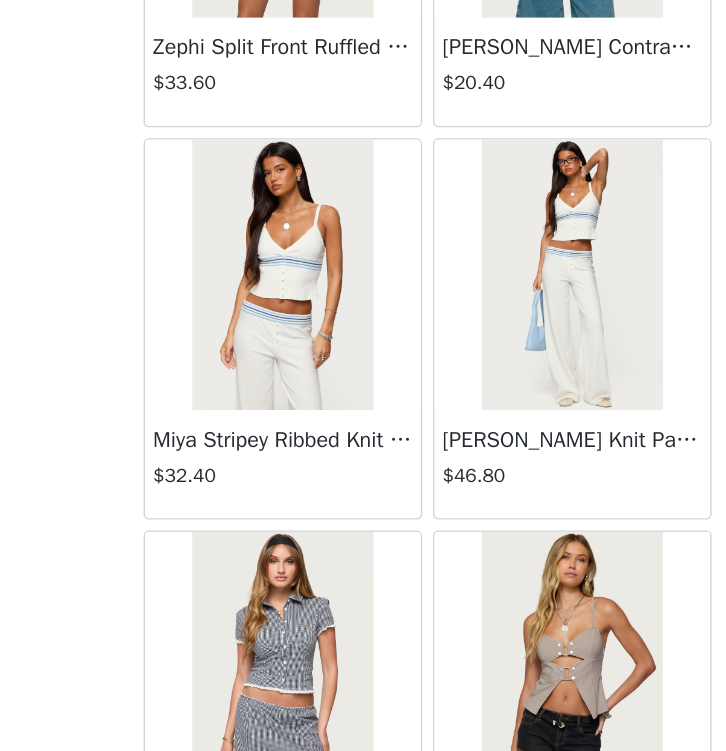 click at bounding box center (255, 399) 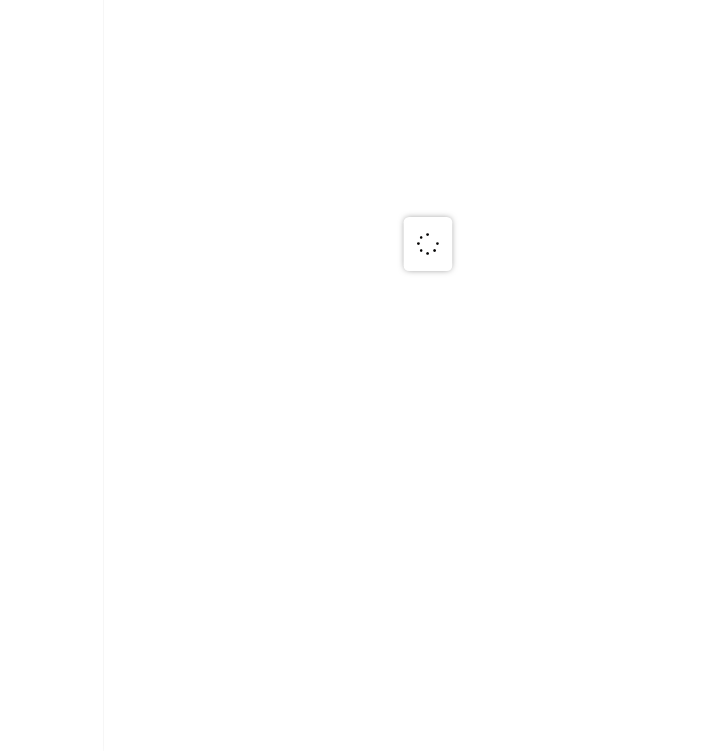 scroll, scrollTop: 0, scrollLeft: 0, axis: both 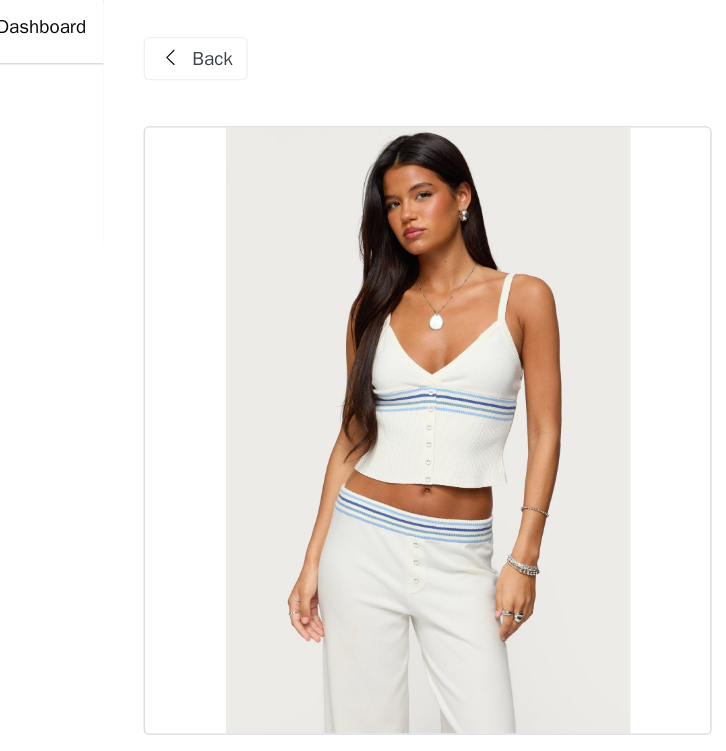click on "Back" at bounding box center (204, 50) 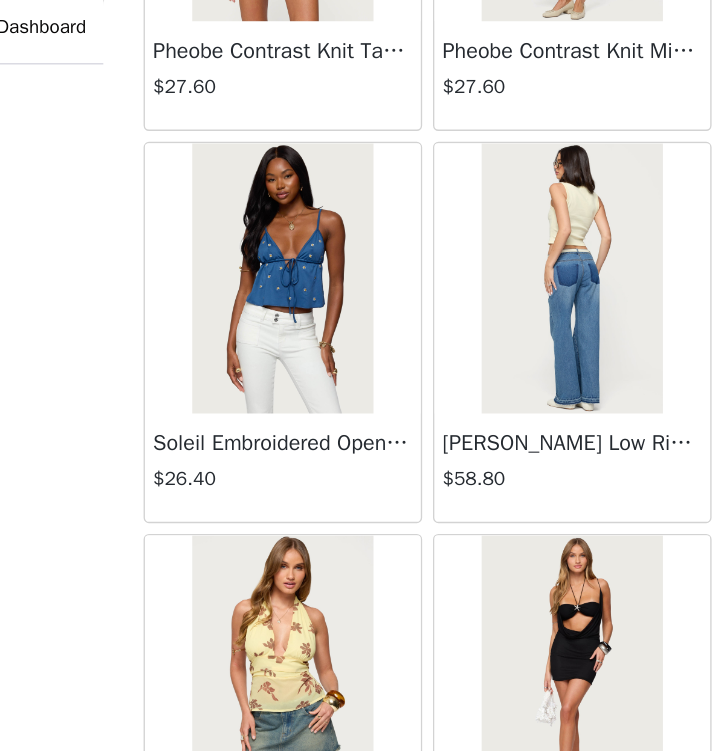 scroll, scrollTop: 69009, scrollLeft: 0, axis: vertical 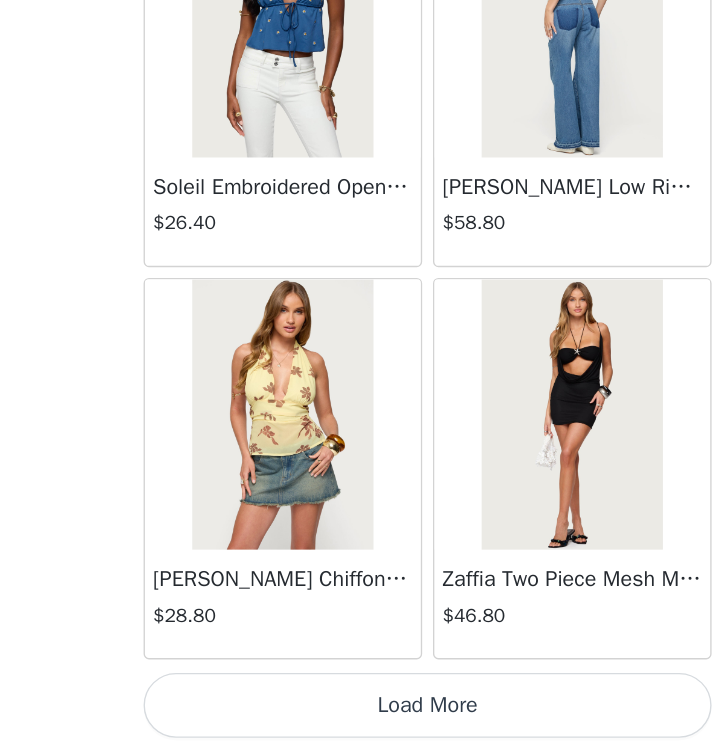 click on "Load More" at bounding box center (363, 717) 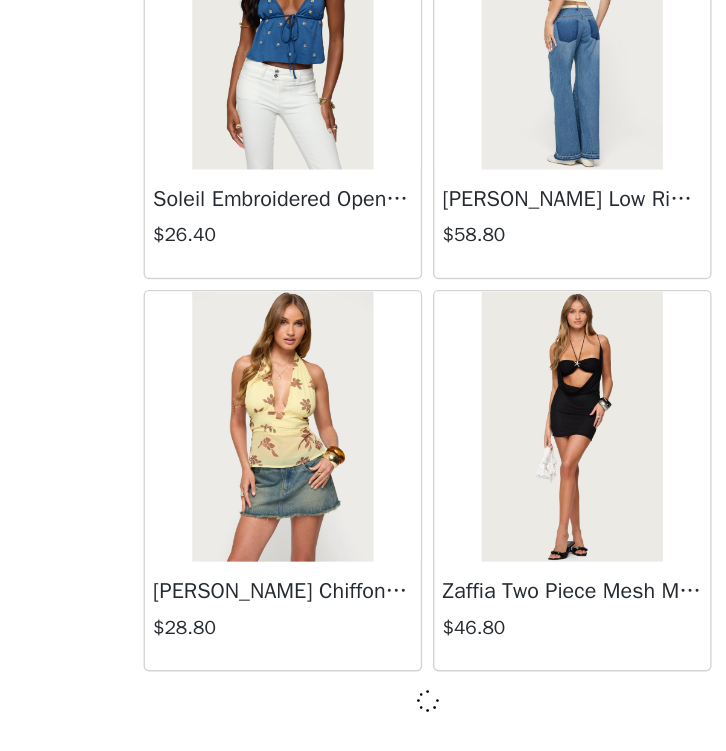 scroll, scrollTop: 69000, scrollLeft: 0, axis: vertical 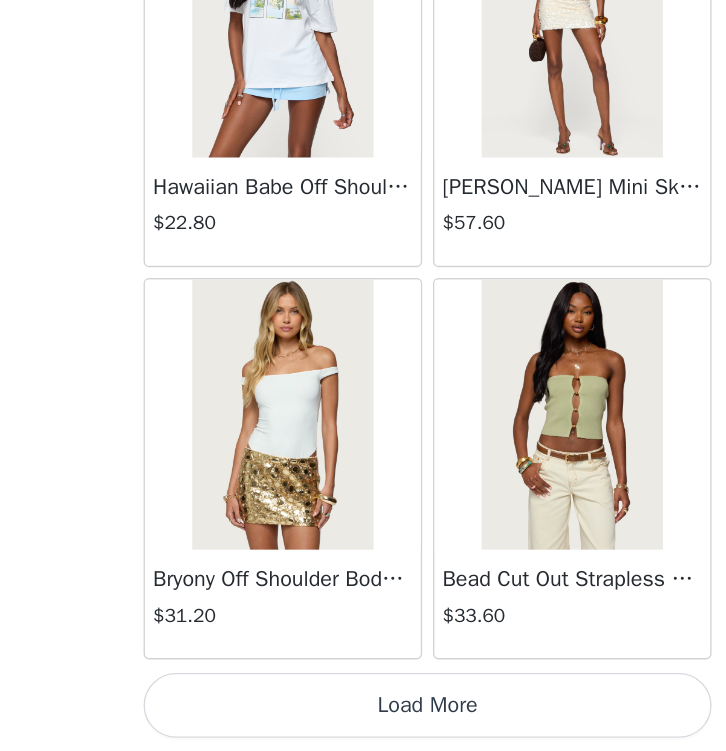 click on "Load More" at bounding box center [363, 717] 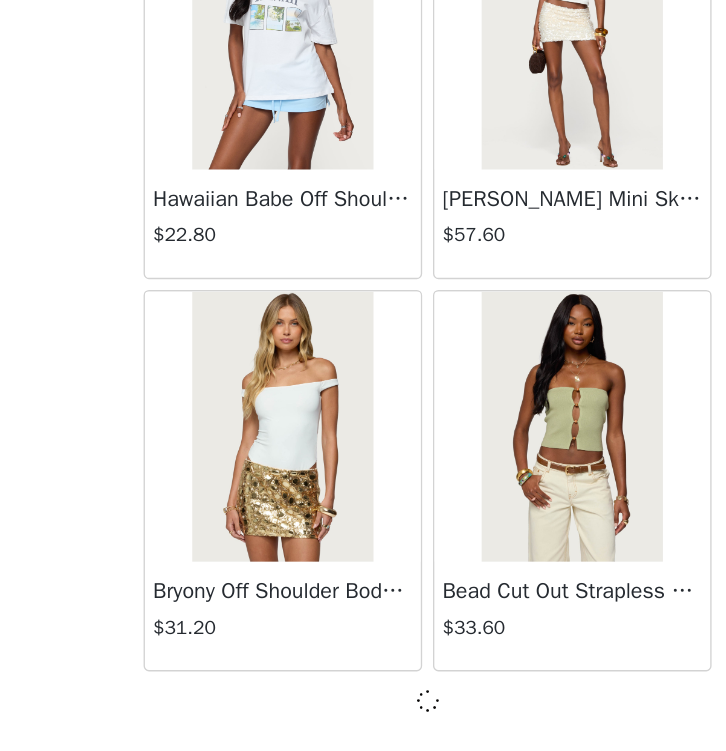 scroll, scrollTop: 71900, scrollLeft: 0, axis: vertical 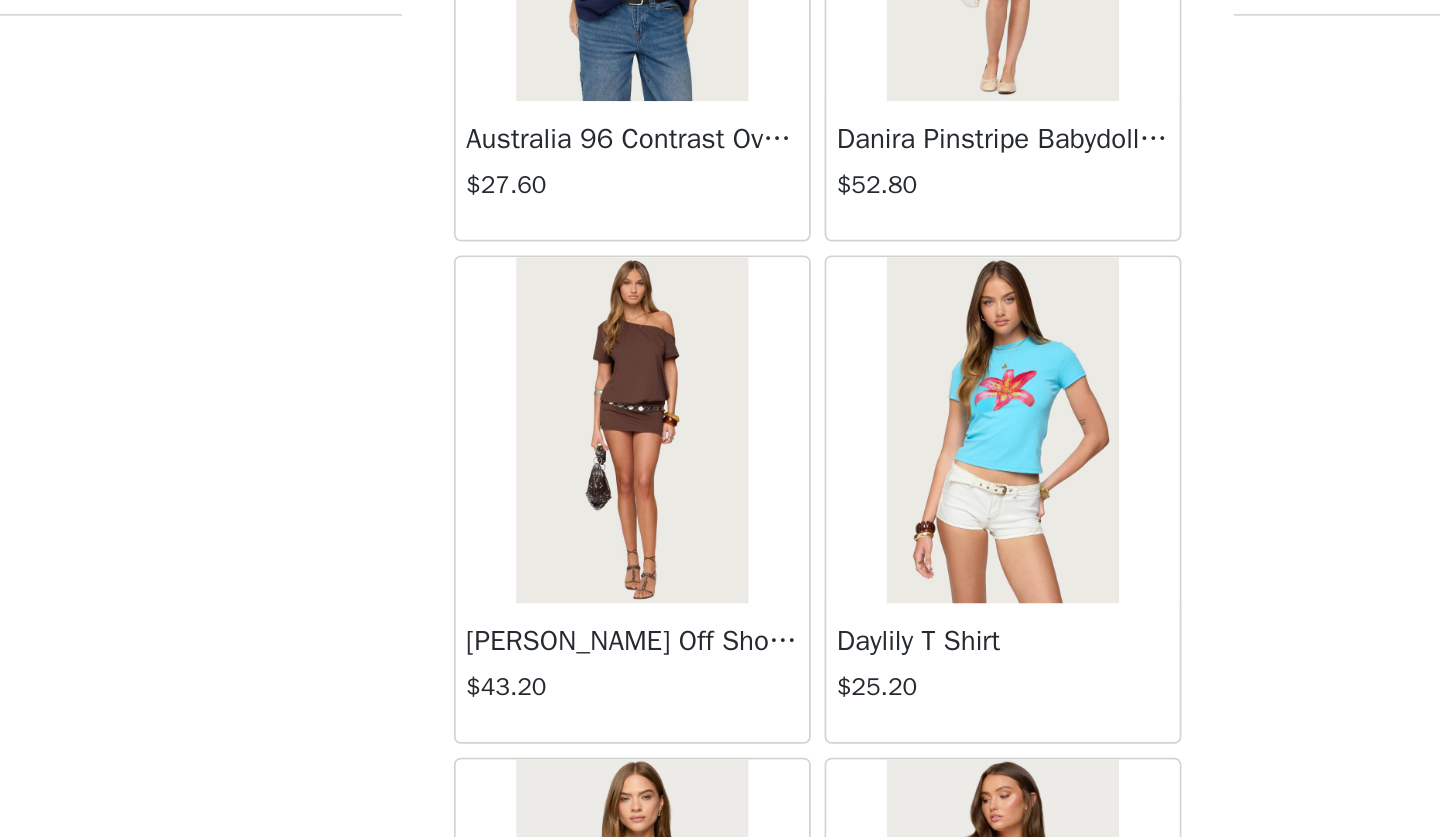 click at bounding box center (613, 293) 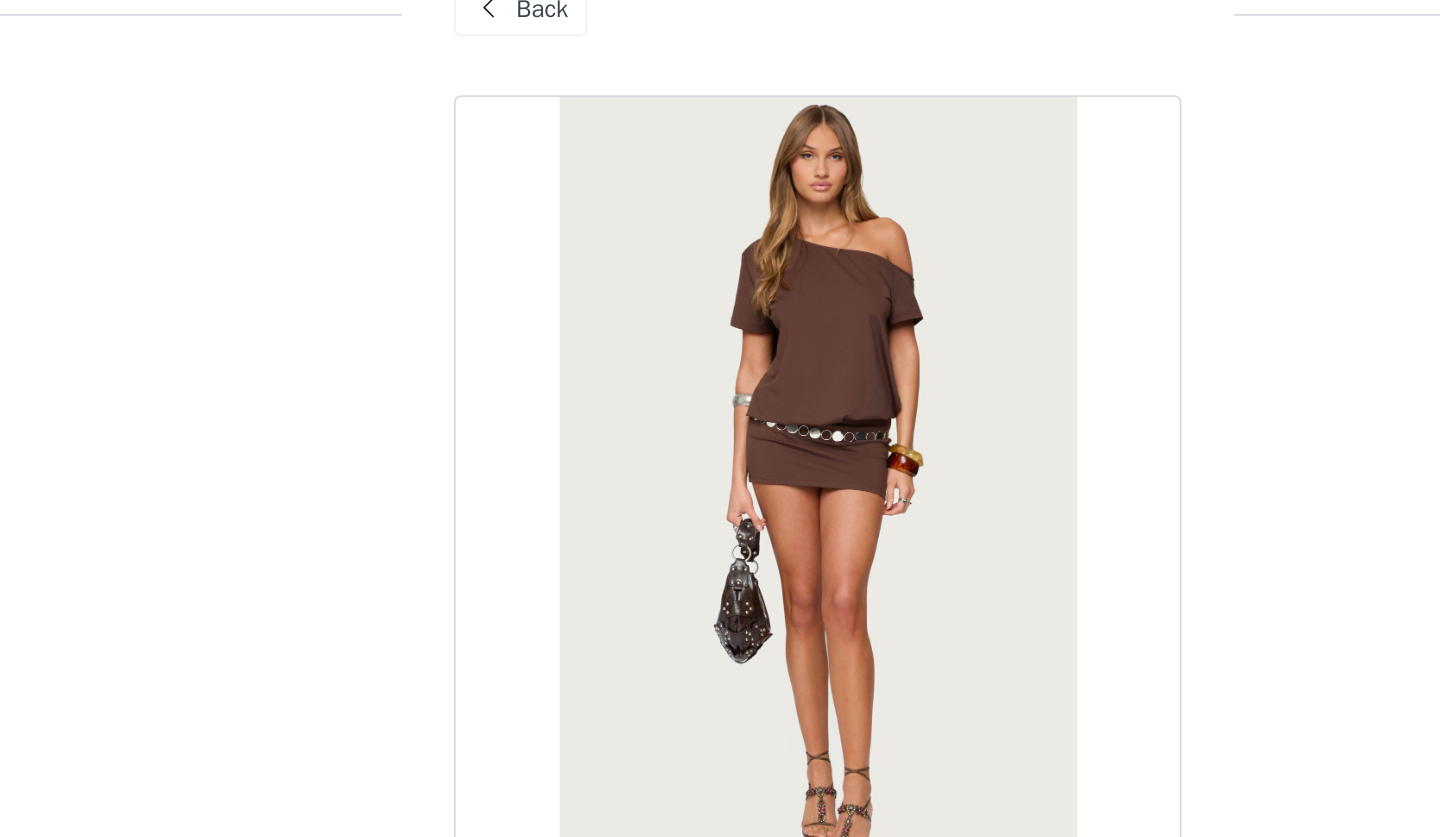scroll, scrollTop: 0, scrollLeft: 0, axis: both 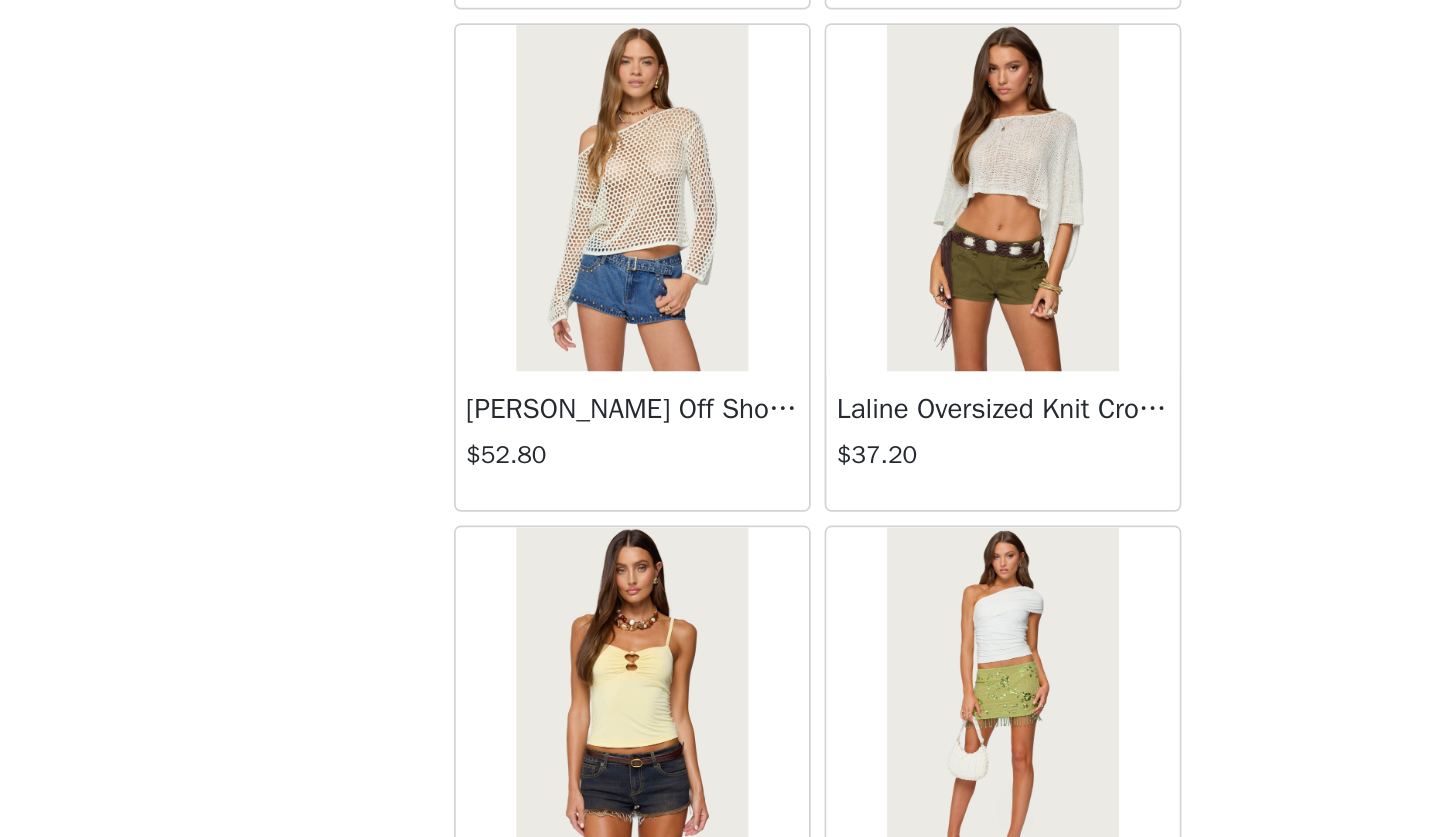 click at bounding box center (826, 335) 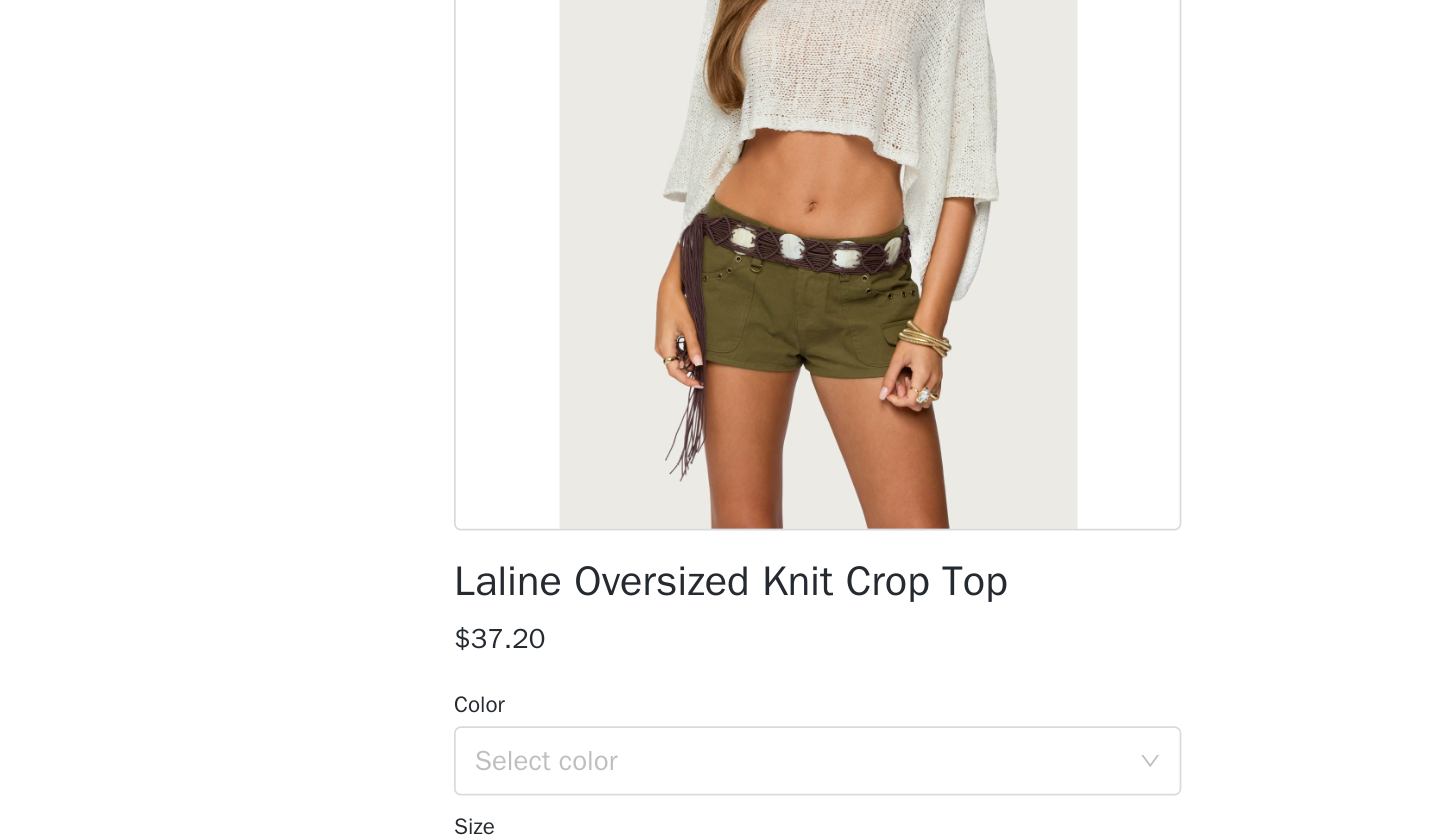 scroll, scrollTop: 114, scrollLeft: 0, axis: vertical 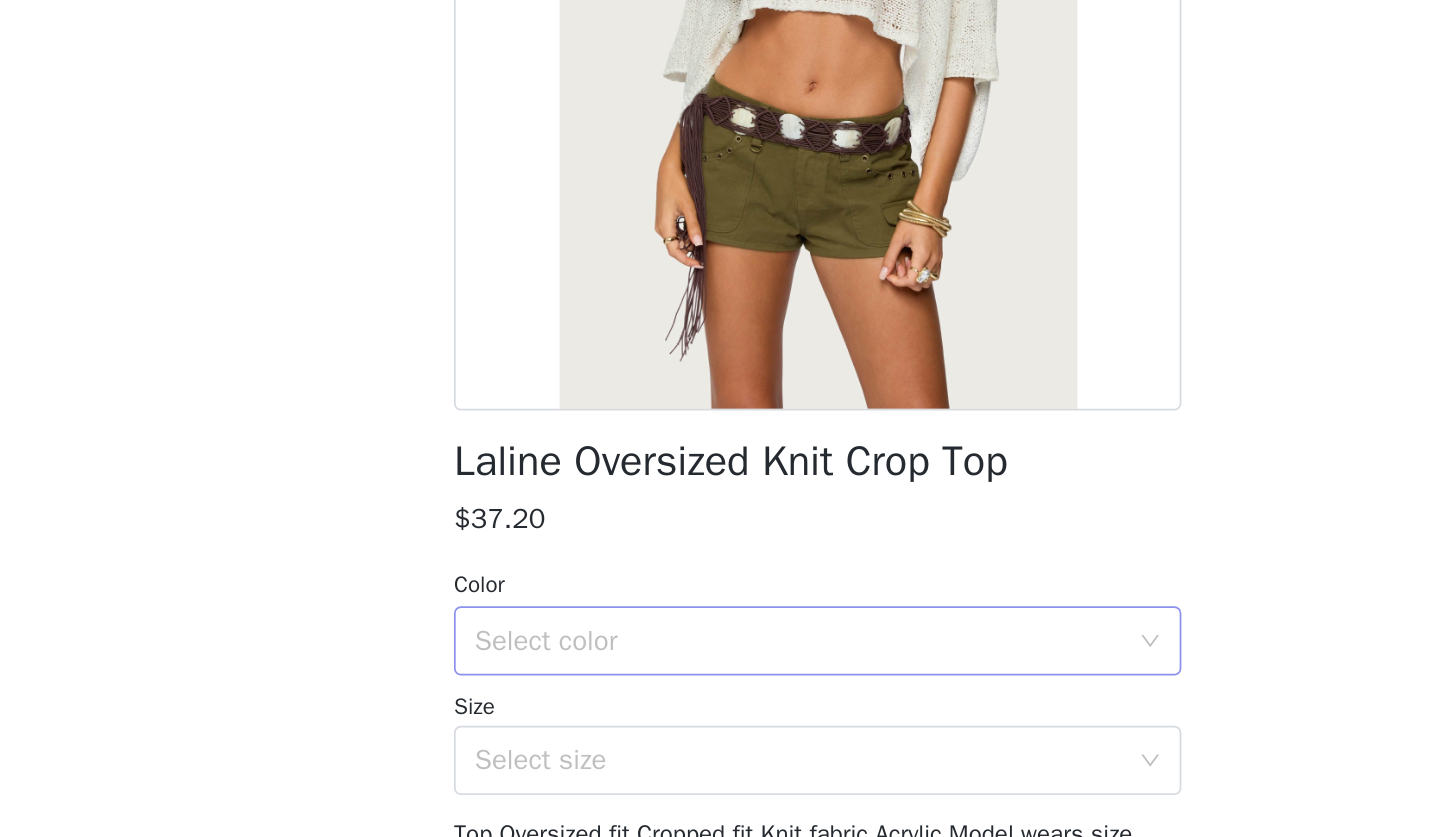 click on "Select color" at bounding box center [709, 569] 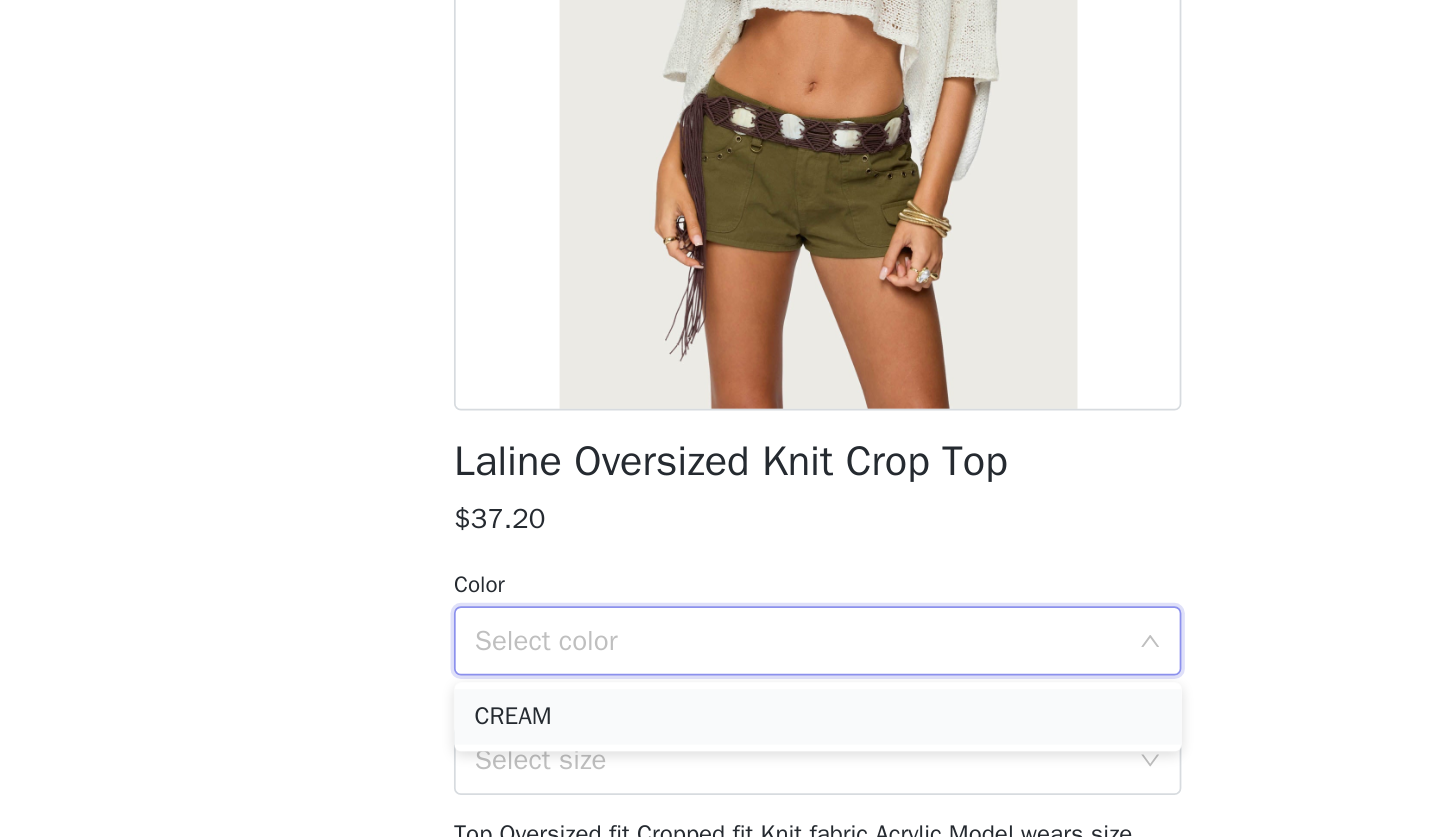 click on "CREAM" at bounding box center (720, 613) 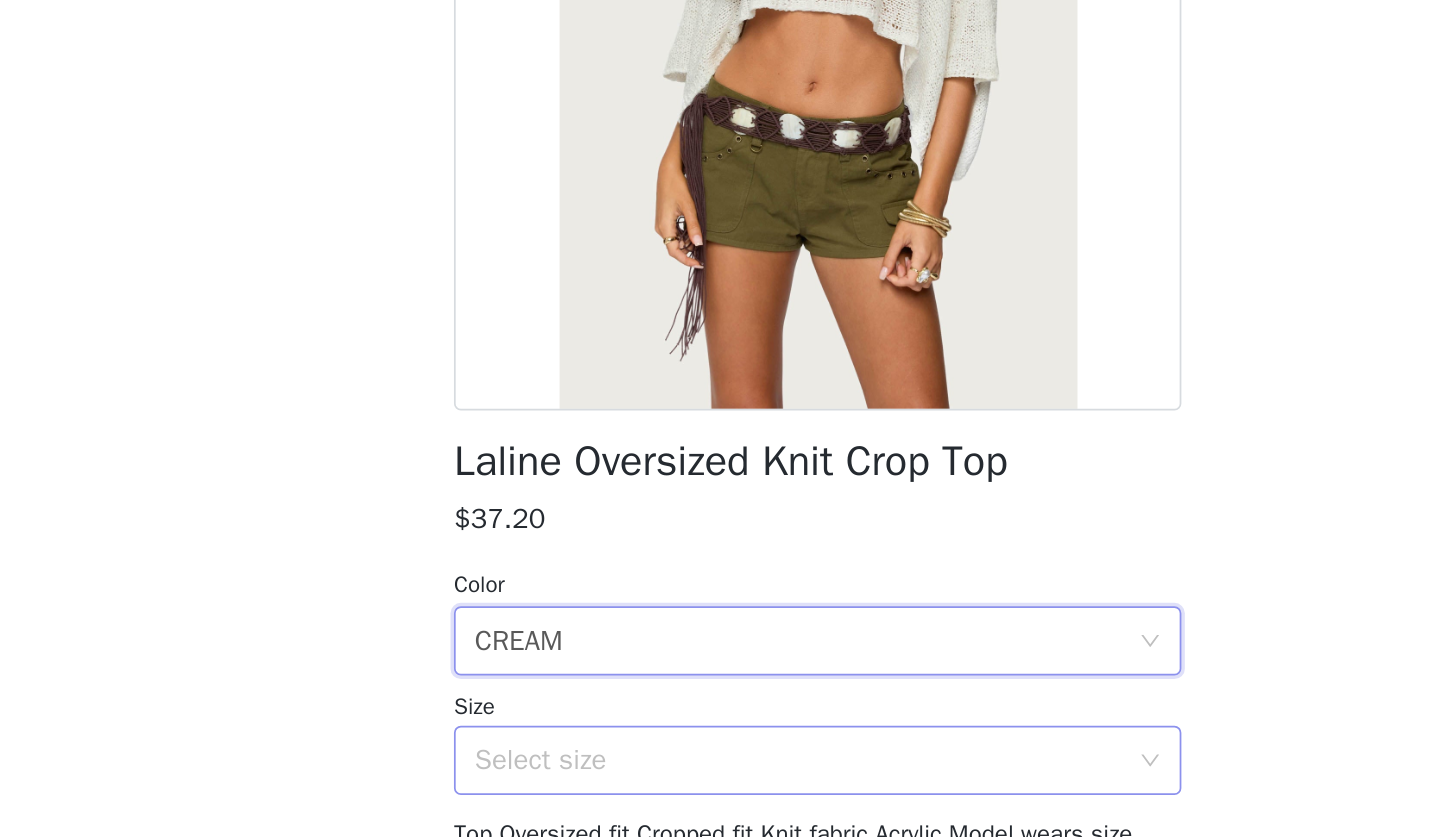 click on "Select size" at bounding box center (709, 638) 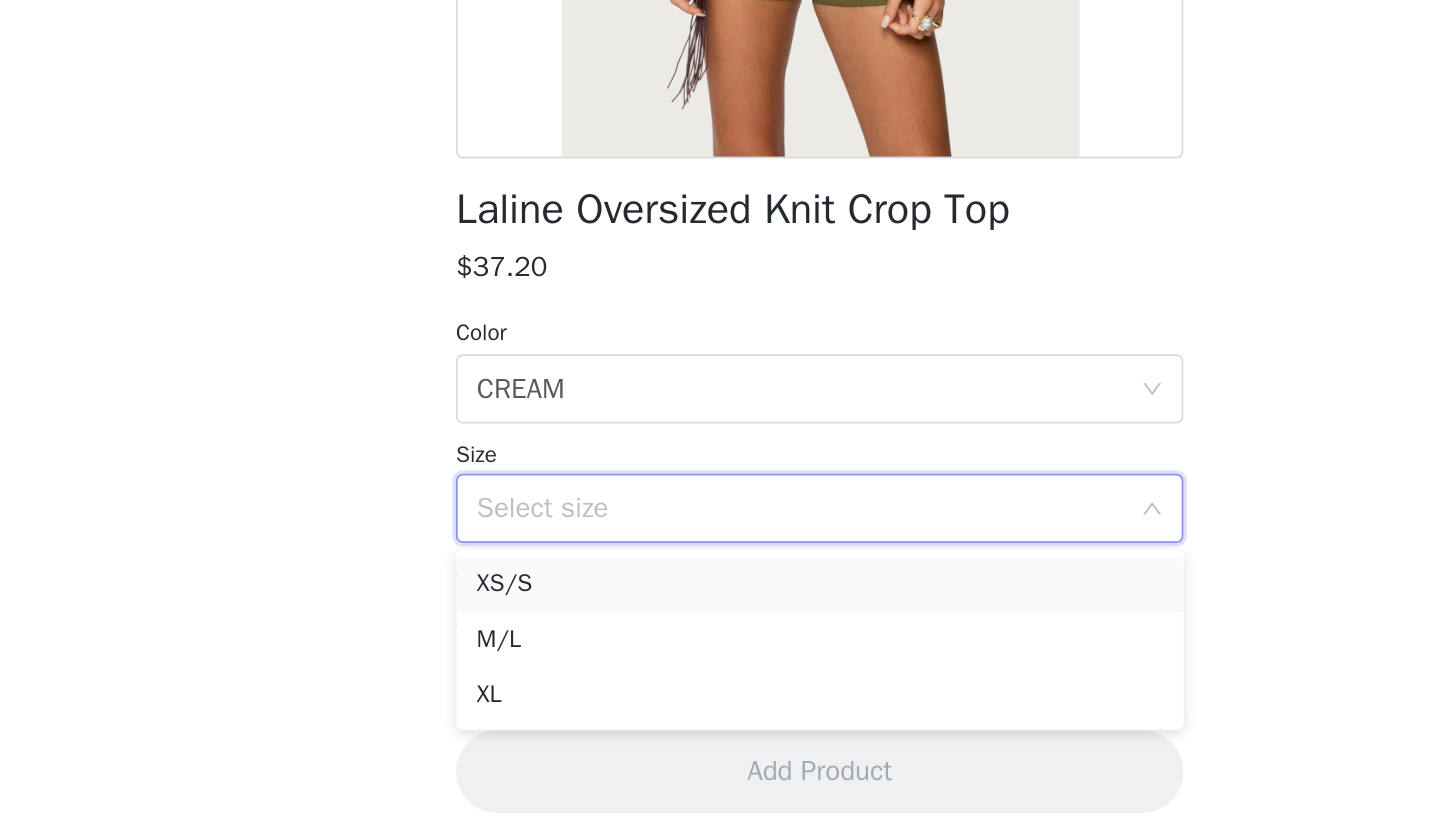 click on "XS/S" at bounding box center [720, 682] 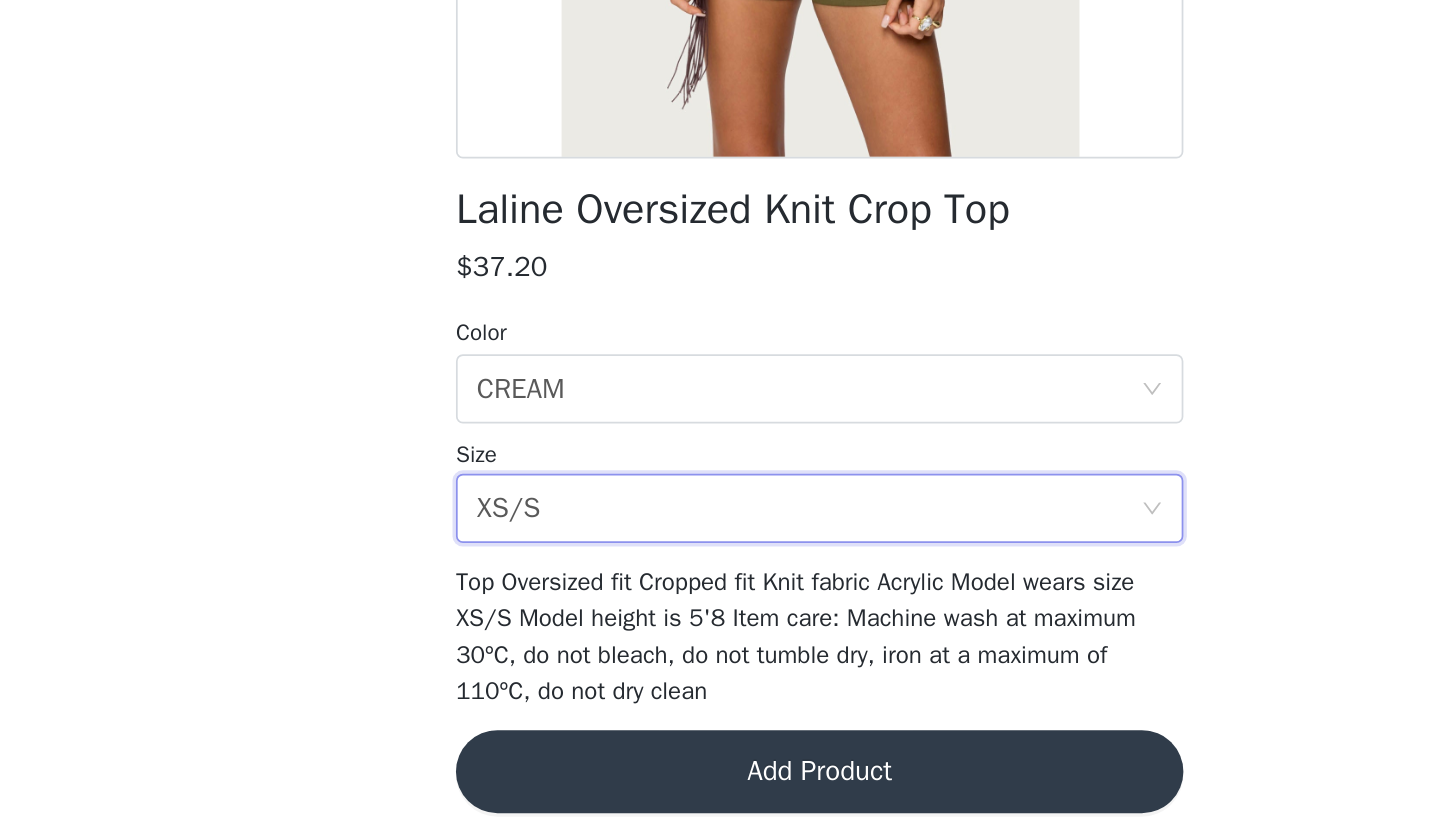 click on "Add Product" at bounding box center (720, 790) 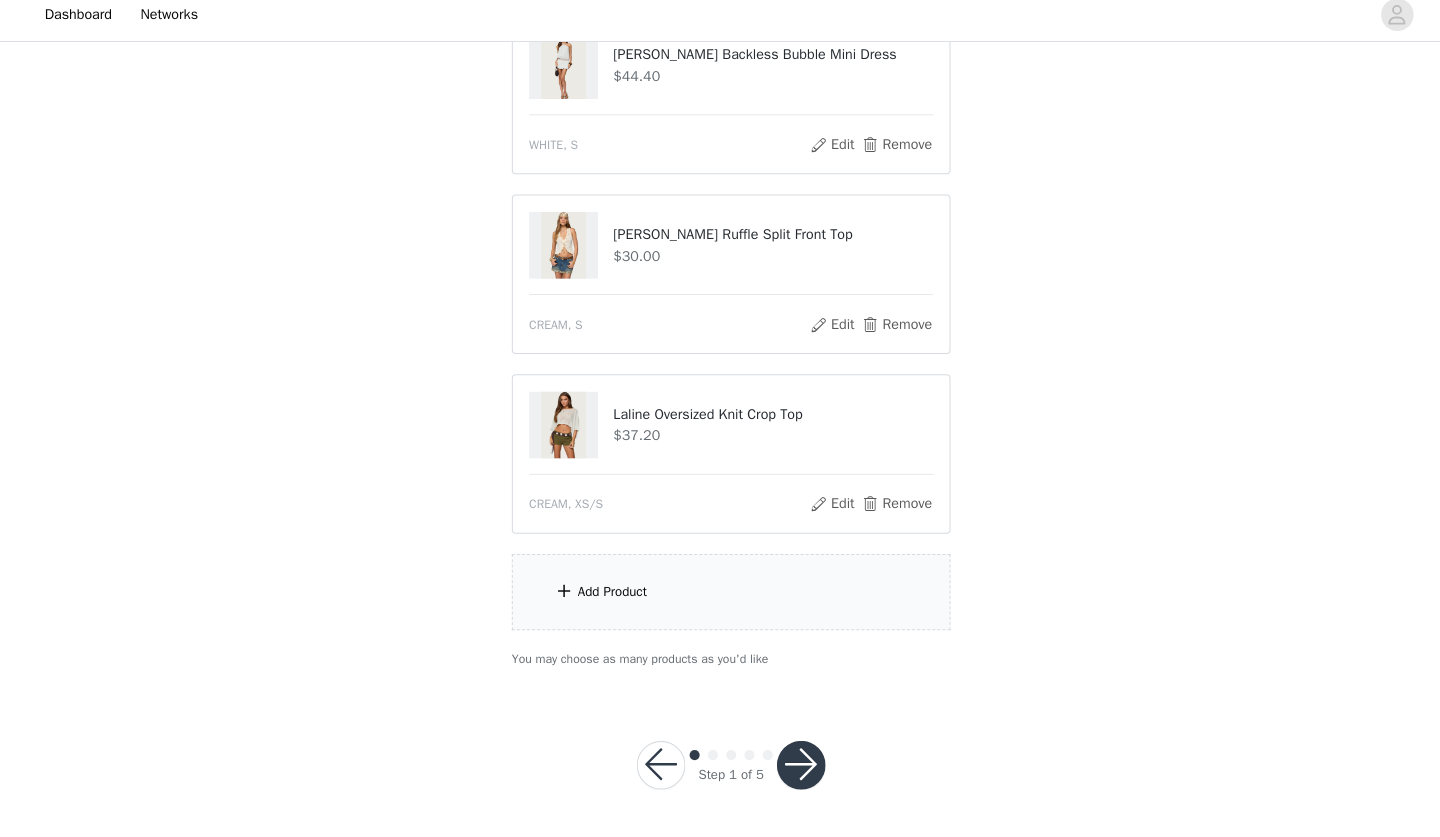 scroll, scrollTop: 603, scrollLeft: 0, axis: vertical 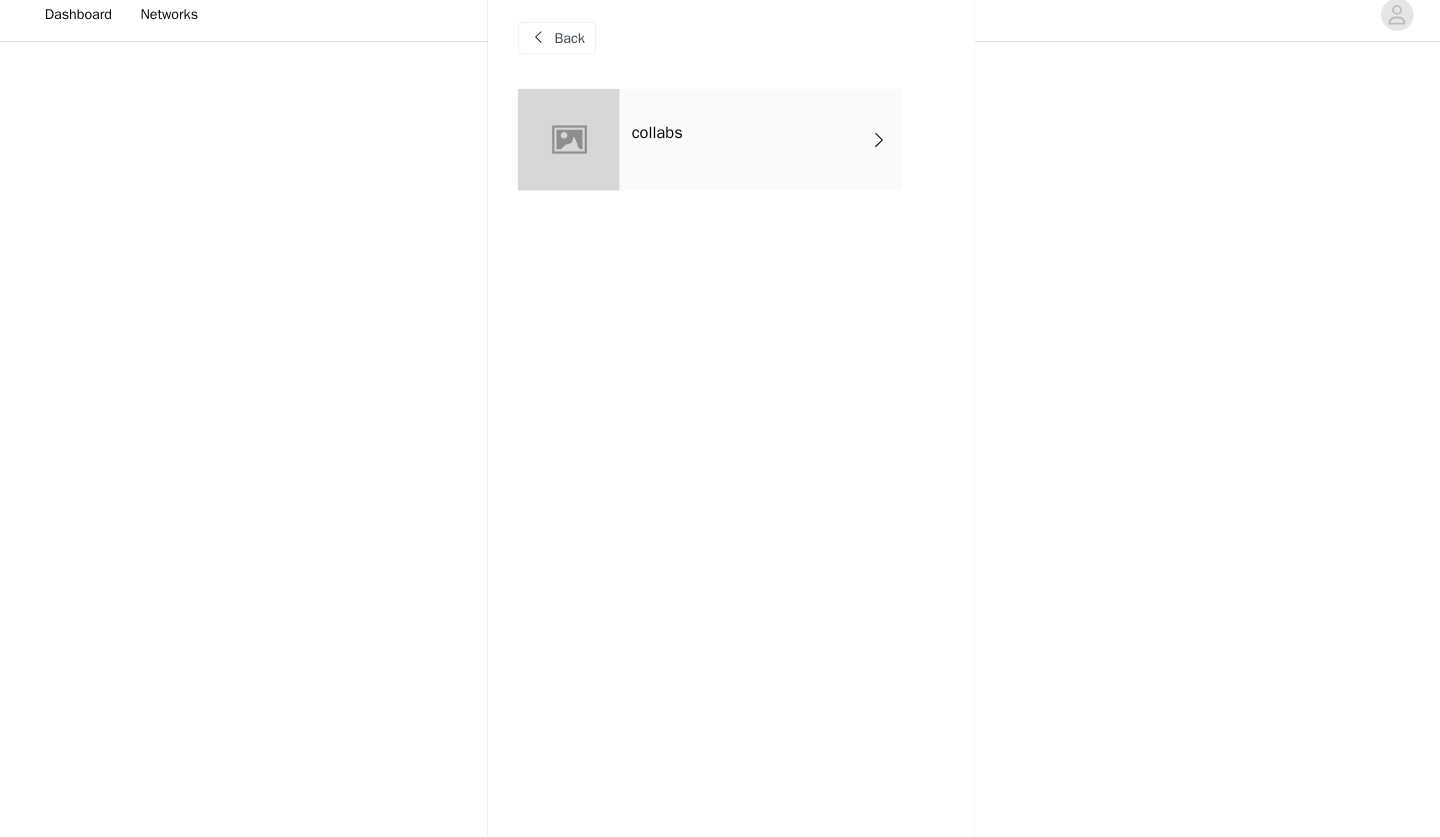 click on "collabs" at bounding box center [749, 150] 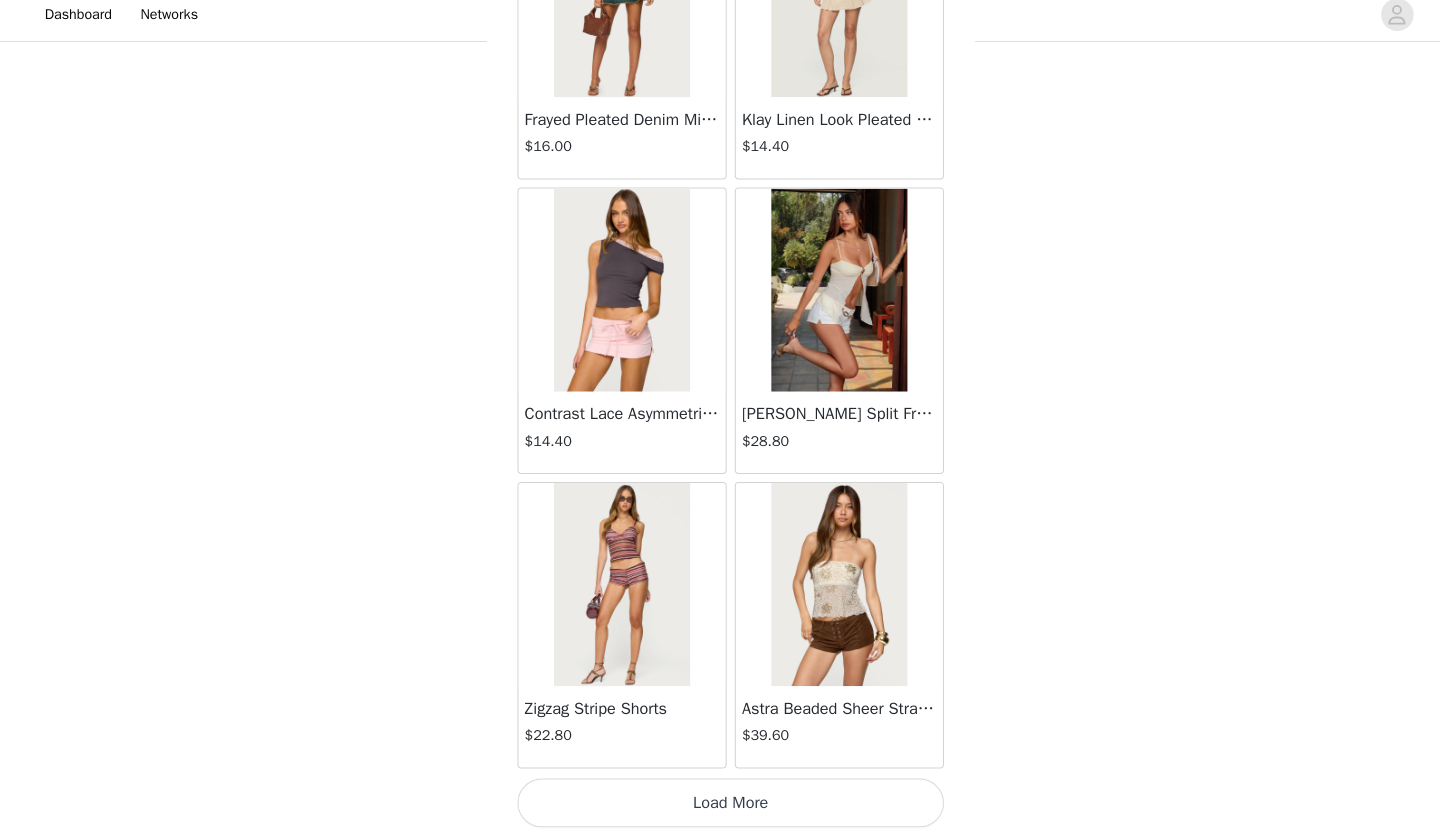 click on "Load More" at bounding box center [720, 803] 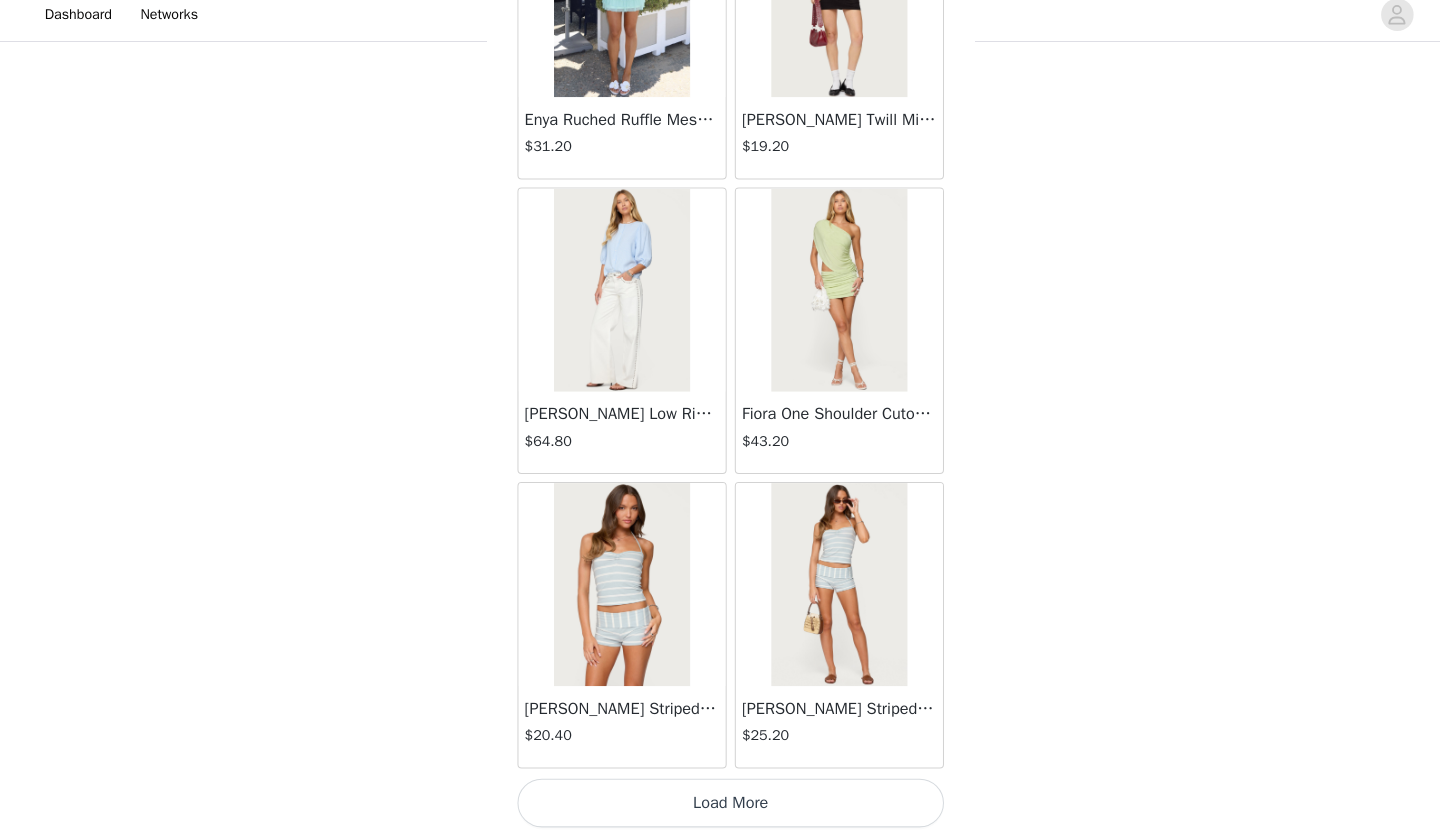 scroll, scrollTop: 5123, scrollLeft: 0, axis: vertical 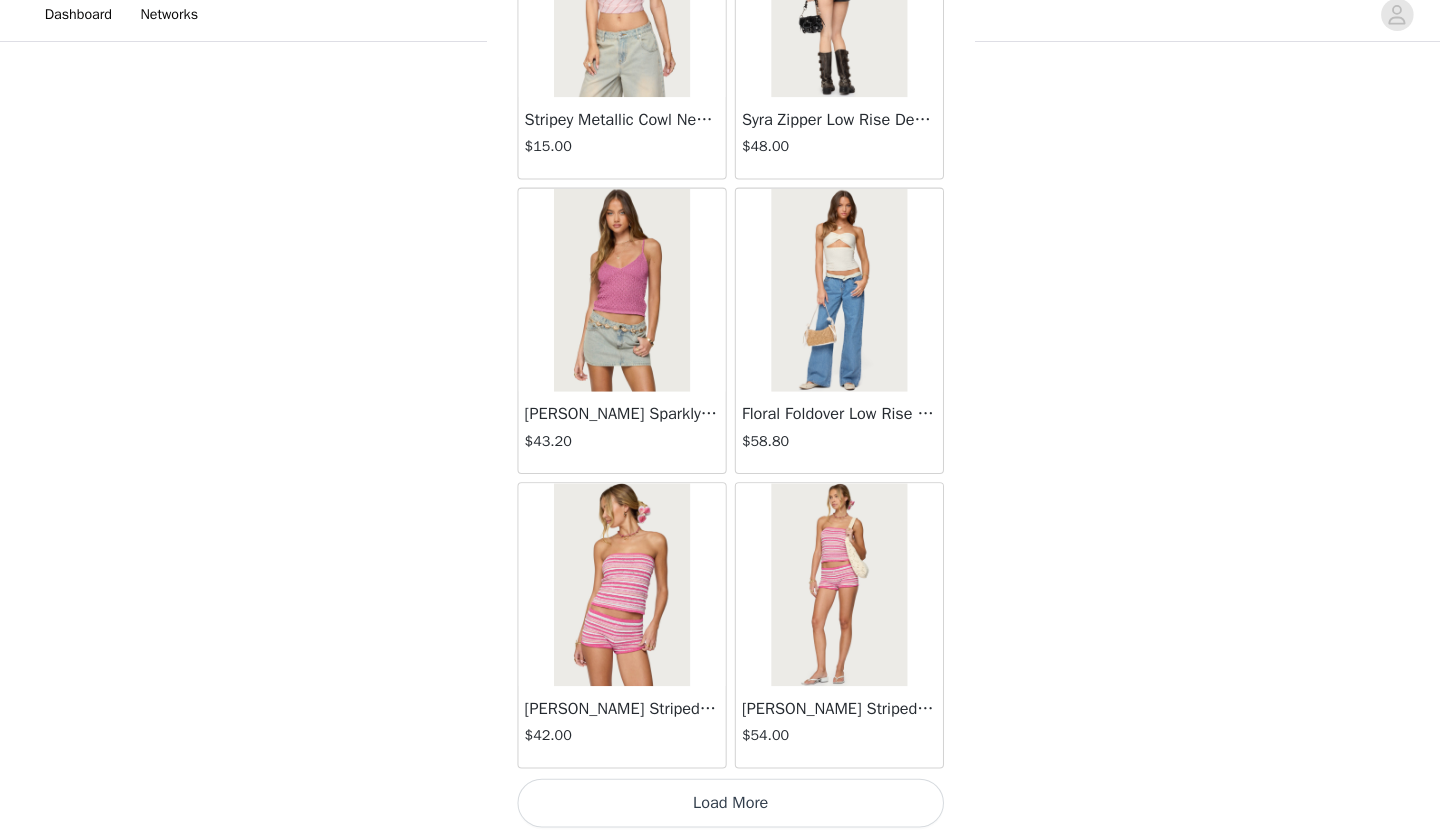 click on "Load More" at bounding box center [720, 803] 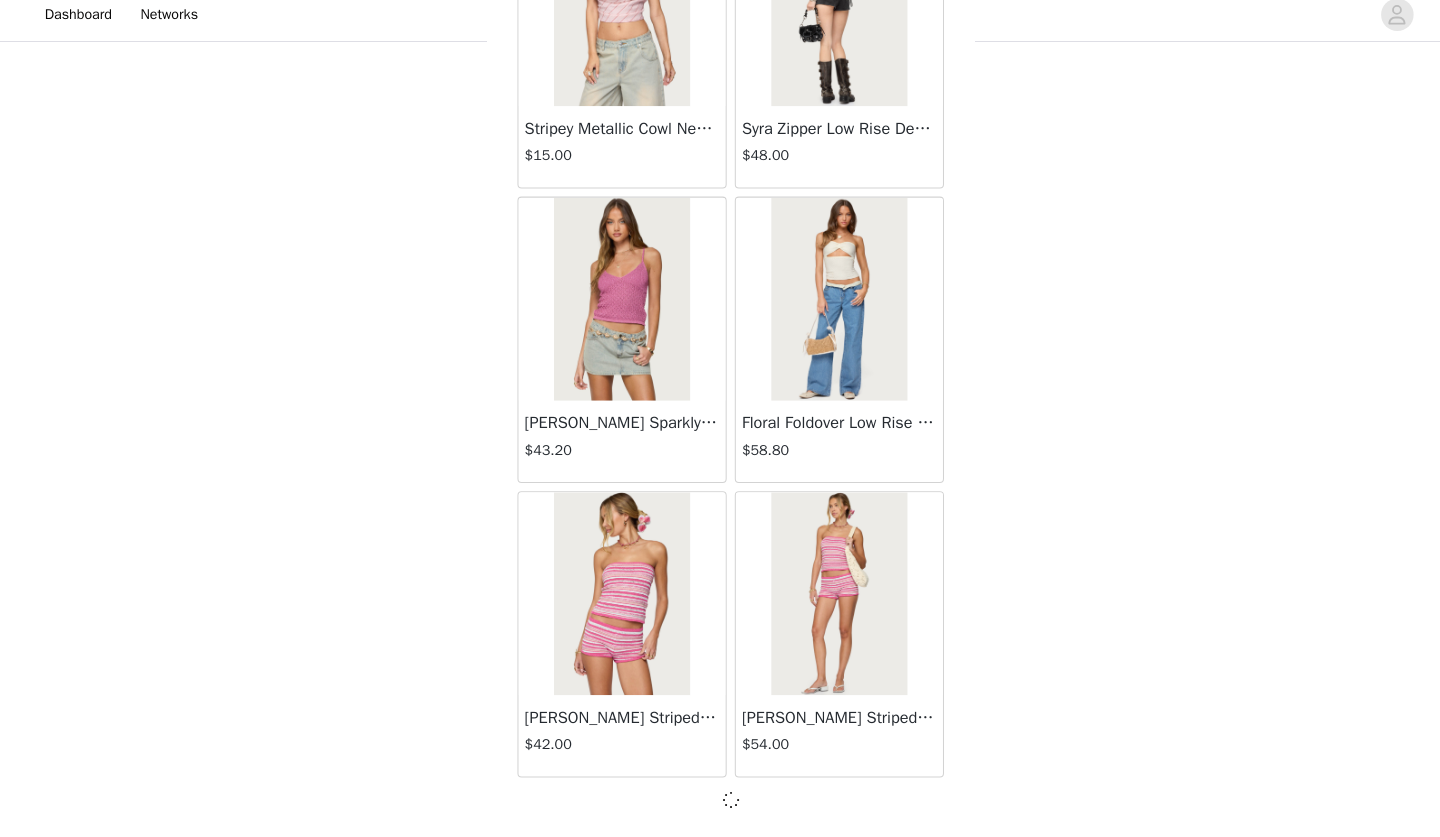 scroll, scrollTop: 8014, scrollLeft: 0, axis: vertical 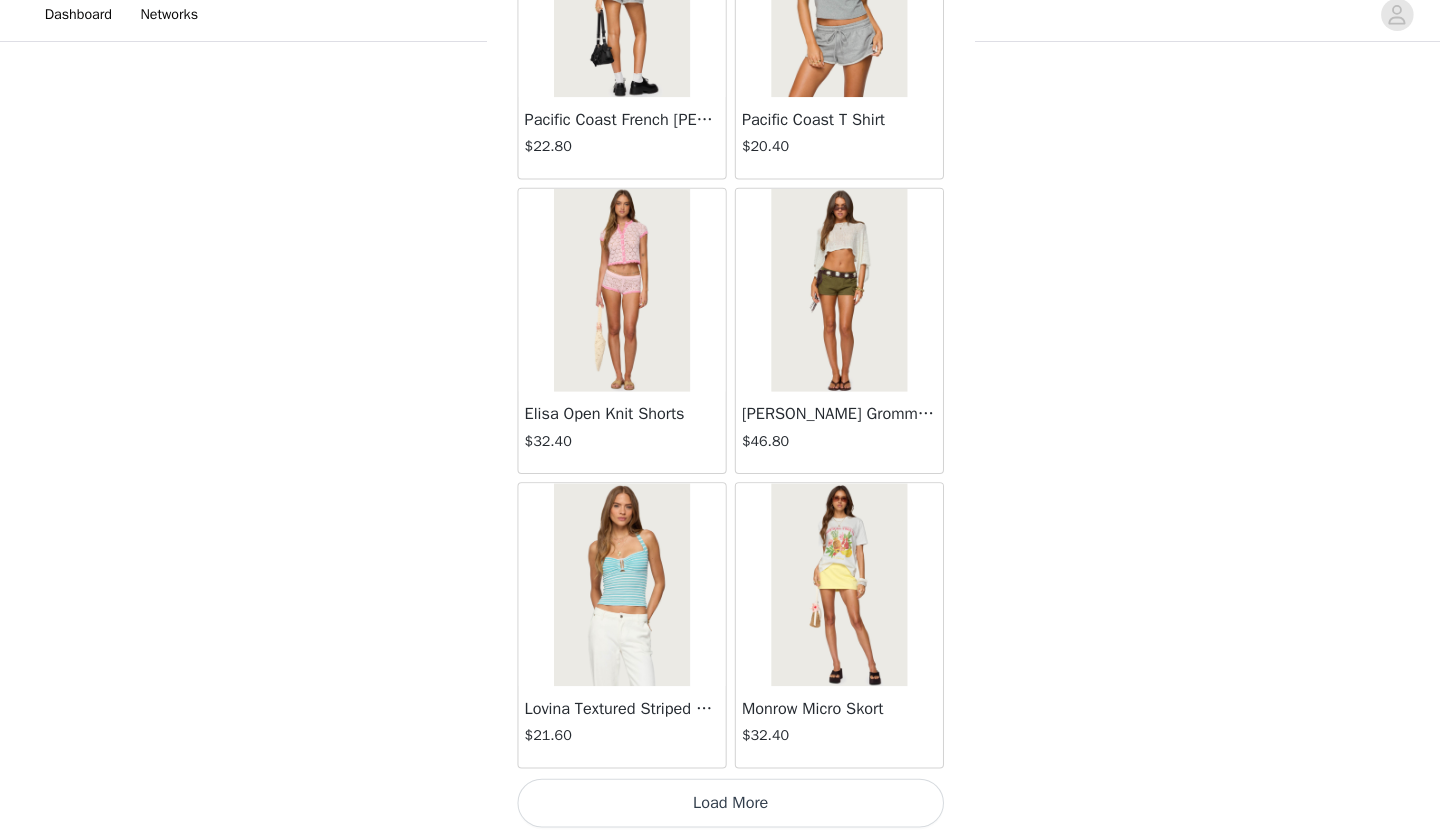 click on "Load More" at bounding box center [720, 803] 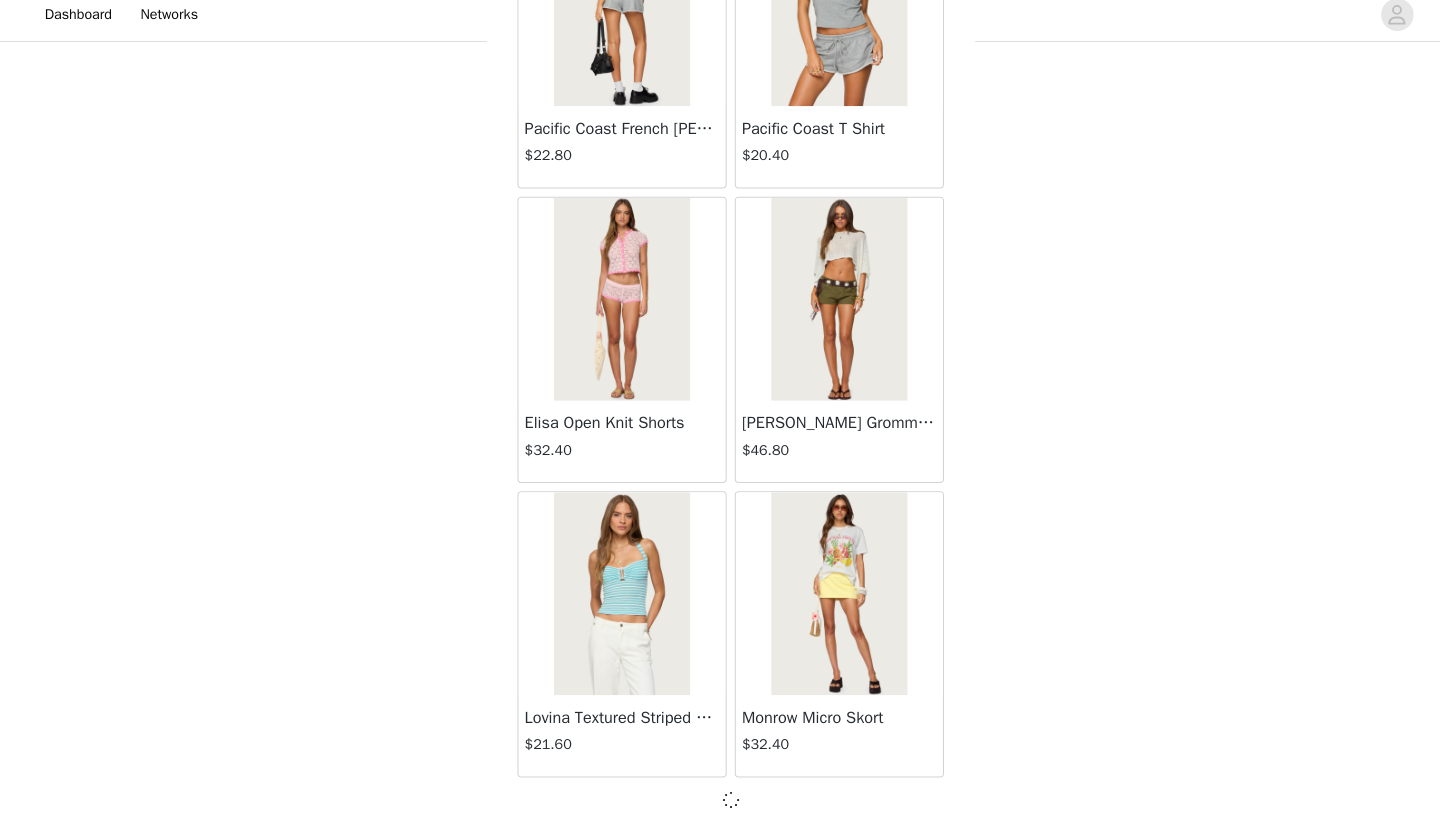 scroll, scrollTop: 10914, scrollLeft: 0, axis: vertical 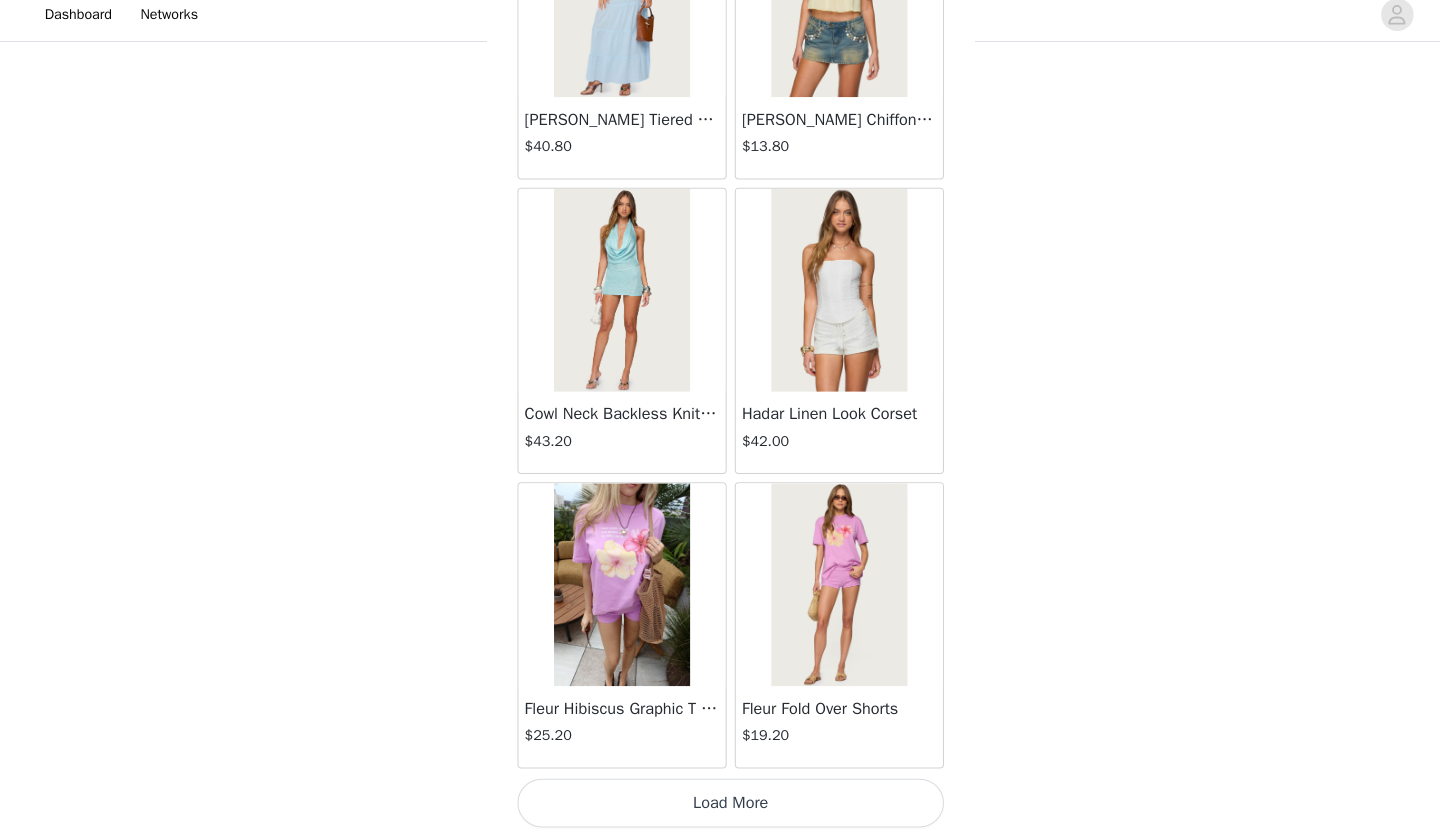 click on "Load More" at bounding box center [720, 803] 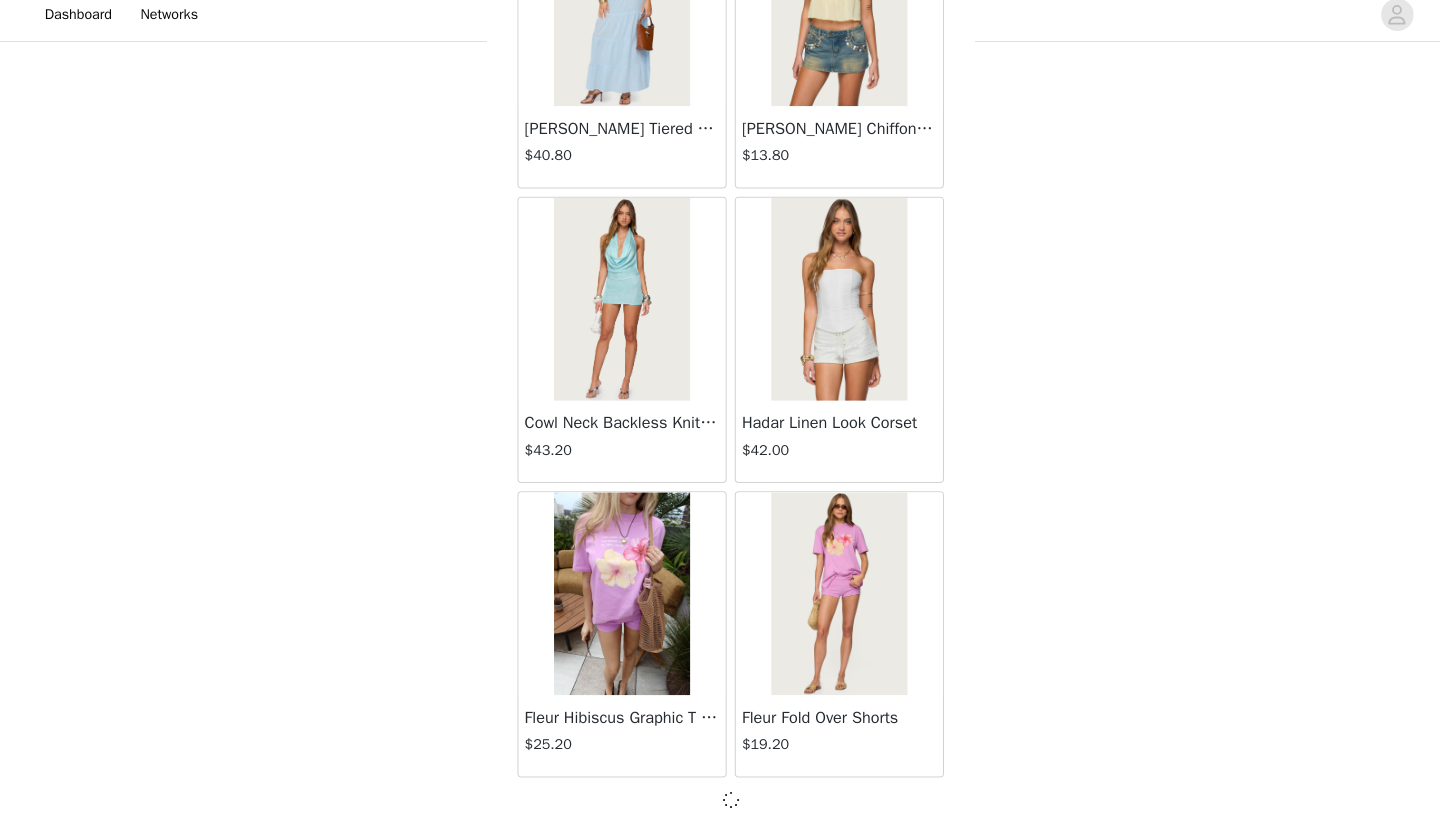 scroll, scrollTop: 13814, scrollLeft: 0, axis: vertical 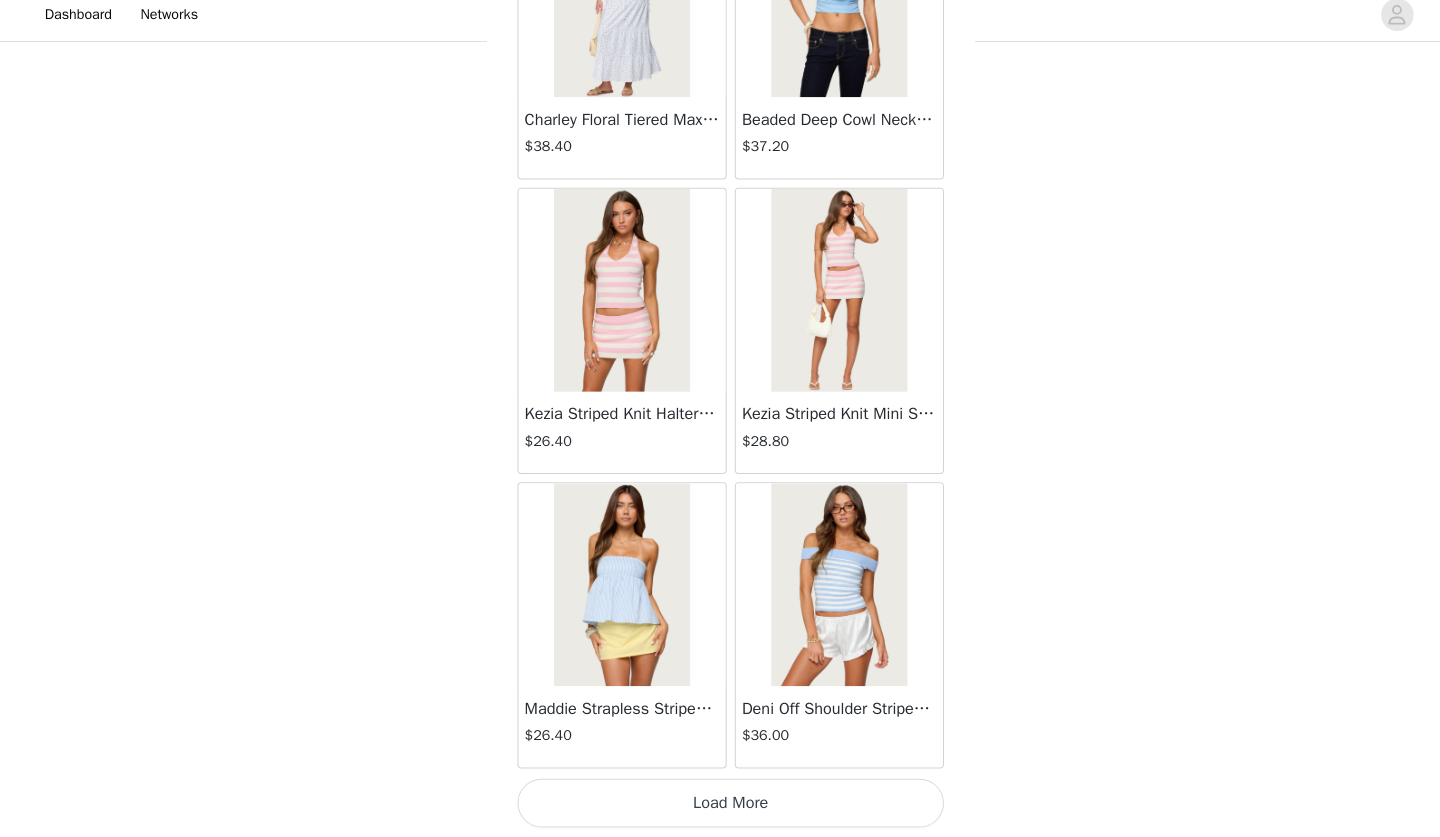 click on "Load More" at bounding box center (720, 803) 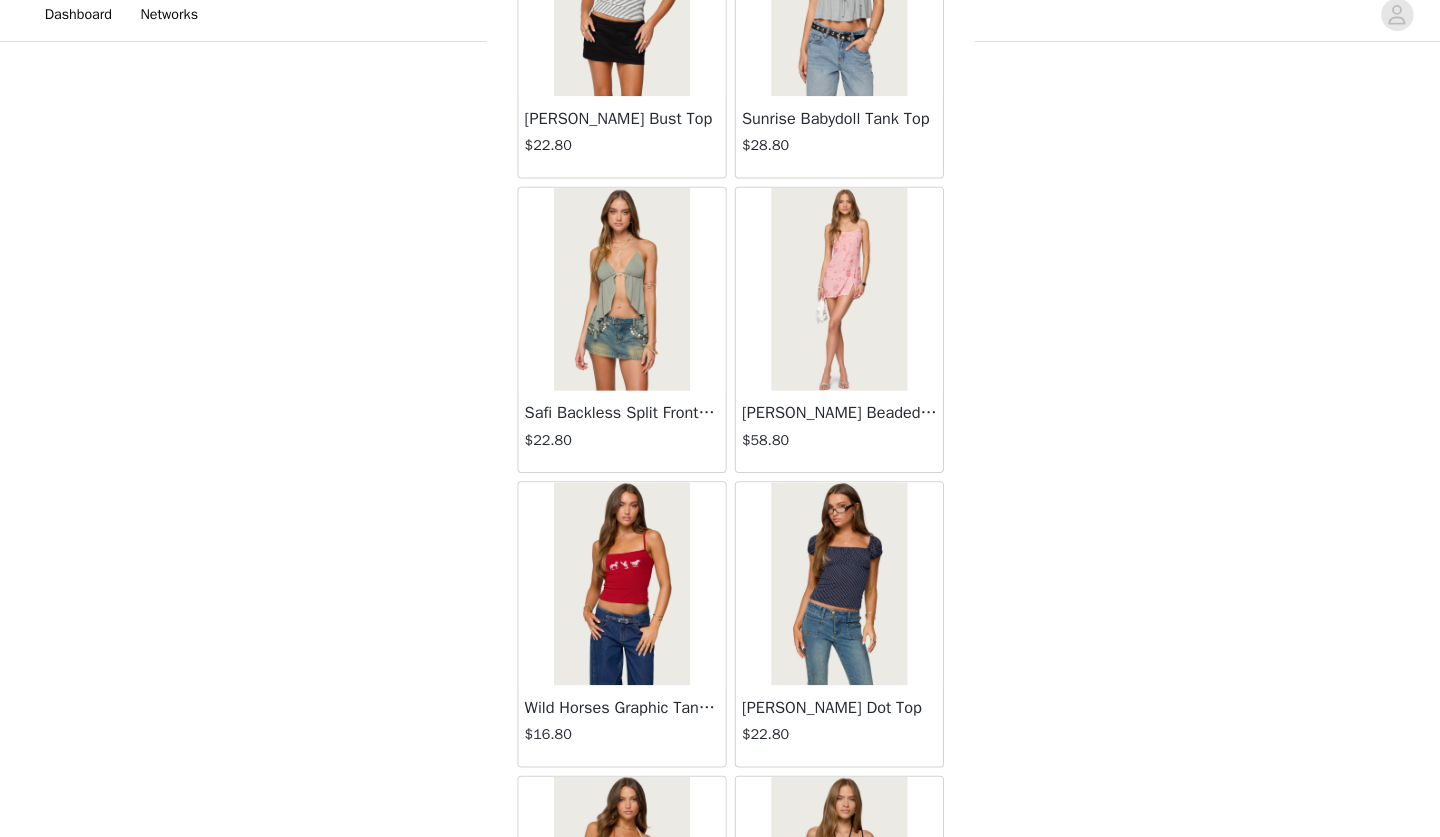 scroll, scrollTop: 17886, scrollLeft: 0, axis: vertical 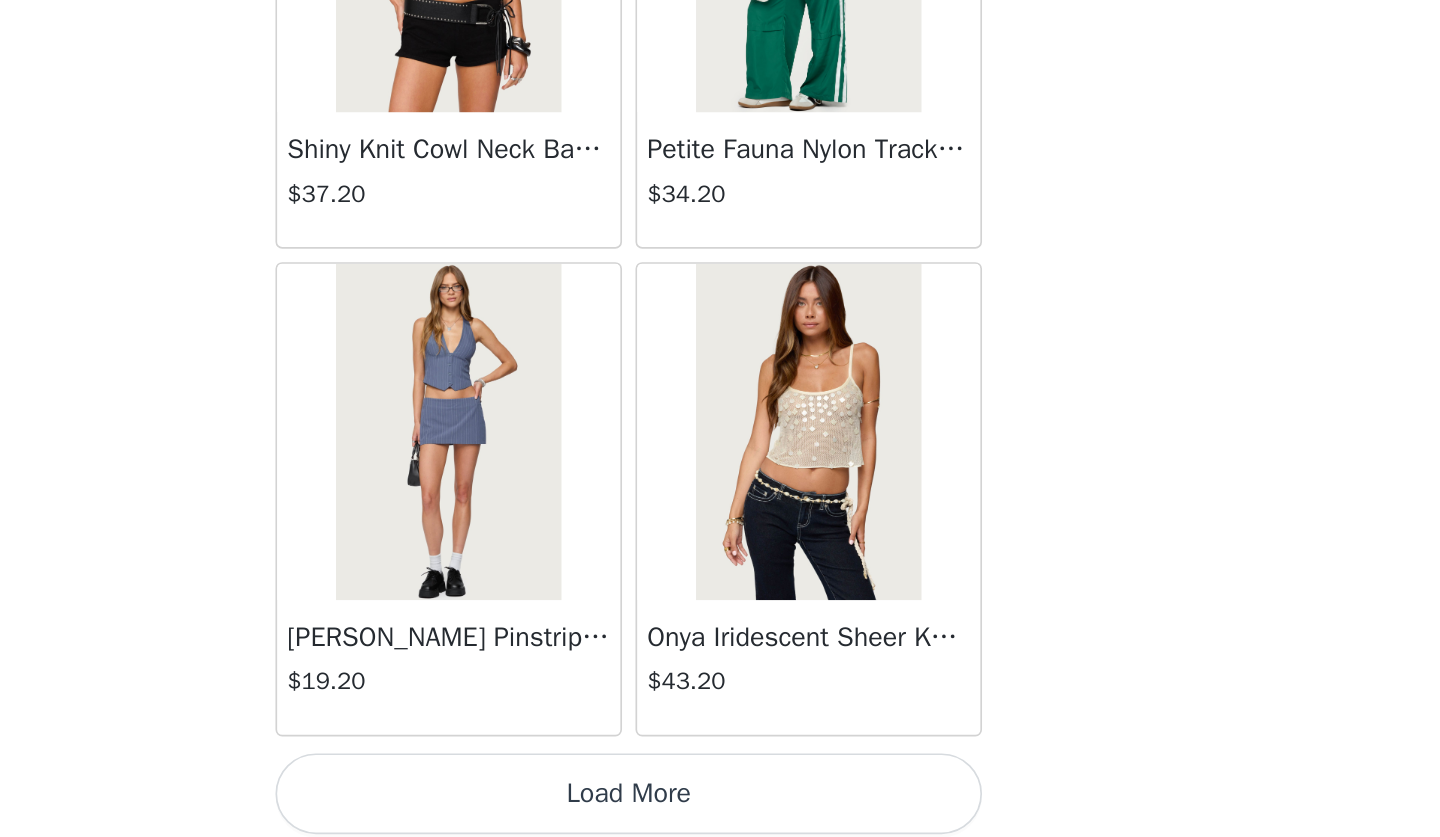 click at bounding box center (826, 596) 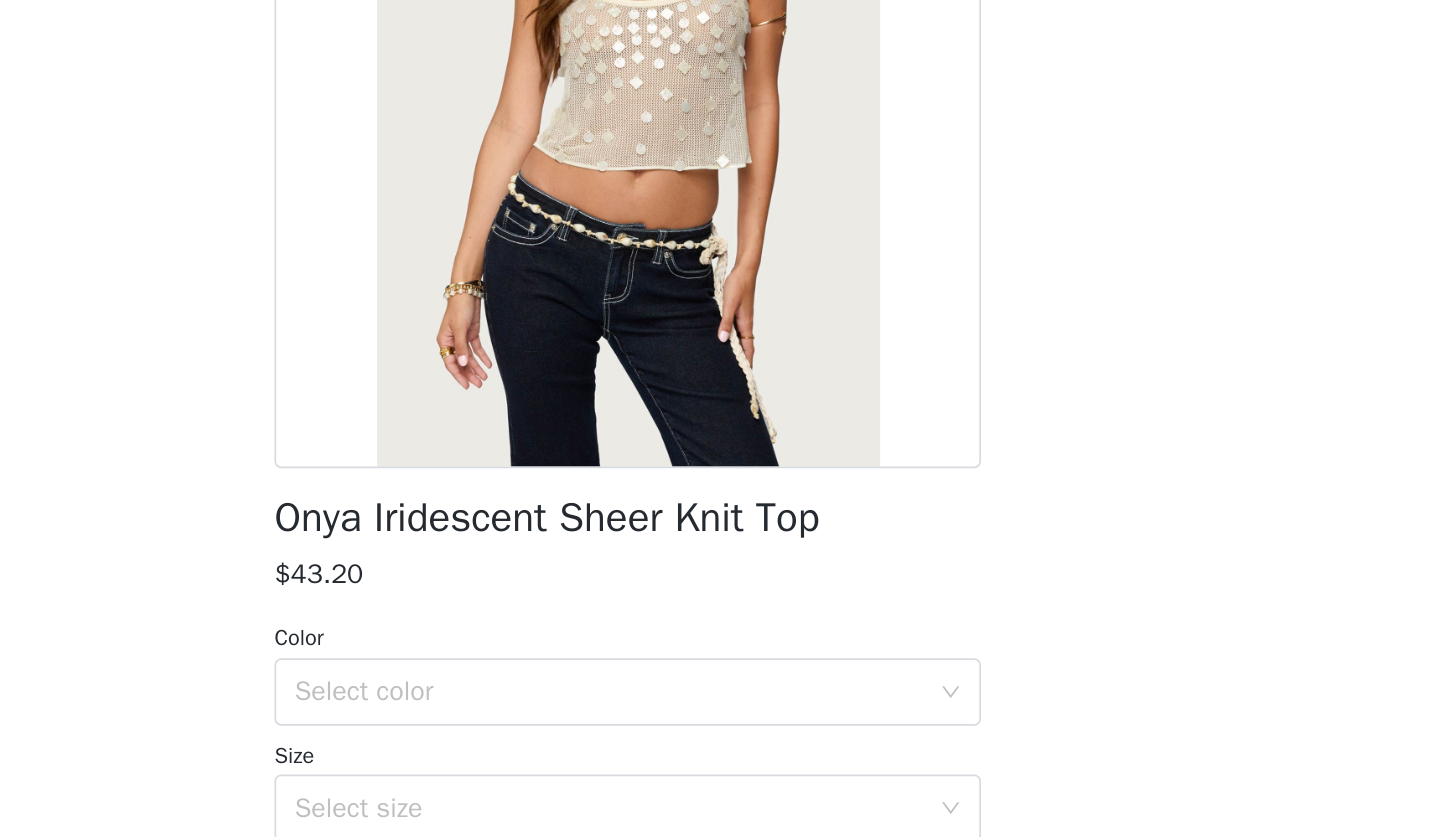 scroll, scrollTop: 114, scrollLeft: 0, axis: vertical 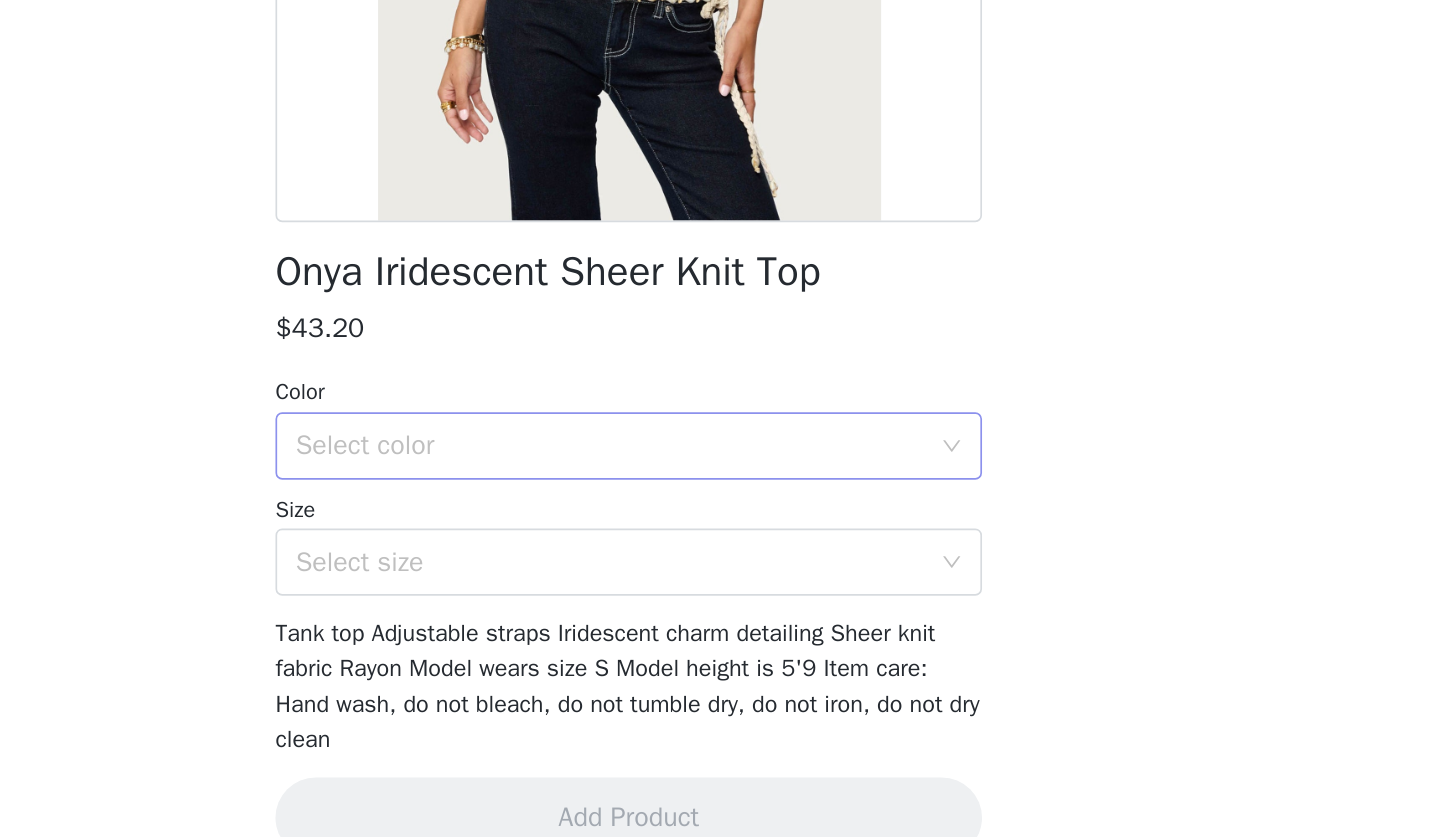 click on "Select color" at bounding box center [709, 569] 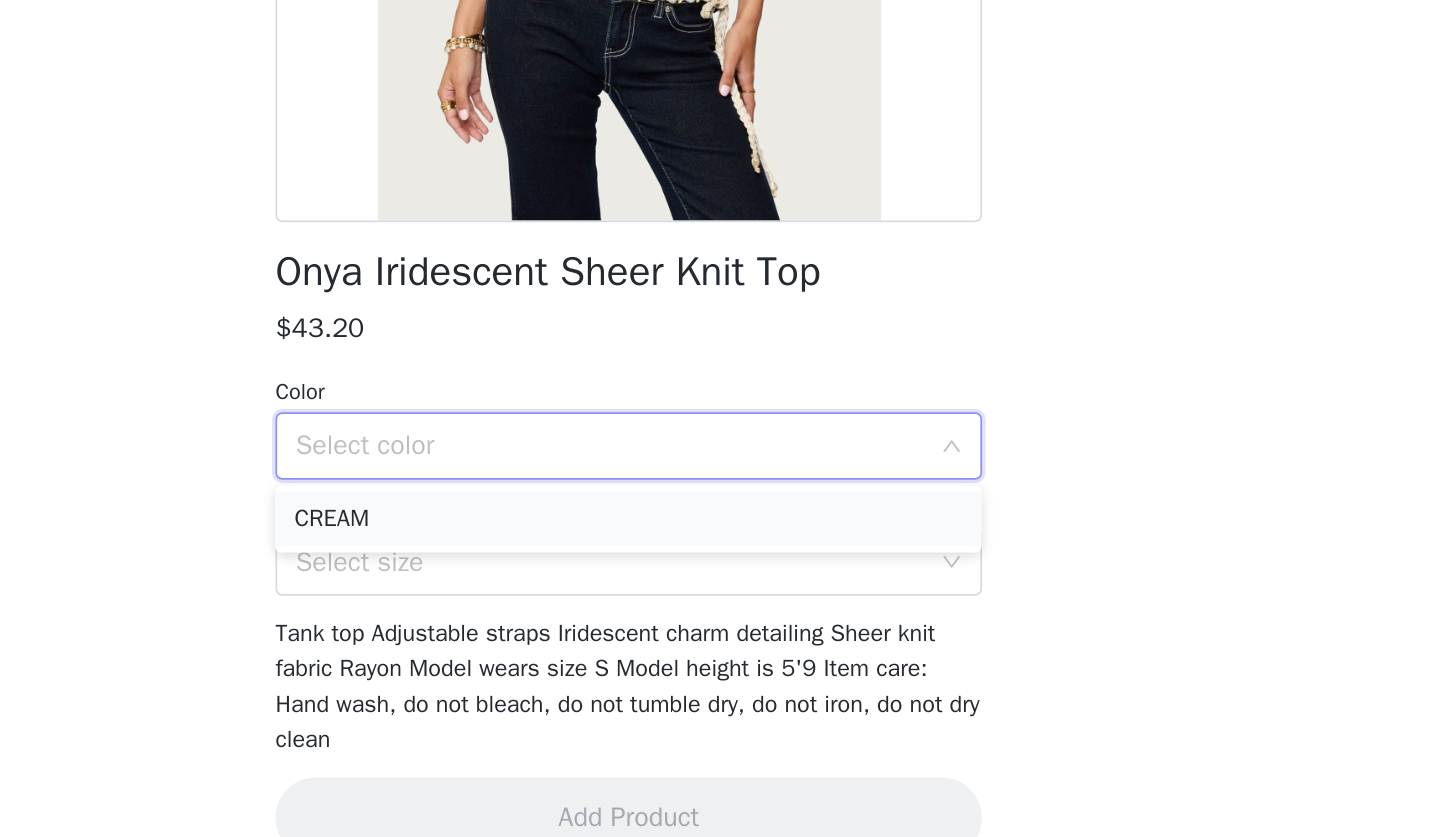 click on "CREAM" at bounding box center (720, 612) 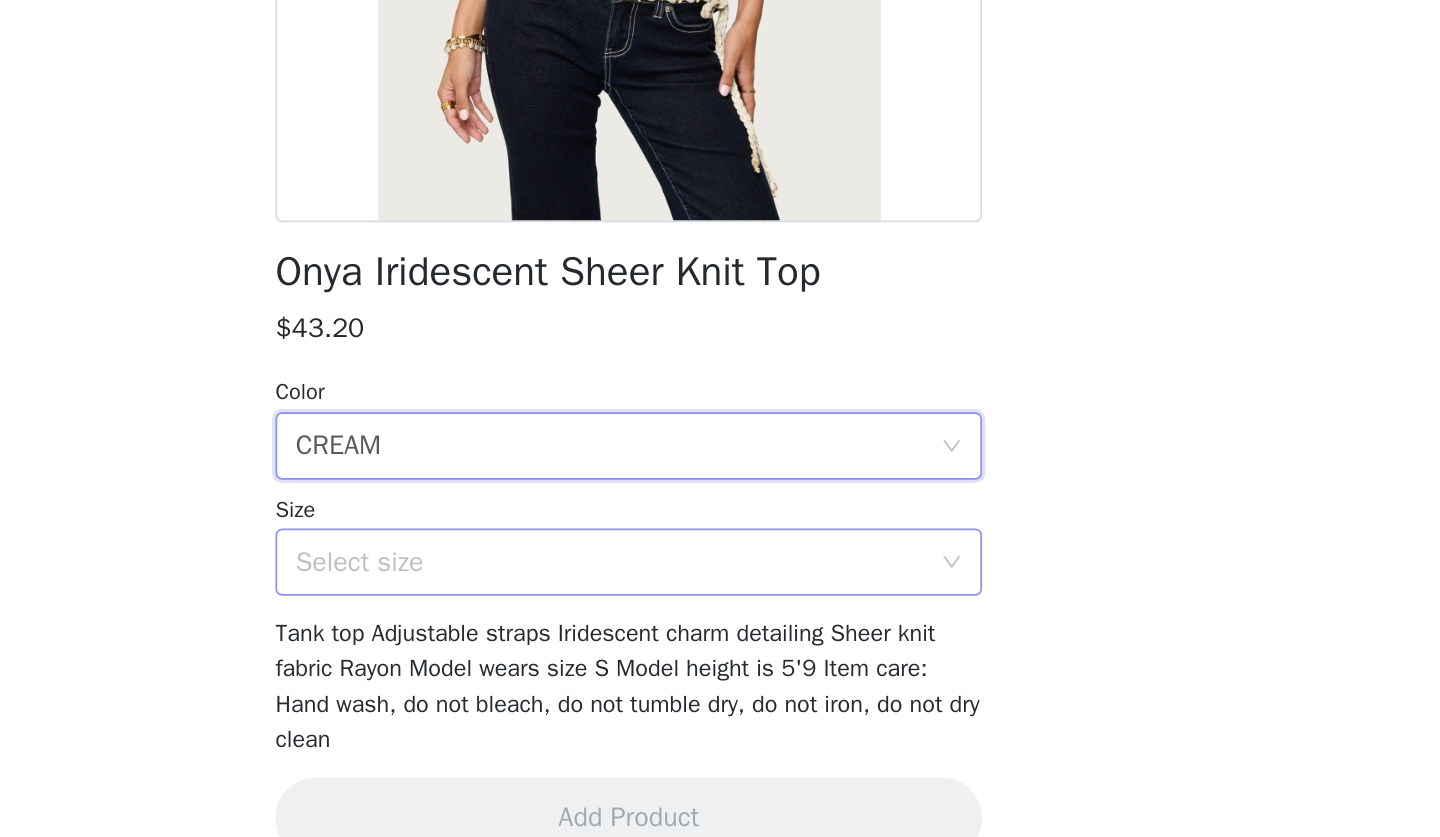 click on "Select size" at bounding box center (709, 638) 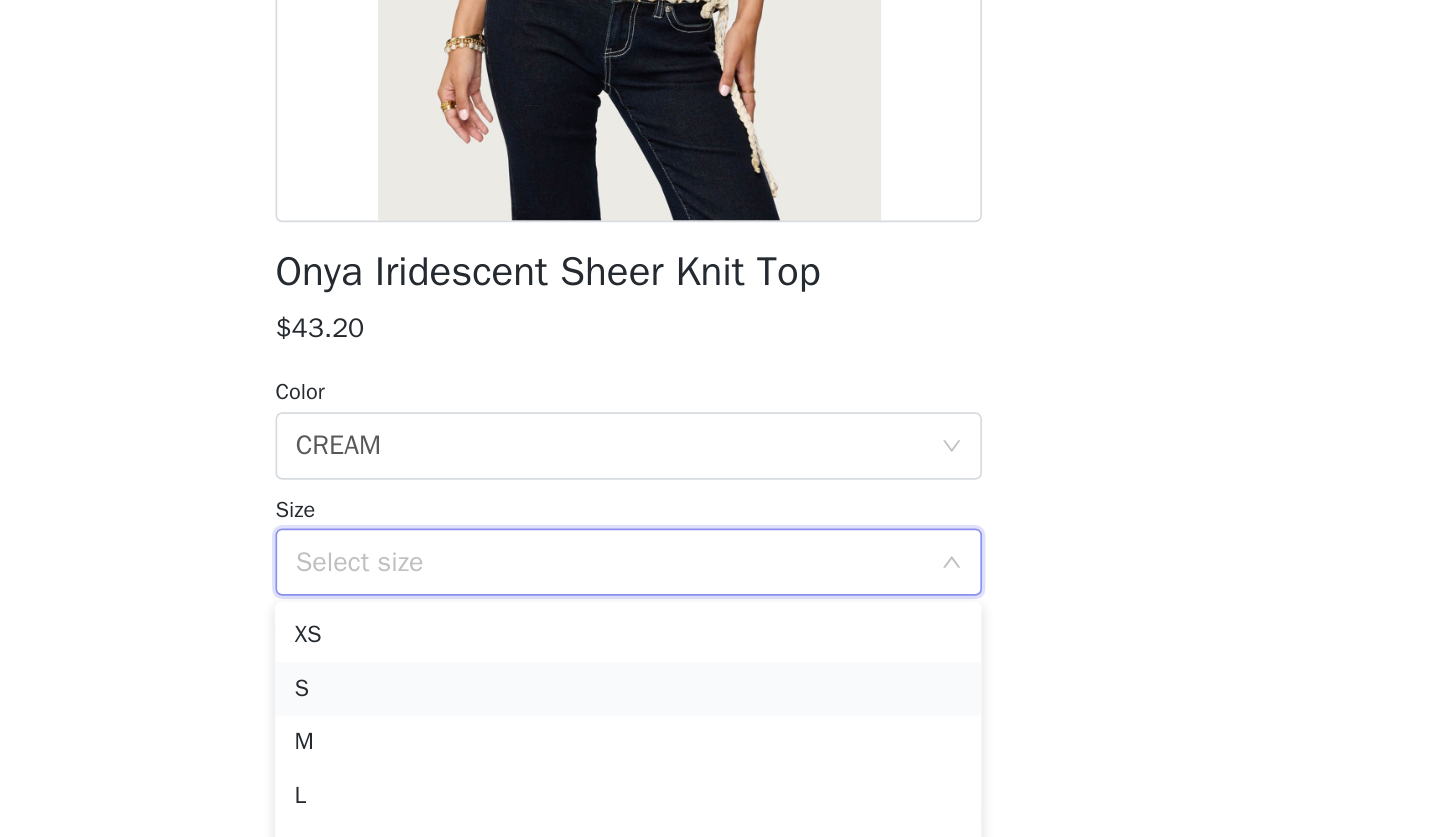 click on "S" at bounding box center (720, 713) 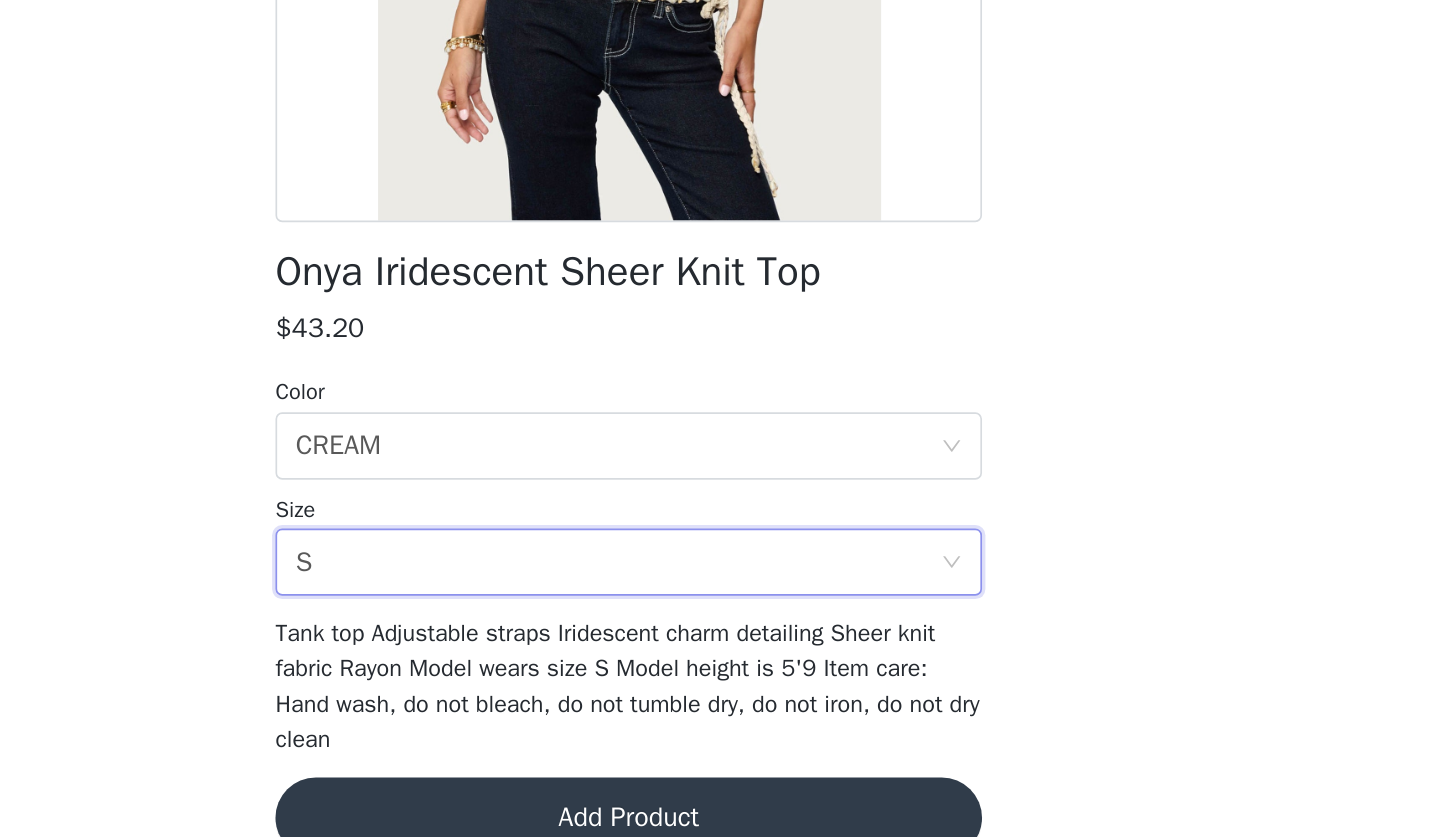 click on "Add Product" at bounding box center (720, 790) 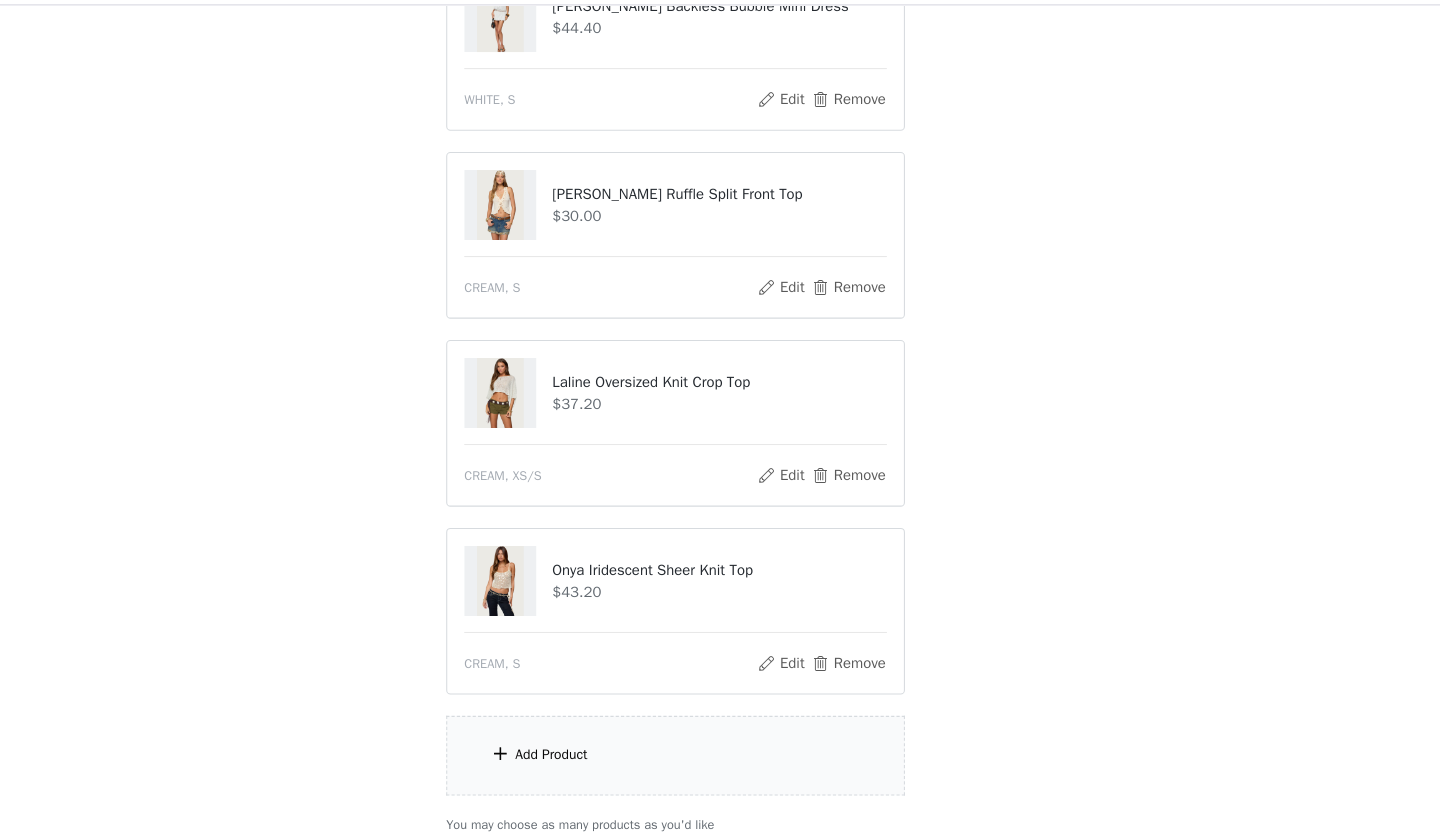 scroll, scrollTop: 758, scrollLeft: 0, axis: vertical 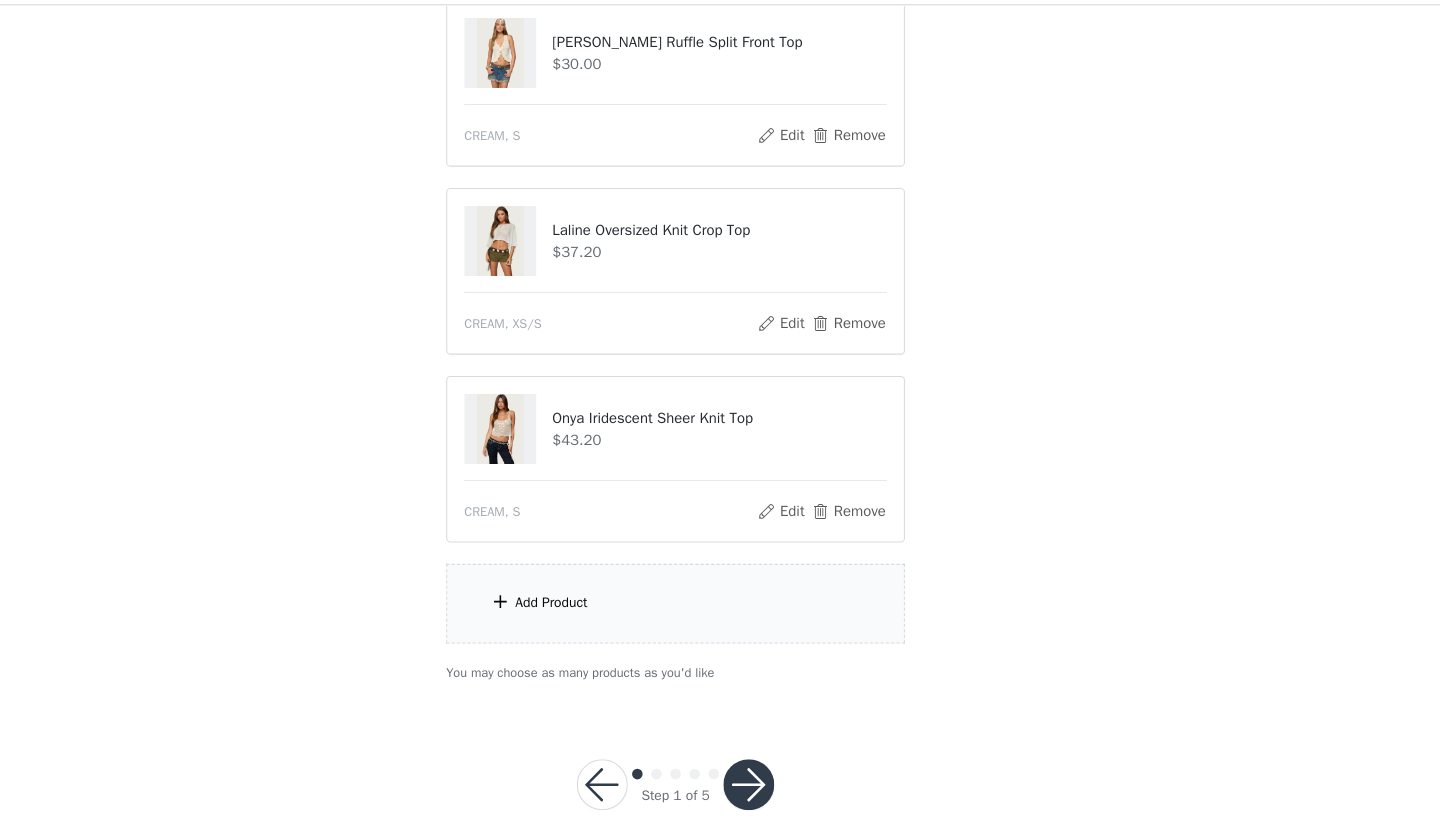 click on "Add Product" at bounding box center [603, 617] 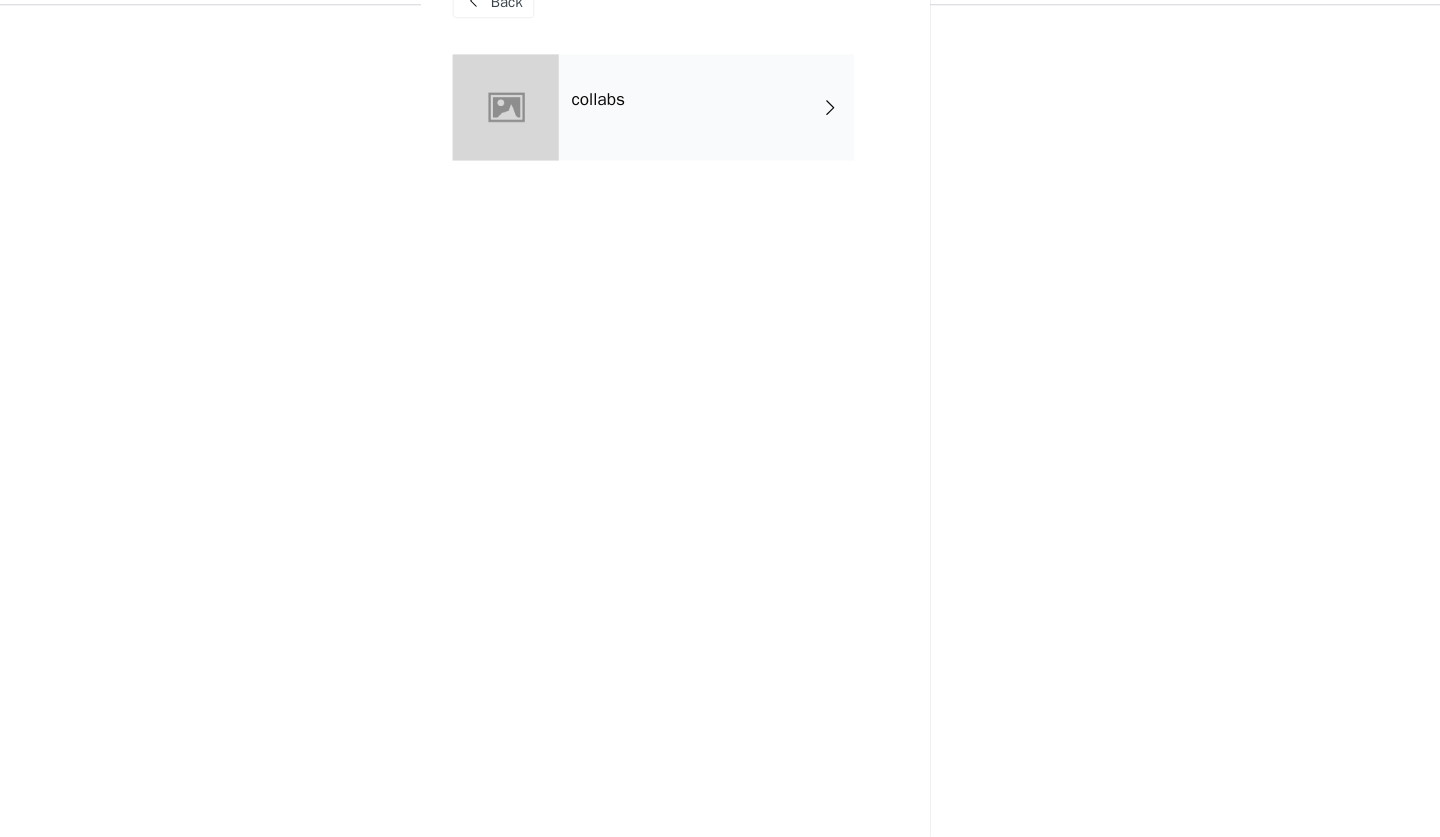 click on "collabs" at bounding box center [647, 143] 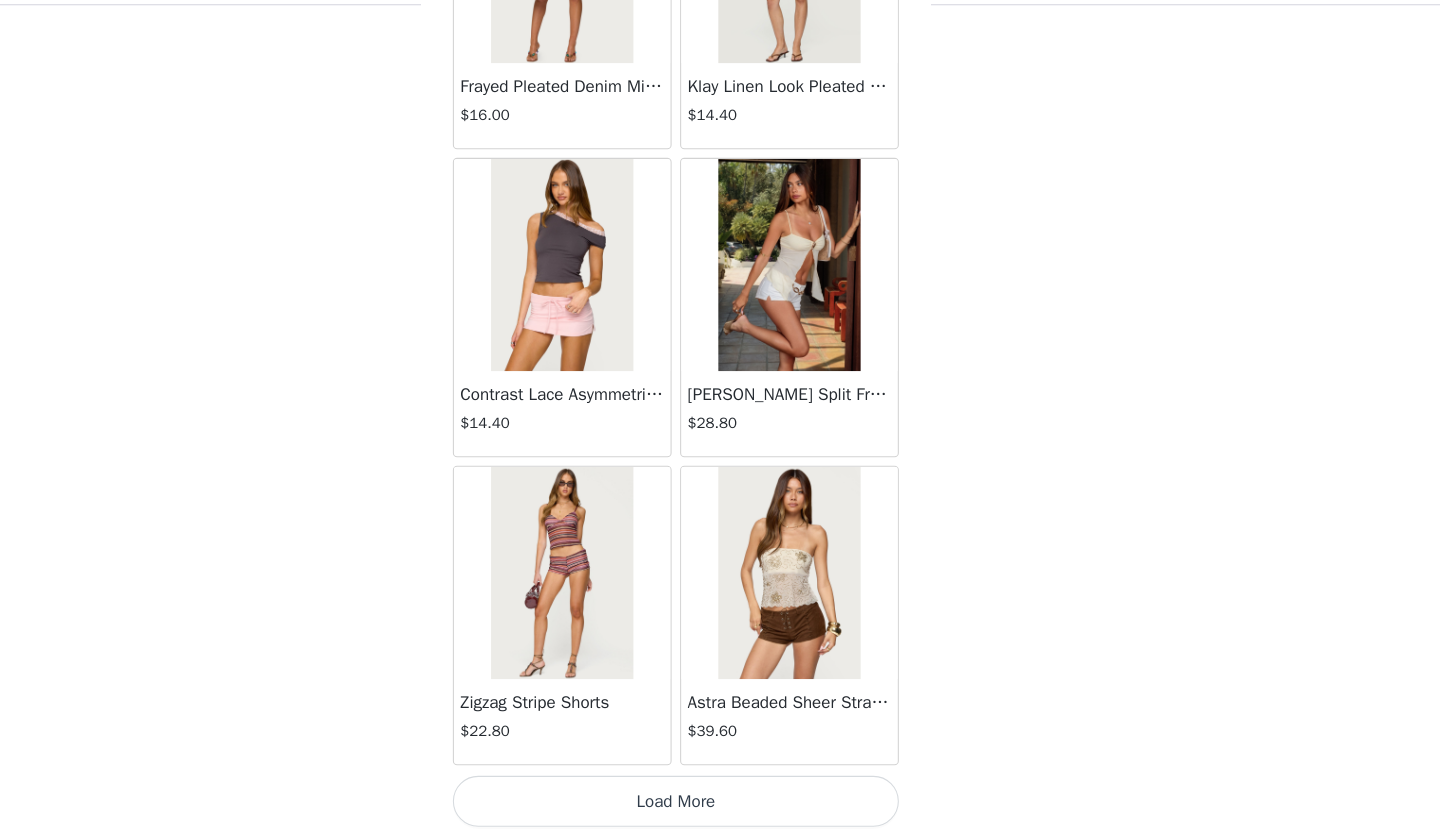 scroll, scrollTop: 2223, scrollLeft: 0, axis: vertical 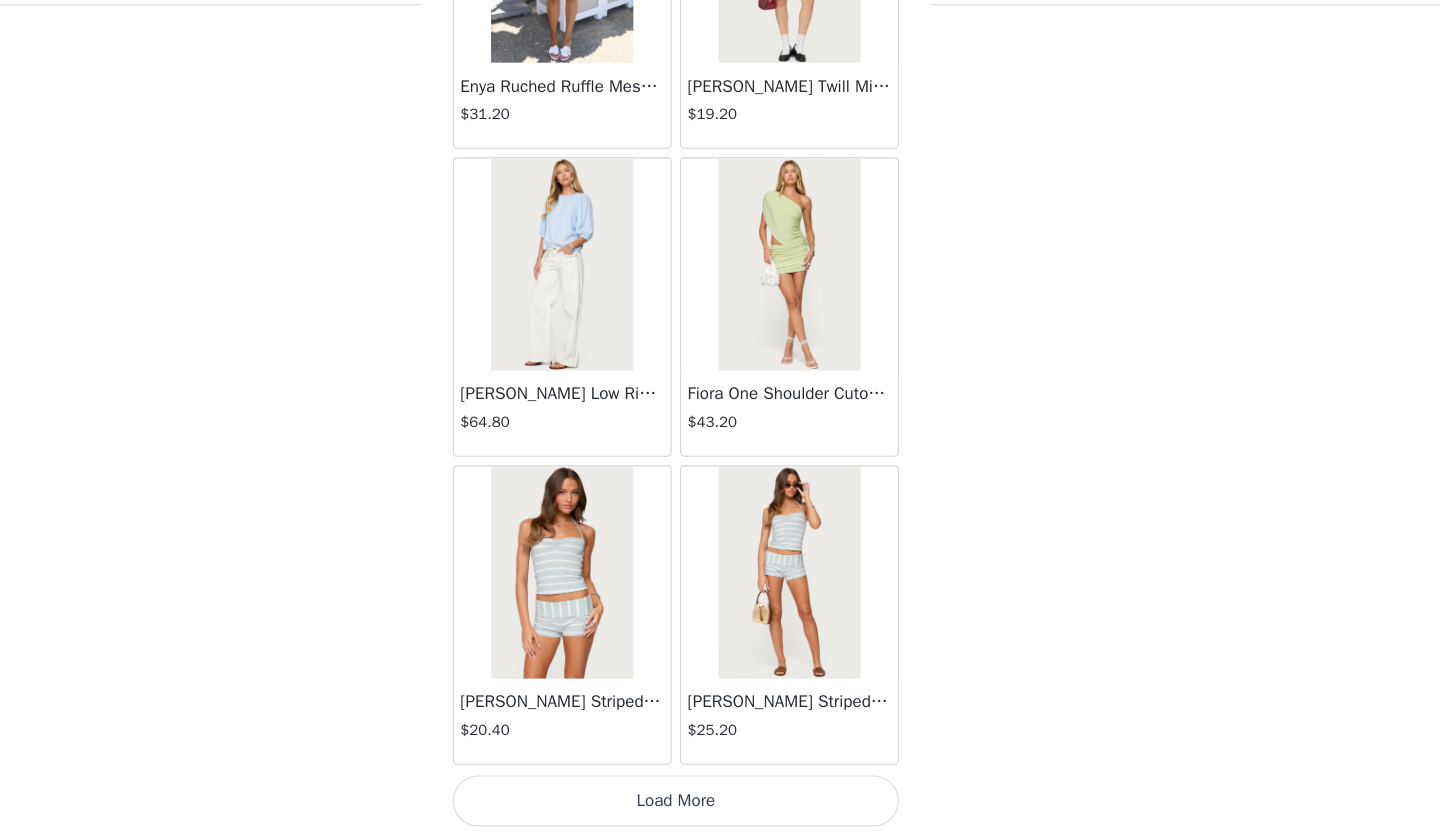 click on "Load More" at bounding box center (720, 803) 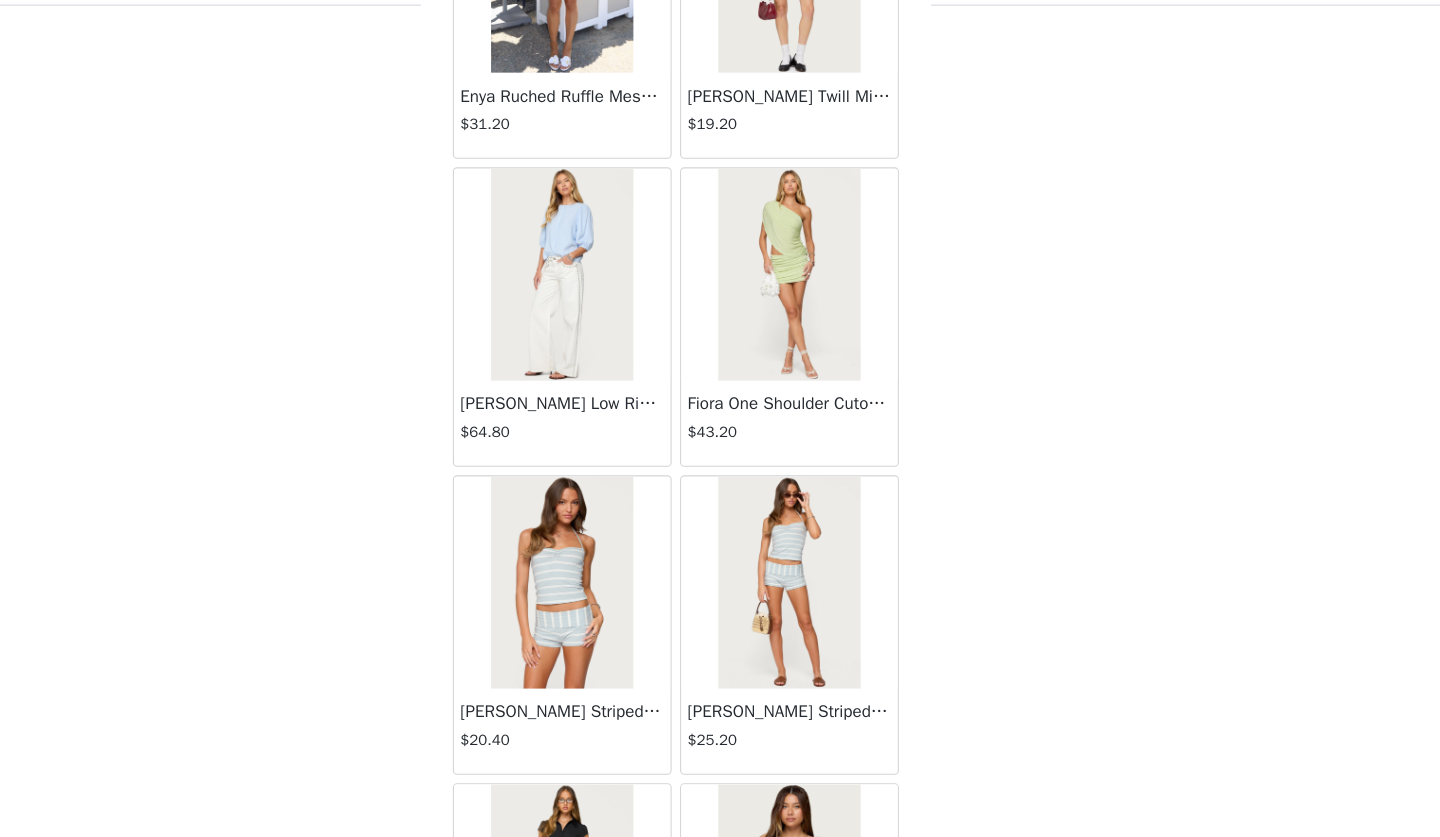 scroll, scrollTop: 780, scrollLeft: 0, axis: vertical 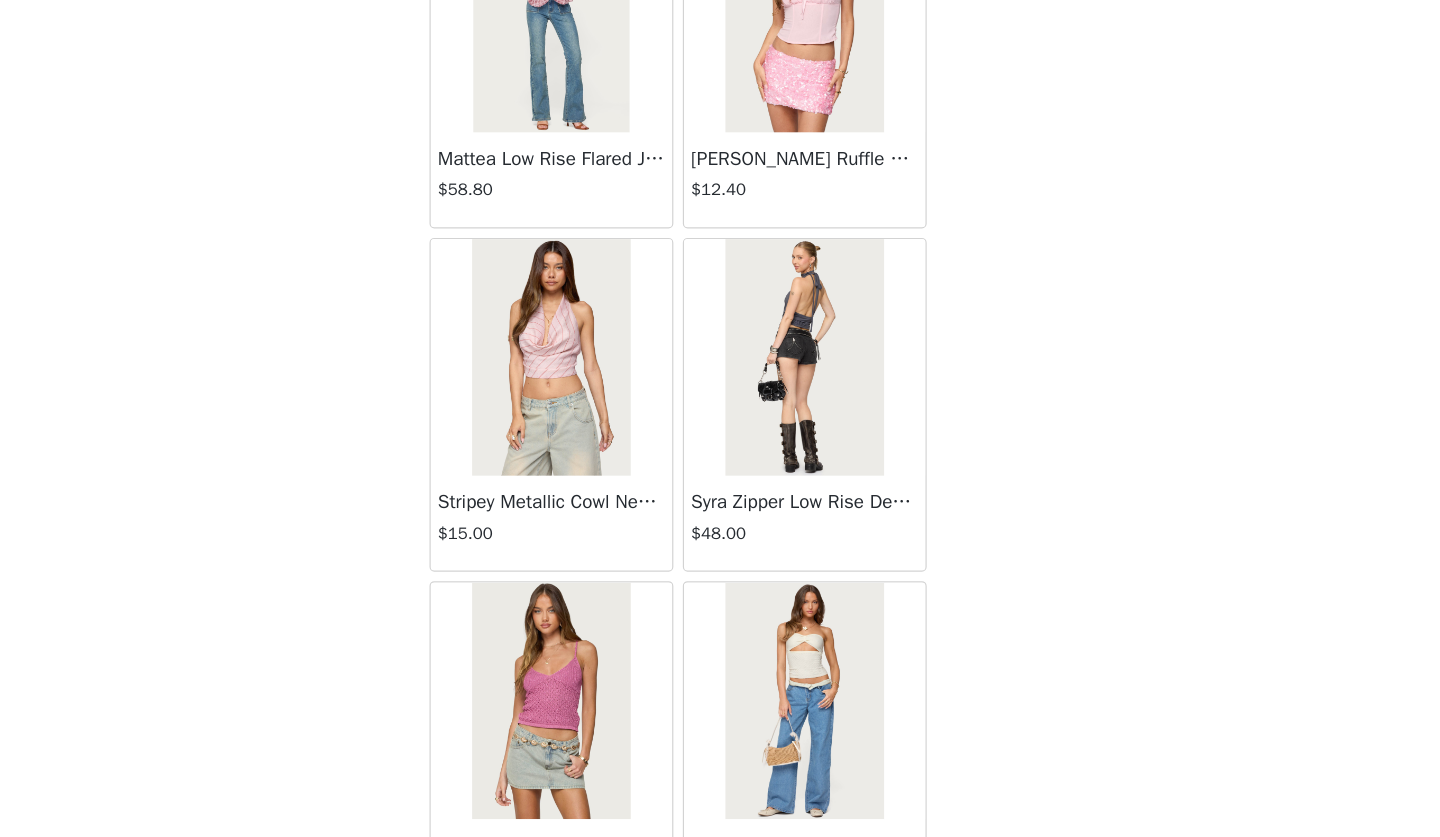 click at bounding box center (826, 110) 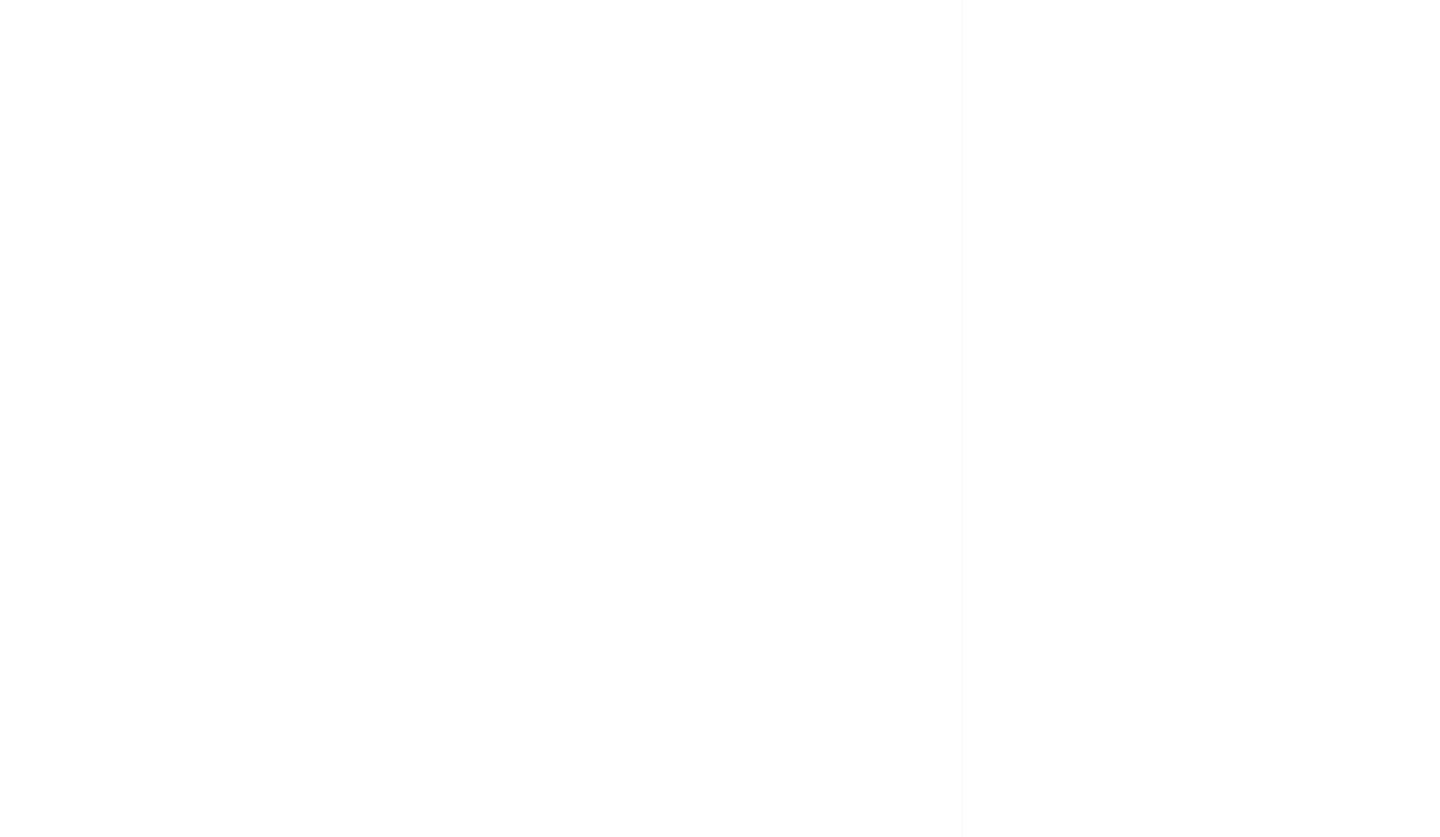 scroll, scrollTop: 0, scrollLeft: 0, axis: both 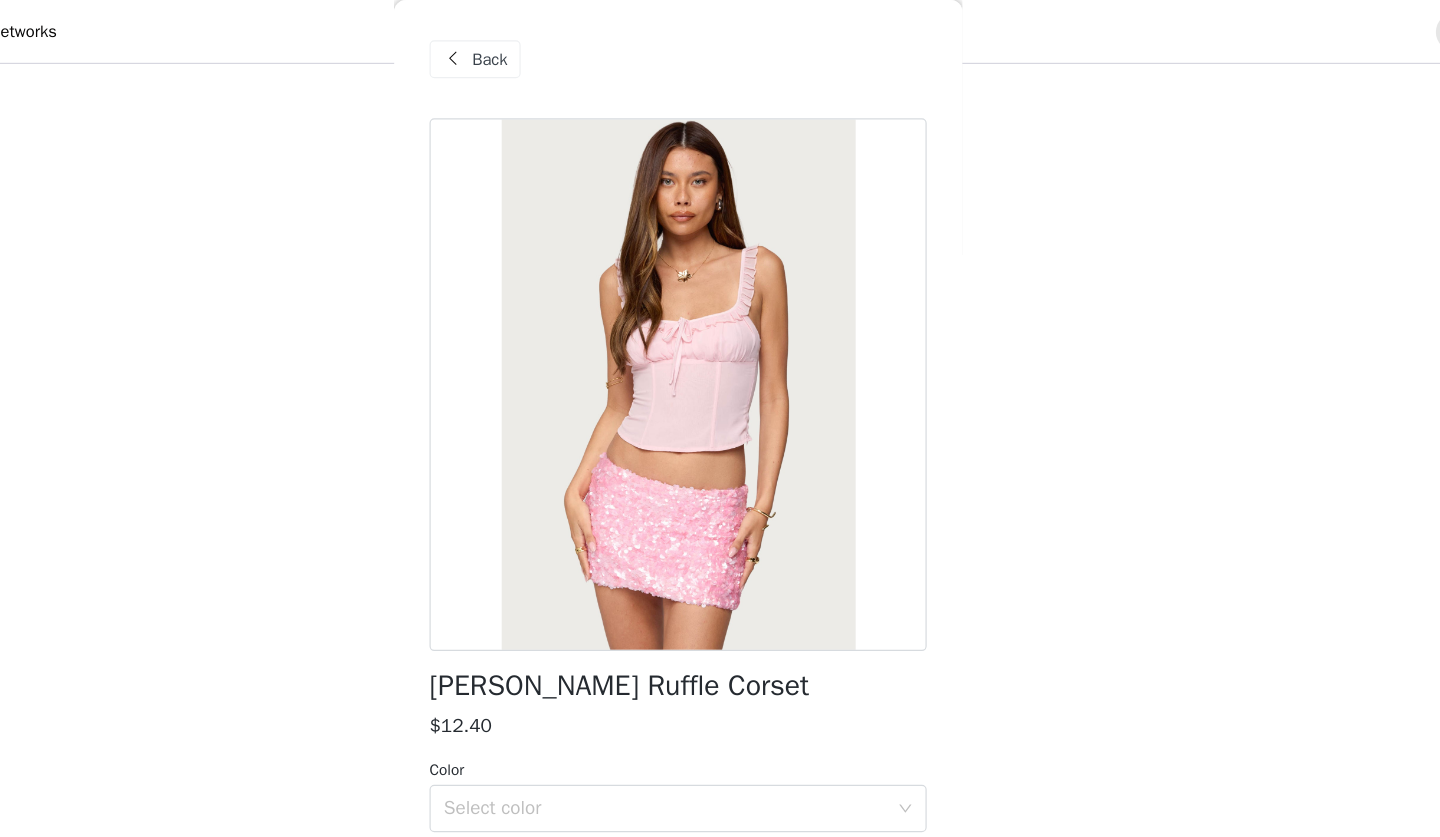 click on "Back" at bounding box center [561, 50] 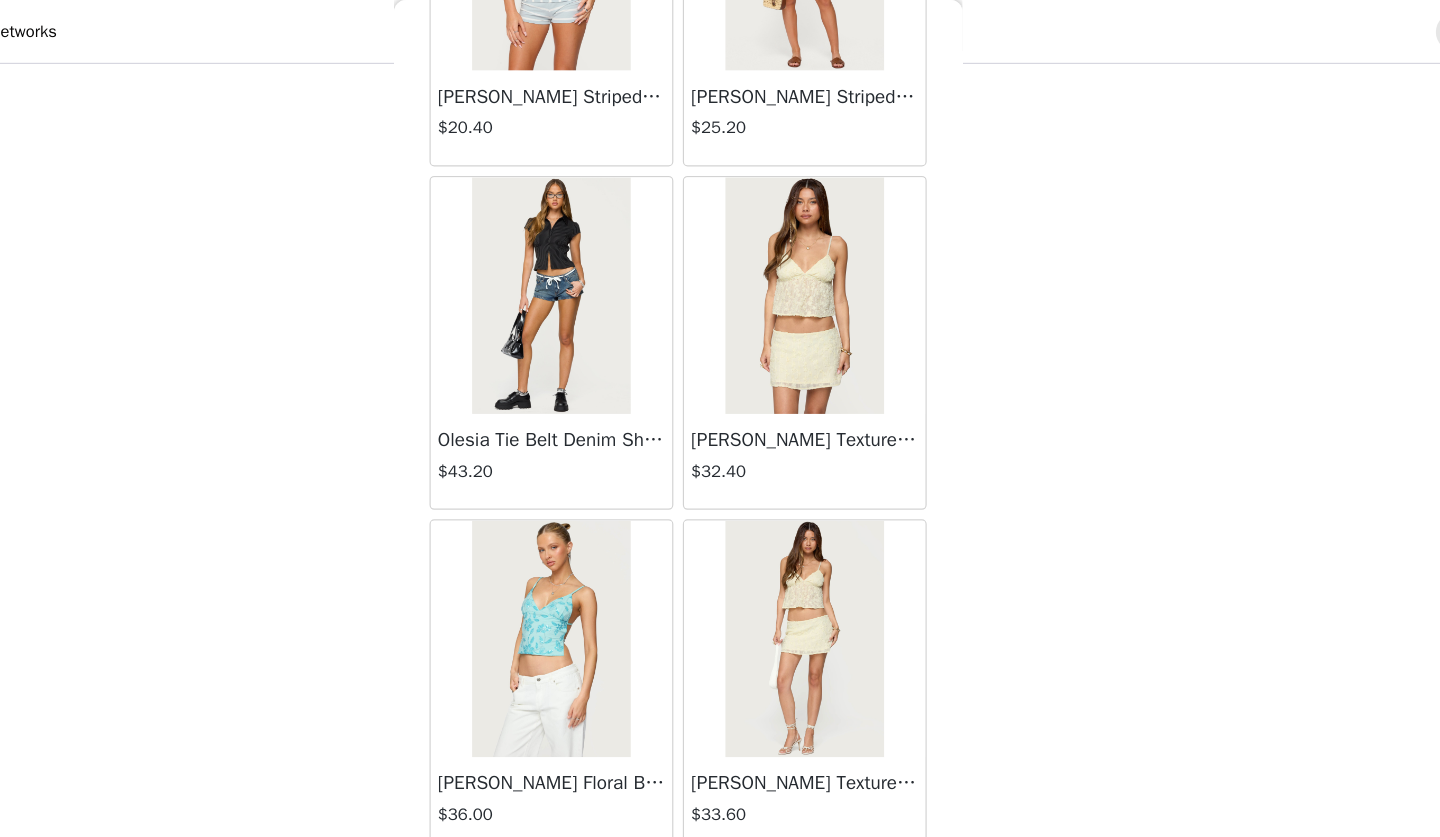 scroll, scrollTop: 5757, scrollLeft: 0, axis: vertical 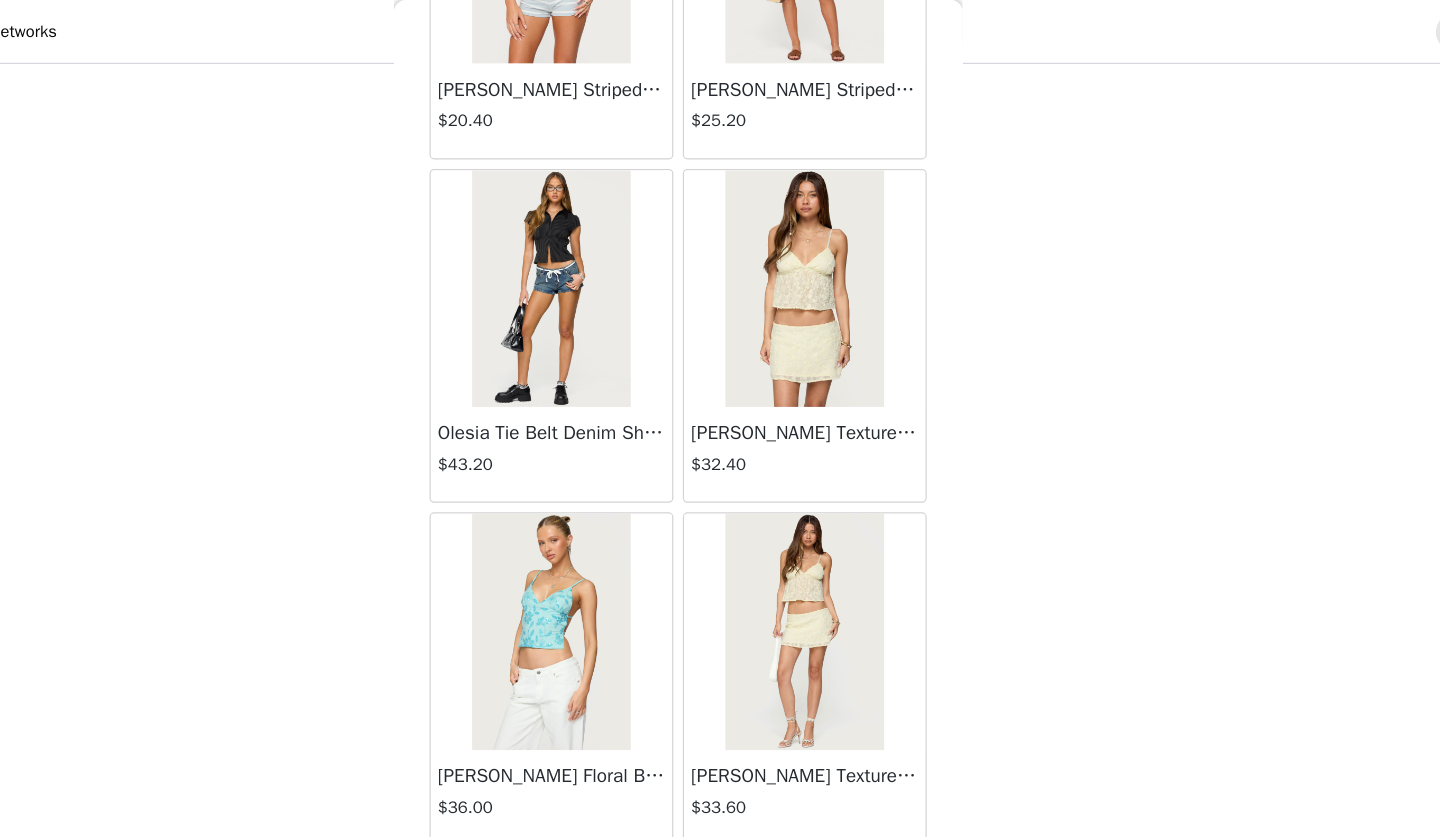click on "$43.20" at bounding box center (613, 392) 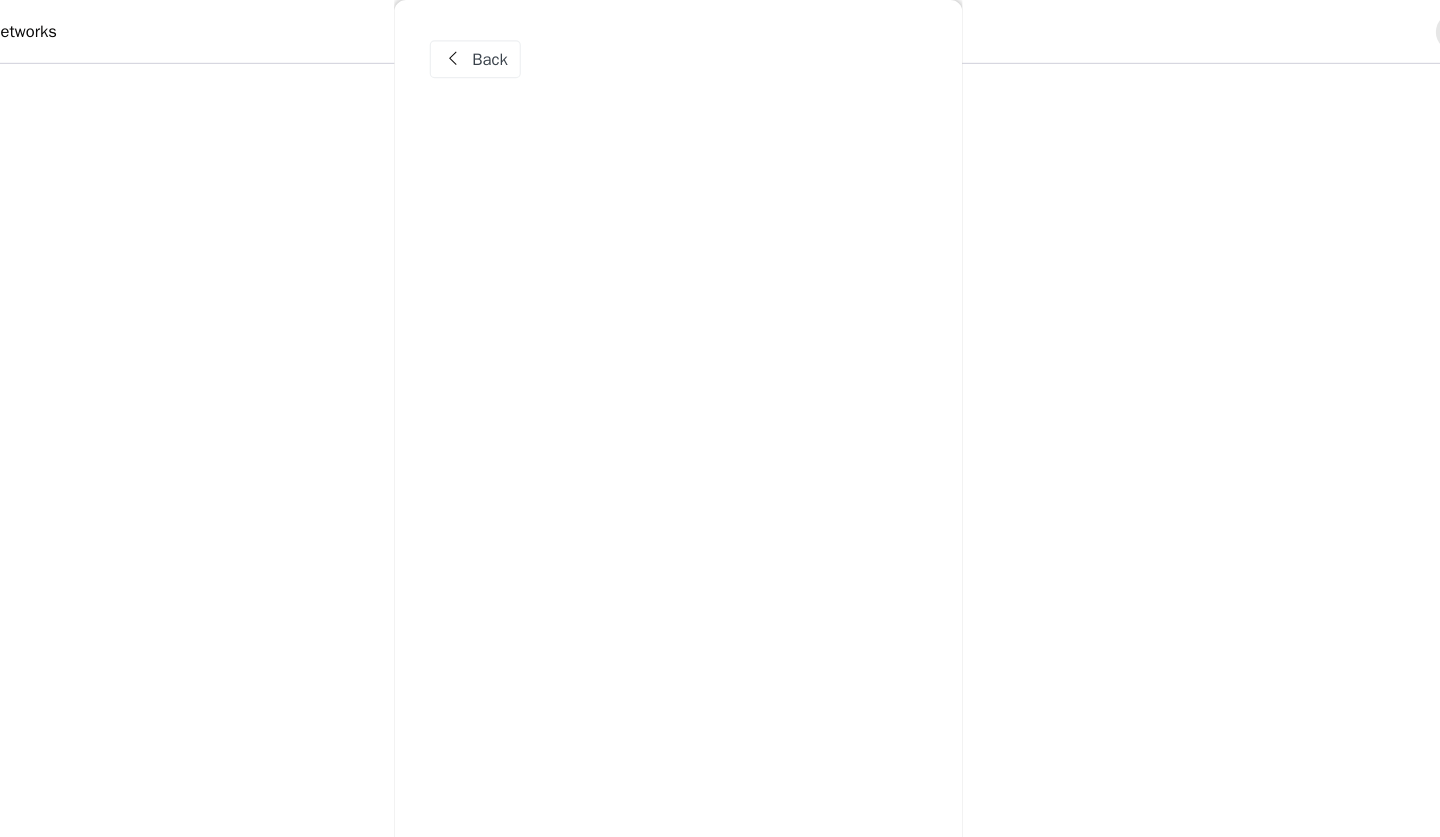 scroll, scrollTop: 0, scrollLeft: 0, axis: both 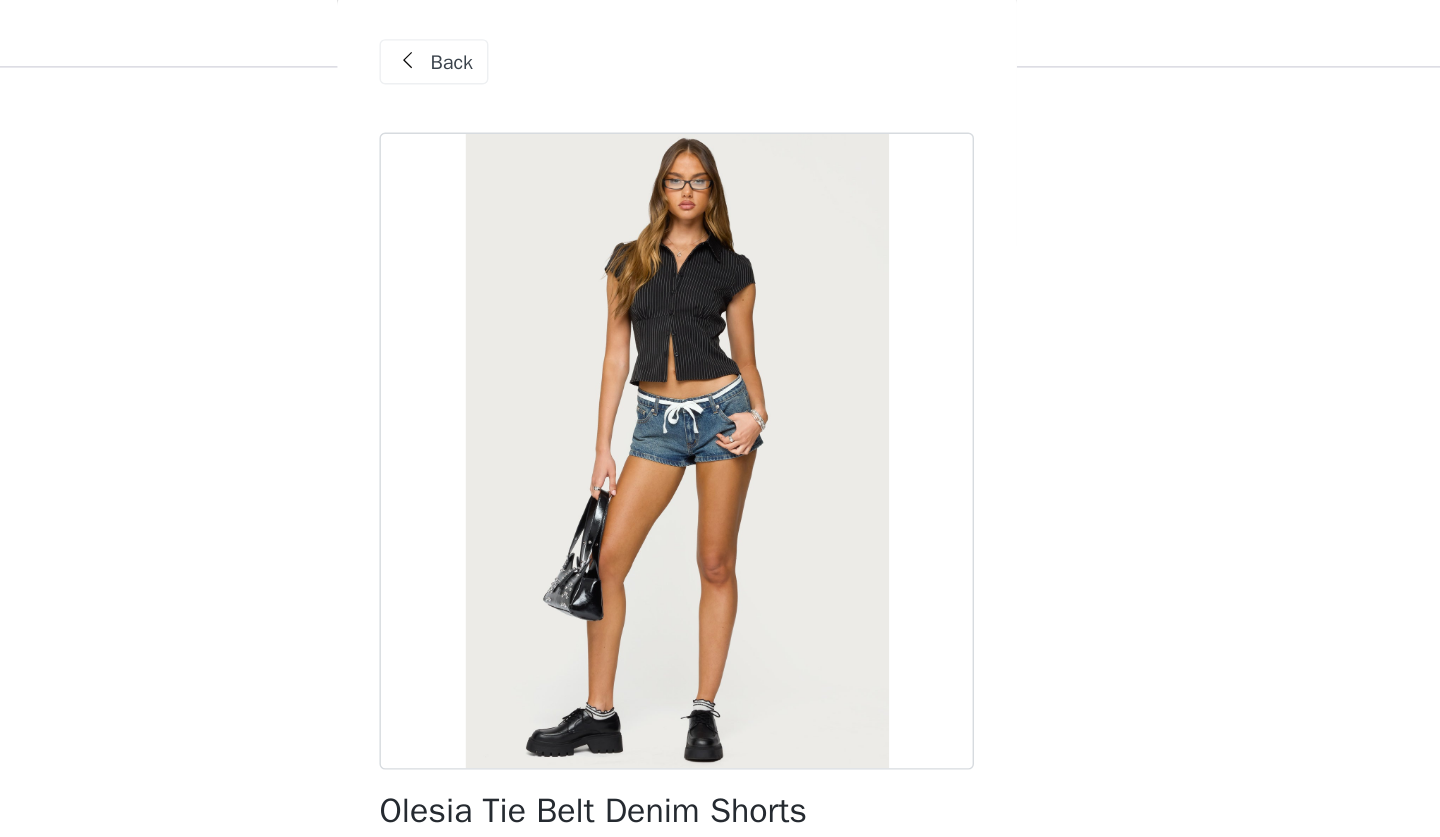 click on "Back" at bounding box center [548, 50] 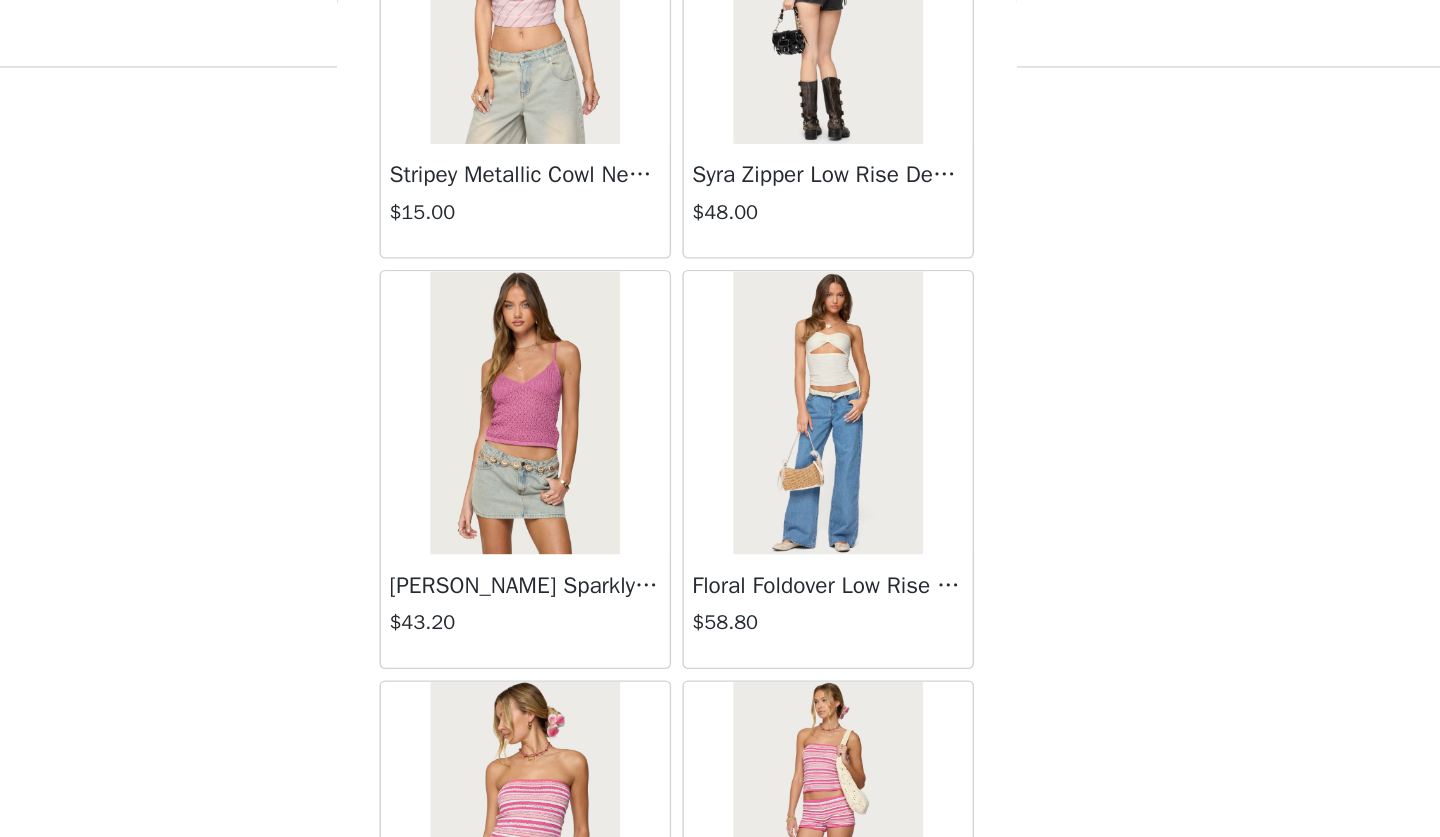 scroll, scrollTop: 8023, scrollLeft: 0, axis: vertical 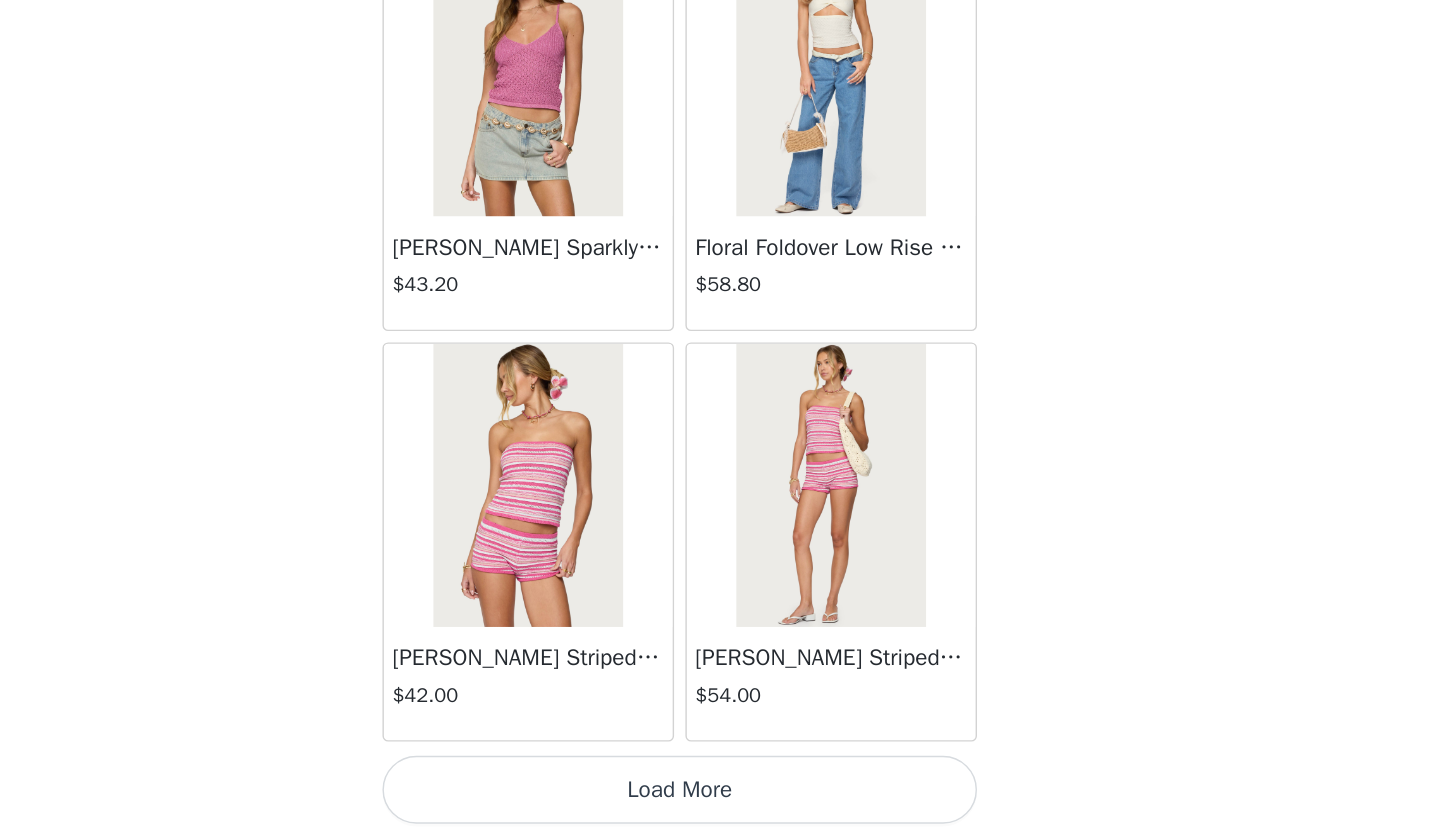 click on "Load More" at bounding box center [720, 803] 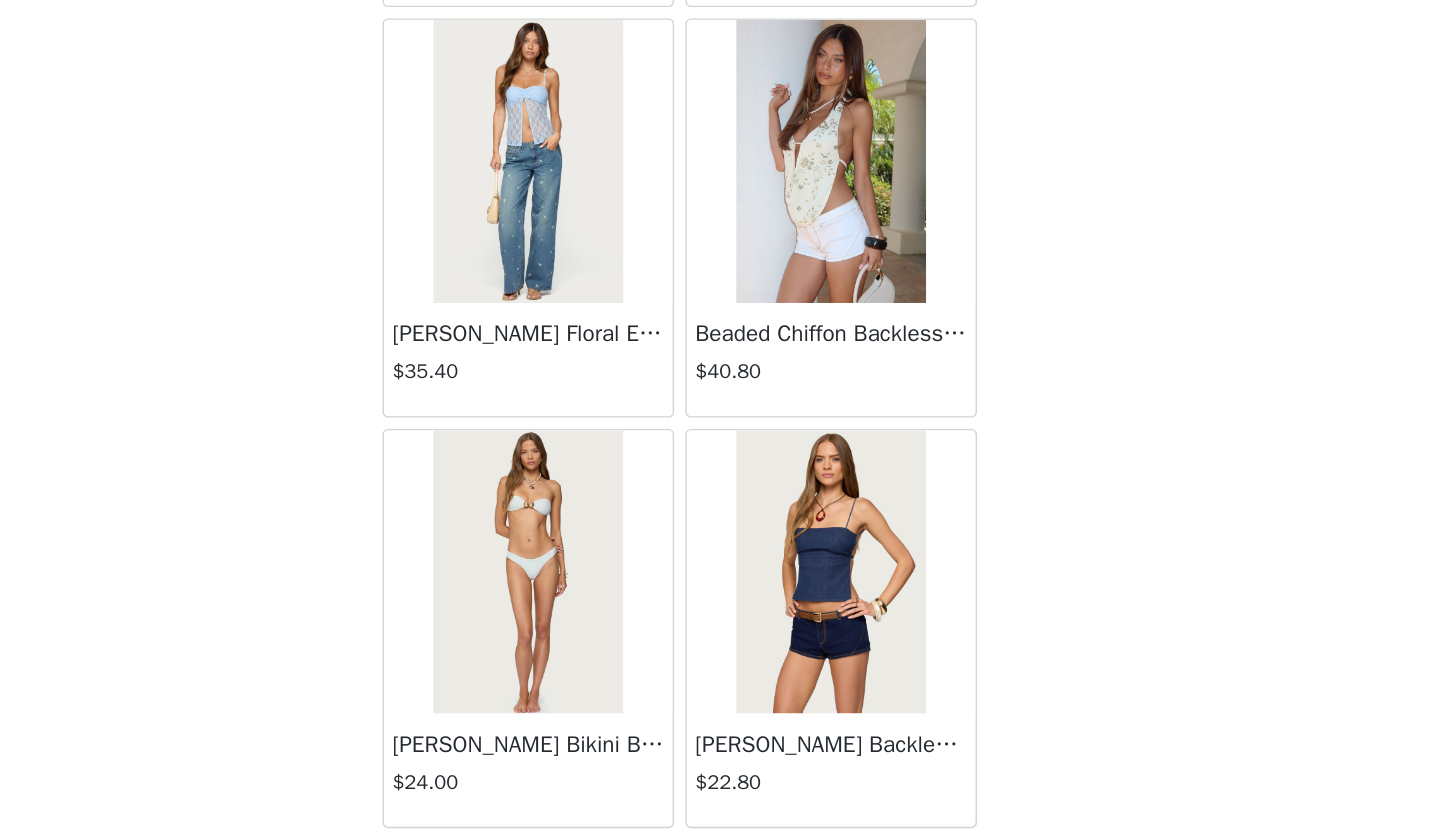 scroll, scrollTop: 8840, scrollLeft: 0, axis: vertical 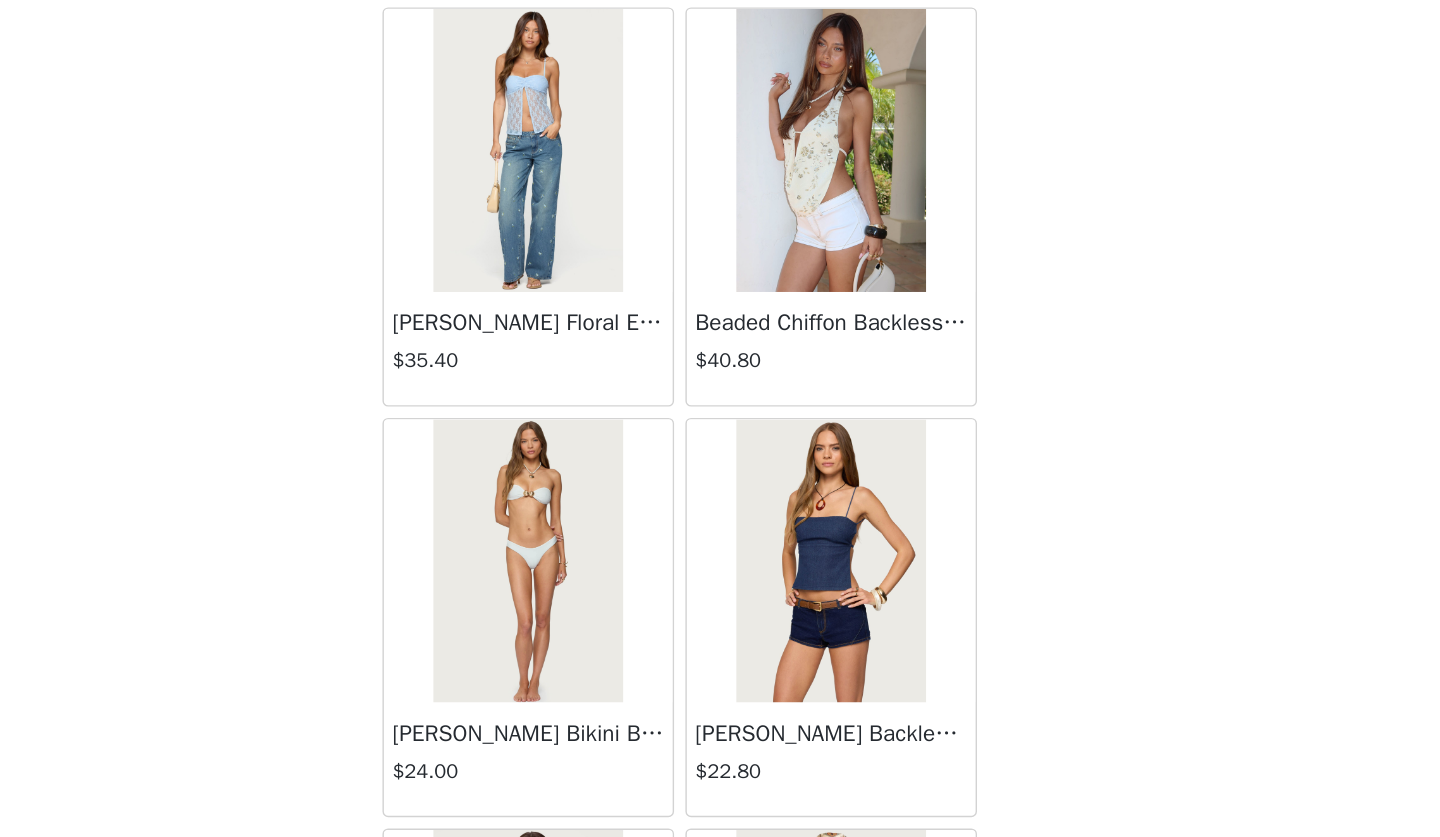 click at bounding box center (826, 351) 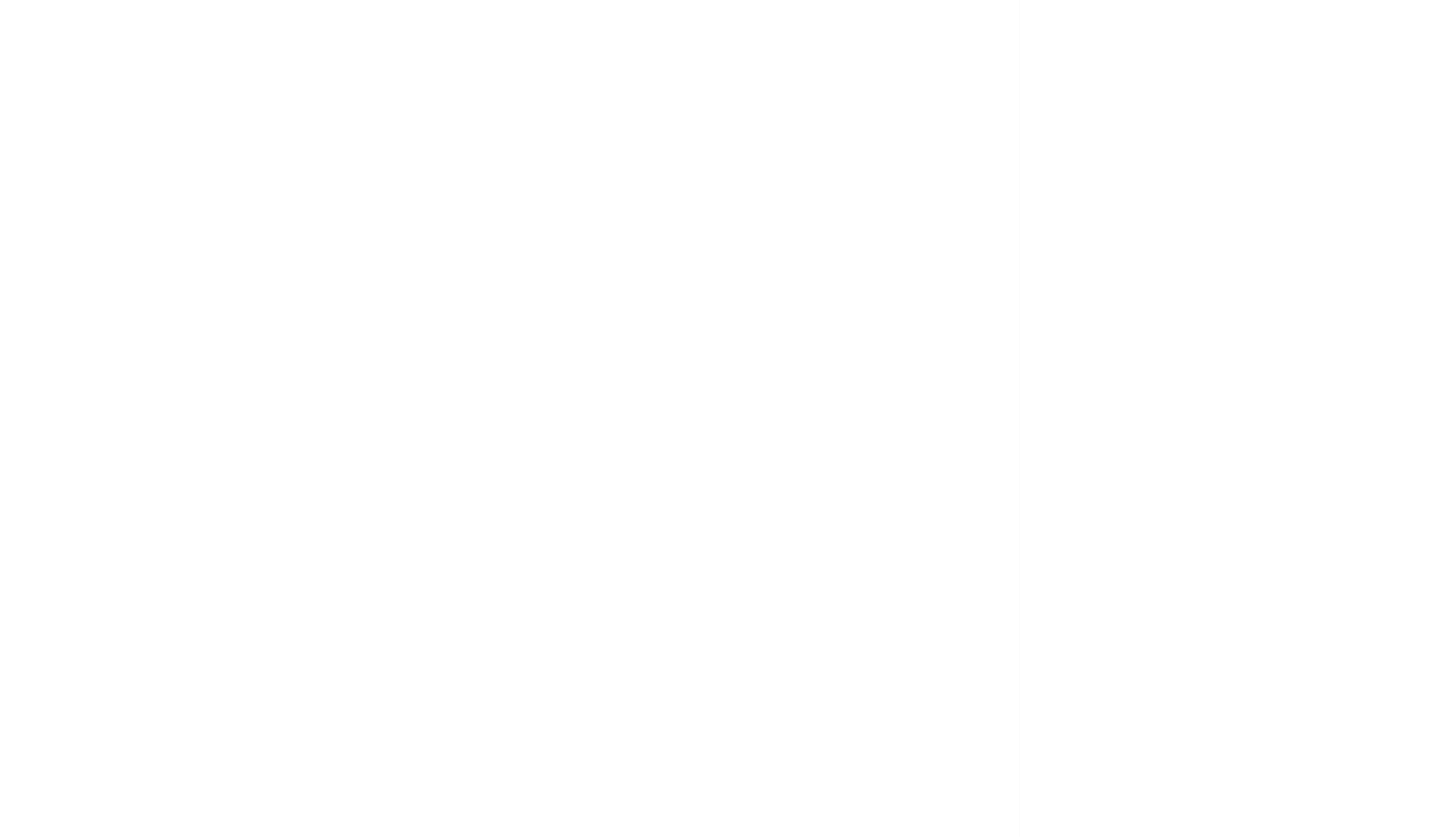 scroll, scrollTop: 0, scrollLeft: 0, axis: both 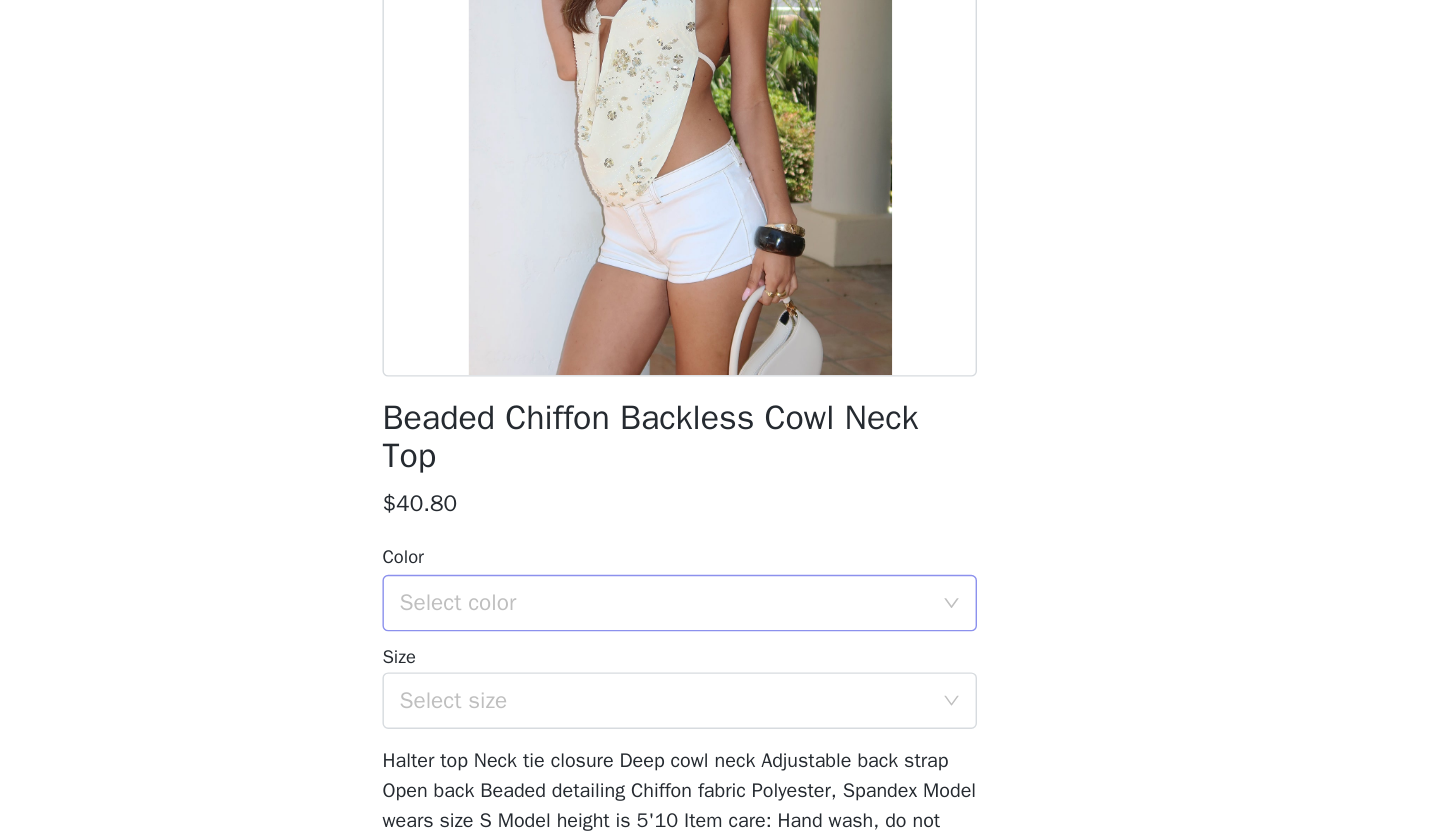 click on "Select color" at bounding box center (709, 568) 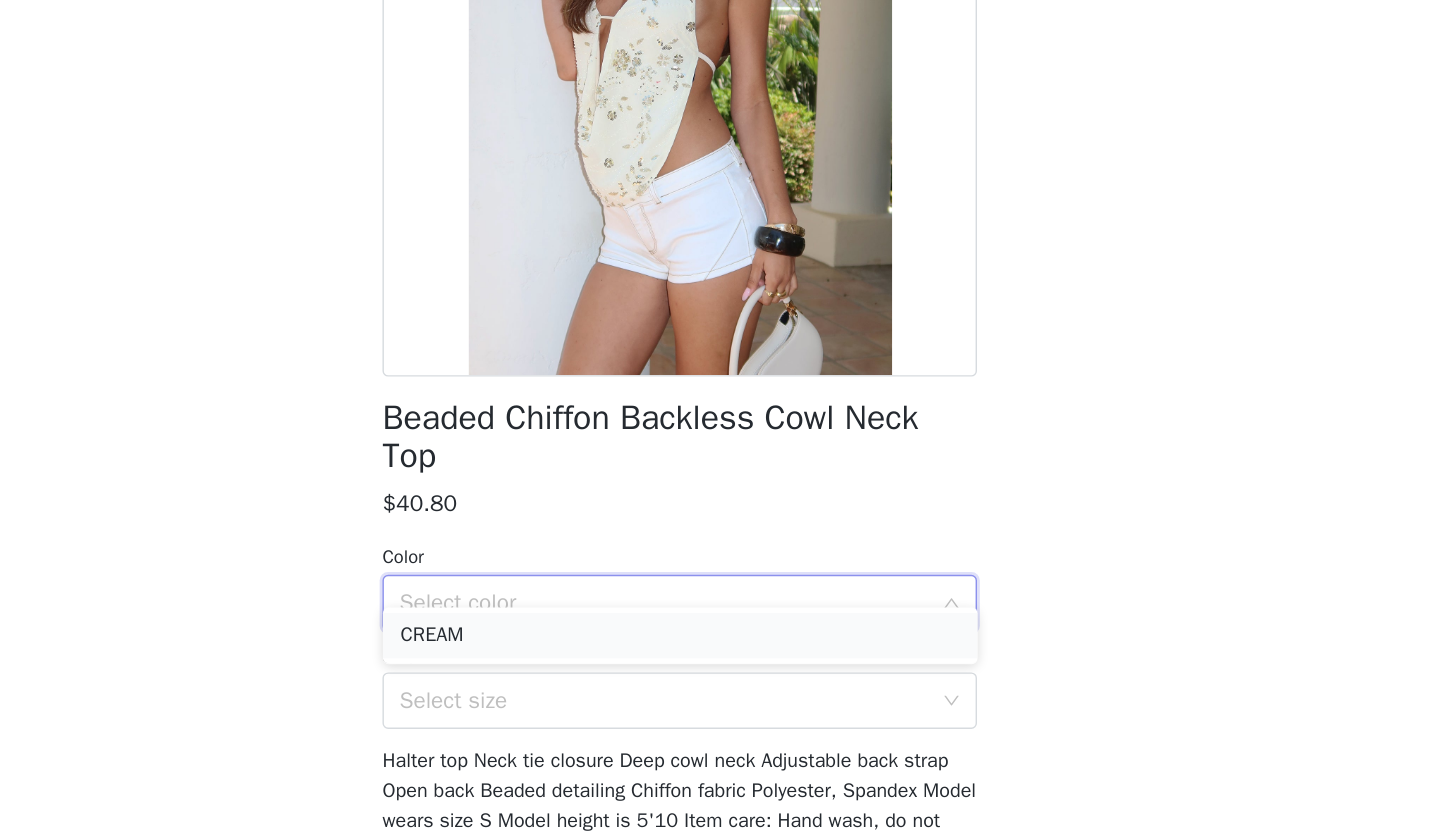 click on "CREAM" at bounding box center [720, 591] 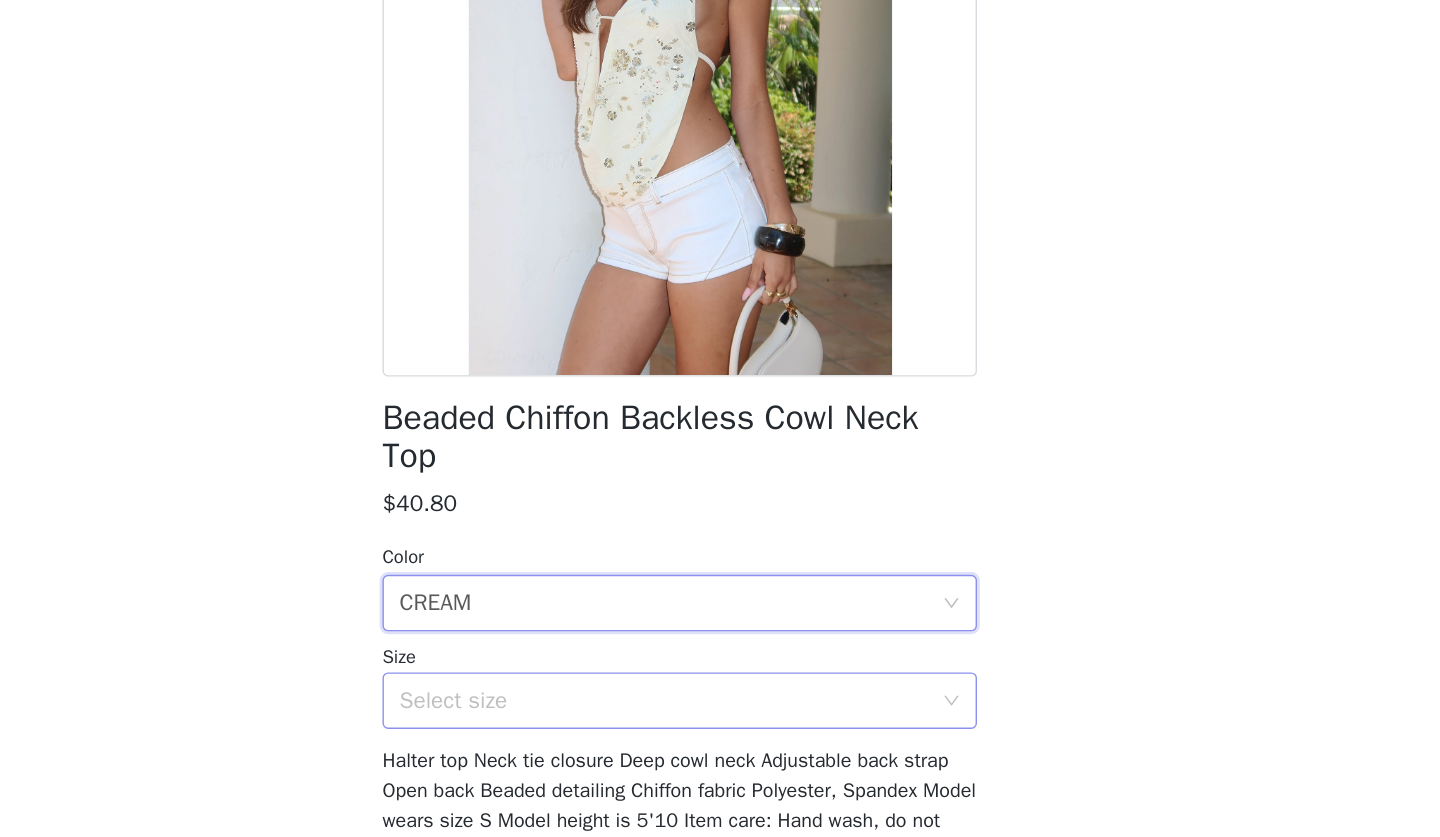 click on "Select size" at bounding box center (709, 637) 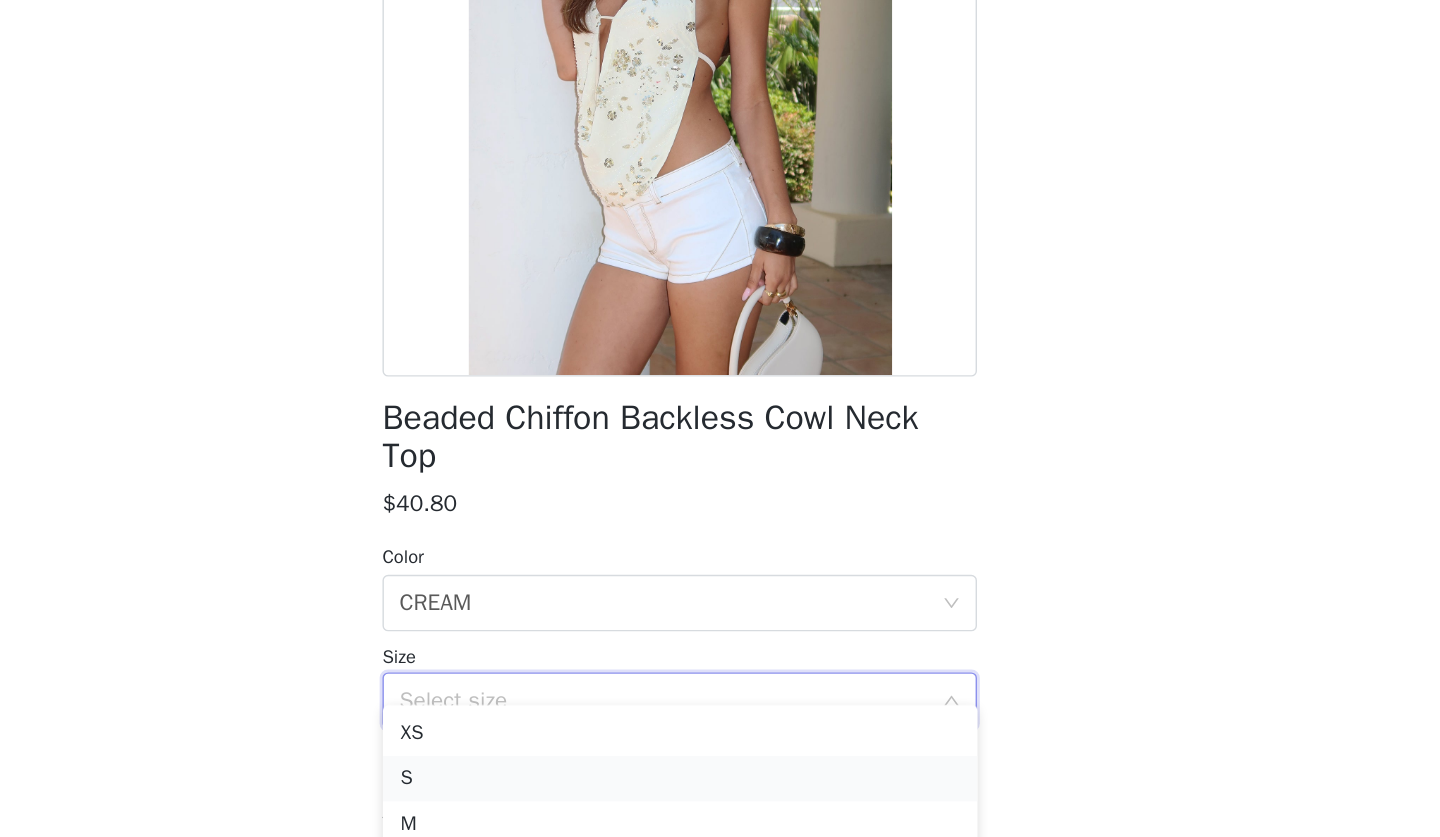 click on "S" at bounding box center [720, 692] 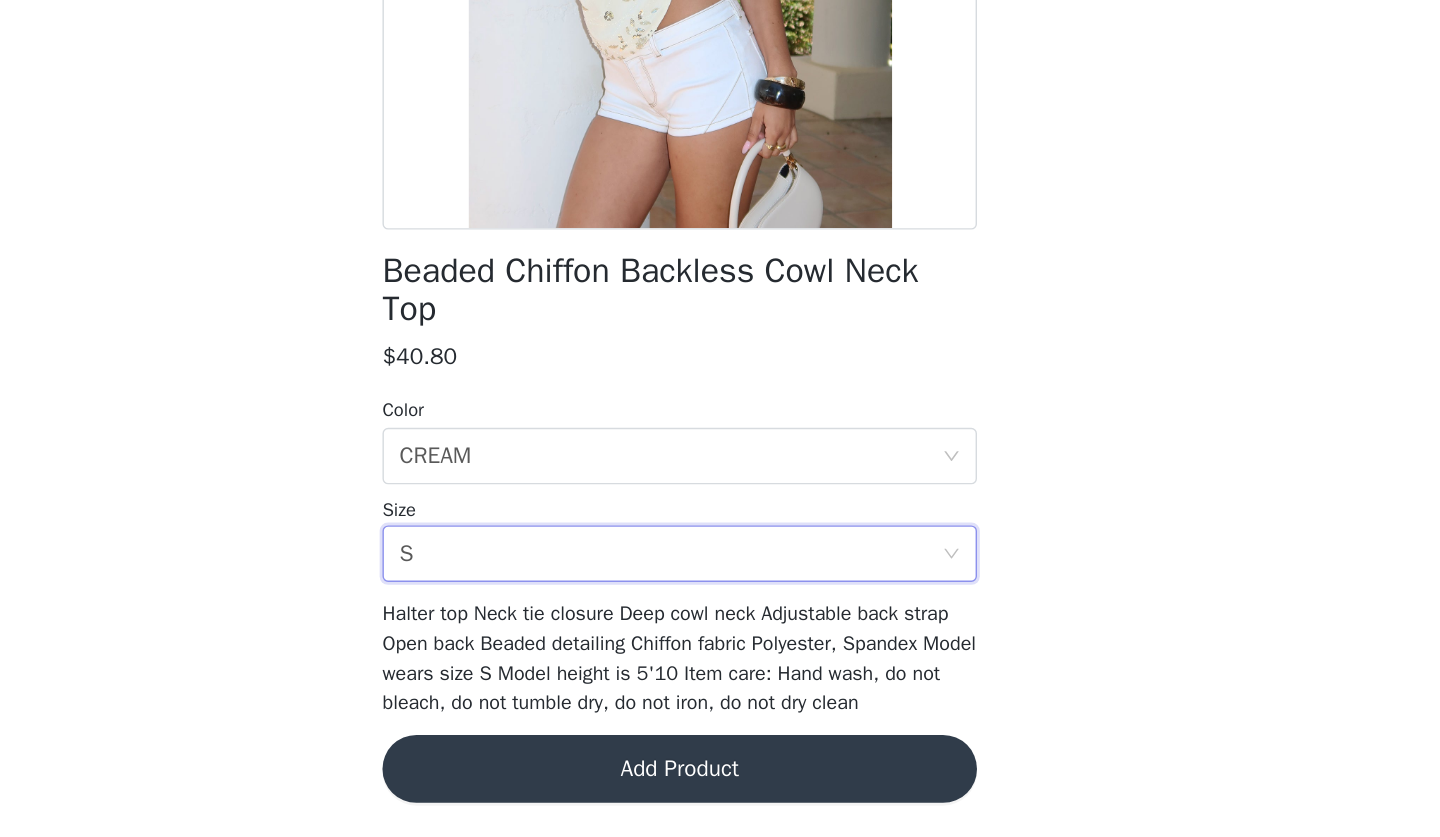 scroll, scrollTop: 780, scrollLeft: 0, axis: vertical 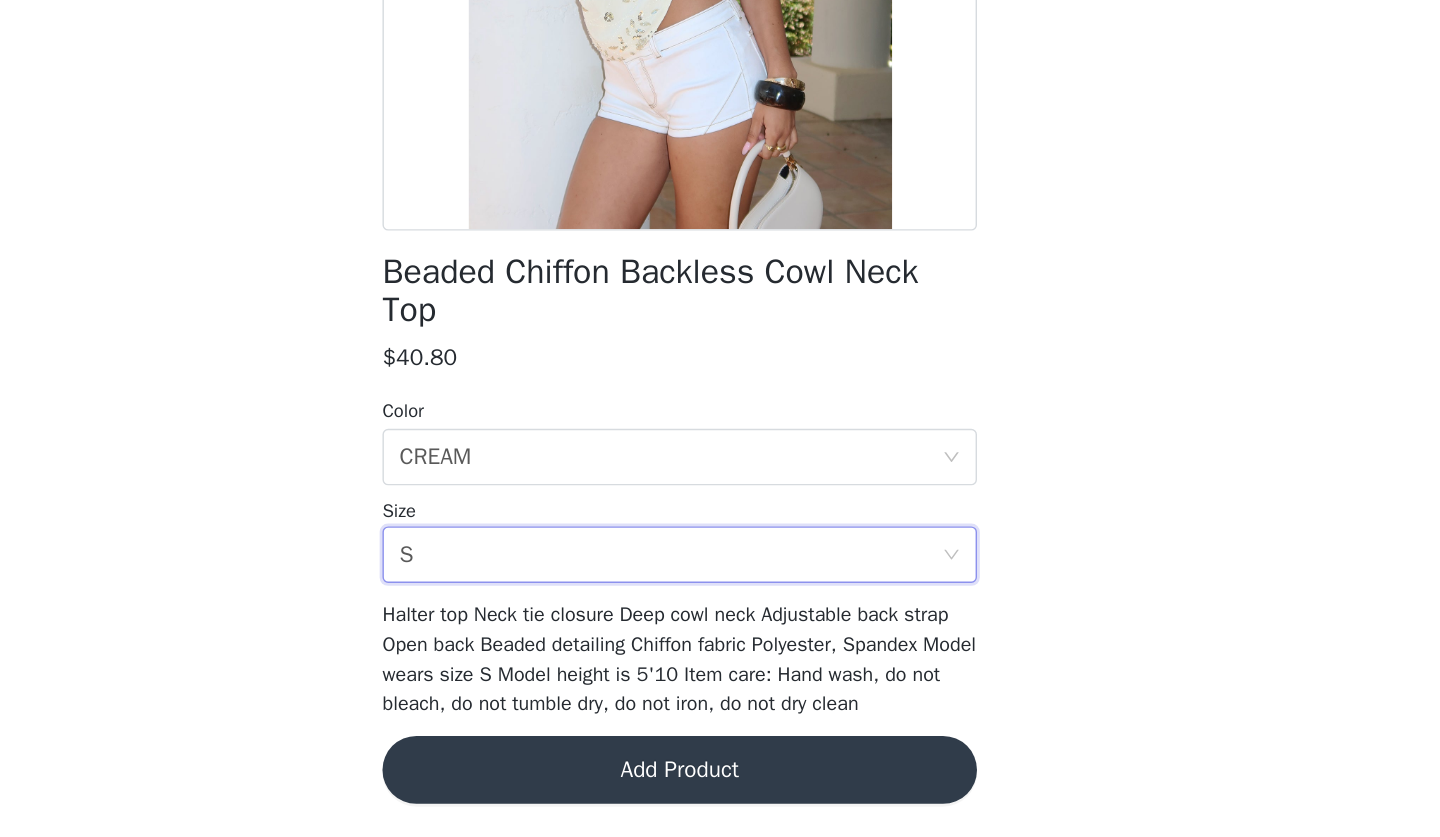 click on "Add Product" at bounding box center (720, 789) 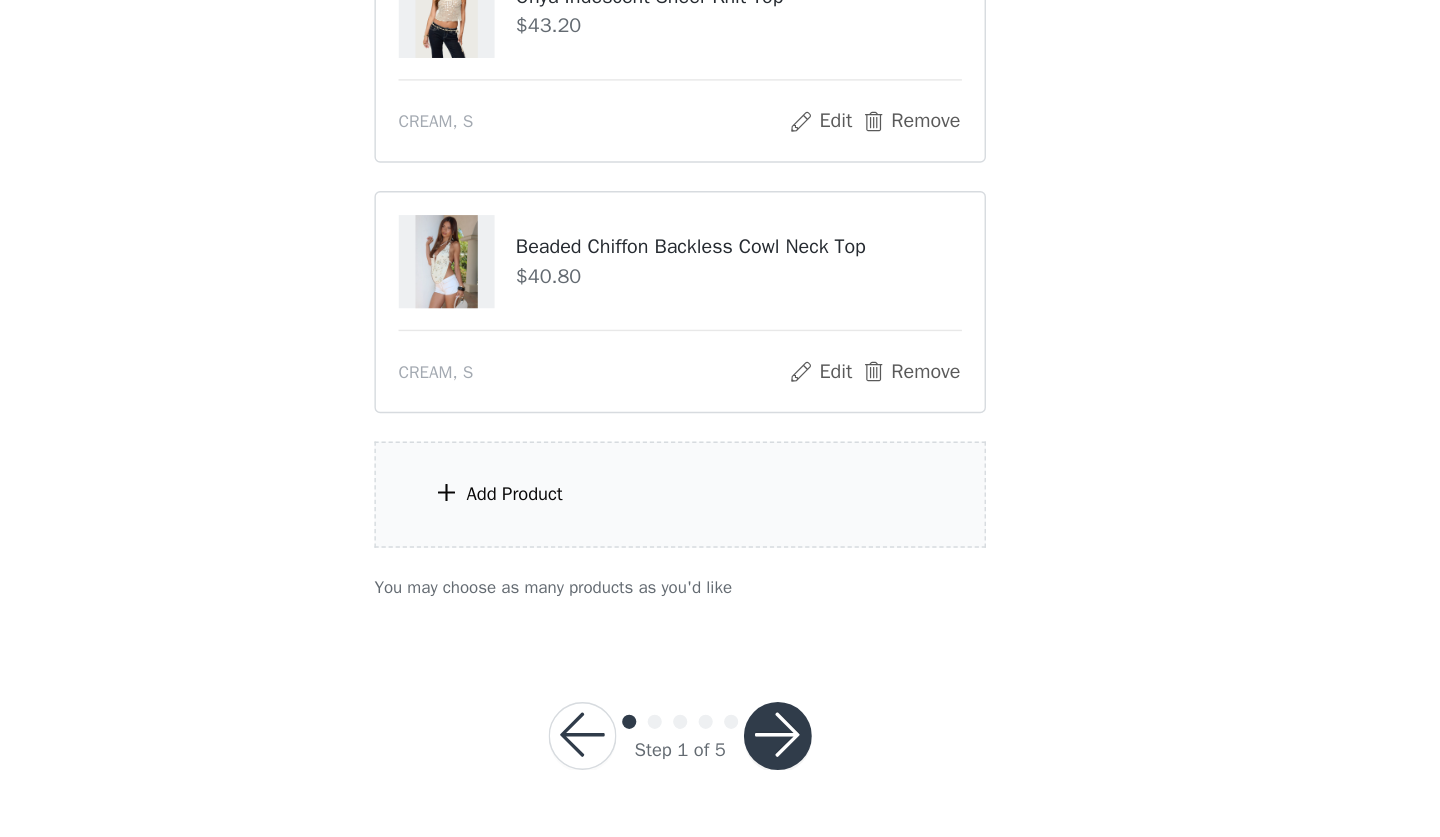 scroll, scrollTop: 957, scrollLeft: 0, axis: vertical 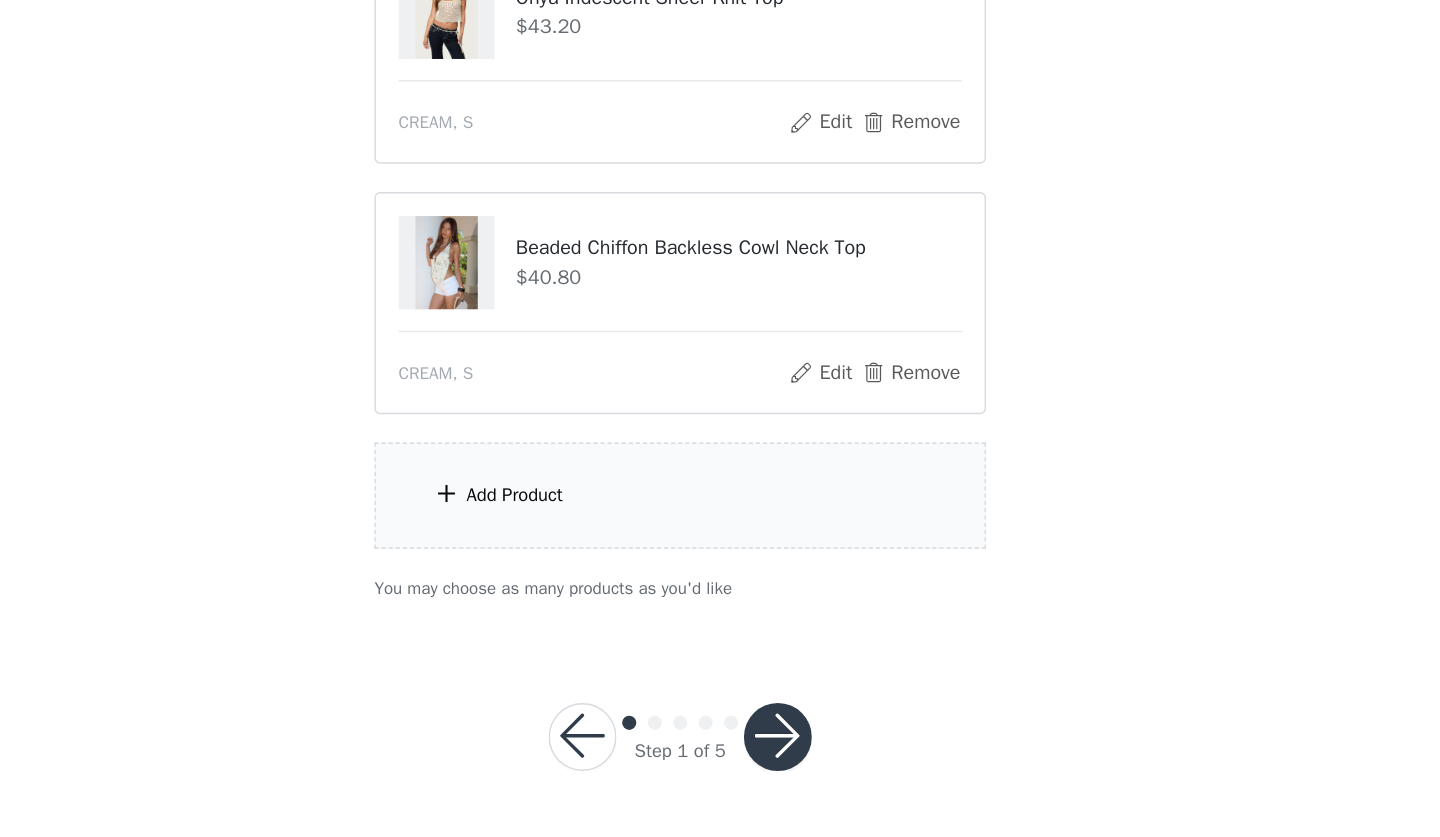 click on "Add Product" at bounding box center [603, 595] 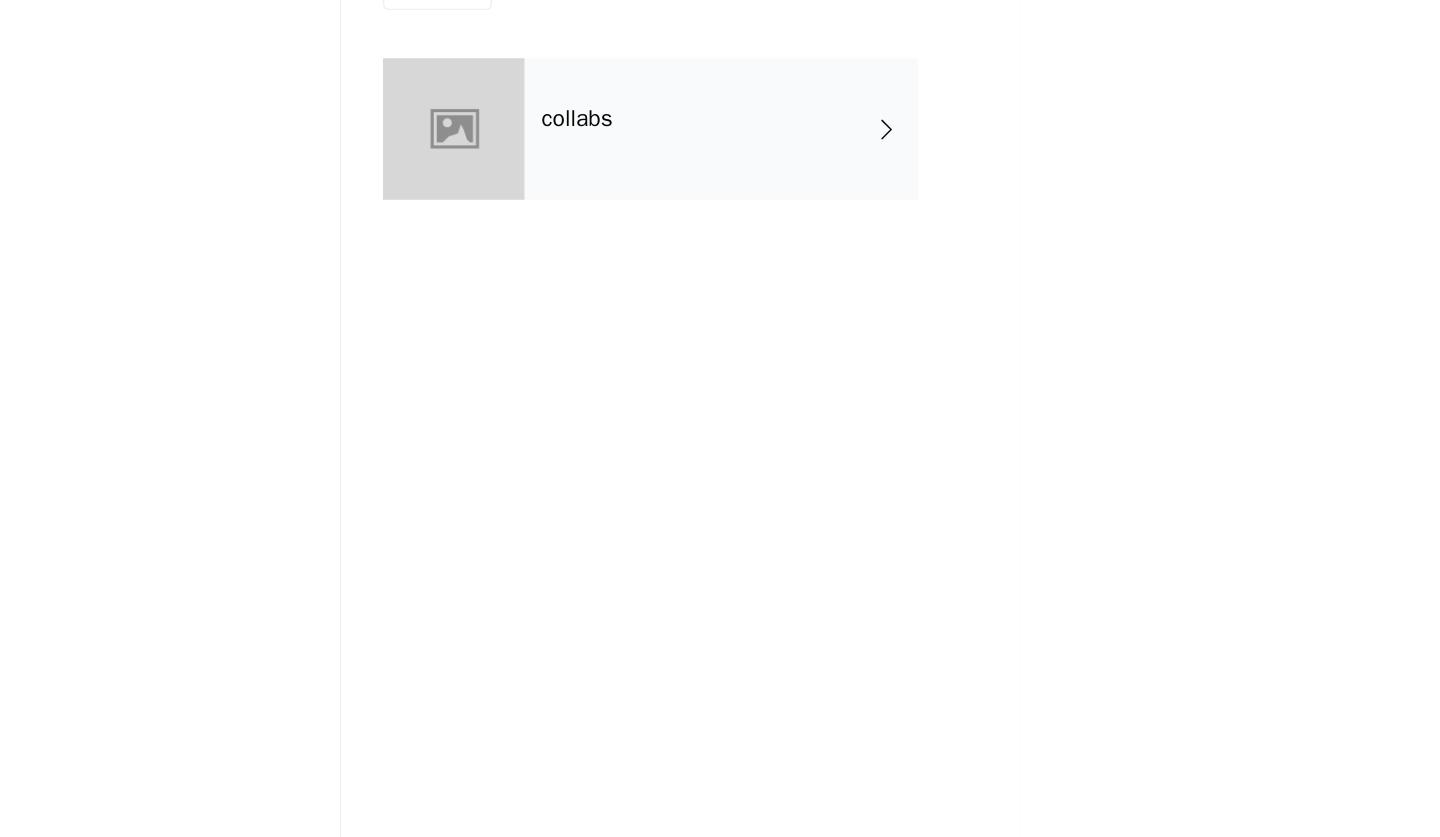 click at bounding box center (560, 150) 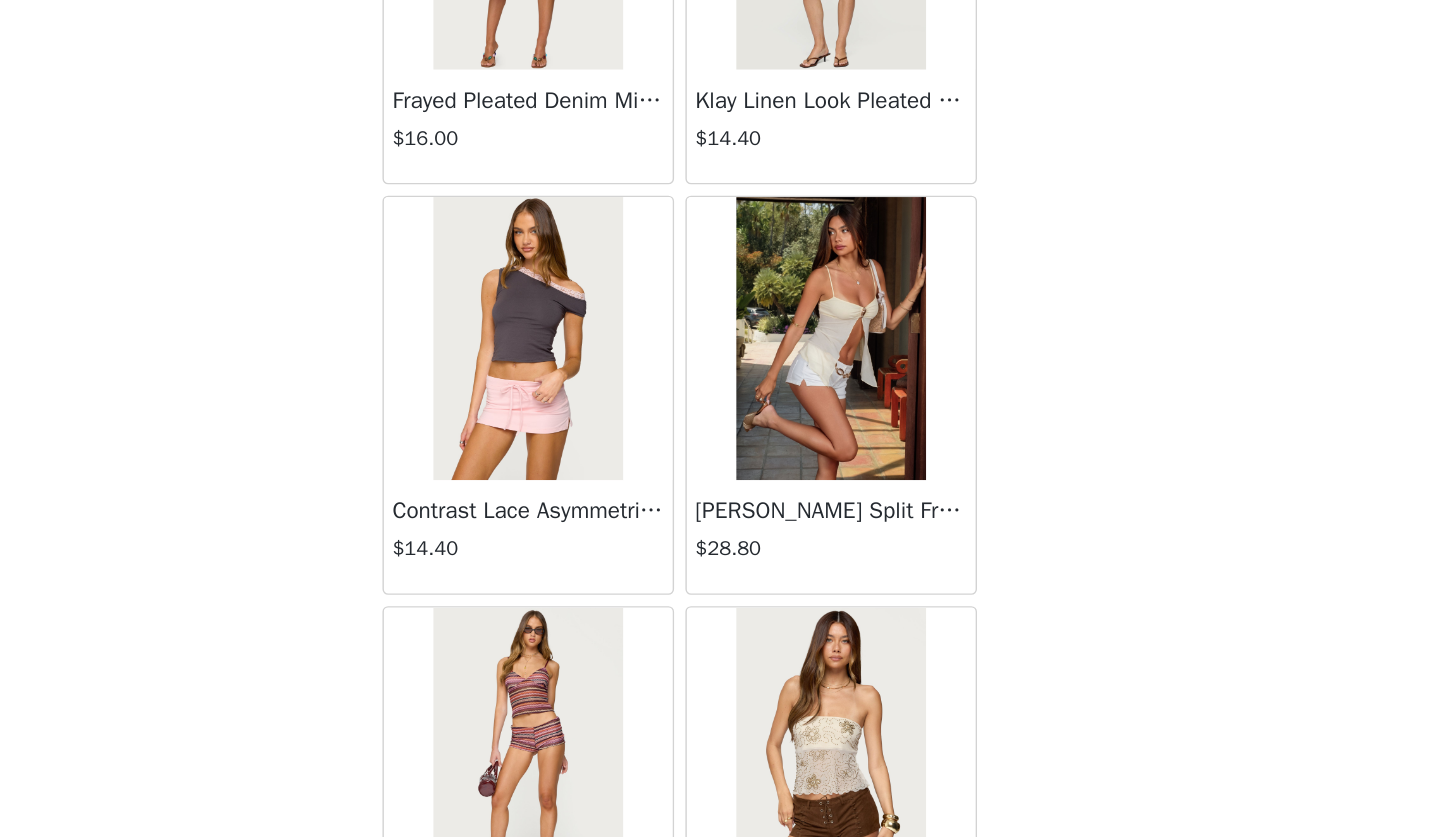 scroll, scrollTop: 2223, scrollLeft: 0, axis: vertical 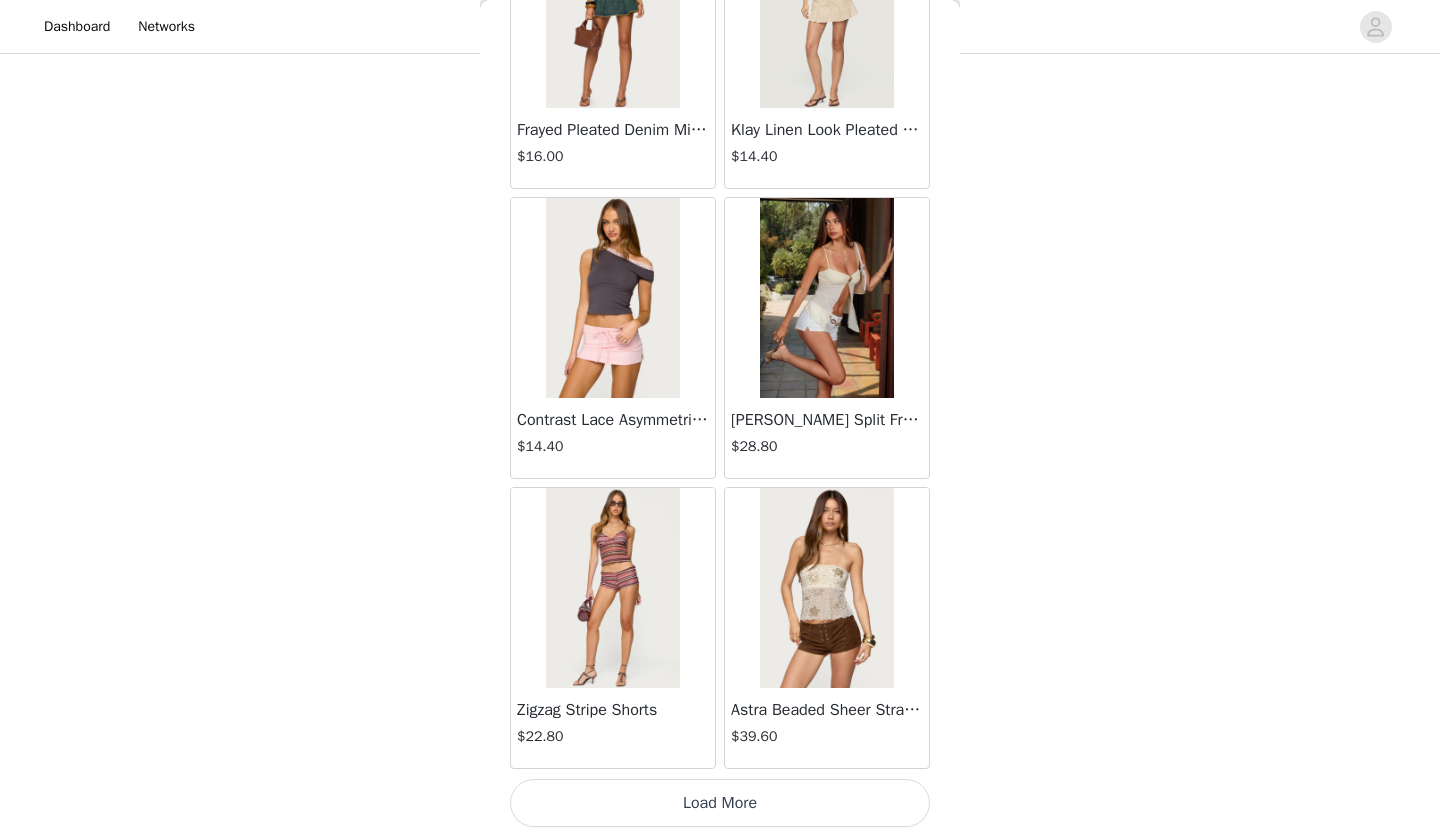 click on "Load More" at bounding box center [720, 803] 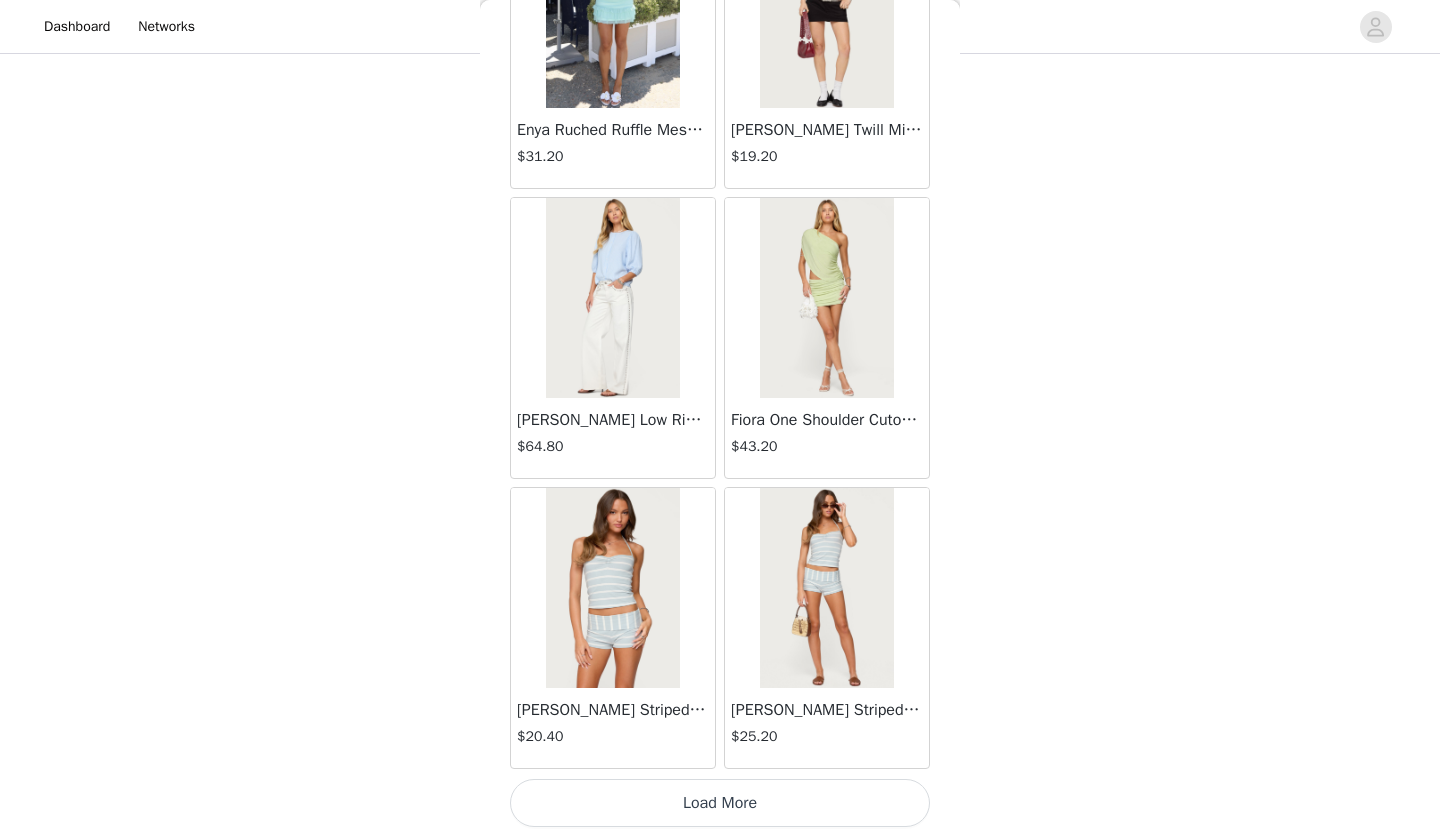 click on "Load More" at bounding box center [720, 803] 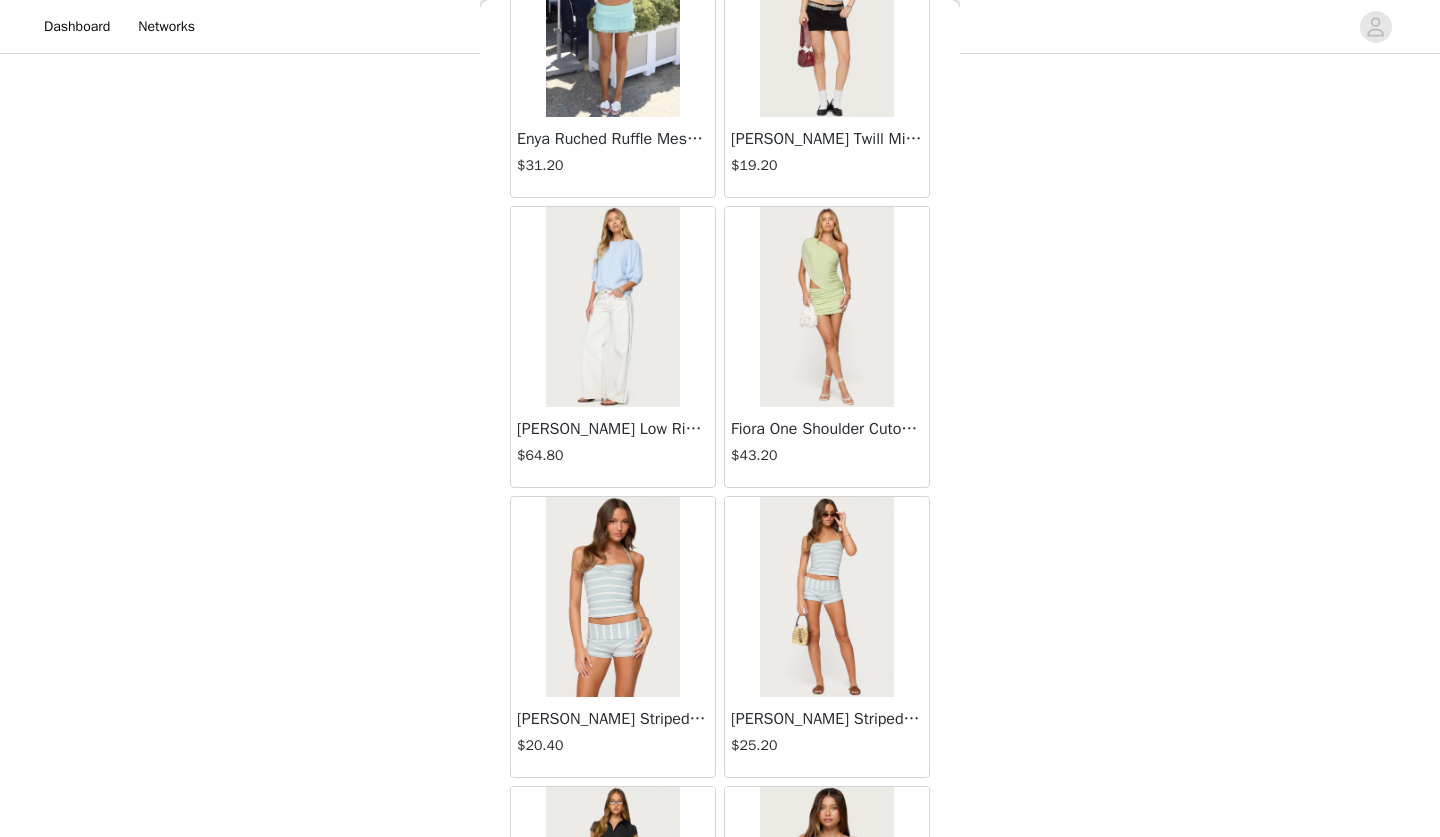 scroll, scrollTop: 957, scrollLeft: 0, axis: vertical 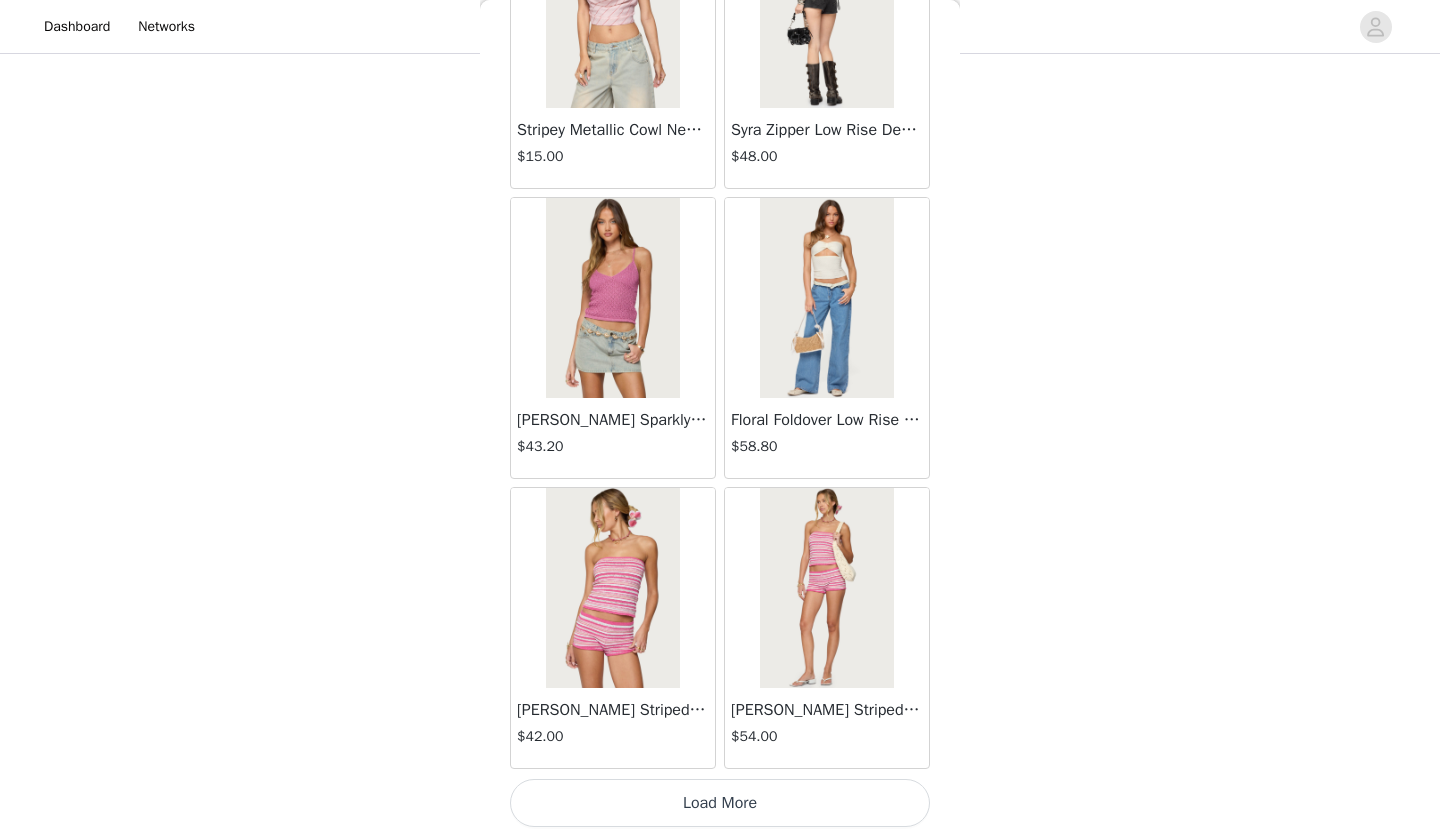 click on "Load More" at bounding box center [720, 803] 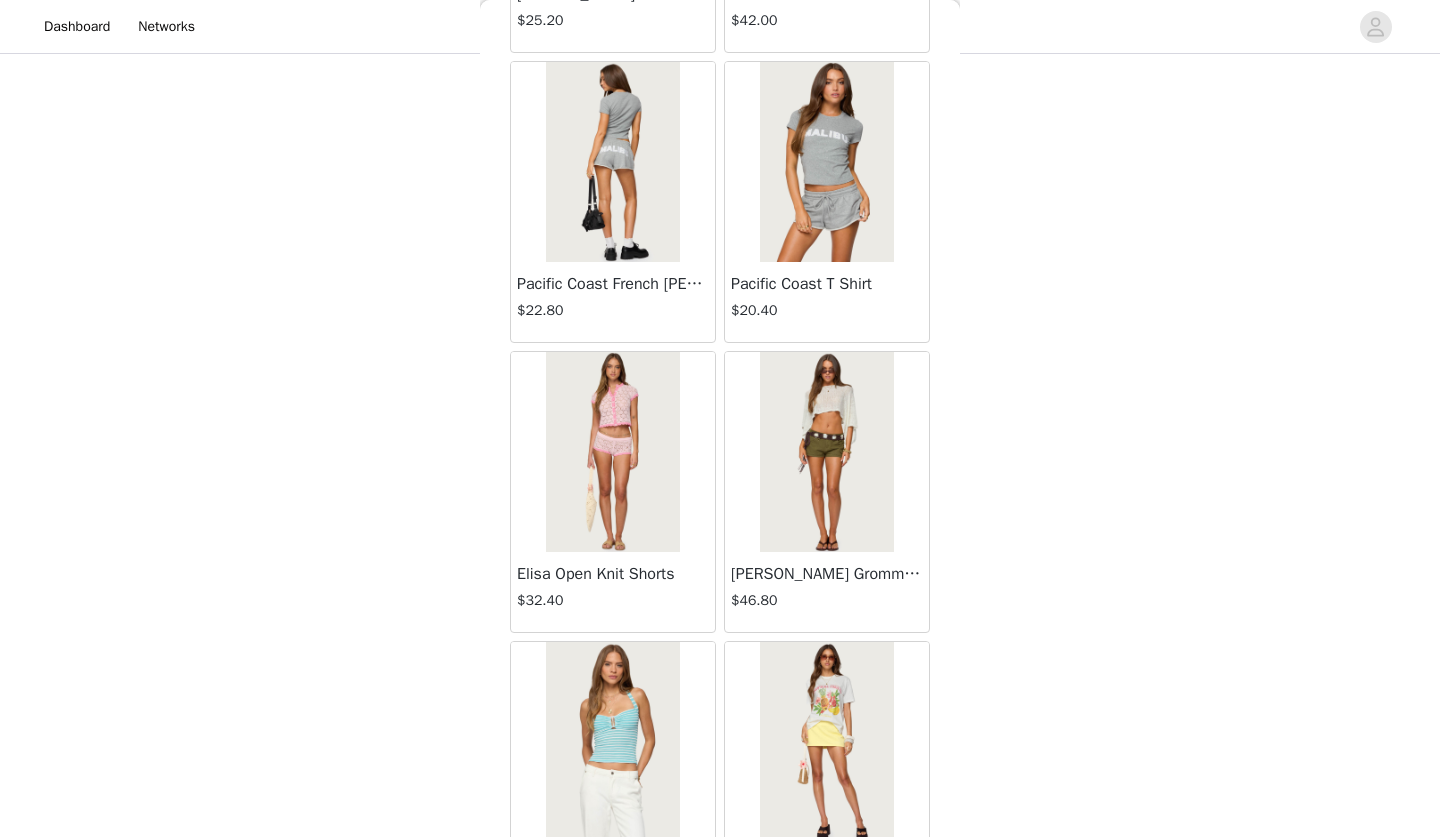 scroll, scrollTop: 10858, scrollLeft: 0, axis: vertical 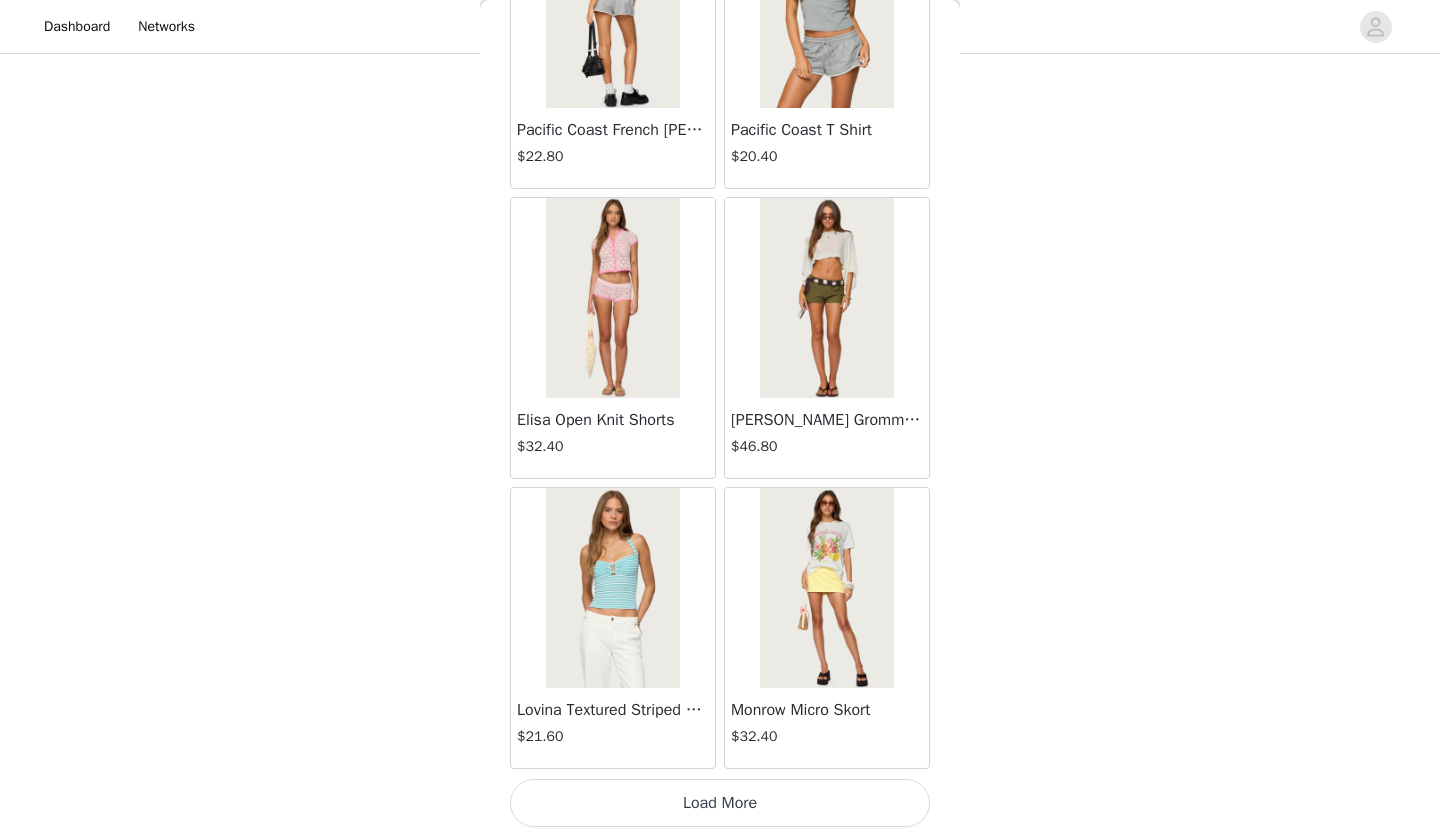 click on "Load More" at bounding box center [720, 803] 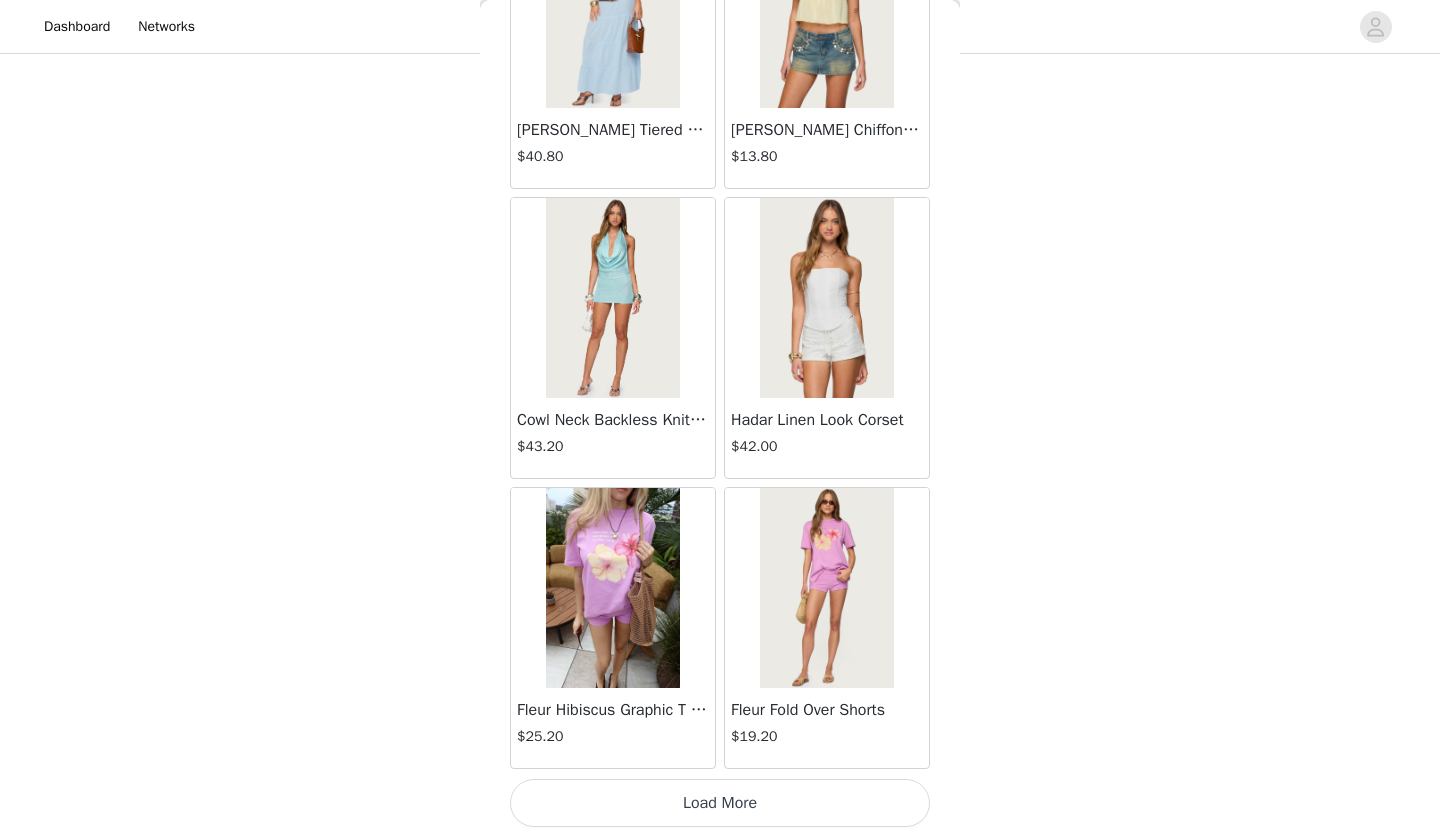 scroll, scrollTop: 13823, scrollLeft: 0, axis: vertical 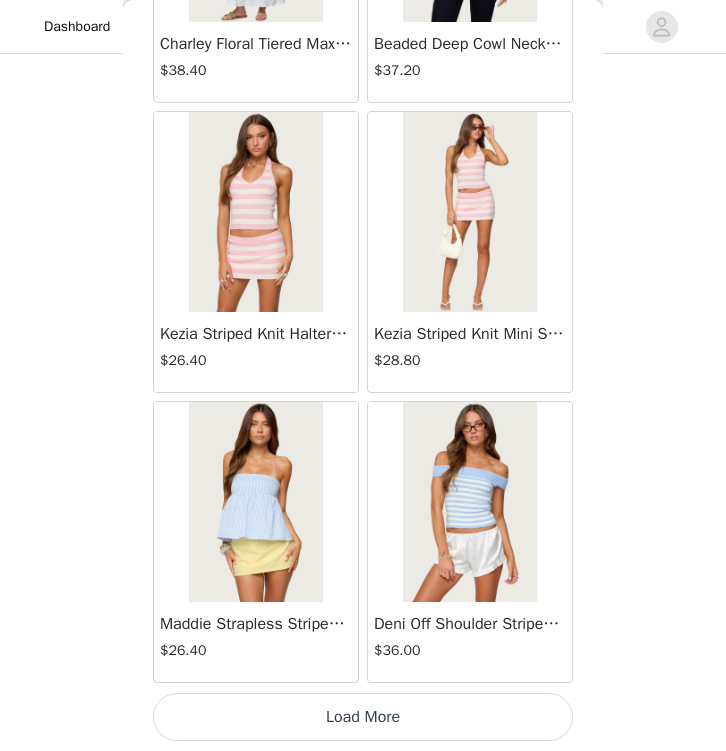 click on "Load More" at bounding box center (363, 717) 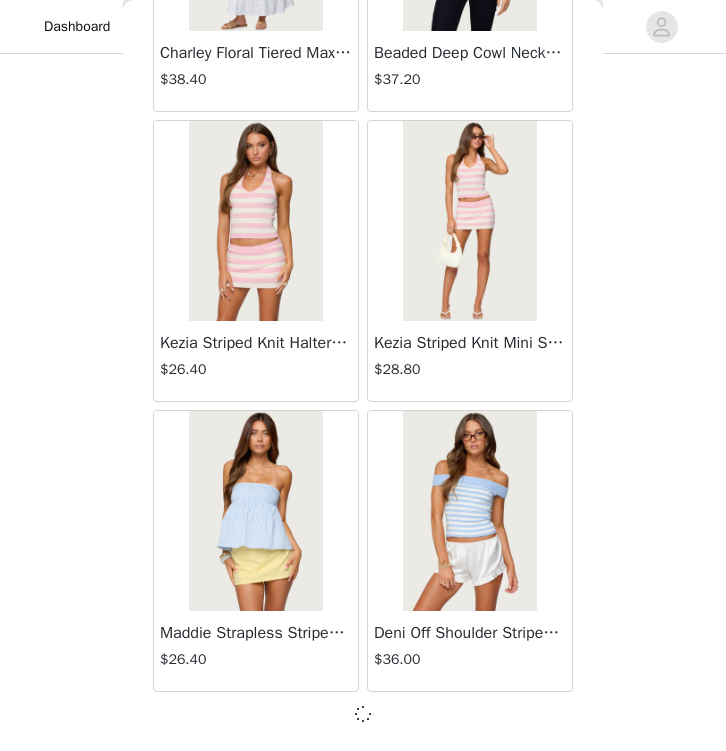 scroll, scrollTop: 16800, scrollLeft: 0, axis: vertical 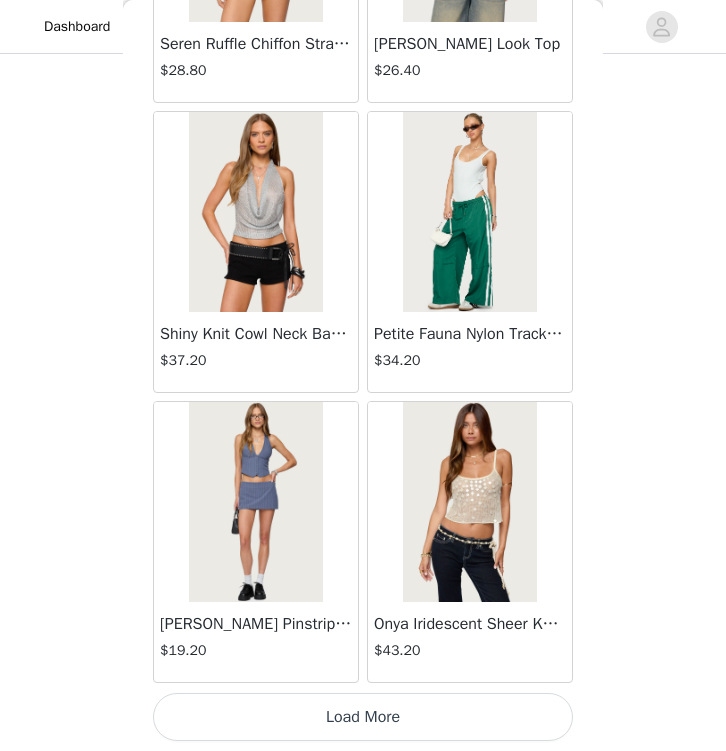 click on "Load More" at bounding box center [363, 717] 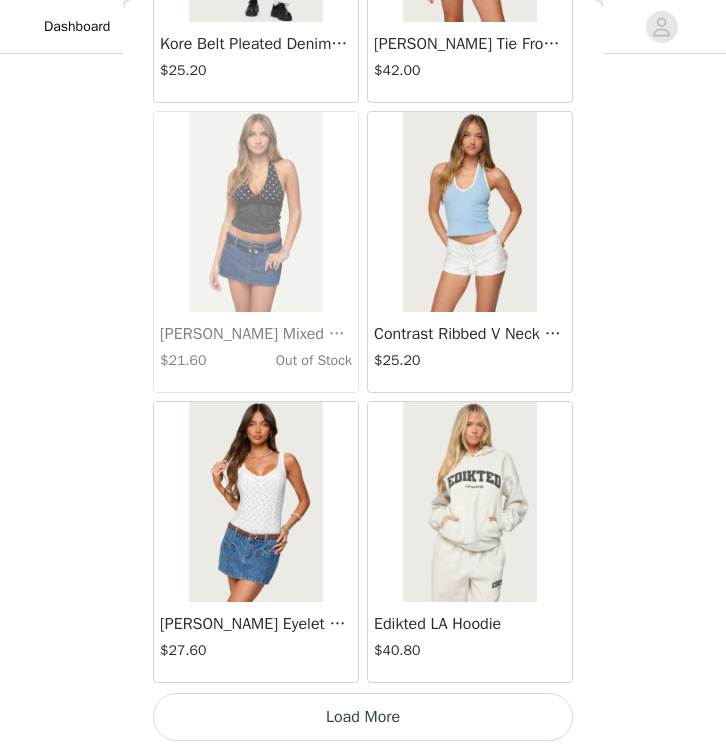 scroll, scrollTop: 22609, scrollLeft: 0, axis: vertical 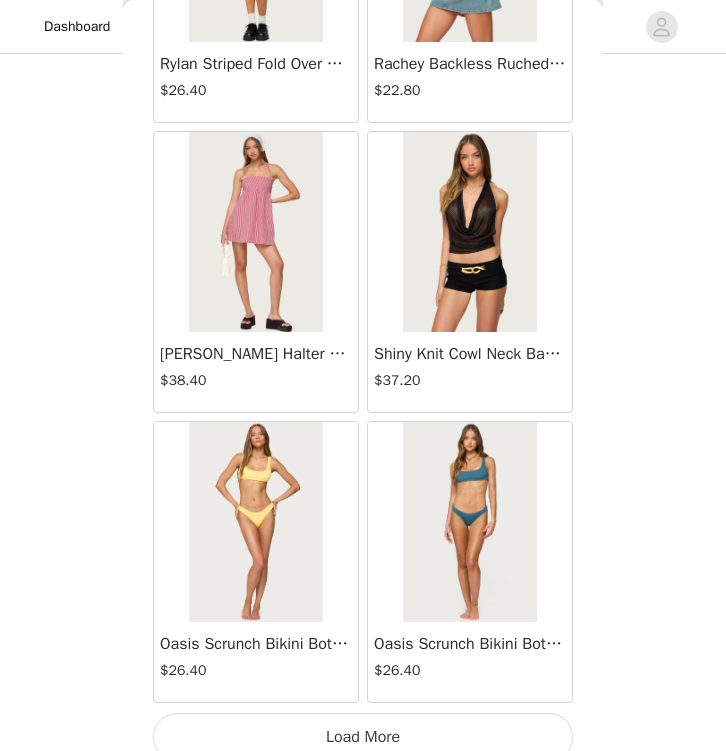 click at bounding box center [469, 232] 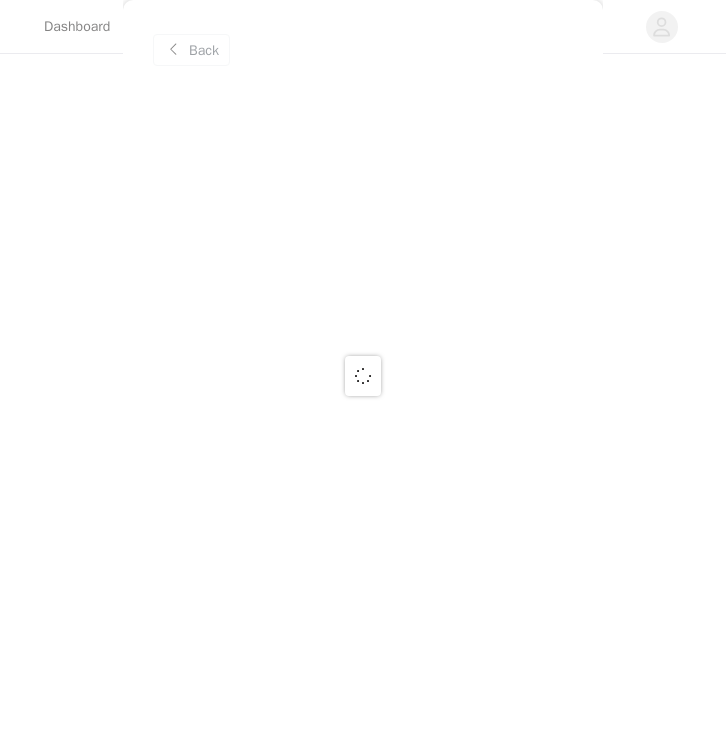 scroll, scrollTop: 0, scrollLeft: 0, axis: both 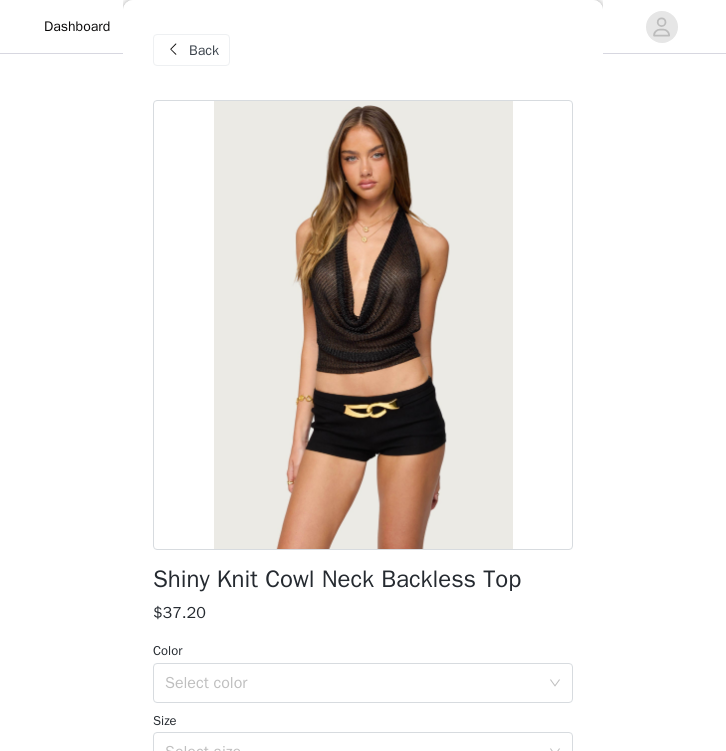 click at bounding box center (173, 50) 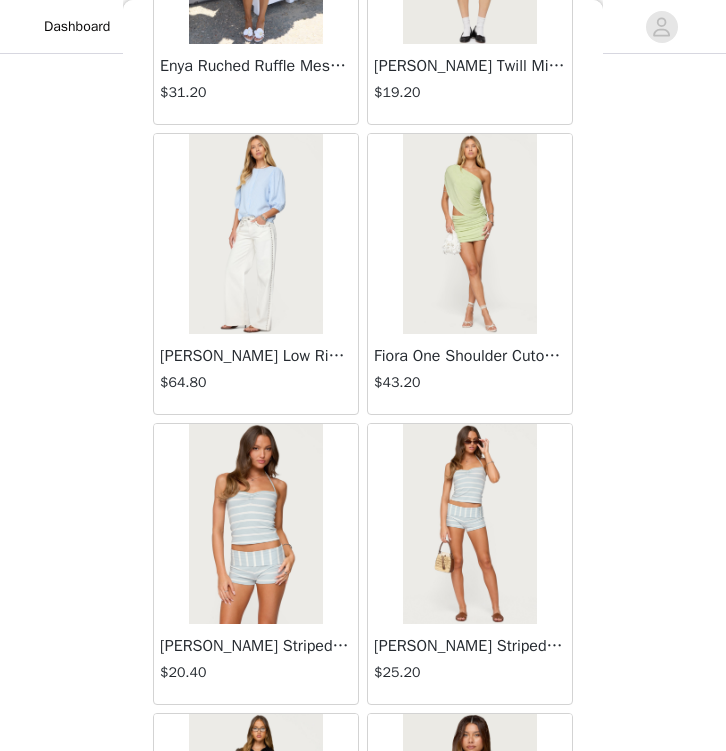 scroll, scrollTop: 5186, scrollLeft: 0, axis: vertical 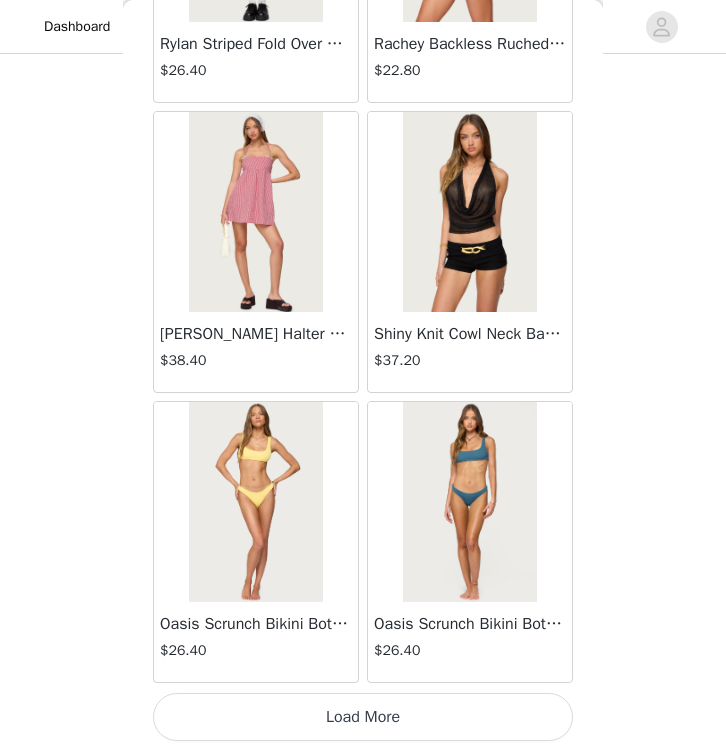 click on "Load More" at bounding box center [363, 717] 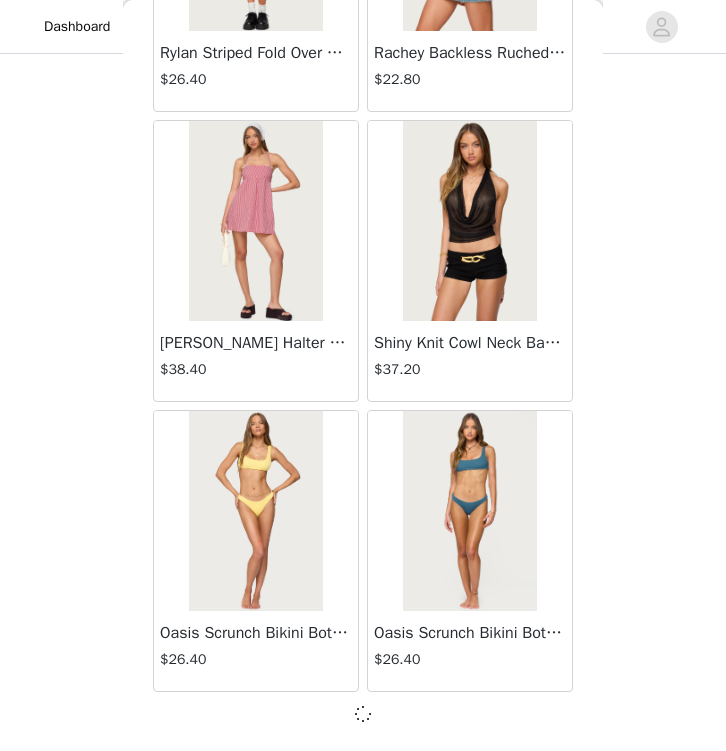 scroll, scrollTop: 1043, scrollLeft: 0, axis: vertical 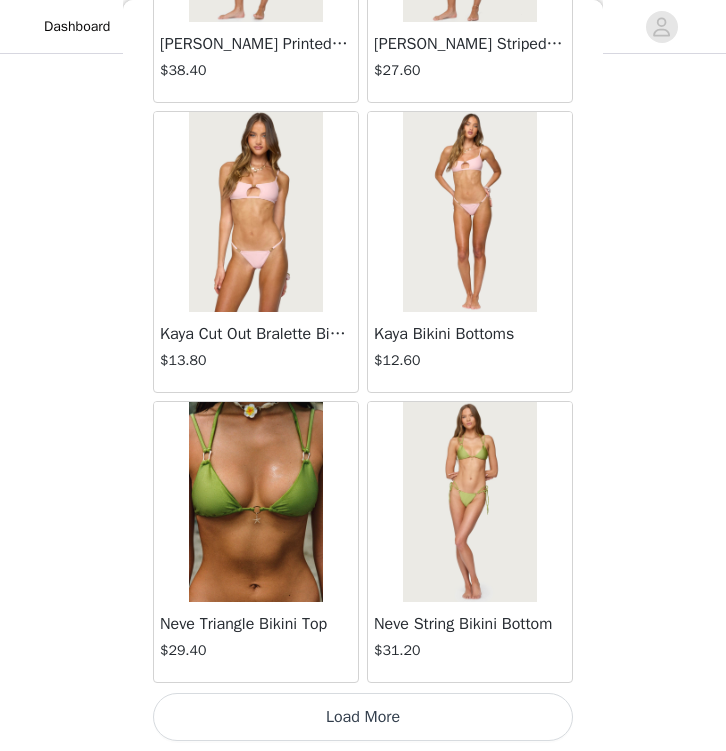 click on "Load More" at bounding box center (363, 717) 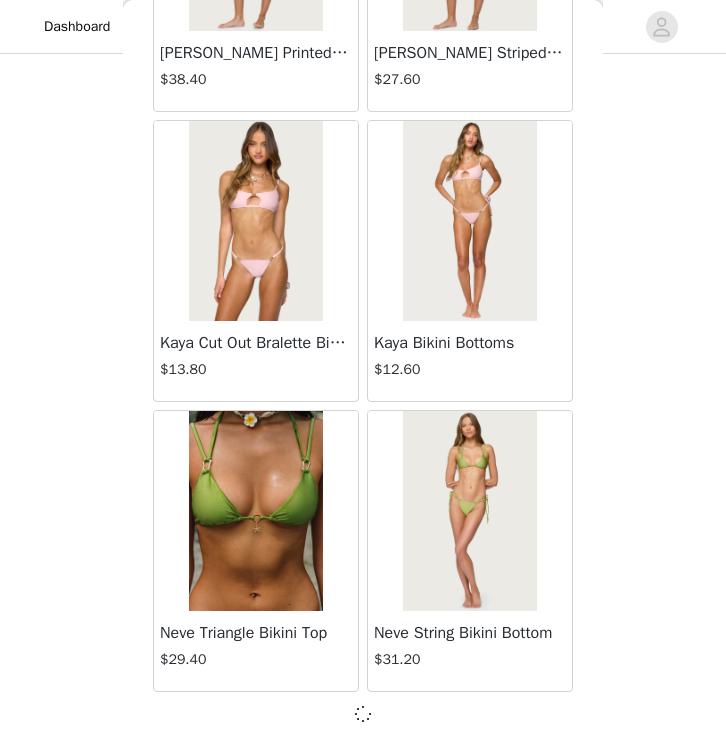 scroll, scrollTop: 1057, scrollLeft: 0, axis: vertical 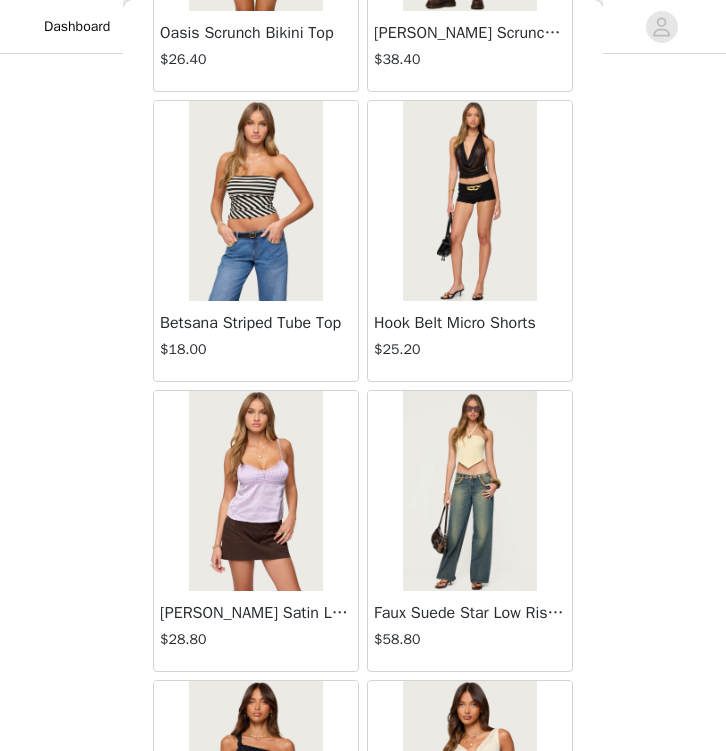 click at bounding box center [469, 201] 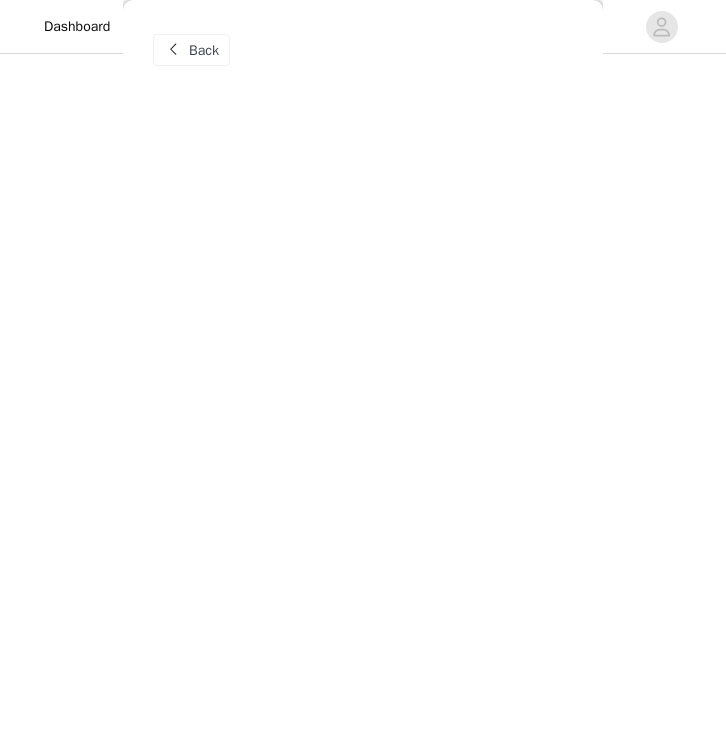 scroll, scrollTop: 0, scrollLeft: 0, axis: both 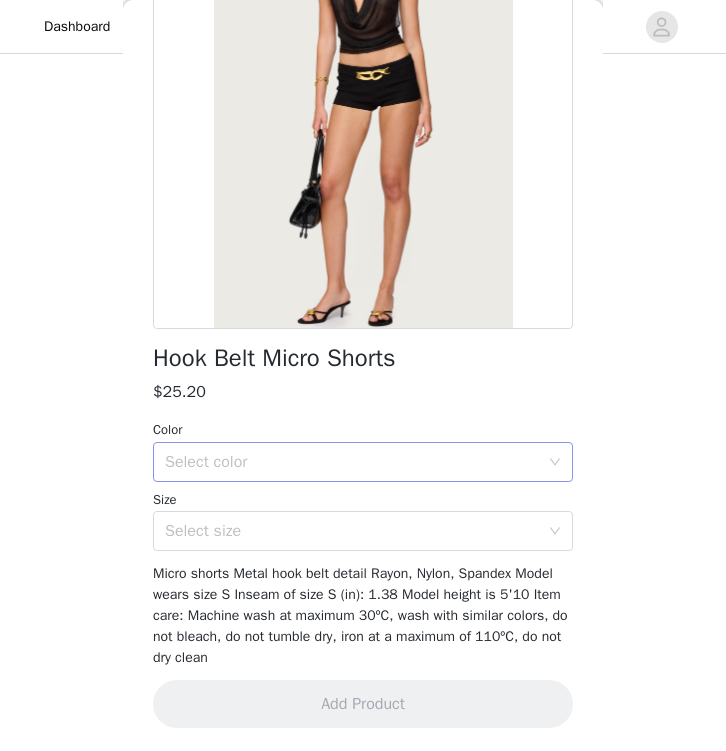 click on "Select color" at bounding box center (352, 462) 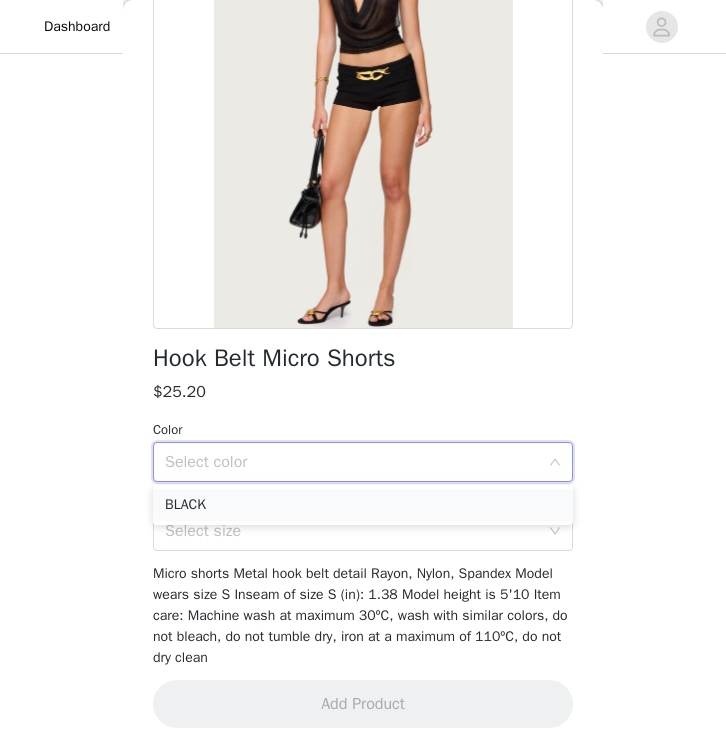 click on "BLACK" at bounding box center (363, 505) 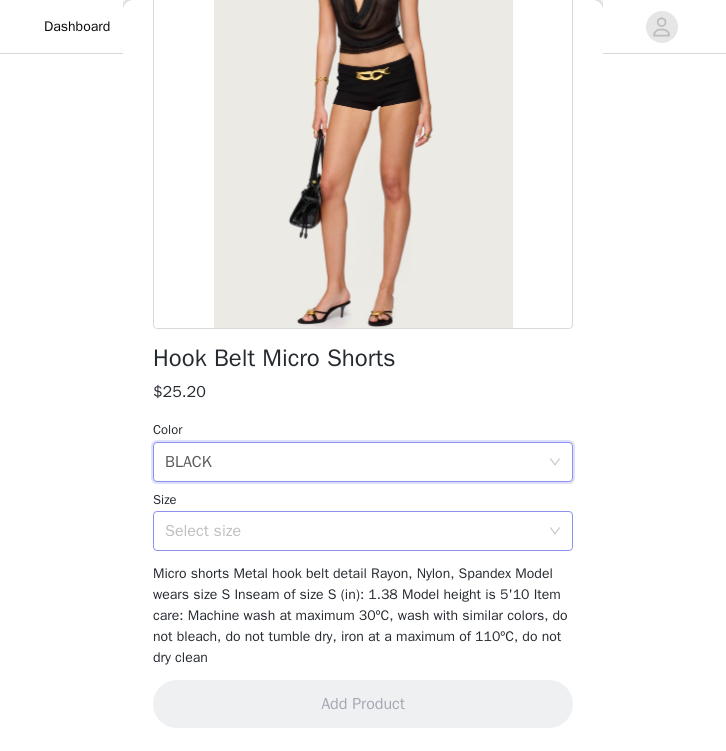 click on "Select size" at bounding box center [352, 531] 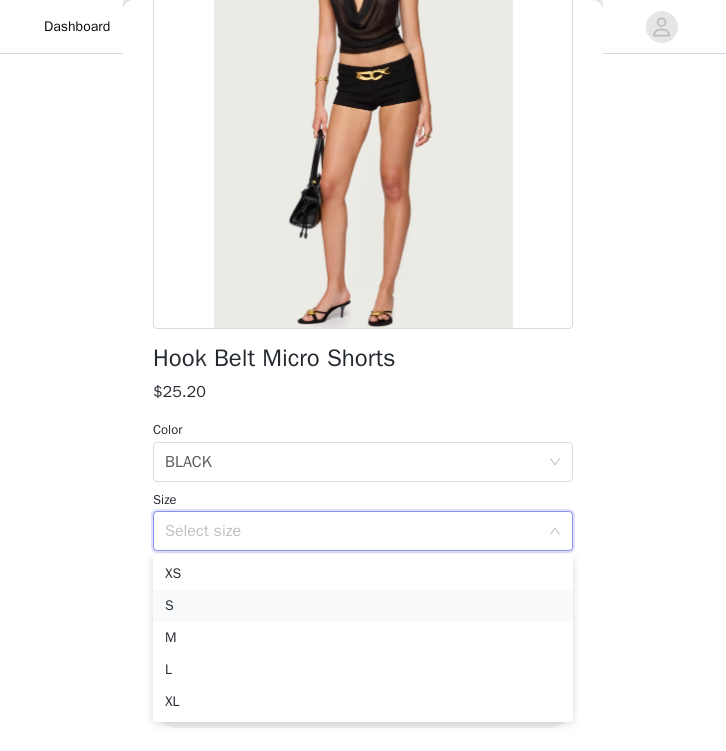 click on "S" at bounding box center [363, 606] 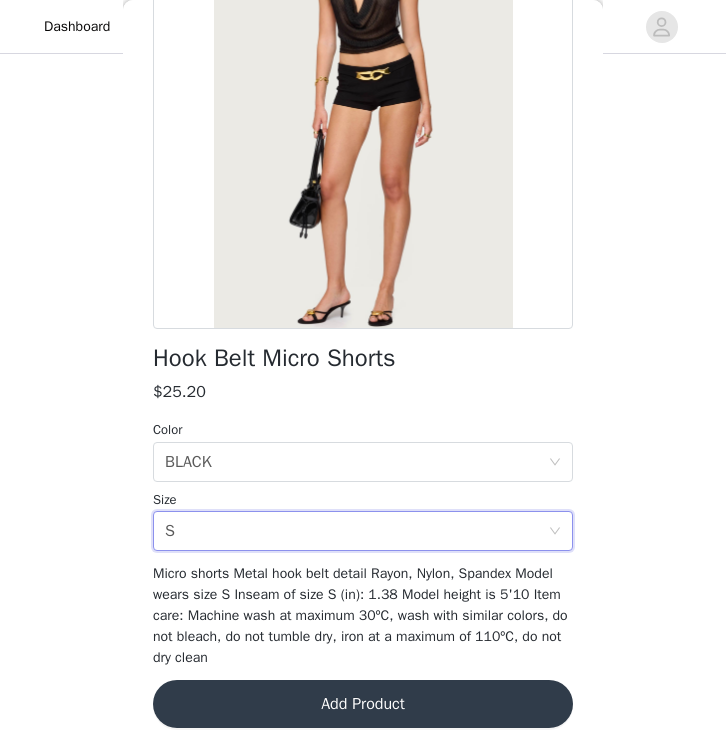 click on "Add Product" at bounding box center [363, 704] 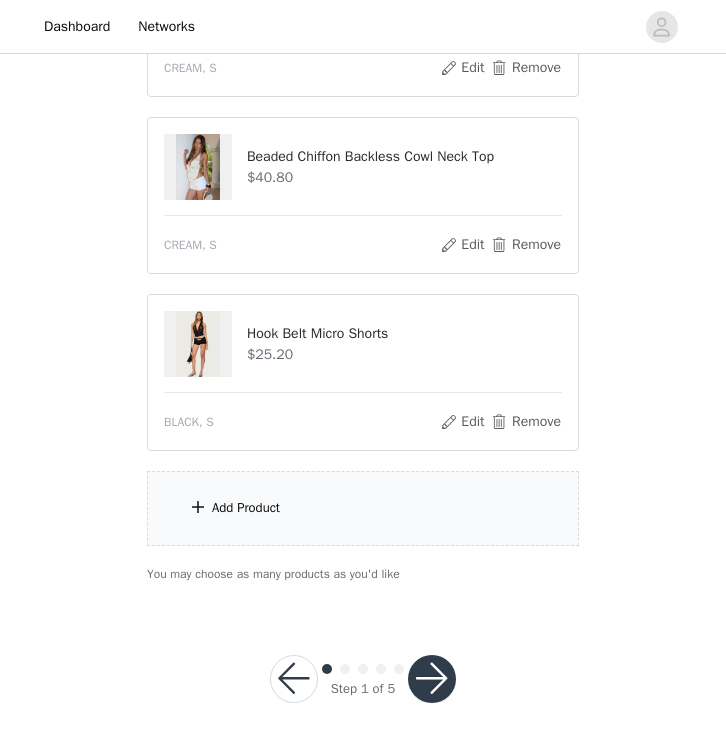 scroll, scrollTop: 1220, scrollLeft: 0, axis: vertical 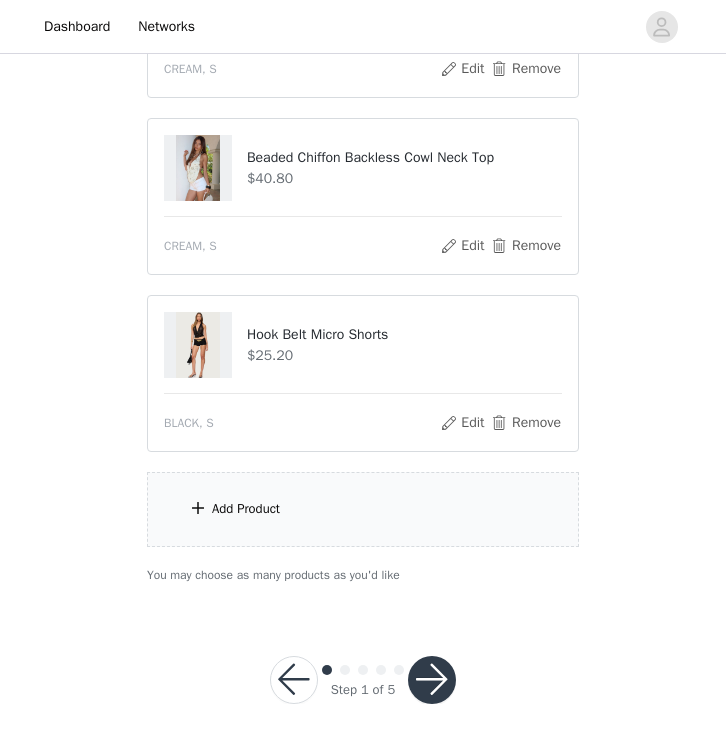 click on "Add Product" at bounding box center [363, 509] 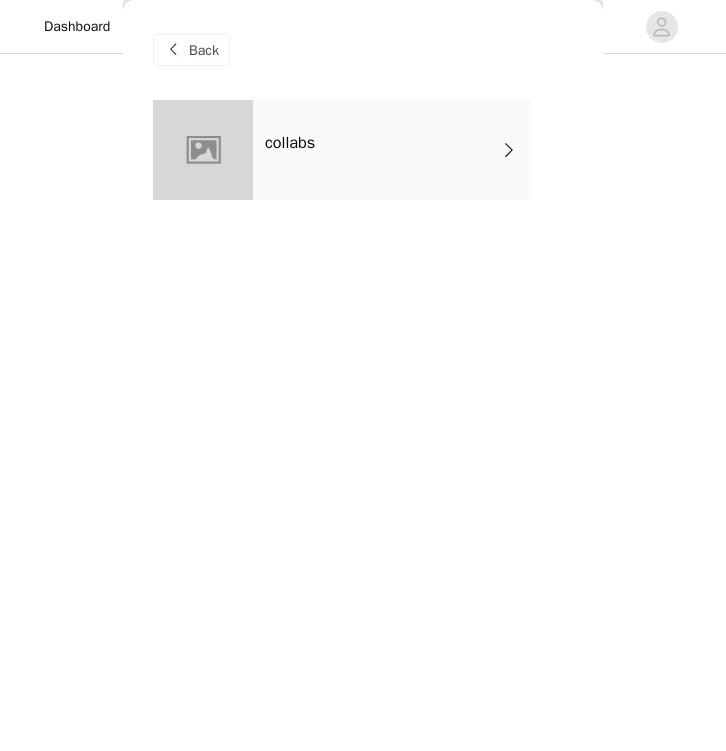 click on "collabs" at bounding box center [392, 150] 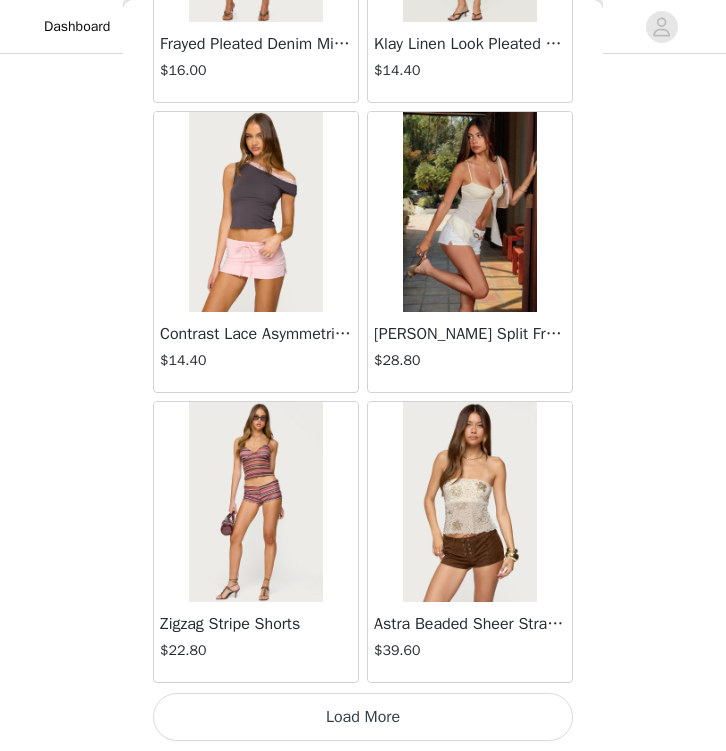 click on "Load More" at bounding box center [363, 717] 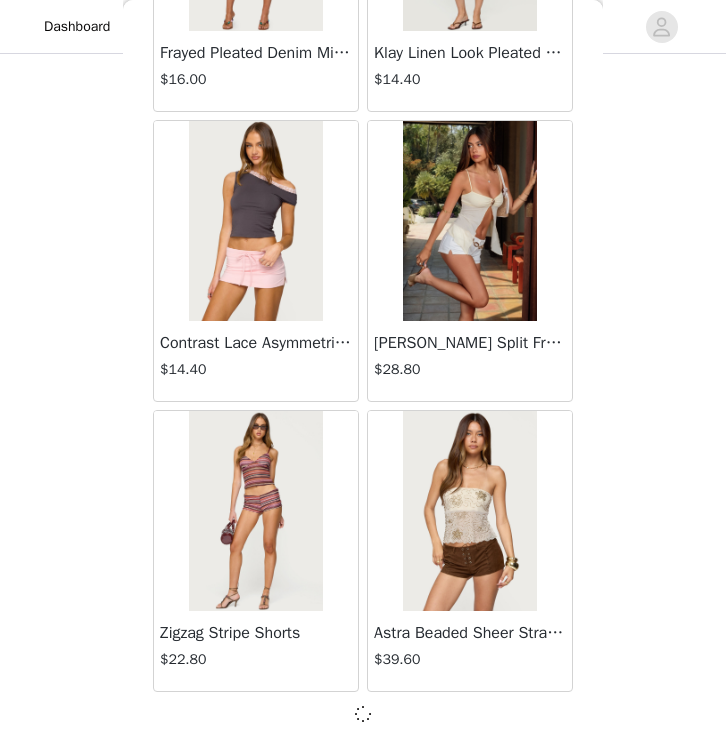 scroll, scrollTop: 2300, scrollLeft: 0, axis: vertical 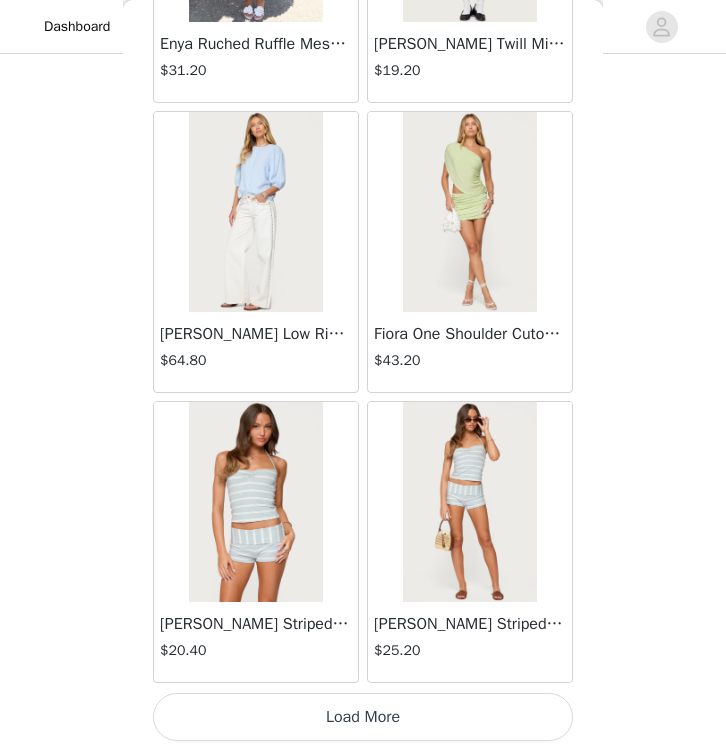 click on "Load More" at bounding box center [363, 717] 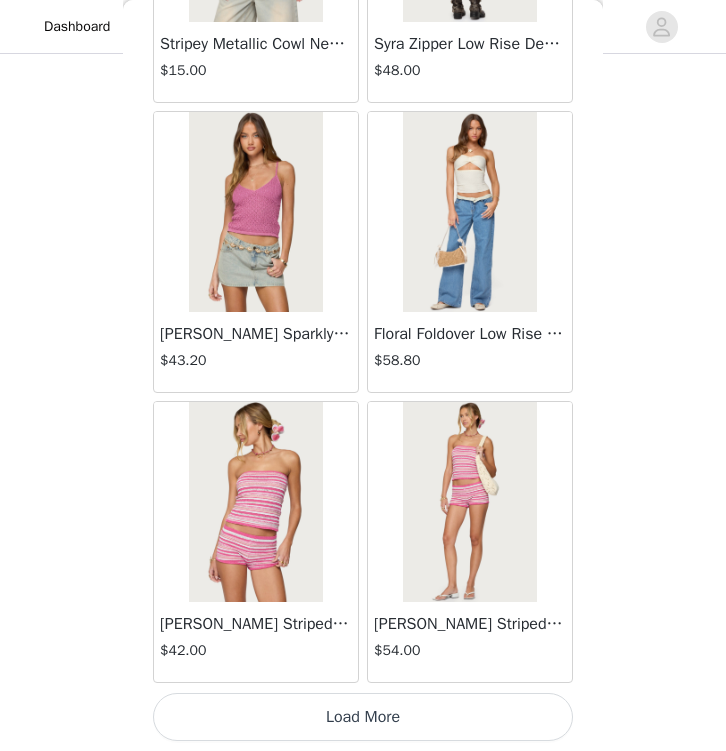 scroll, scrollTop: 8109, scrollLeft: 0, axis: vertical 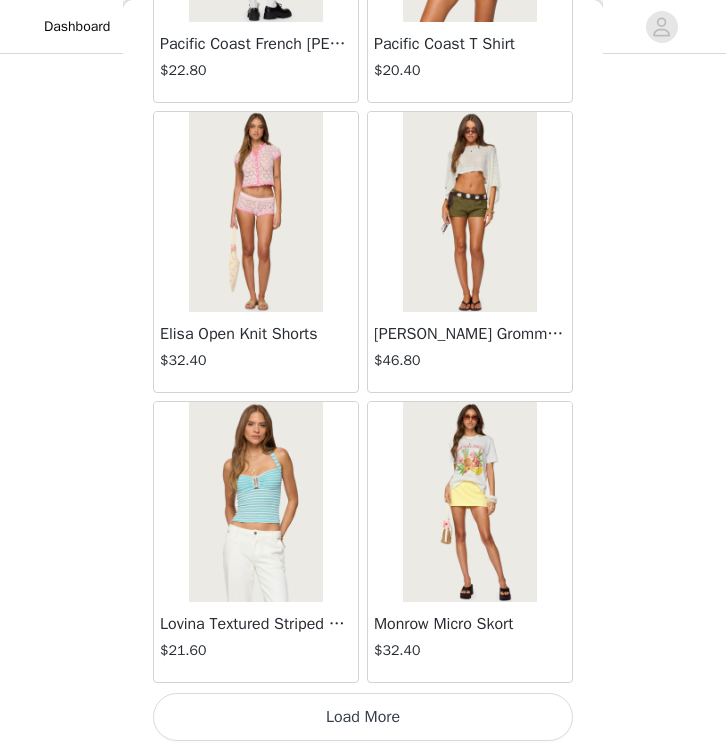 click on "Load More" at bounding box center [363, 717] 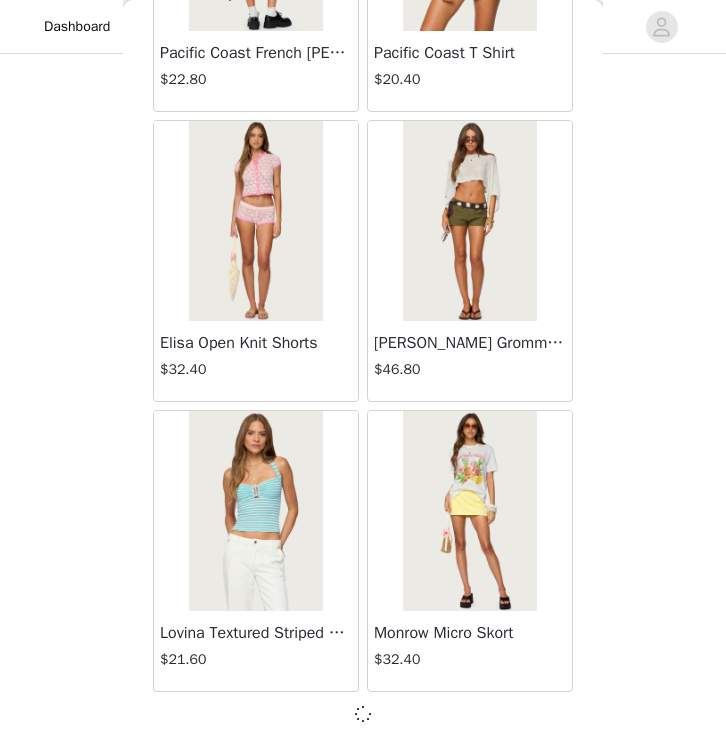scroll, scrollTop: 11000, scrollLeft: 0, axis: vertical 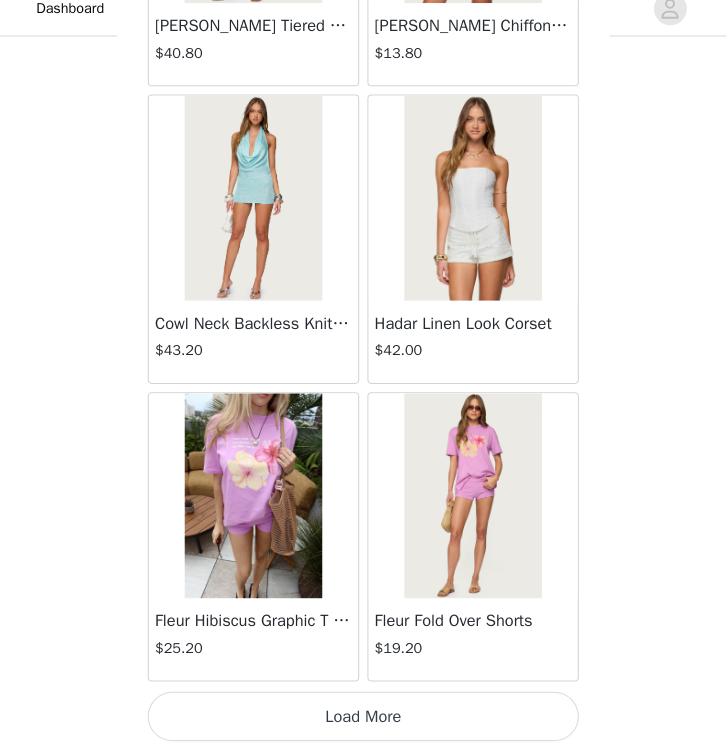 click on "Load More" at bounding box center [363, 717] 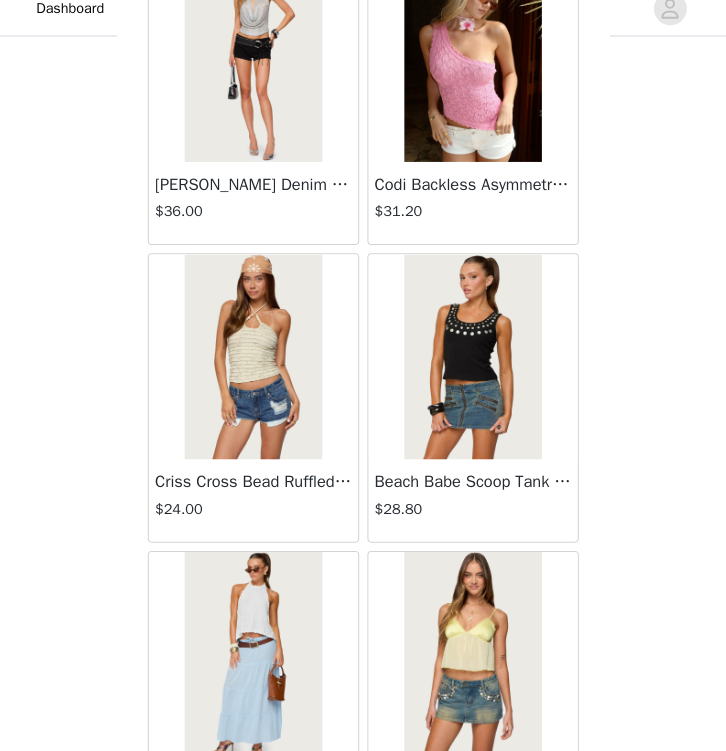 scroll, scrollTop: 13162, scrollLeft: 0, axis: vertical 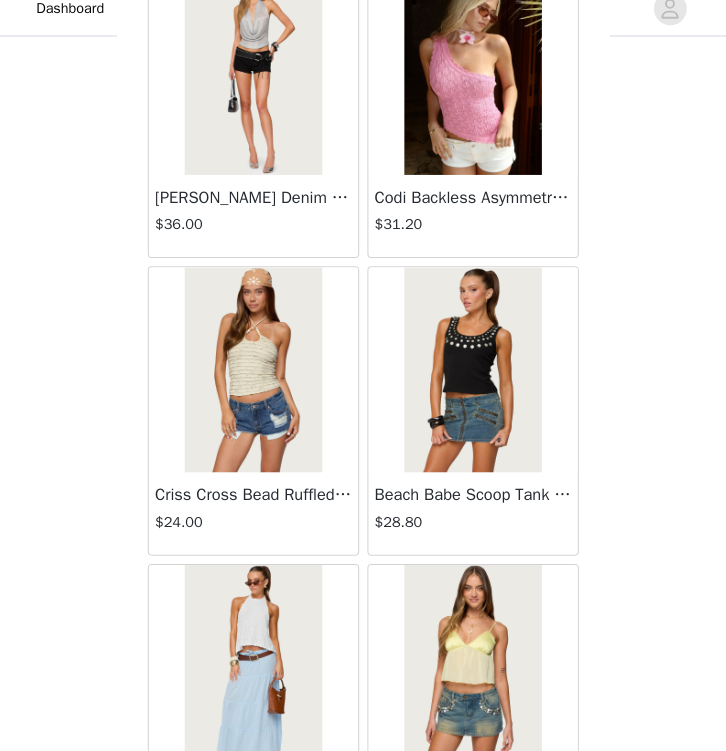 click at bounding box center [469, 379] 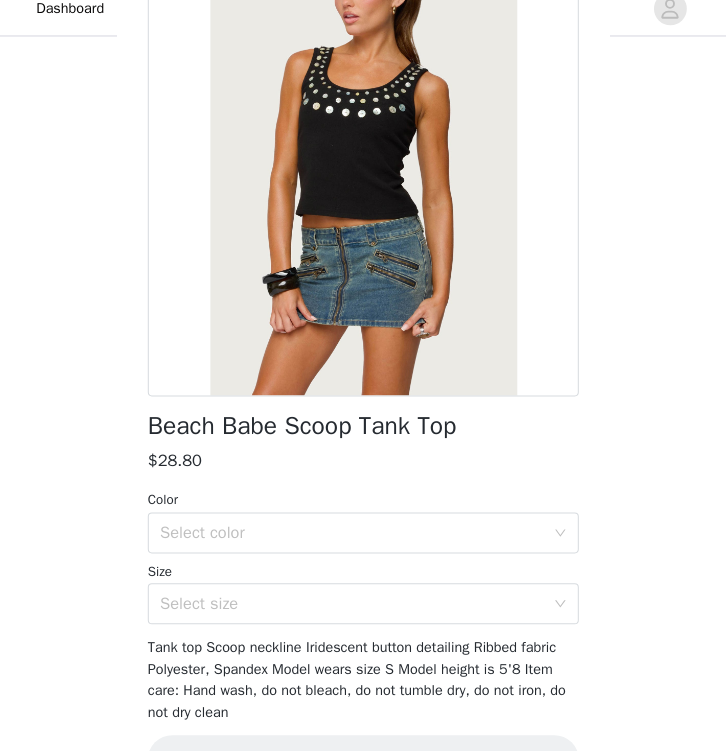 scroll, scrollTop: 172, scrollLeft: 0, axis: vertical 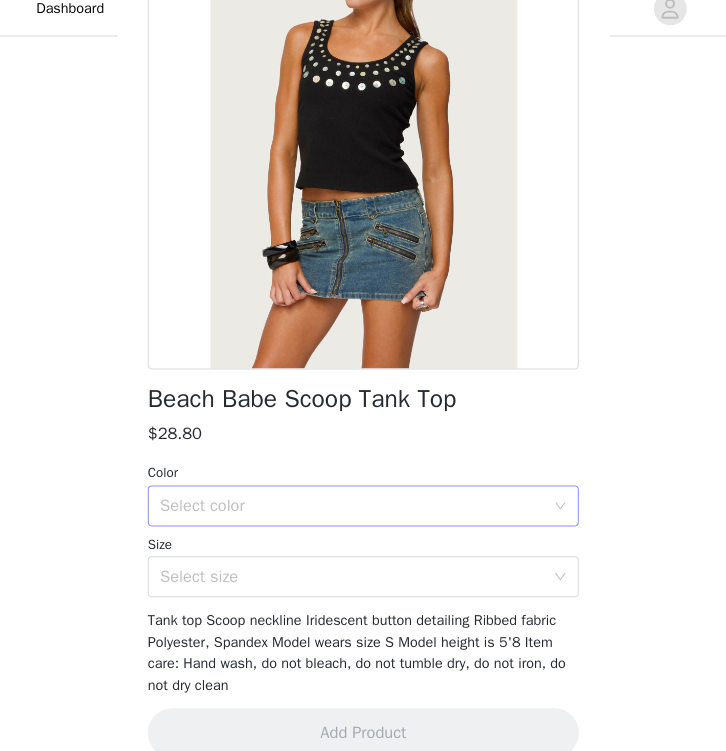 click on "Select color" at bounding box center (352, 511) 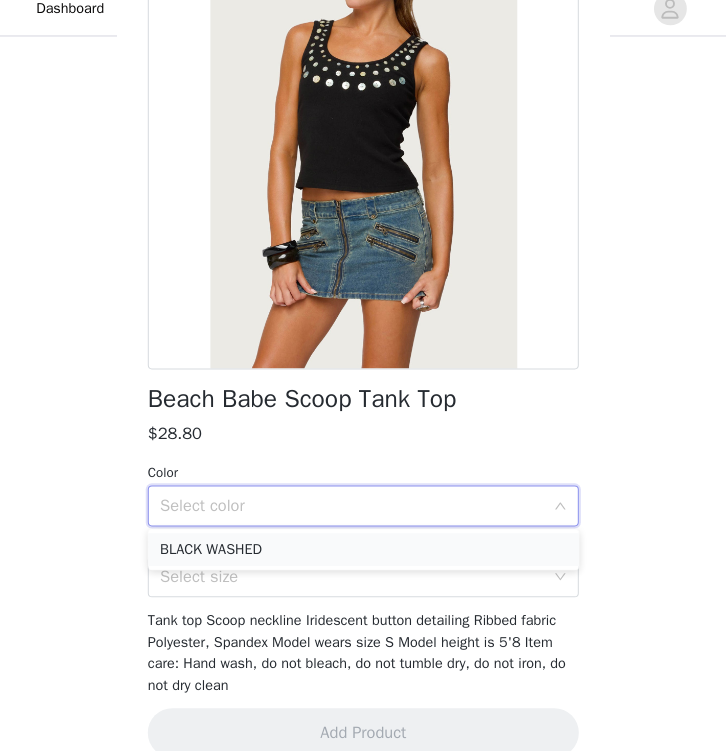 click on "BLACK WASHED" at bounding box center (363, 554) 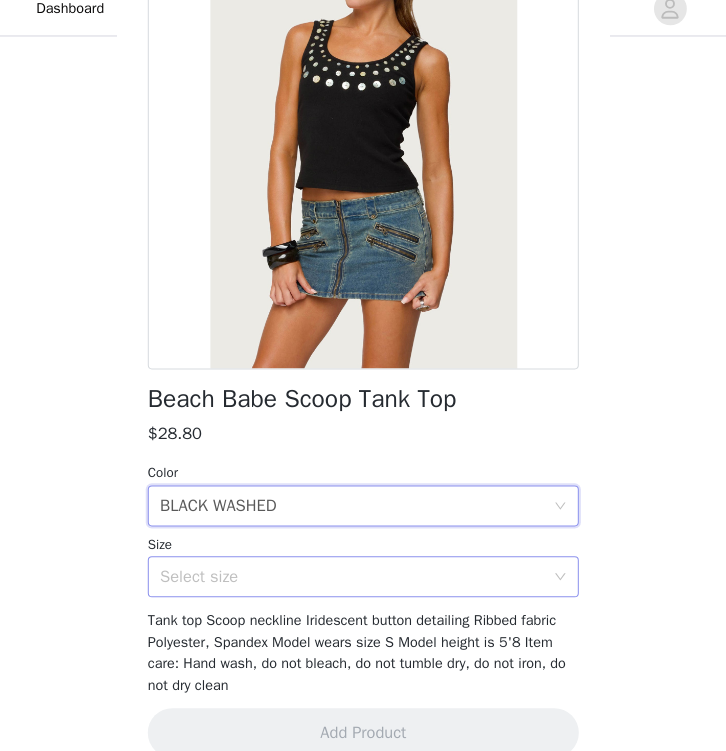 click on "Select size" at bounding box center [352, 580] 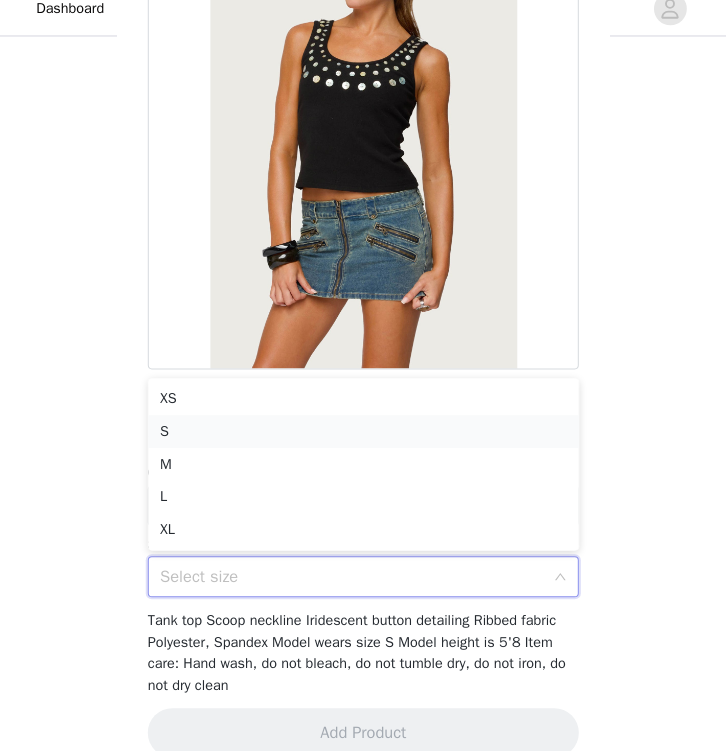 click on "S" at bounding box center (363, 439) 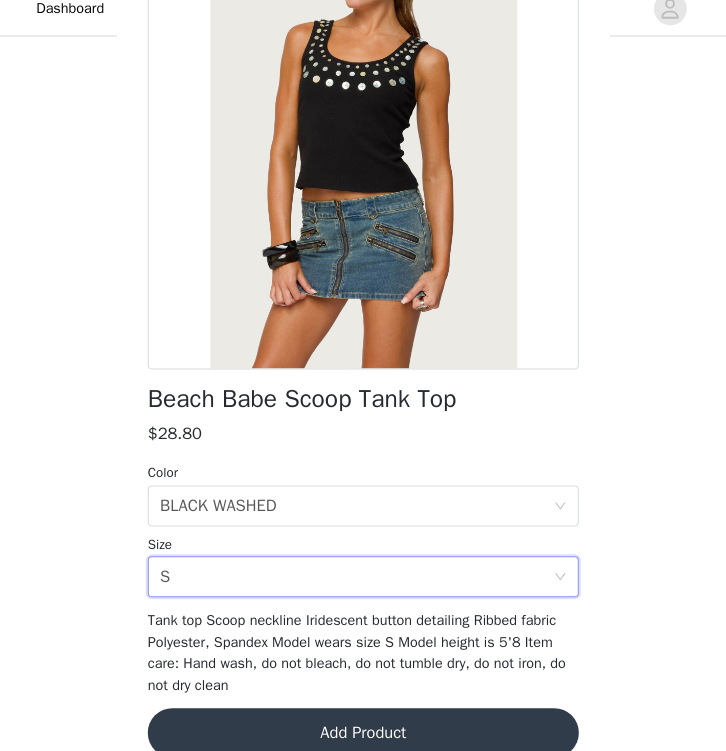 click on "Add Product" at bounding box center (363, 732) 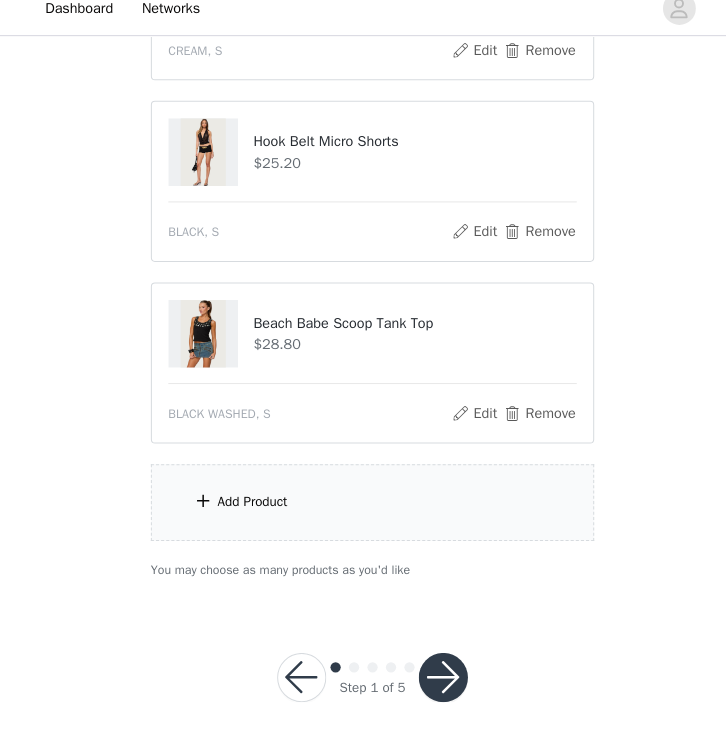 scroll, scrollTop: 1397, scrollLeft: 0, axis: vertical 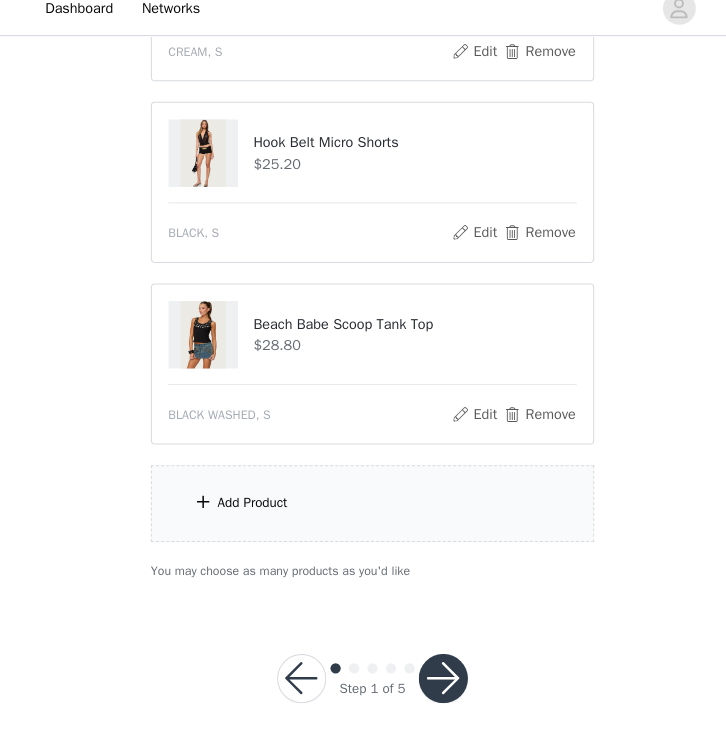 click on "Add Product" at bounding box center [246, 509] 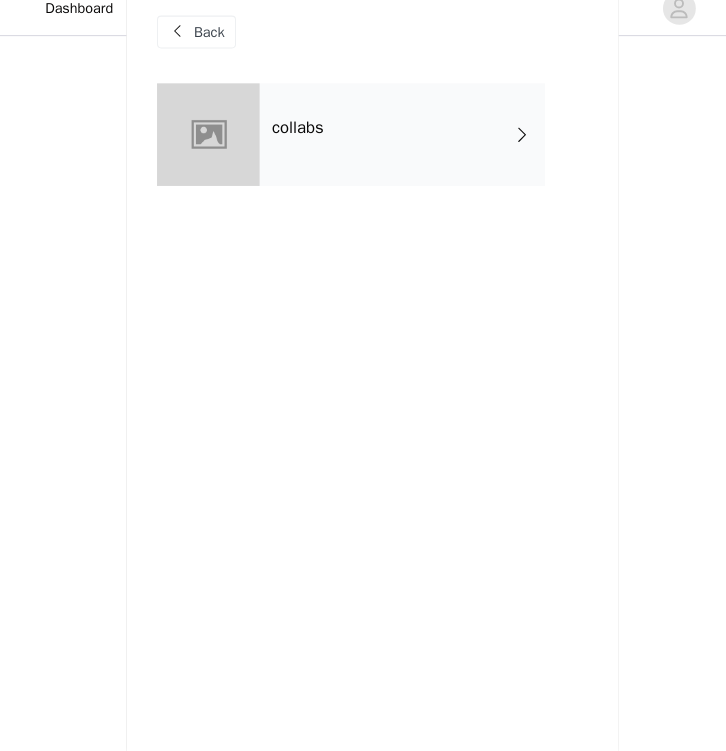 click on "collabs" at bounding box center (290, 143) 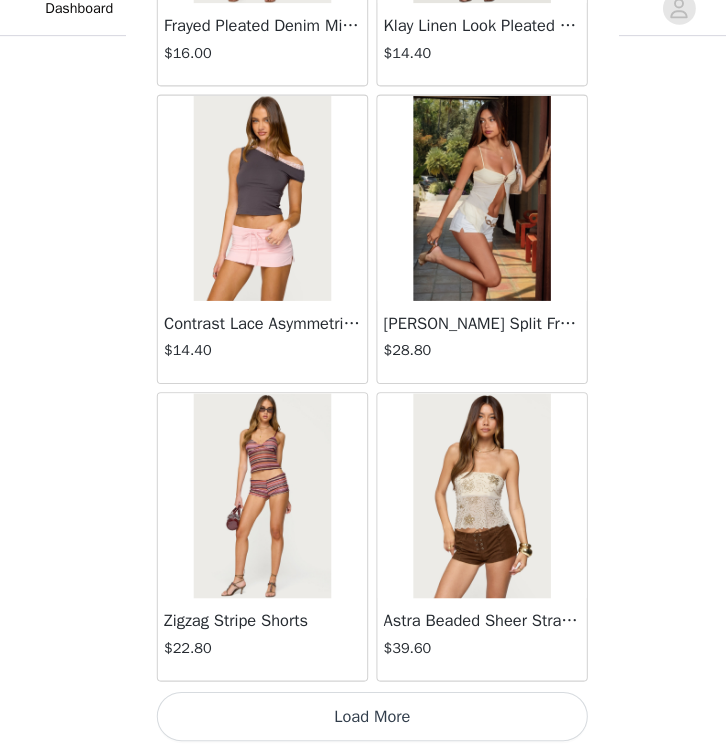 click on "Load More" at bounding box center (363, 717) 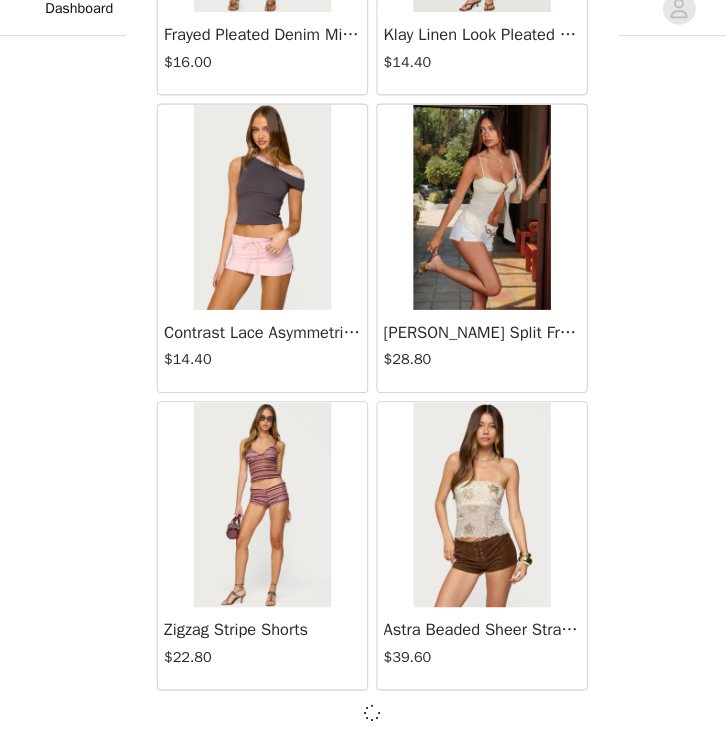 scroll, scrollTop: 2300, scrollLeft: 0, axis: vertical 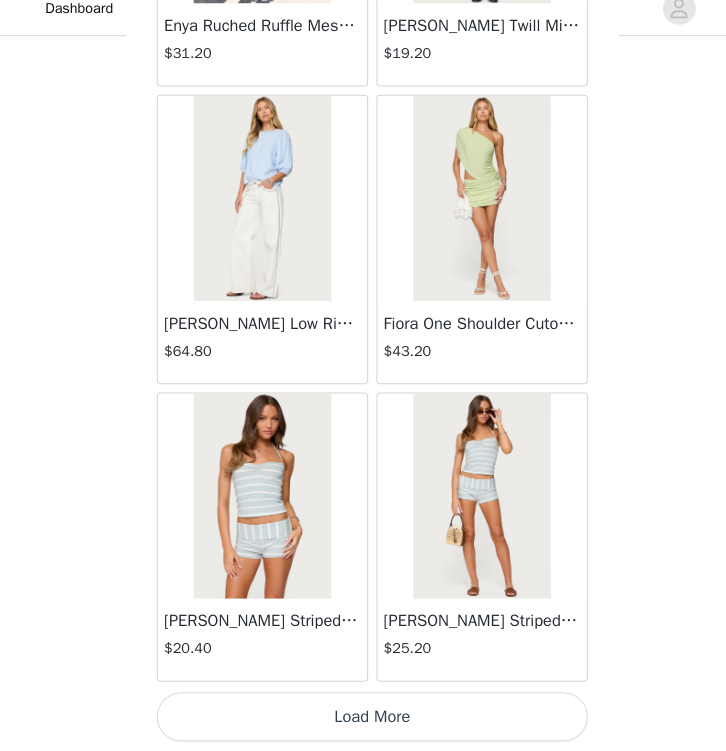 click on "Load More" at bounding box center (363, 717) 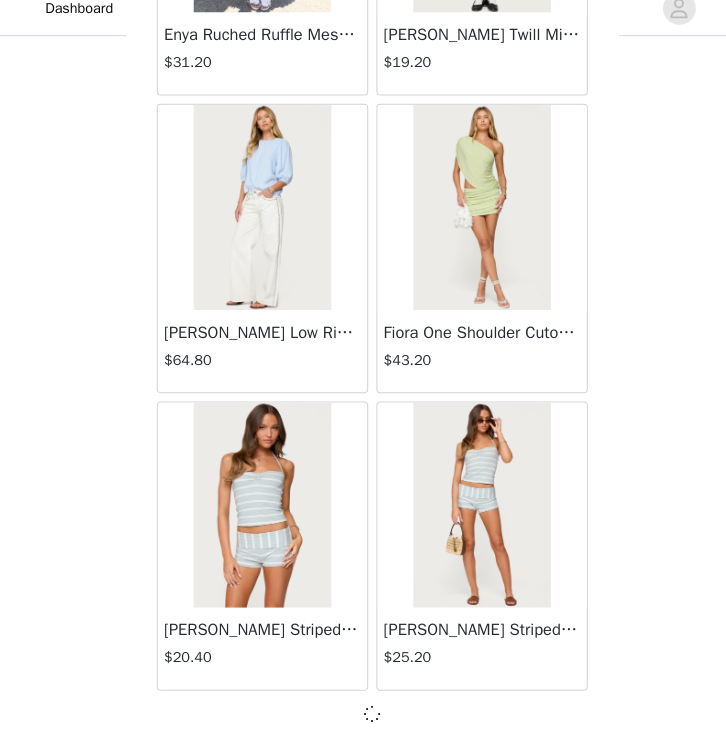 scroll, scrollTop: 5200, scrollLeft: 0, axis: vertical 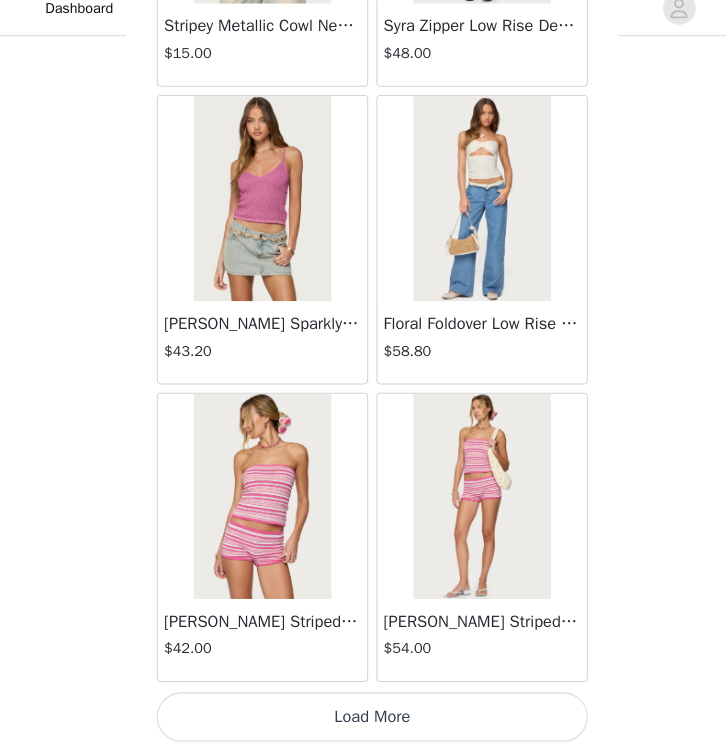 click on "Load More" at bounding box center (363, 717) 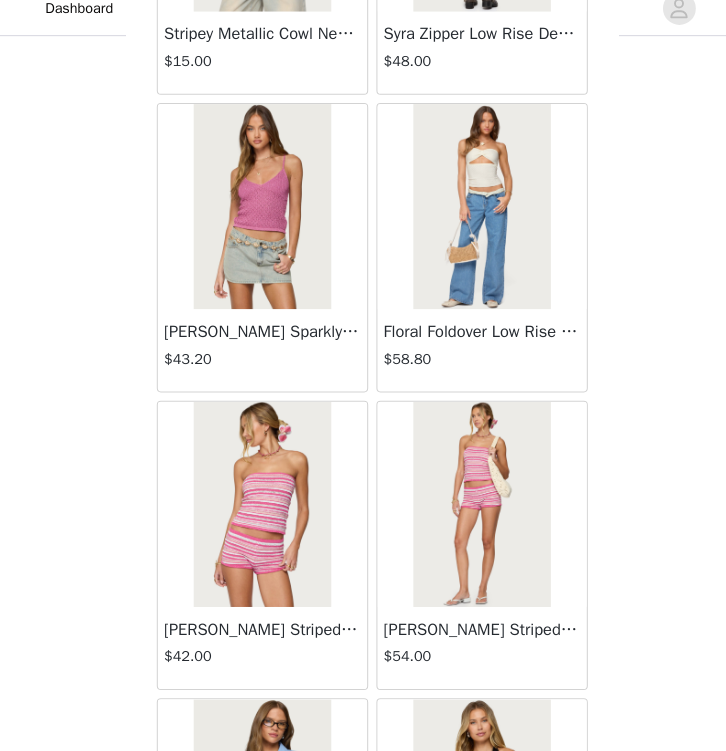 scroll, scrollTop: 1397, scrollLeft: 0, axis: vertical 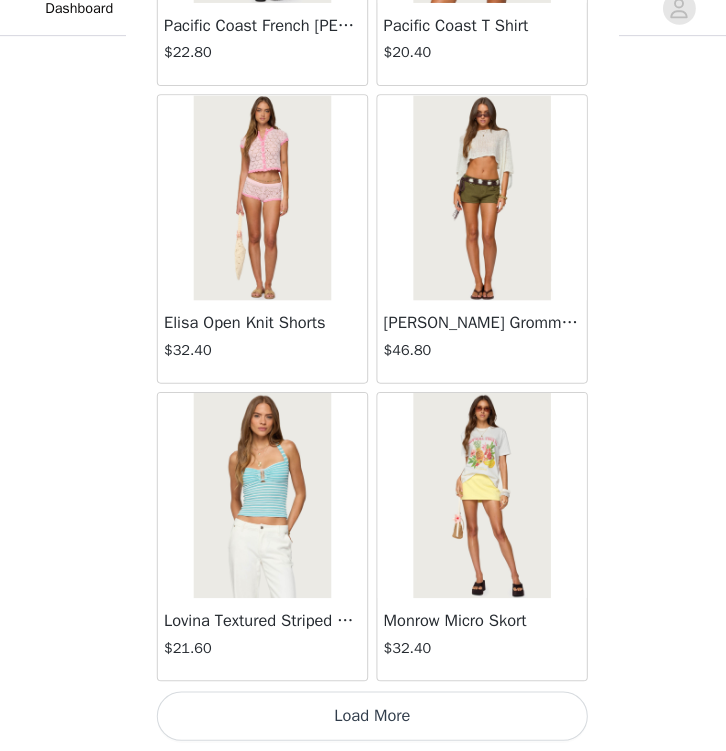click on "Load More" at bounding box center (363, 717) 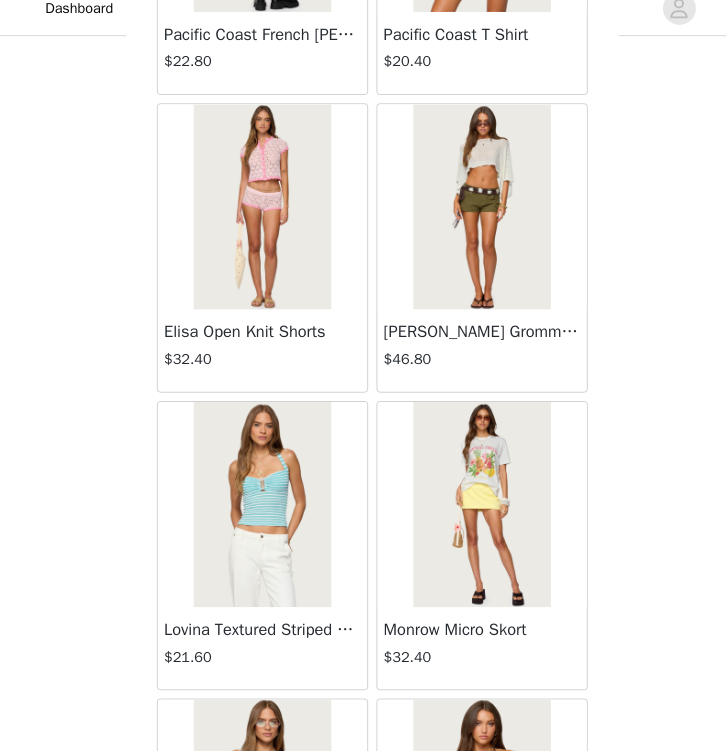 scroll, scrollTop: 1397, scrollLeft: 0, axis: vertical 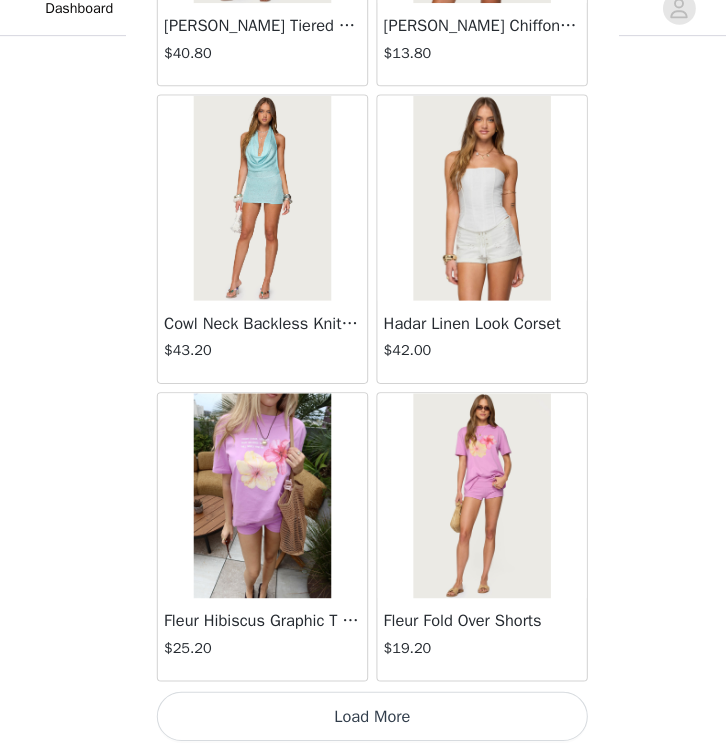 click on "Load More" at bounding box center [363, 717] 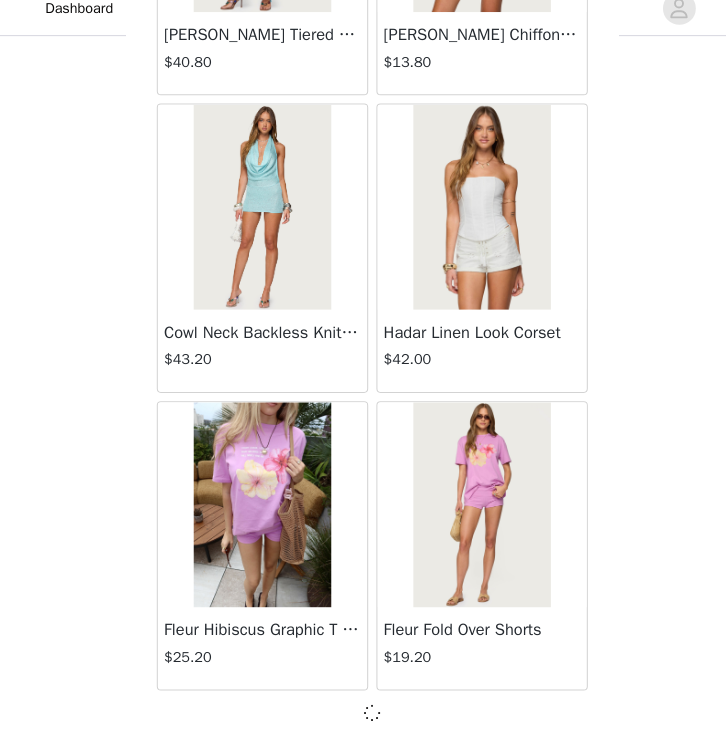 scroll, scrollTop: 13900, scrollLeft: 0, axis: vertical 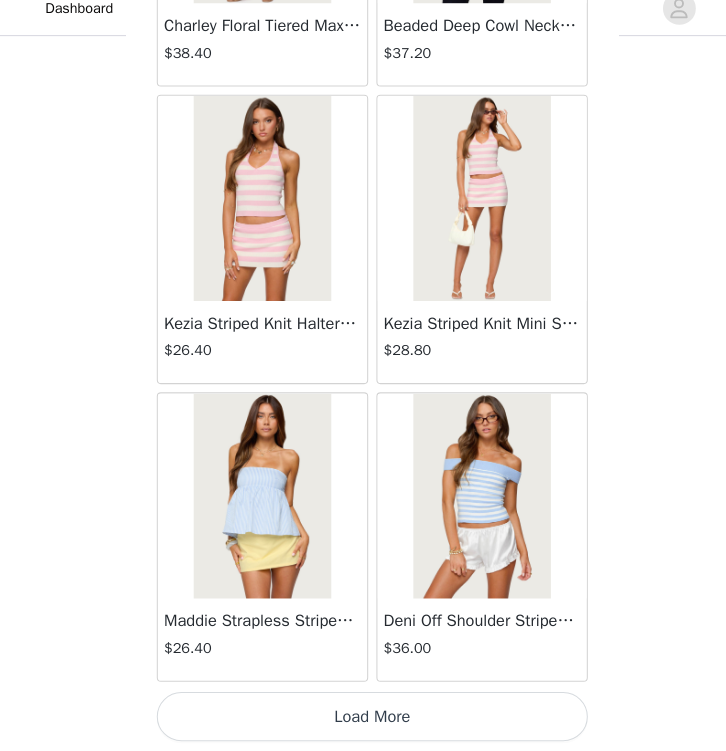 click on "Load More" at bounding box center [363, 717] 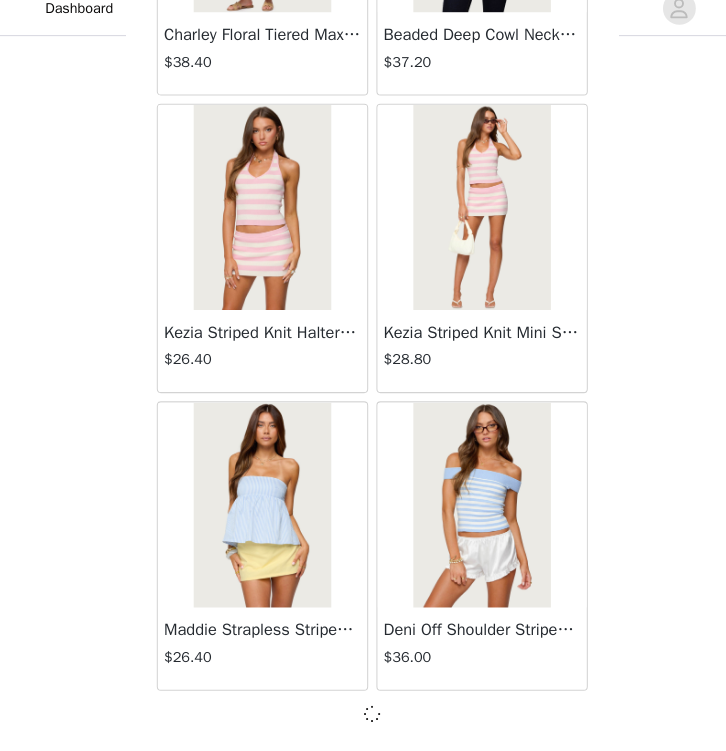 scroll, scrollTop: 16800, scrollLeft: 0, axis: vertical 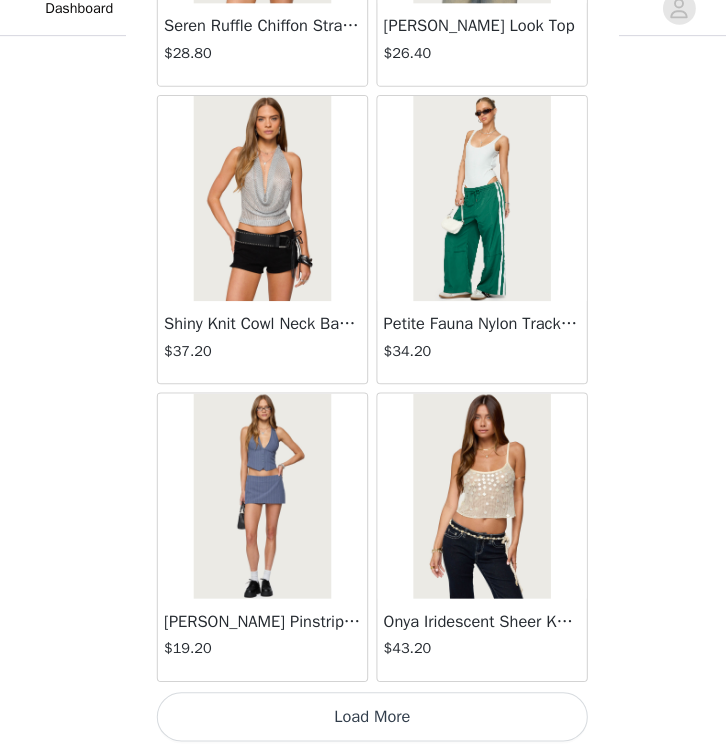 click on "Load More" at bounding box center [363, 717] 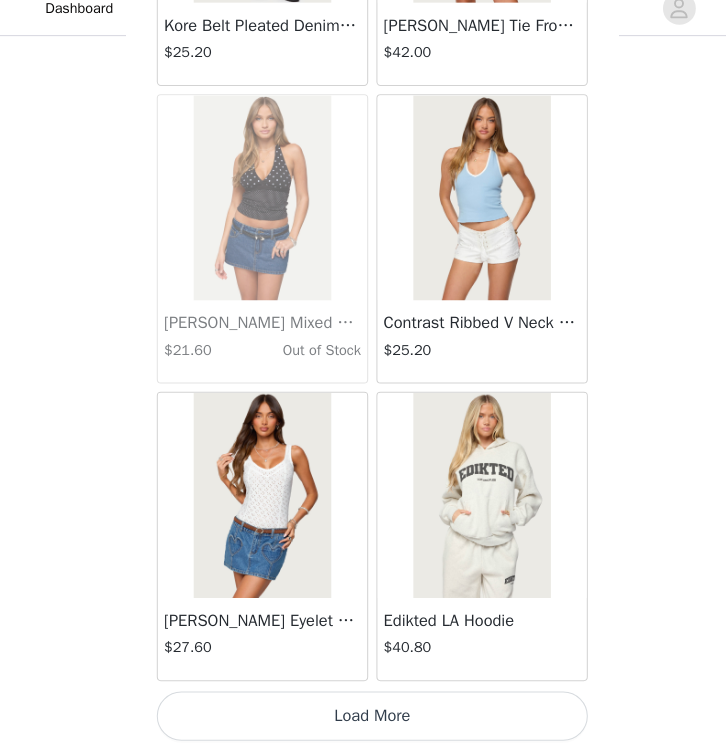 click on "Load More" at bounding box center [363, 717] 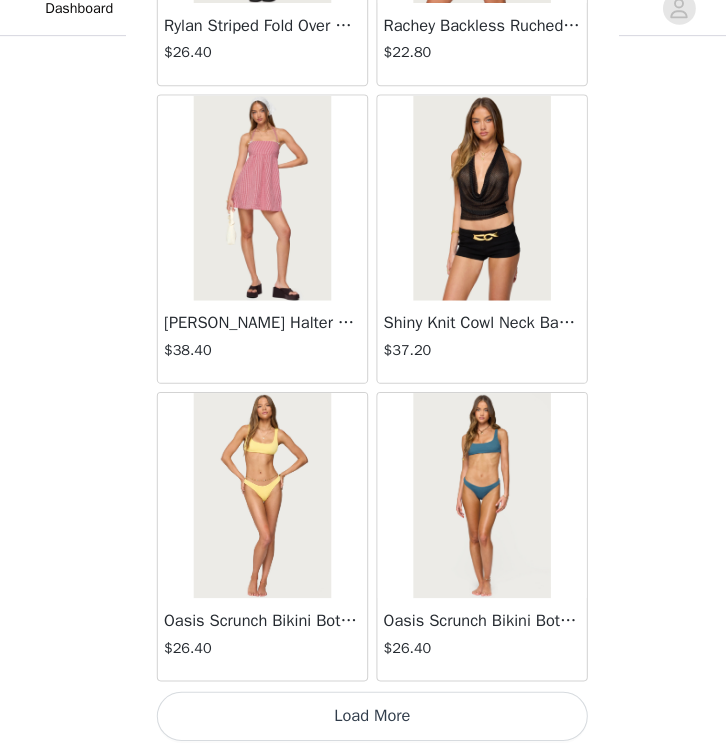 click on "Load More" at bounding box center [363, 717] 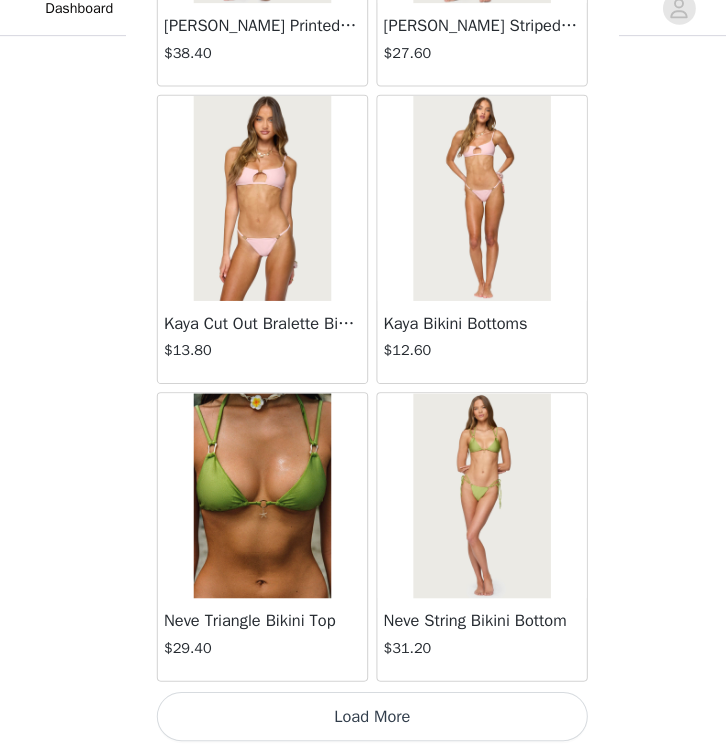 scroll, scrollTop: 28409, scrollLeft: 0, axis: vertical 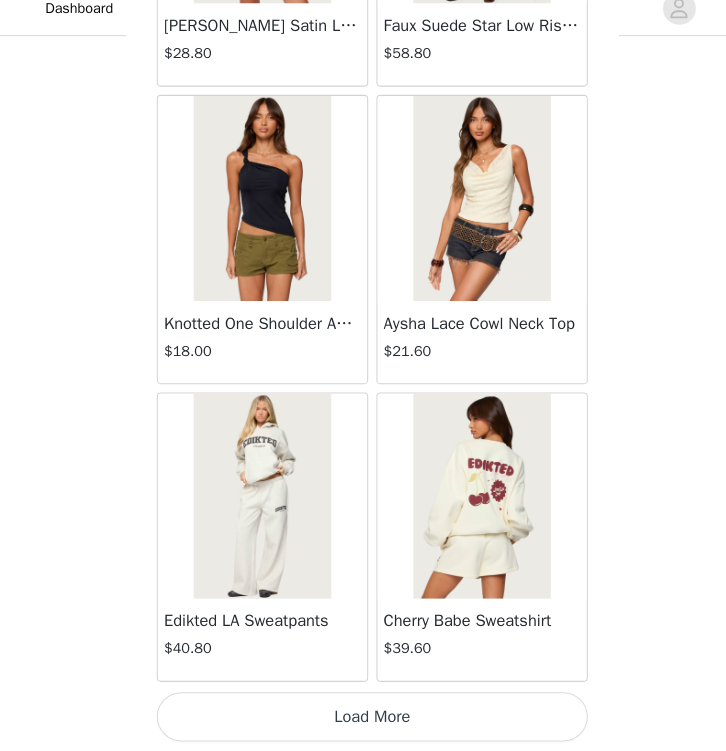 click on "Load More" at bounding box center (363, 717) 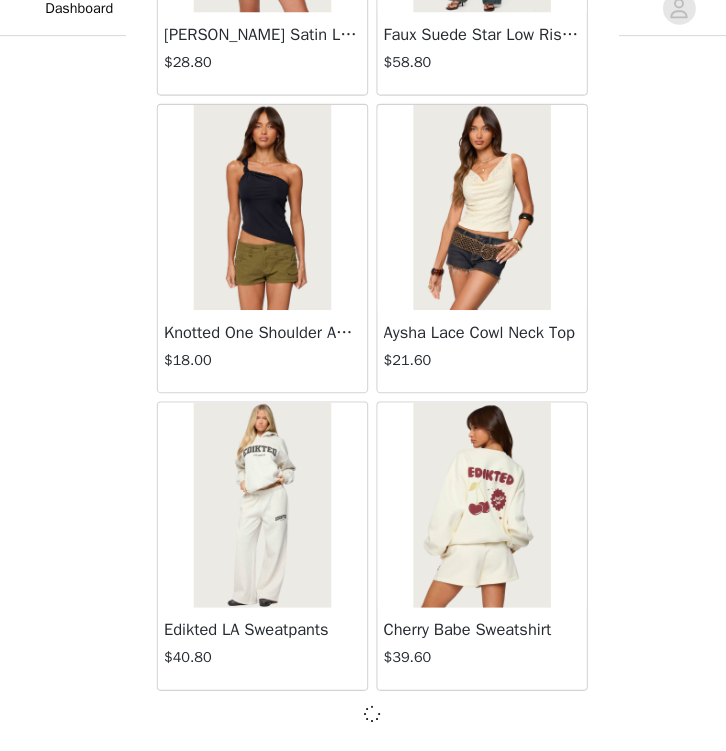 scroll, scrollTop: 31300, scrollLeft: 0, axis: vertical 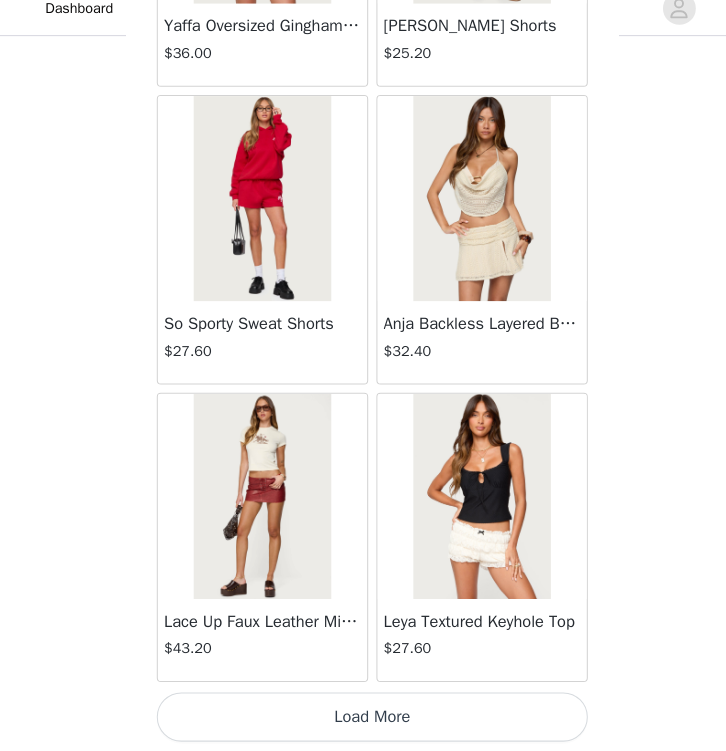 click on "Load More" at bounding box center (363, 717) 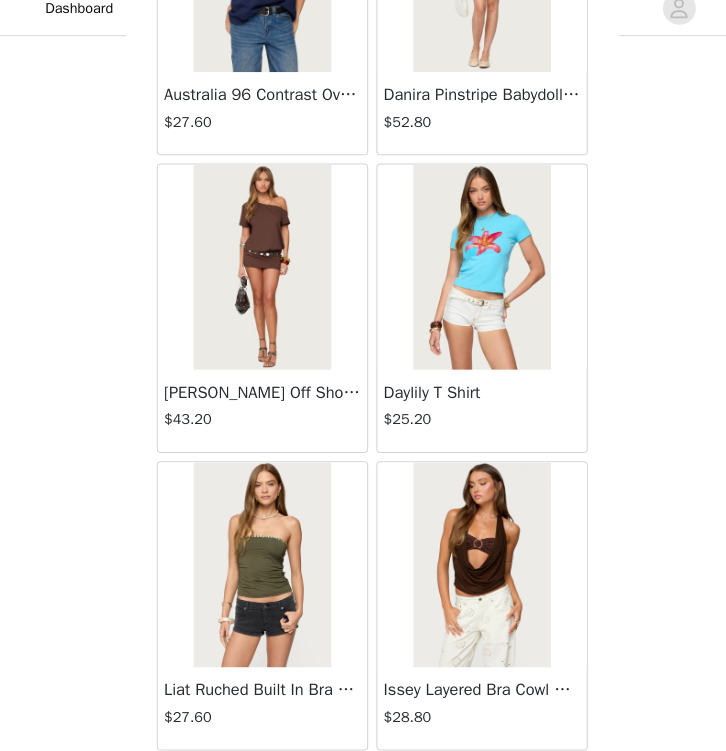 scroll, scrollTop: 35480, scrollLeft: 0, axis: vertical 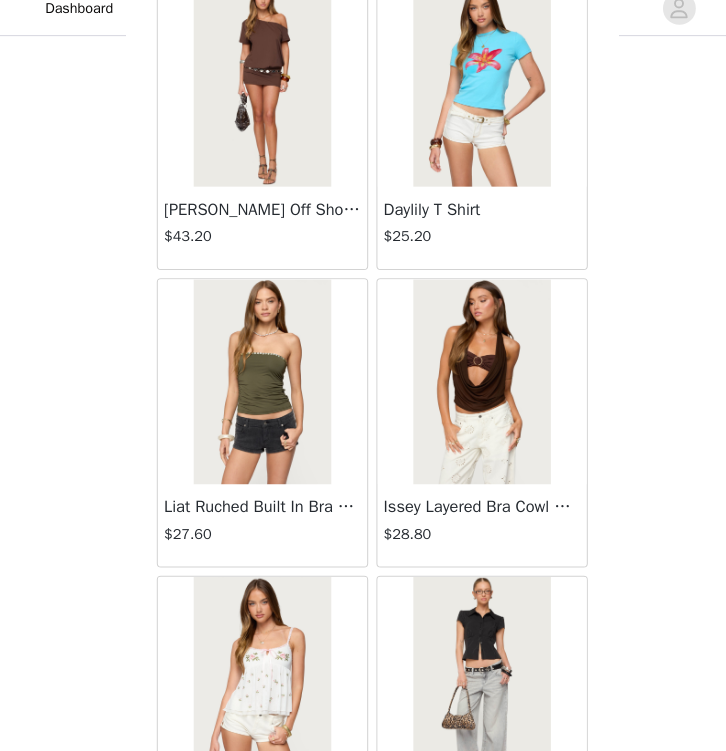 click at bounding box center [469, 391] 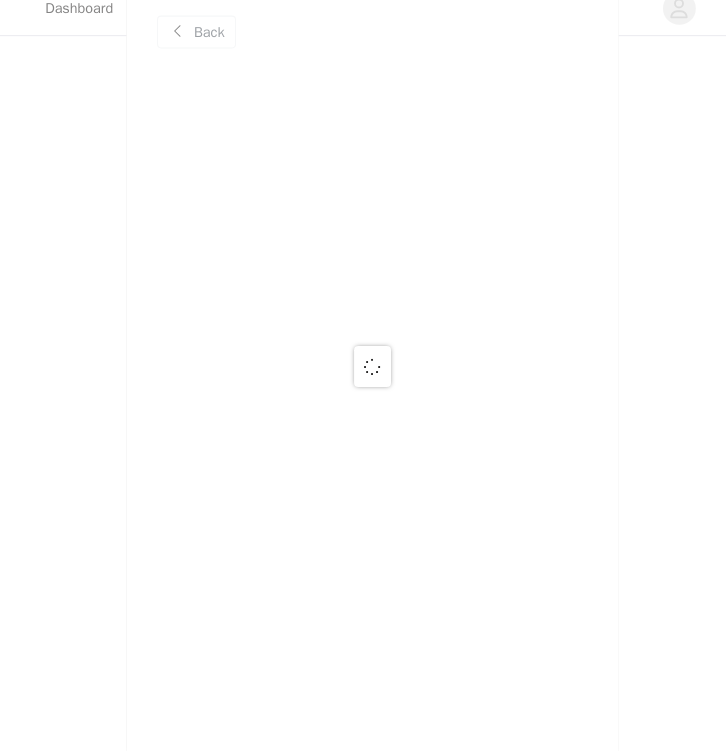 scroll, scrollTop: 0, scrollLeft: 0, axis: both 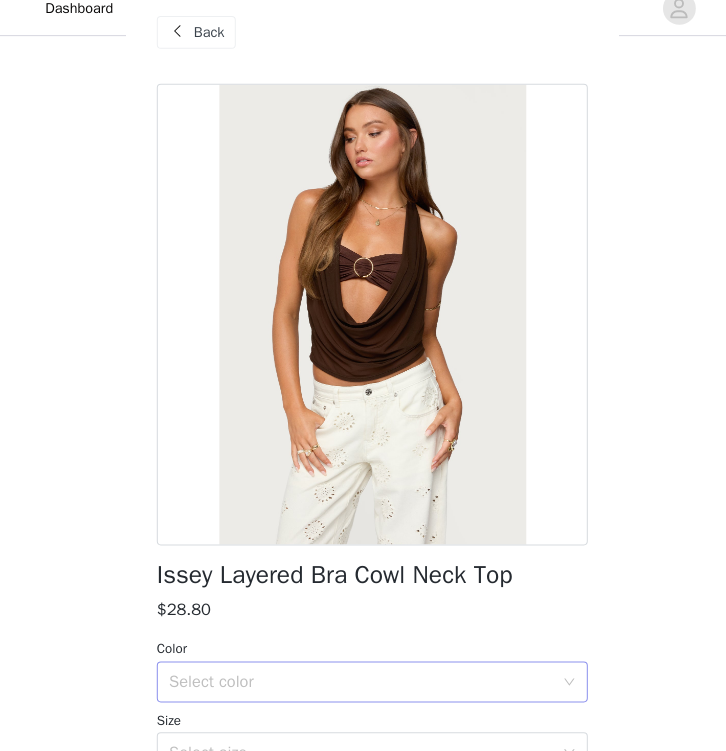 click on "Select color" at bounding box center [352, 683] 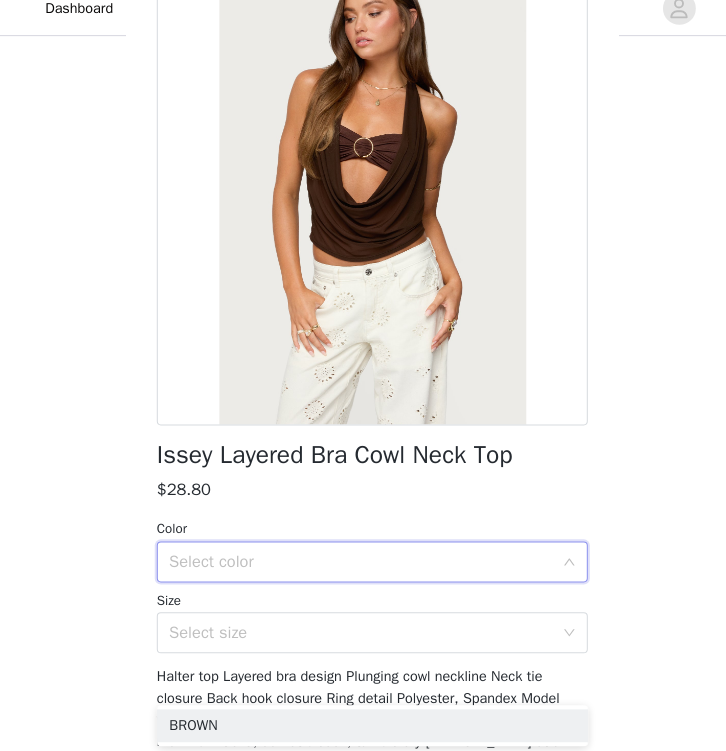 scroll, scrollTop: 119, scrollLeft: 0, axis: vertical 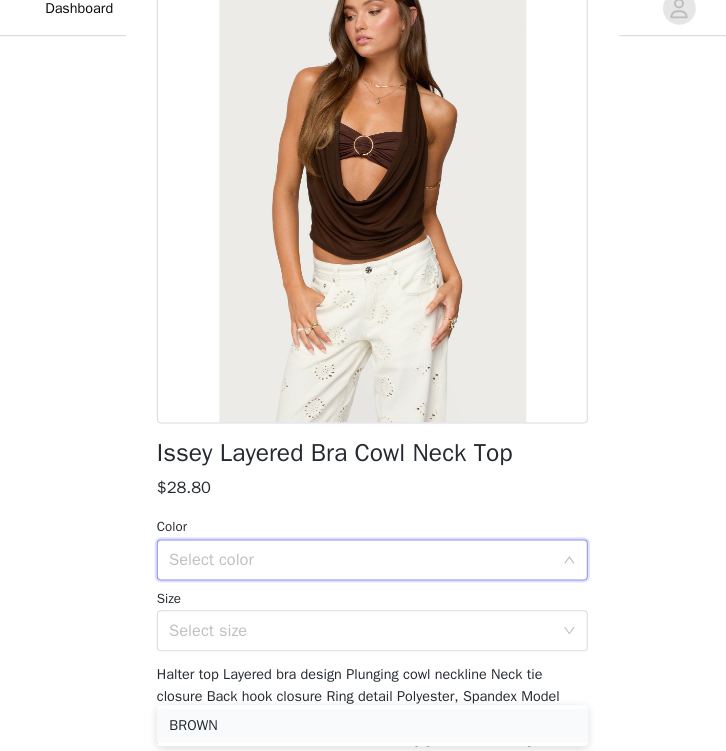 click on "BROWN" at bounding box center [363, 726] 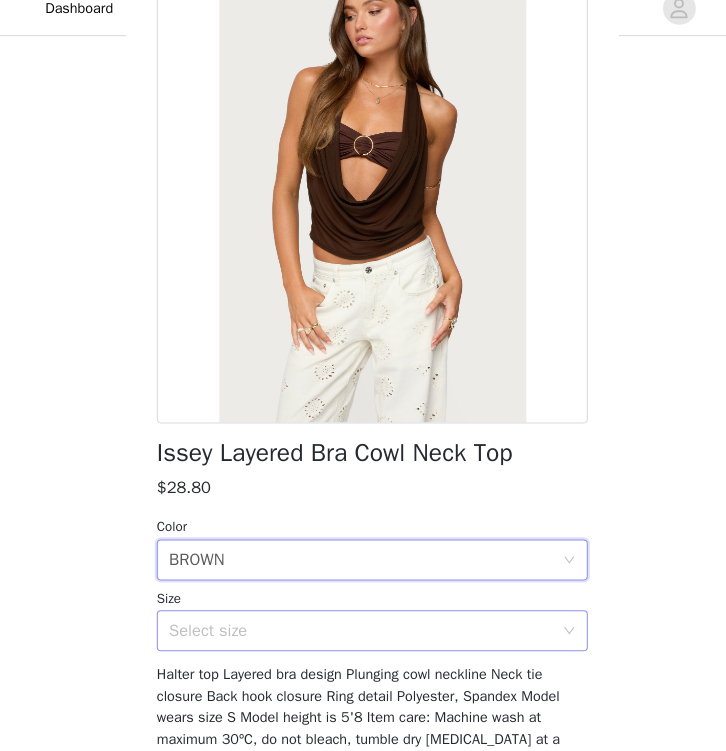 click on "Select size" at bounding box center (352, 633) 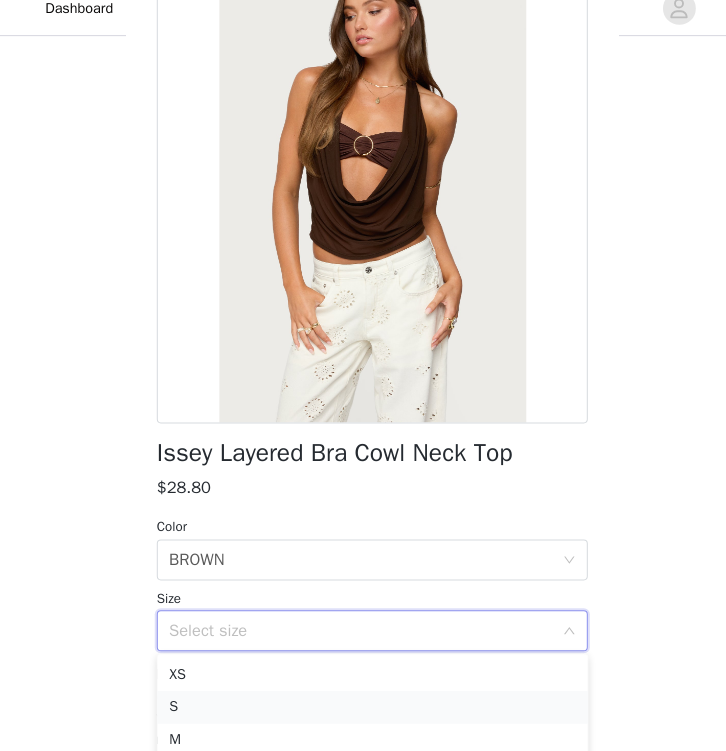 click on "S" at bounding box center [363, 708] 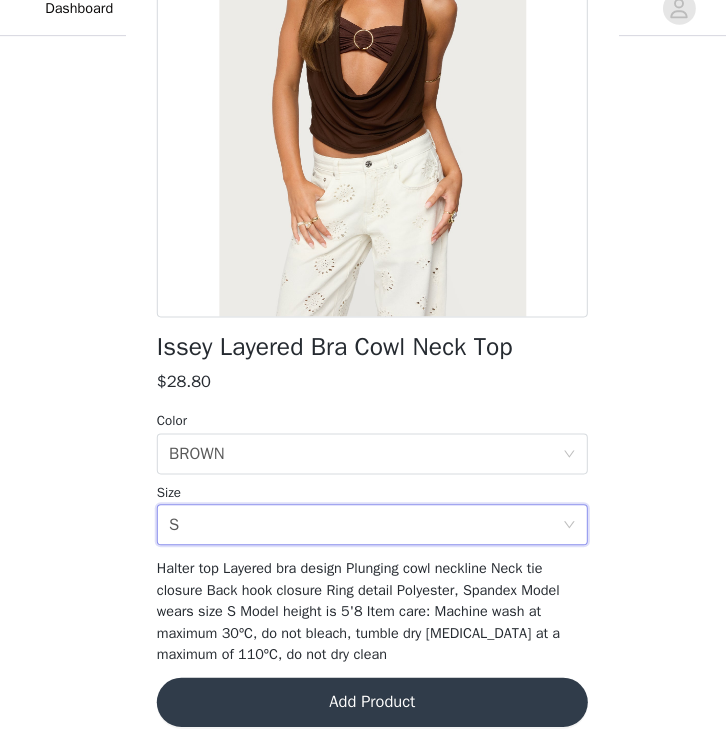 scroll, scrollTop: 221, scrollLeft: 0, axis: vertical 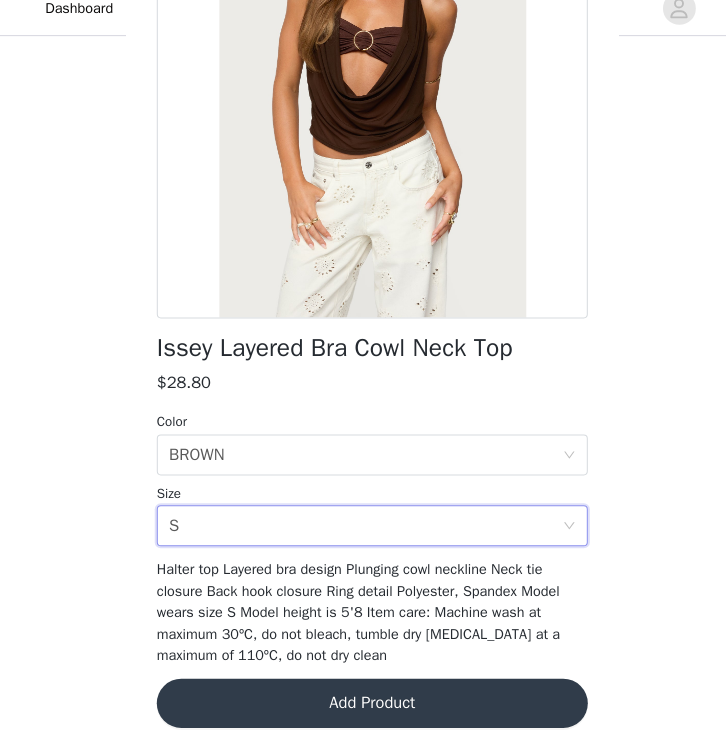 click on "Add Product" at bounding box center [363, 704] 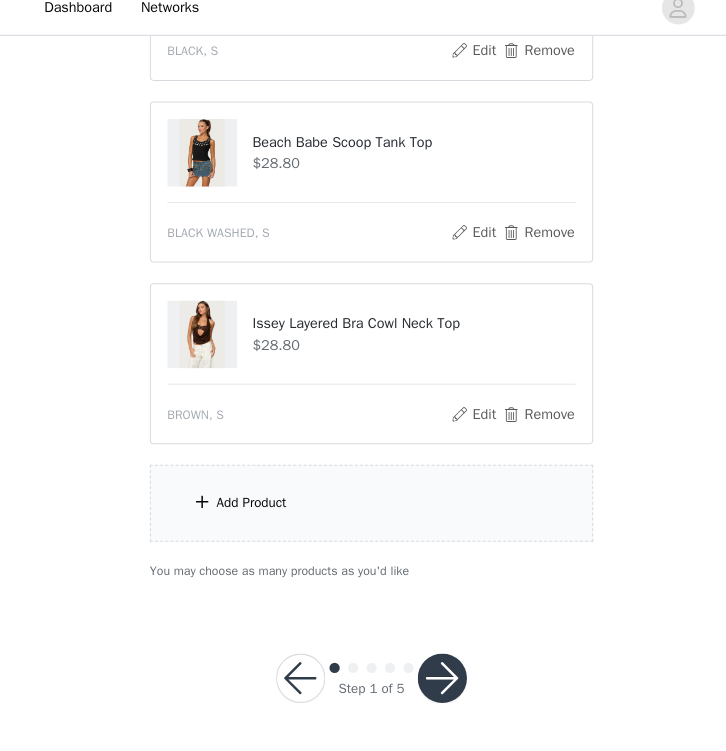 scroll, scrollTop: 1574, scrollLeft: 0, axis: vertical 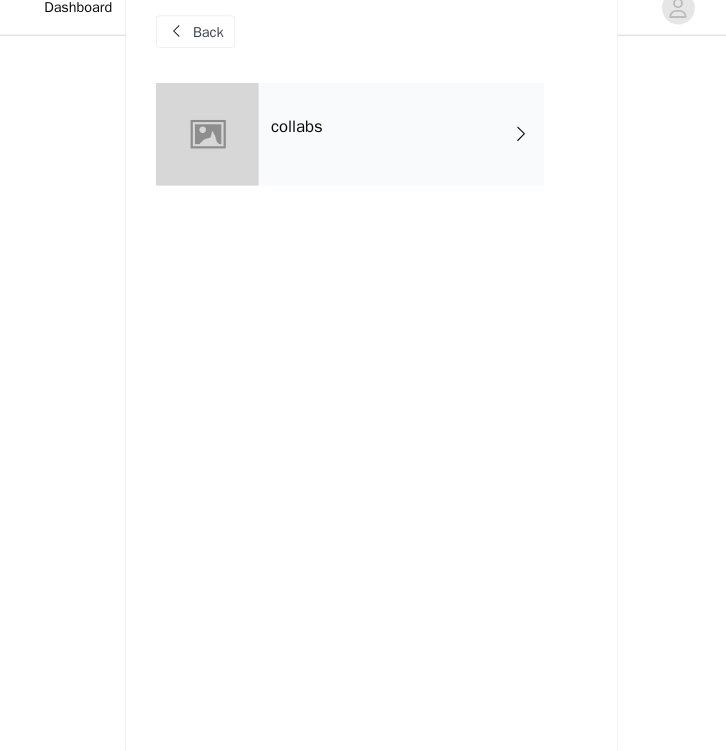 click on "collabs" at bounding box center (392, 150) 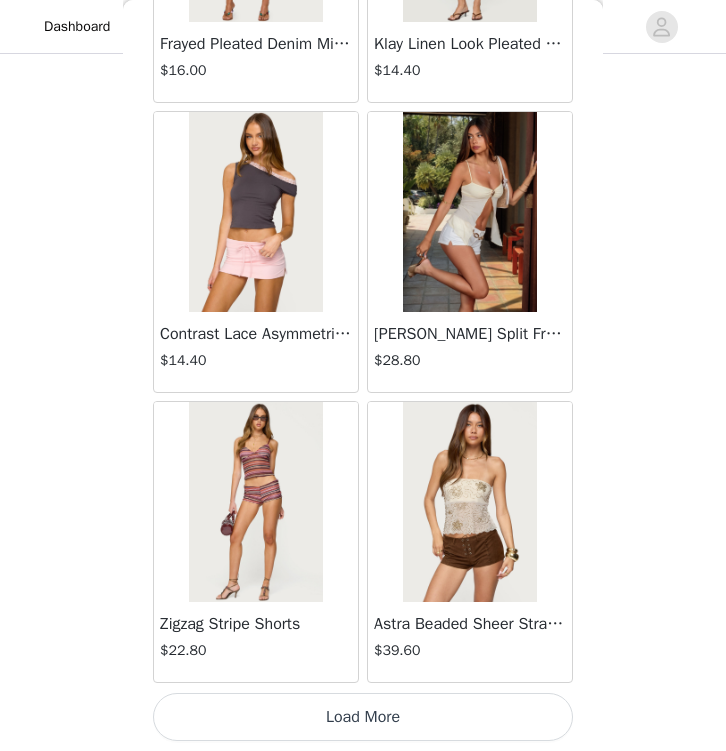 scroll, scrollTop: 2309, scrollLeft: 0, axis: vertical 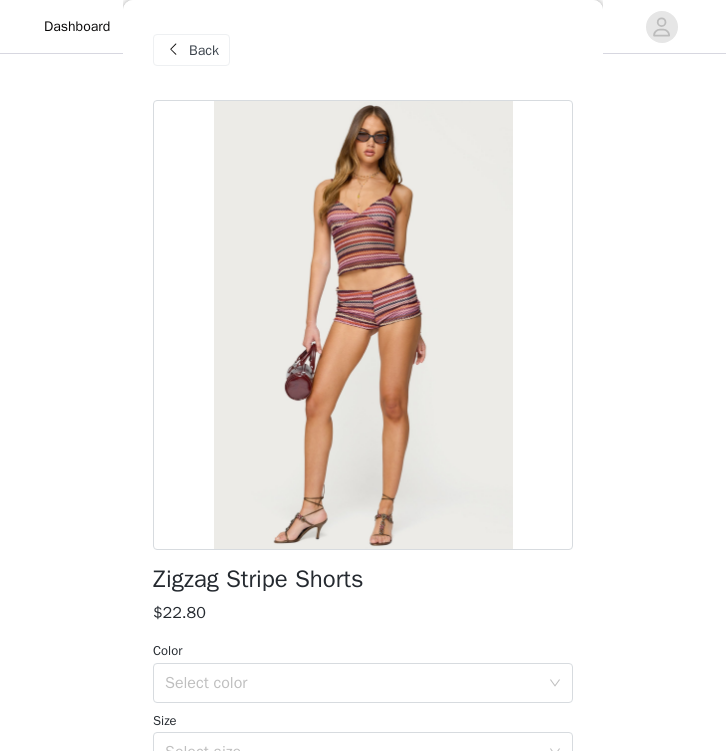 click on "Back" at bounding box center [363, 50] 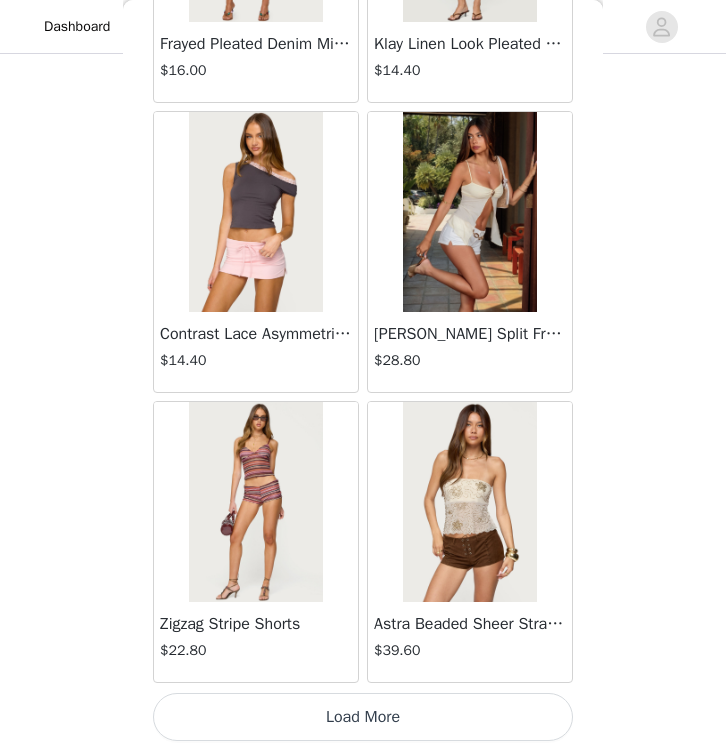 scroll, scrollTop: 2309, scrollLeft: 0, axis: vertical 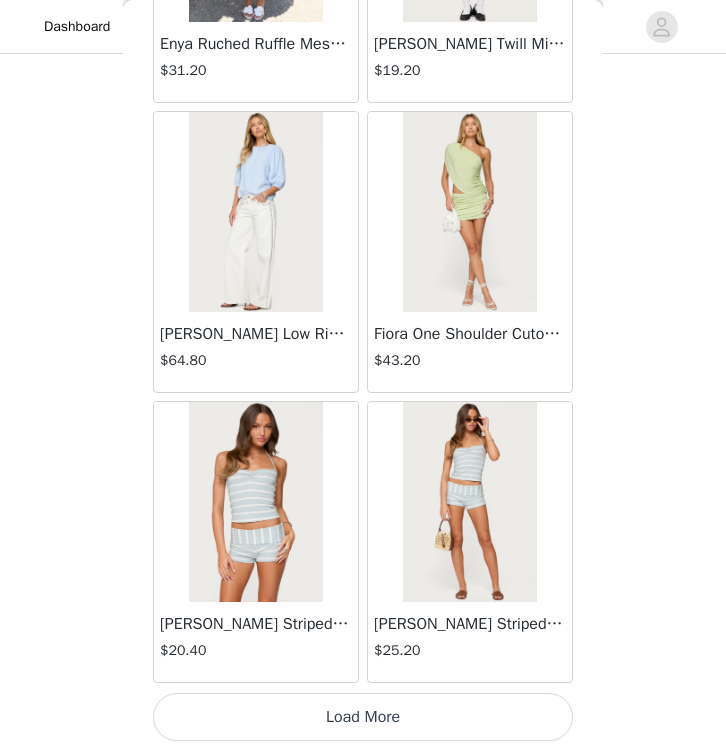 click on "Load More" at bounding box center (363, 717) 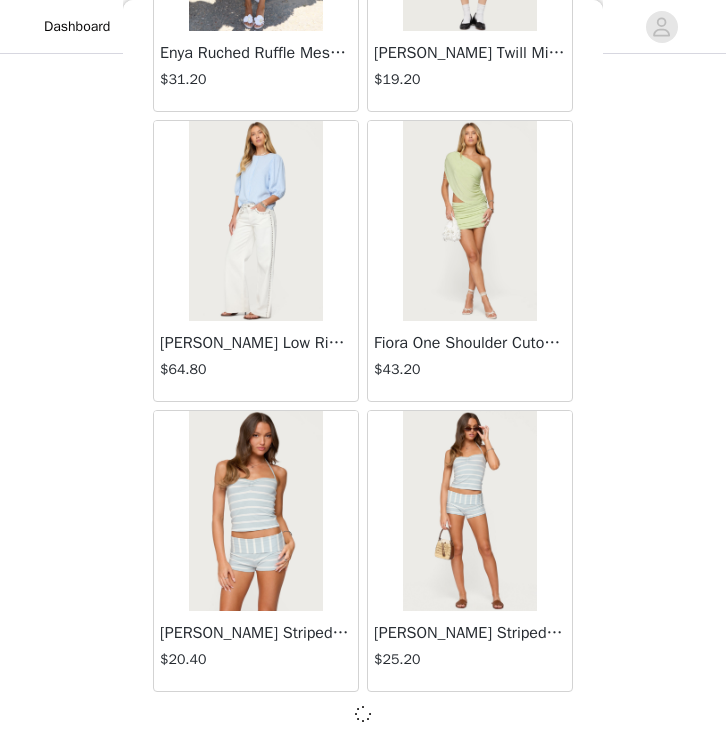 scroll, scrollTop: 5200, scrollLeft: 0, axis: vertical 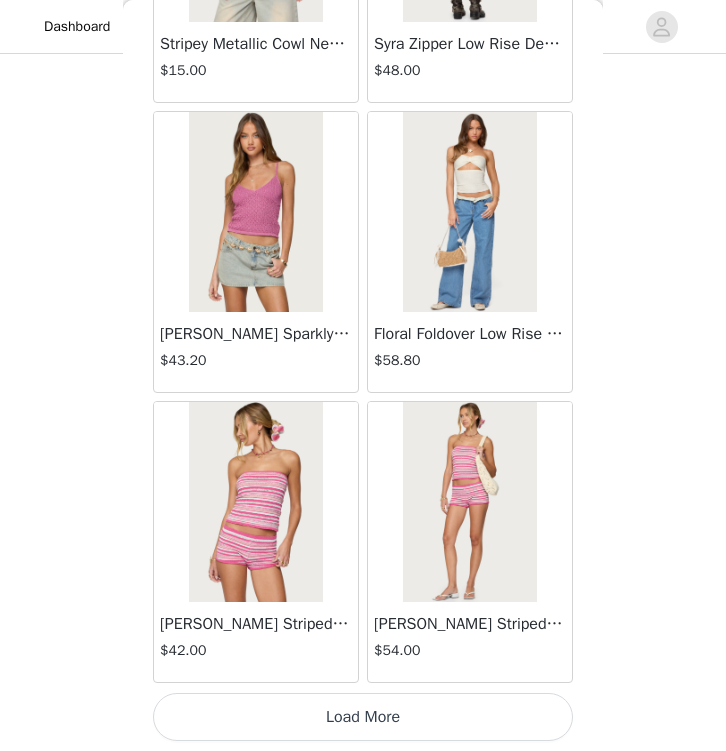 click on "Load More" at bounding box center (363, 717) 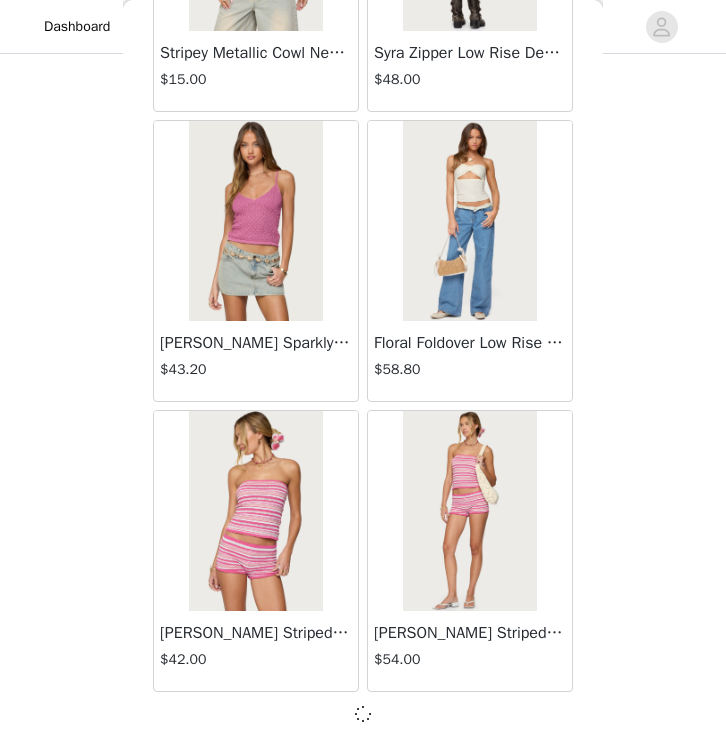 scroll, scrollTop: 8100, scrollLeft: 0, axis: vertical 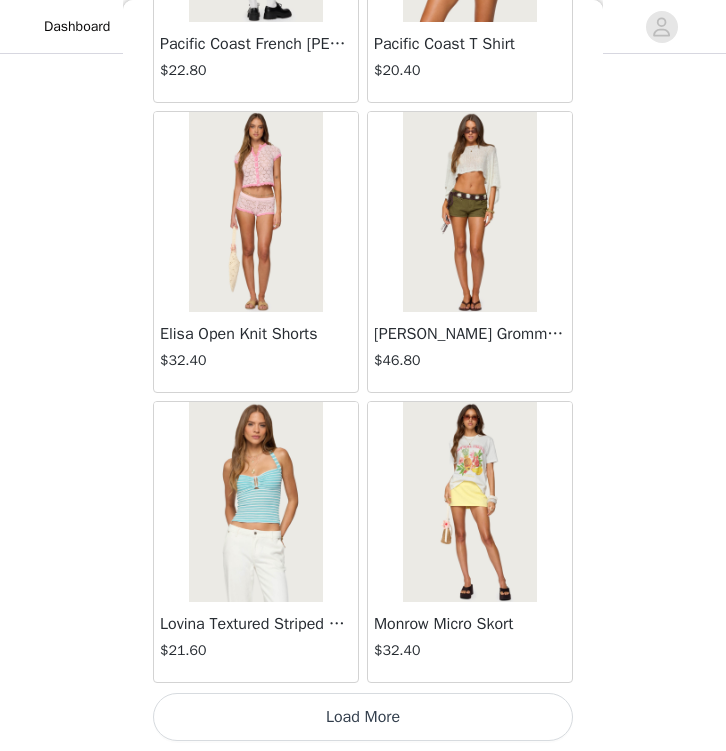 click on "Load More" at bounding box center (363, 717) 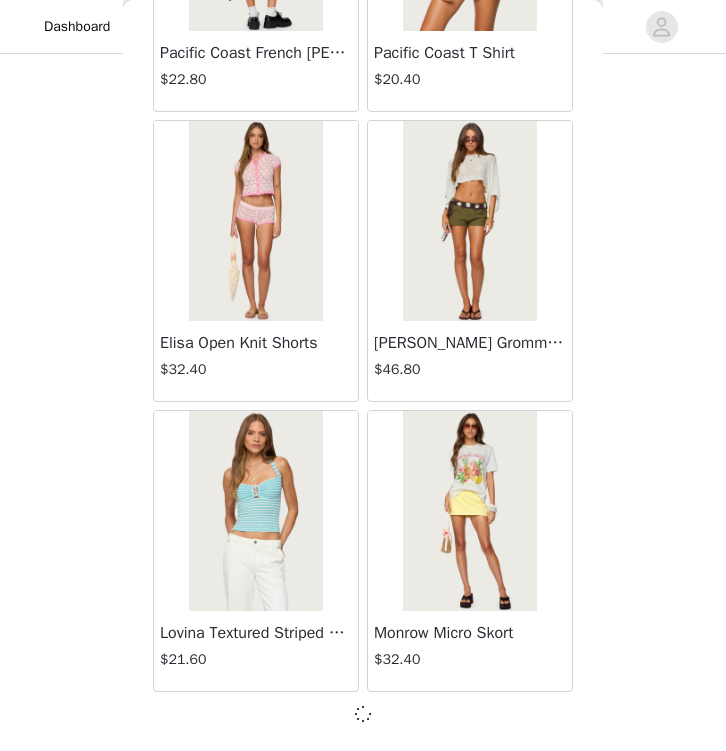 scroll, scrollTop: 11000, scrollLeft: 0, axis: vertical 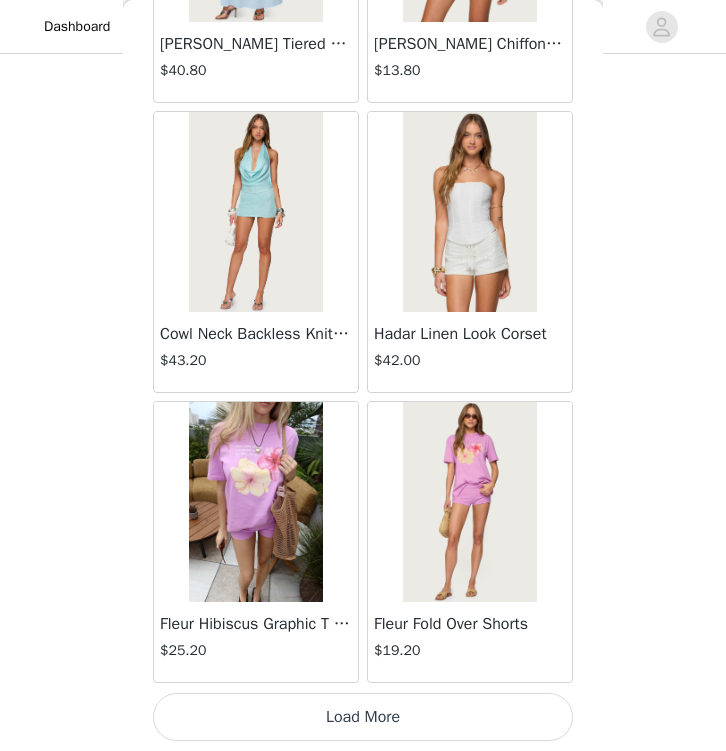 click on "Load More" at bounding box center (363, 717) 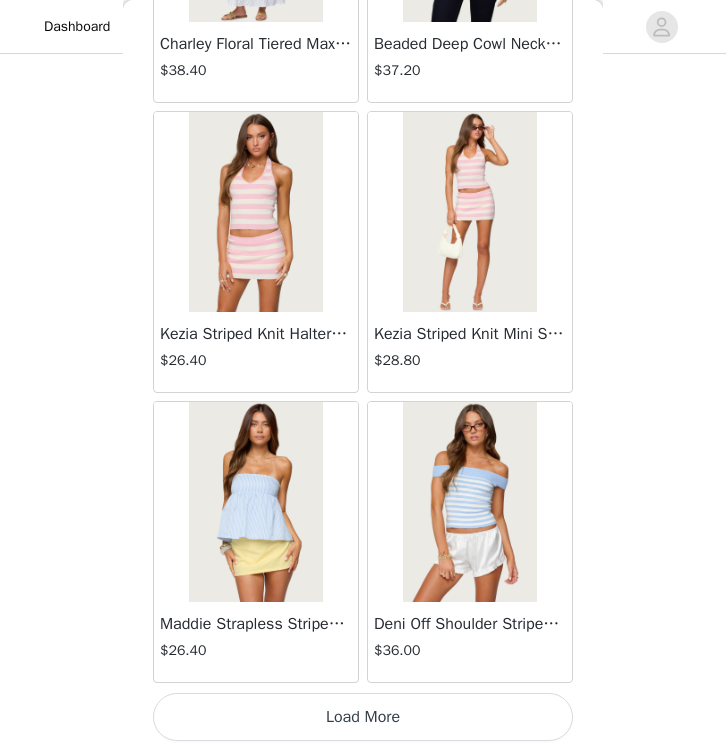 scroll, scrollTop: 16809, scrollLeft: 0, axis: vertical 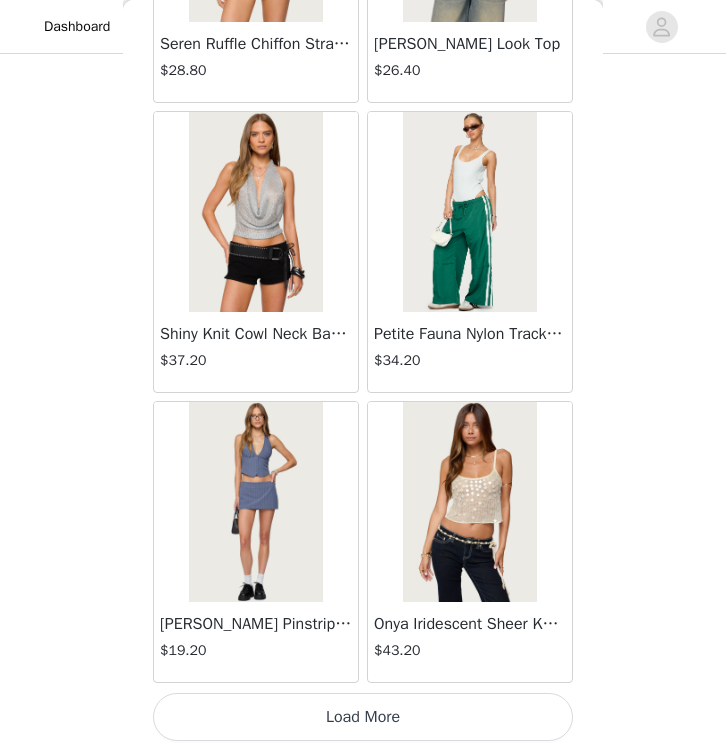 click on "Load More" at bounding box center [363, 717] 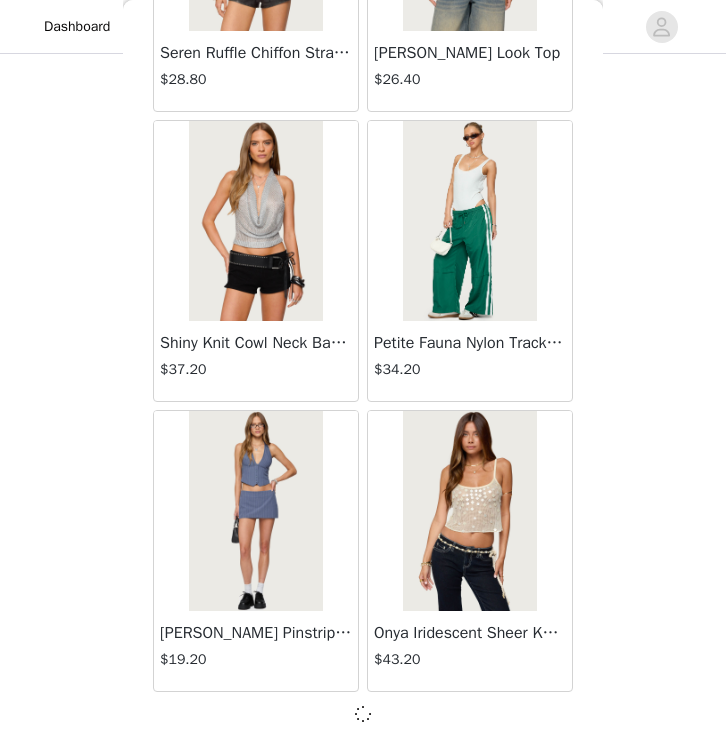 scroll, scrollTop: 19700, scrollLeft: 0, axis: vertical 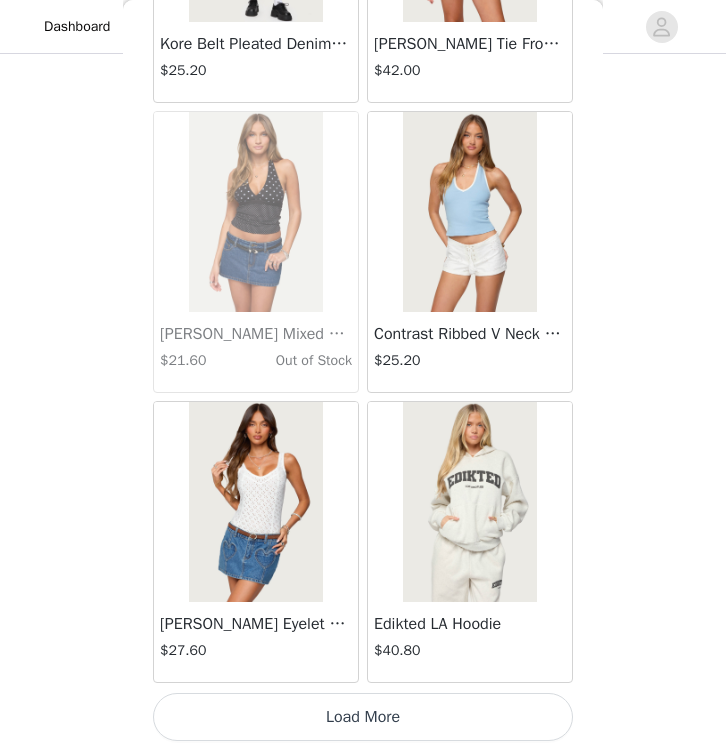 click on "Load More" at bounding box center [363, 717] 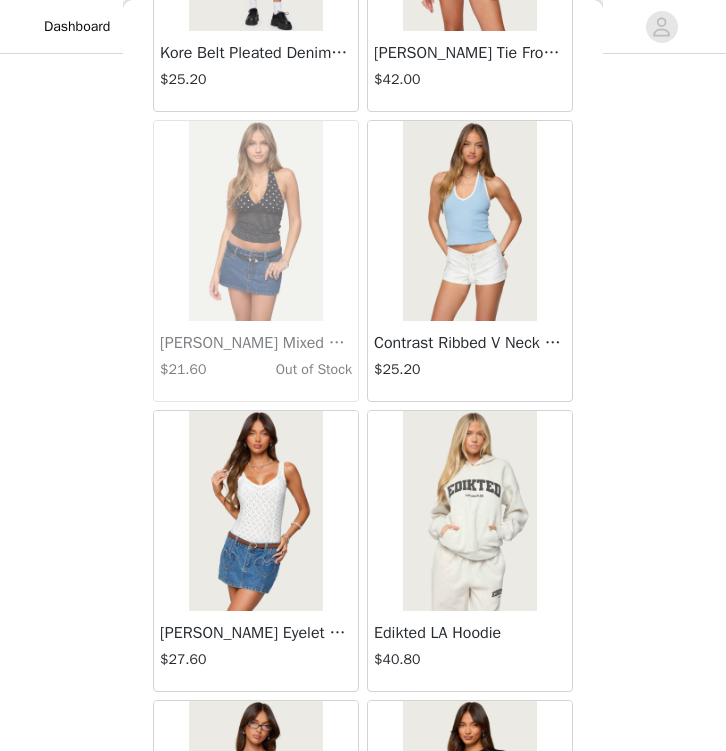 scroll, scrollTop: 1574, scrollLeft: 0, axis: vertical 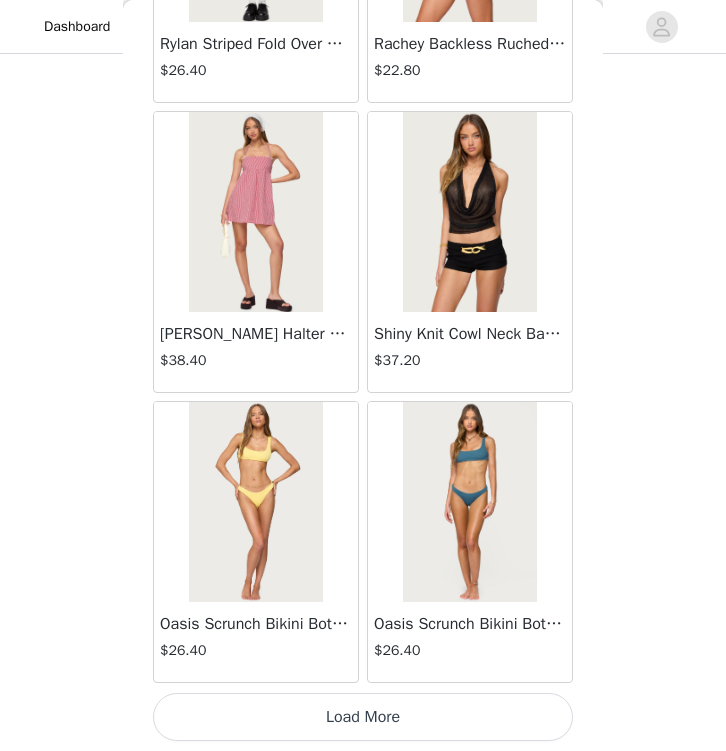 click on "Load More" at bounding box center [363, 717] 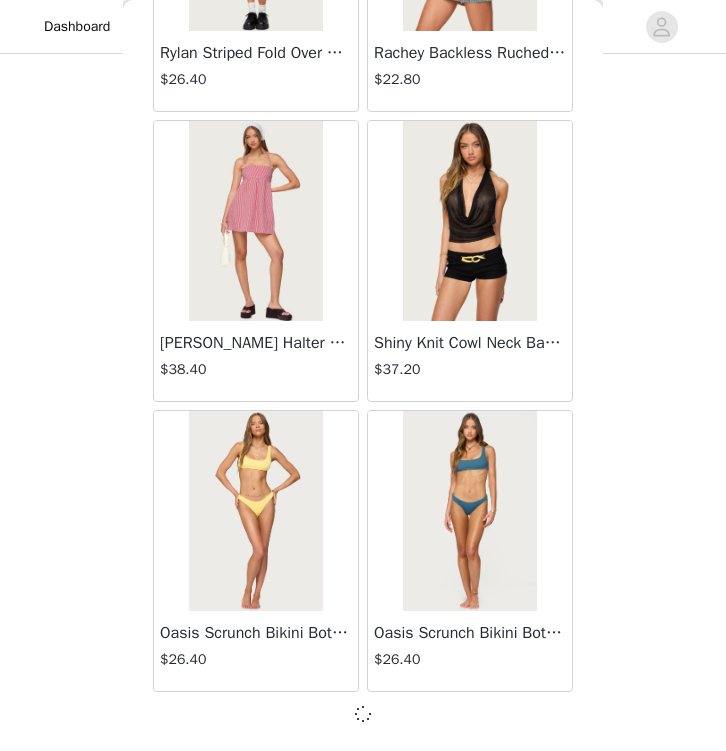 scroll, scrollTop: 25500, scrollLeft: 0, axis: vertical 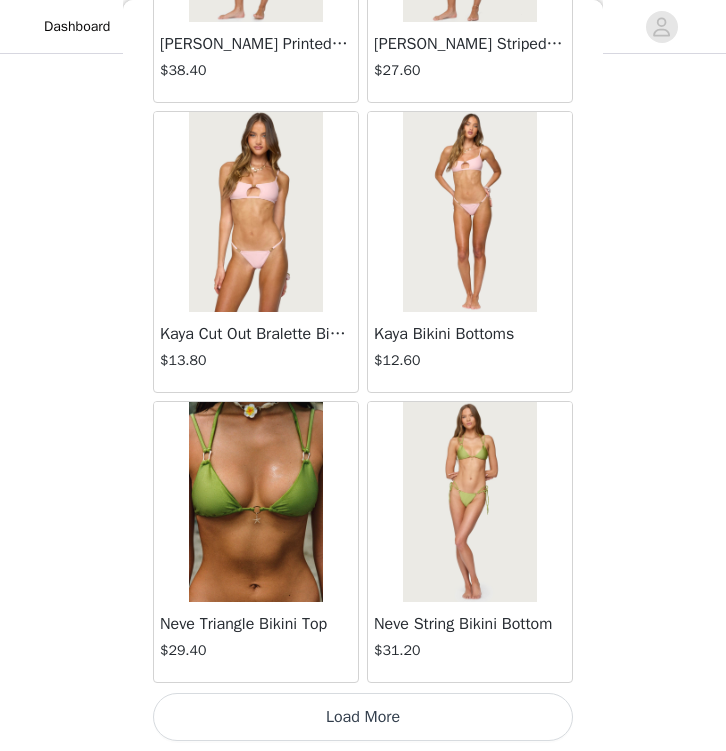 click on "Load More" at bounding box center [363, 717] 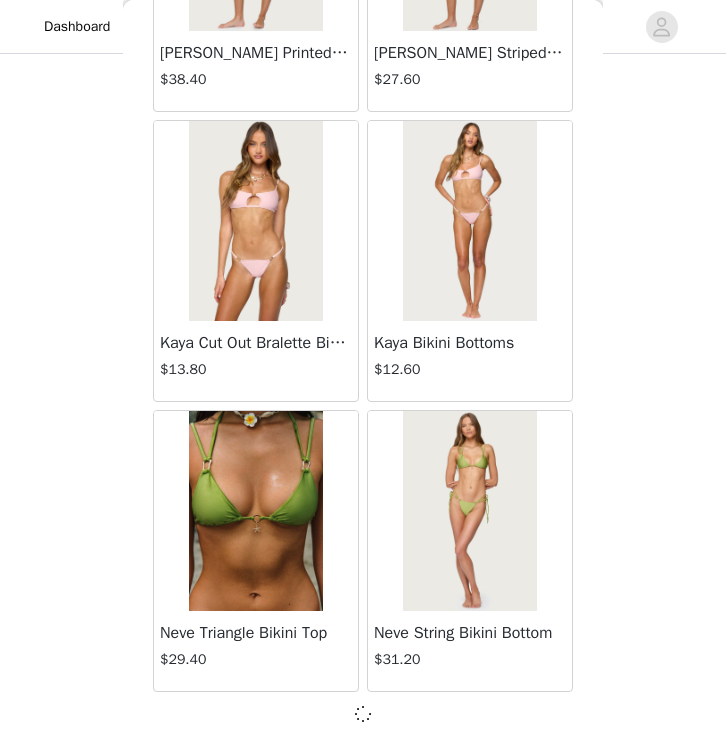 scroll, scrollTop: 28400, scrollLeft: 0, axis: vertical 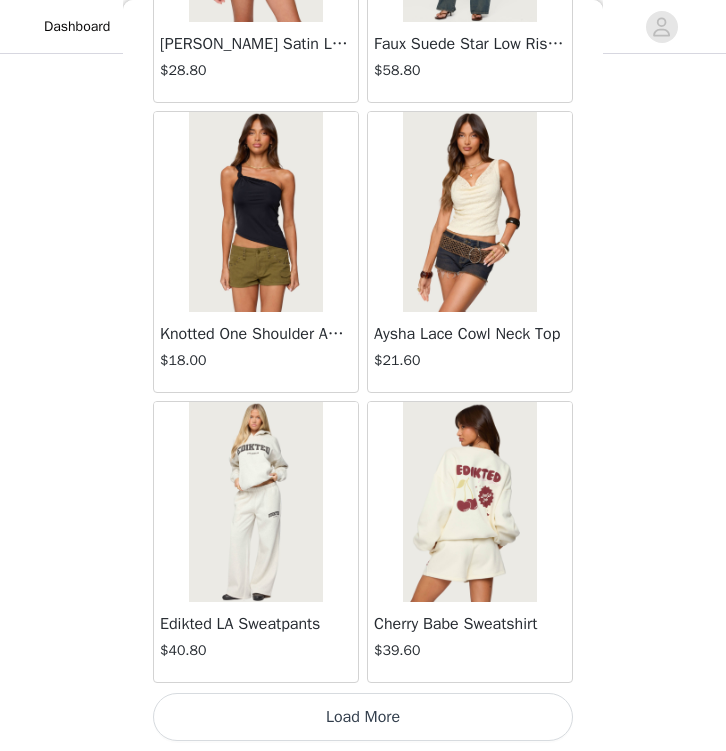 click on "Load More" at bounding box center [363, 717] 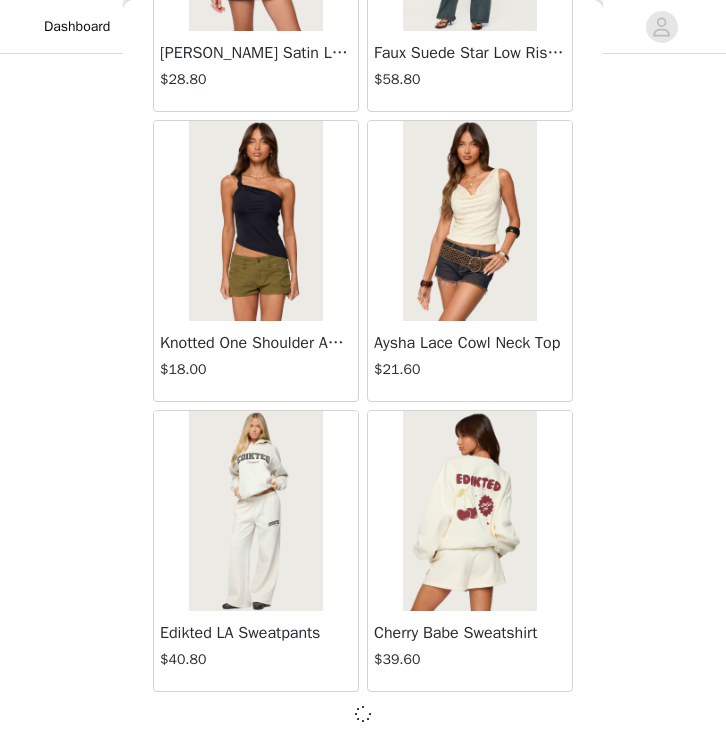 scroll, scrollTop: 31300, scrollLeft: 0, axis: vertical 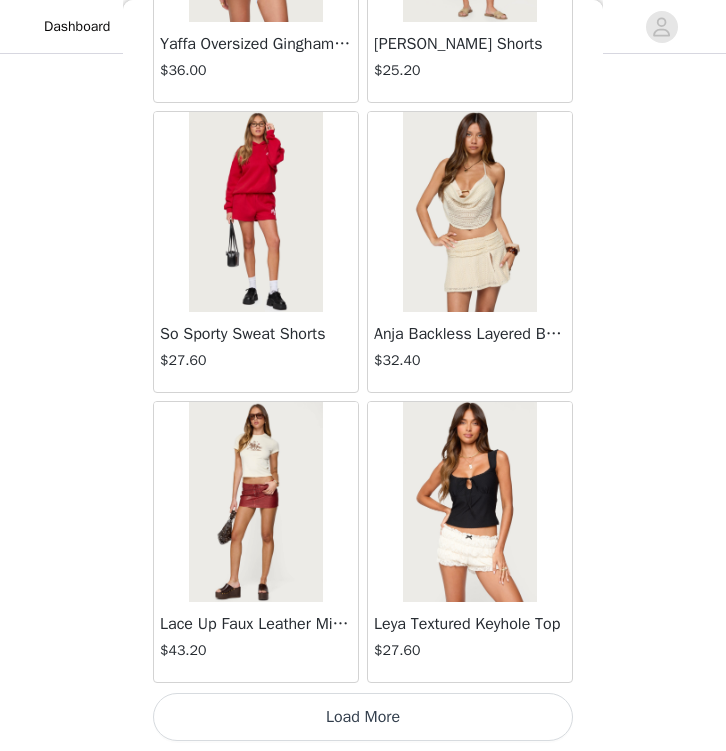 click on "Load More" at bounding box center [363, 717] 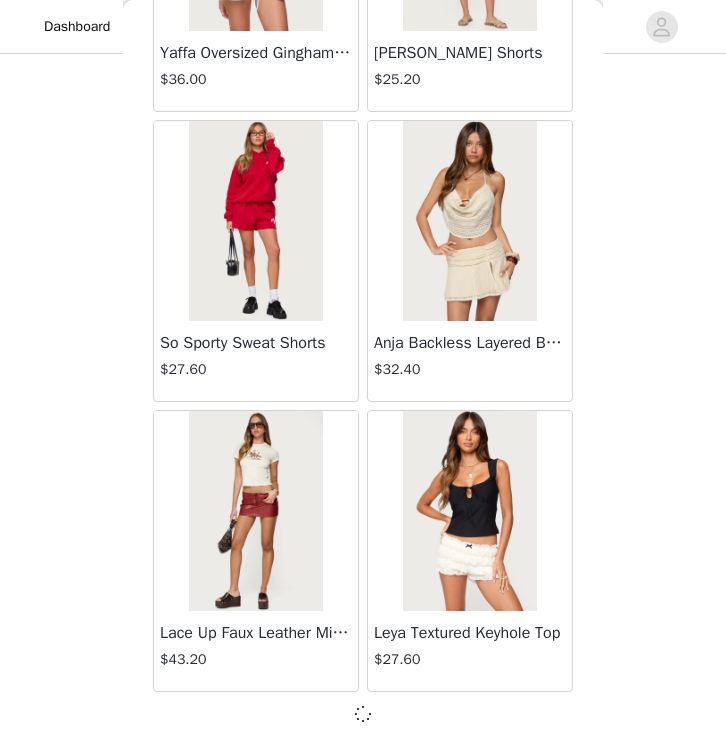 scroll, scrollTop: 34200, scrollLeft: 0, axis: vertical 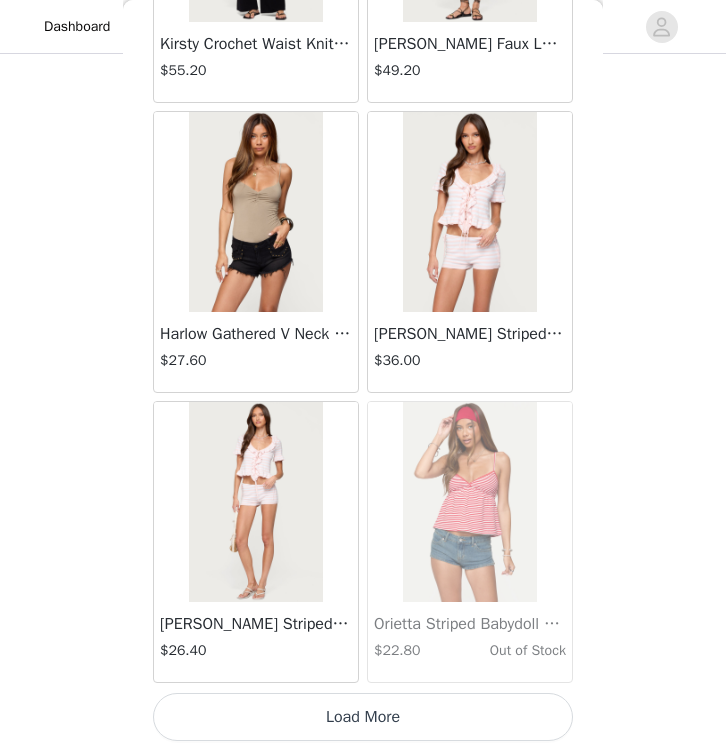 click on "Load More" at bounding box center (363, 717) 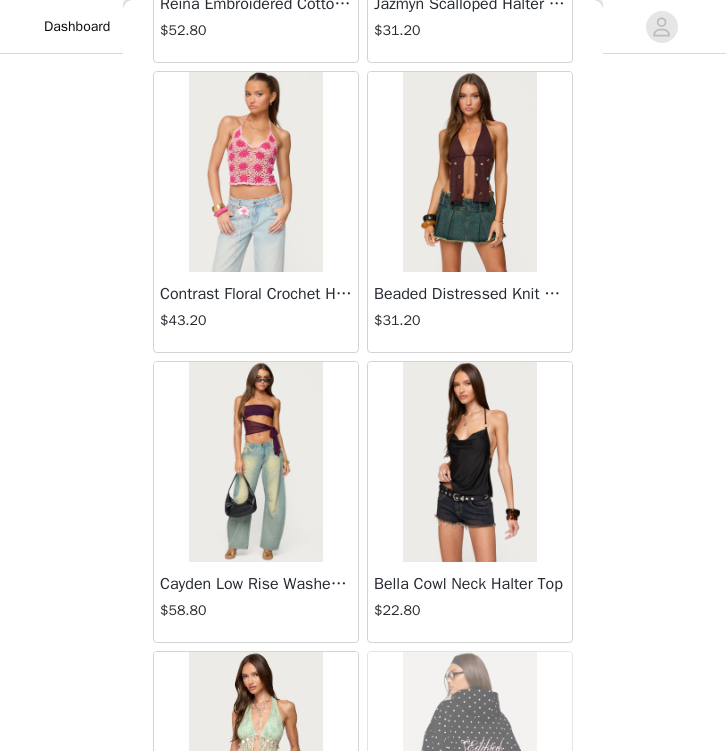 scroll, scrollTop: 39468, scrollLeft: 0, axis: vertical 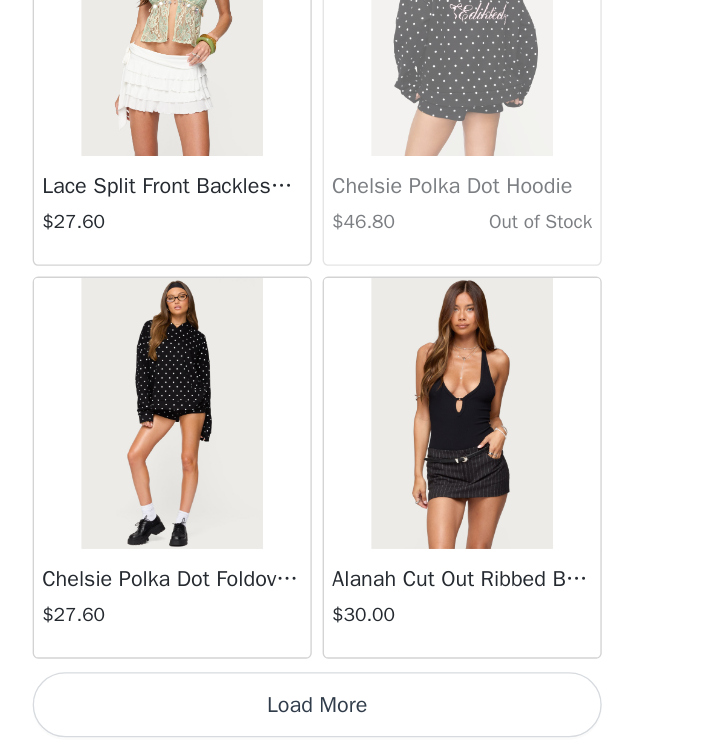 click on "Load More" at bounding box center [363, 717] 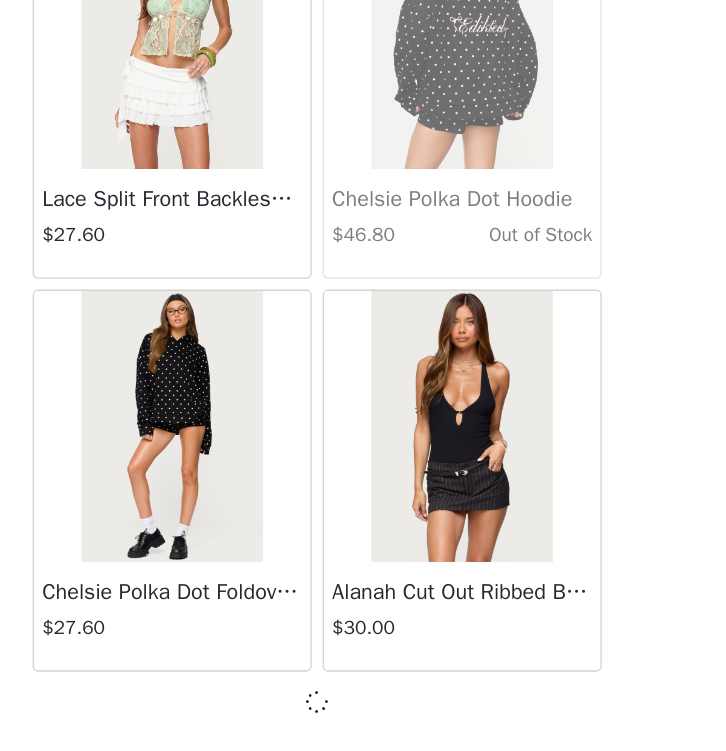 scroll, scrollTop: 40000, scrollLeft: 0, axis: vertical 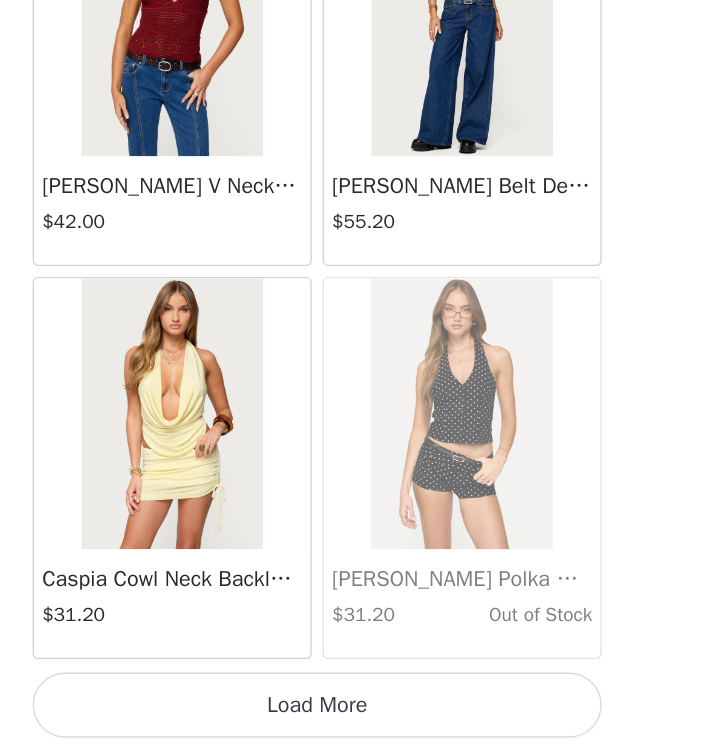 click on "Load More" at bounding box center [363, 717] 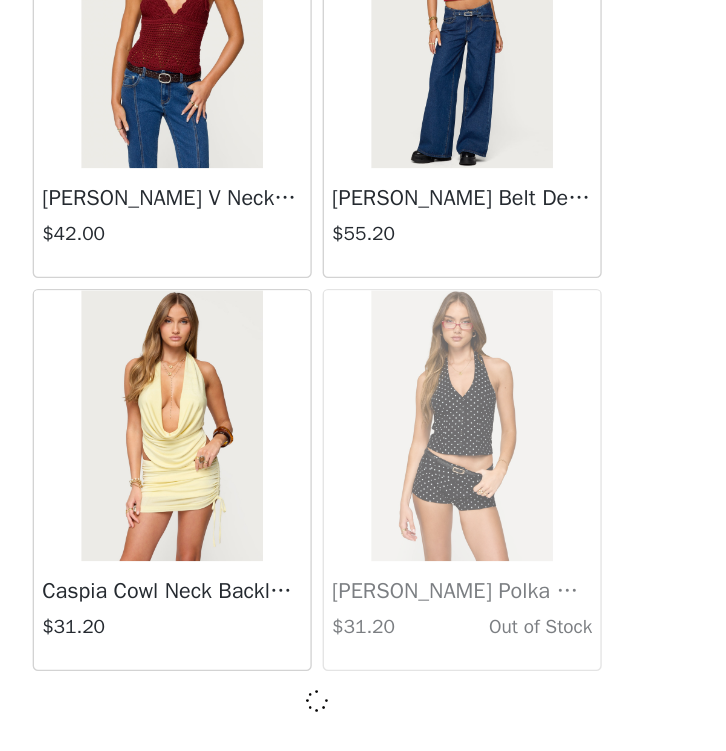 scroll, scrollTop: 1574, scrollLeft: 0, axis: vertical 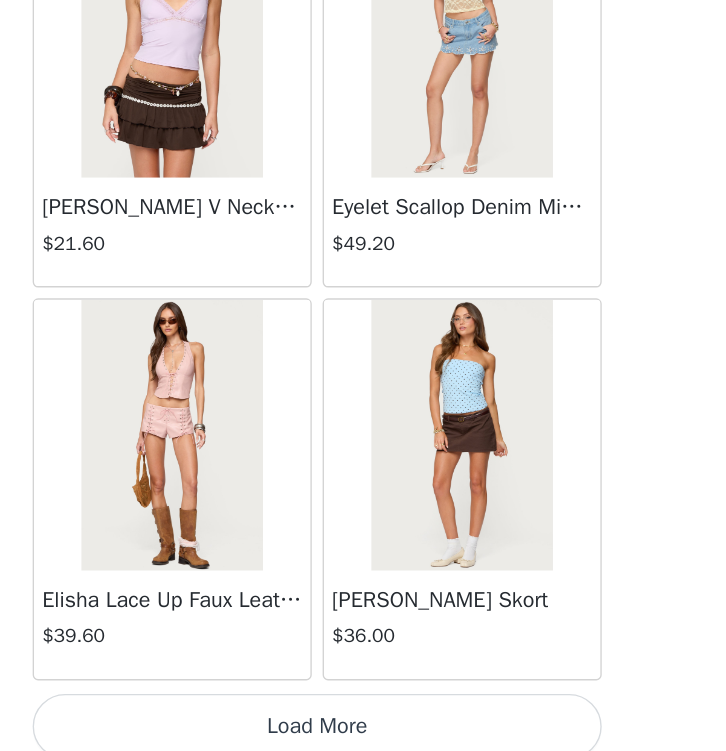 click on "Load More" at bounding box center [363, 733] 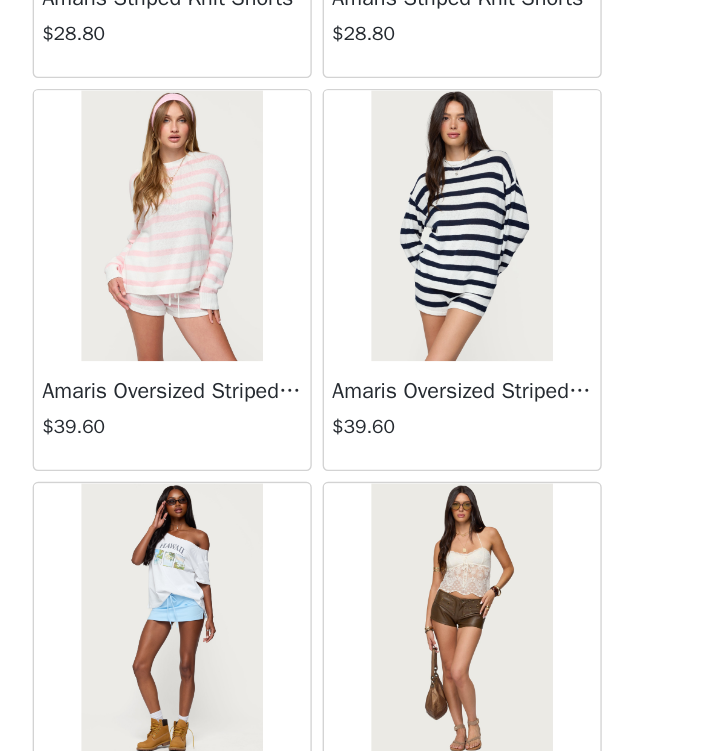scroll, scrollTop: 48043, scrollLeft: 0, axis: vertical 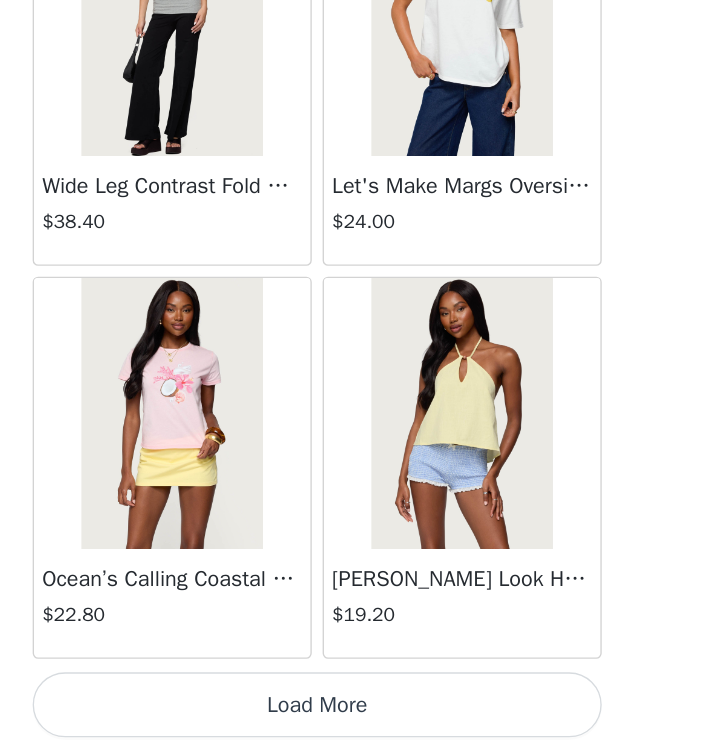 click on "Load More" at bounding box center (363, 717) 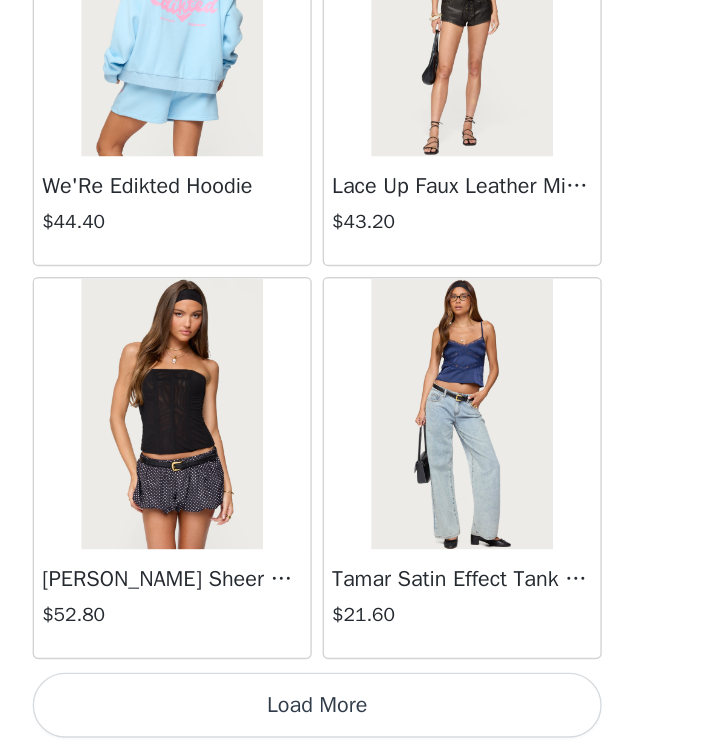 scroll, scrollTop: 51609, scrollLeft: 0, axis: vertical 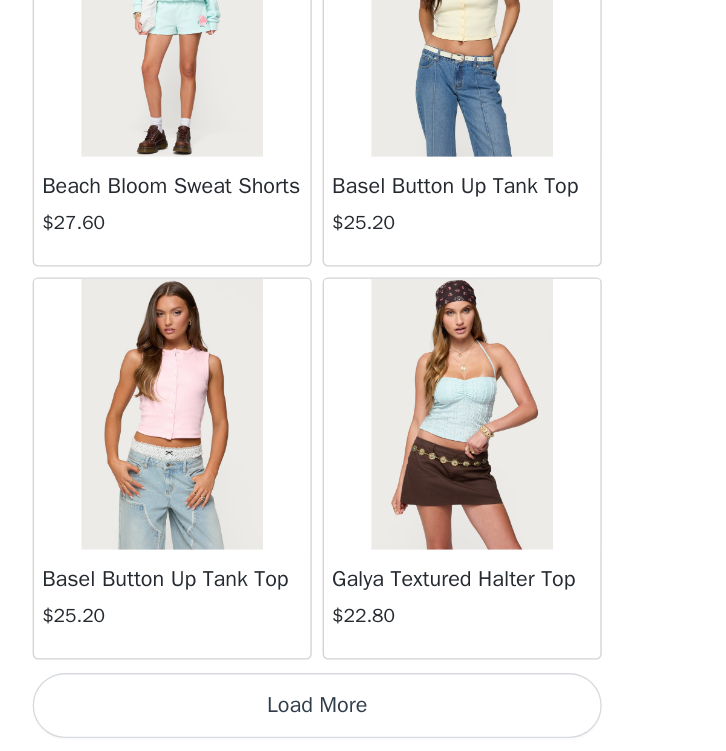 click on "Load More" at bounding box center [363, 717] 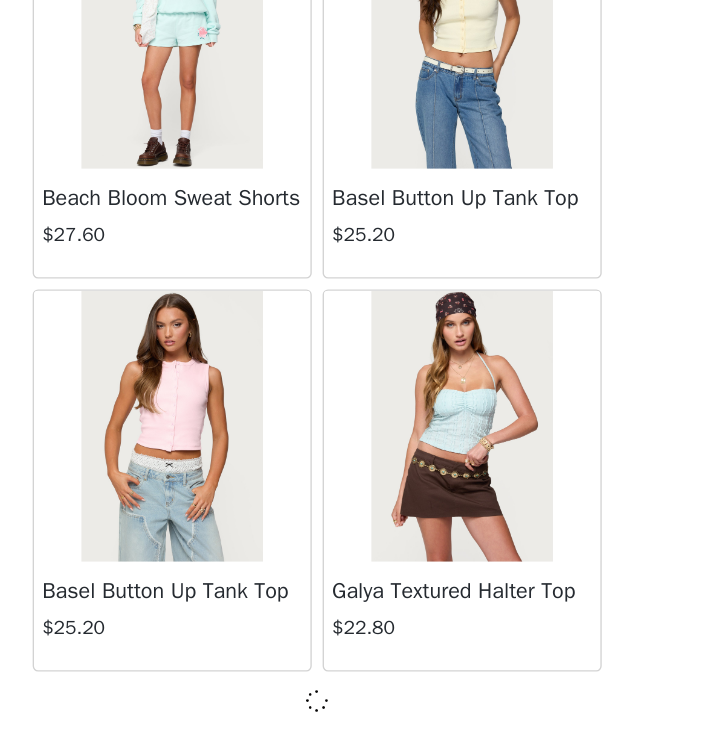 scroll, scrollTop: 54500, scrollLeft: 0, axis: vertical 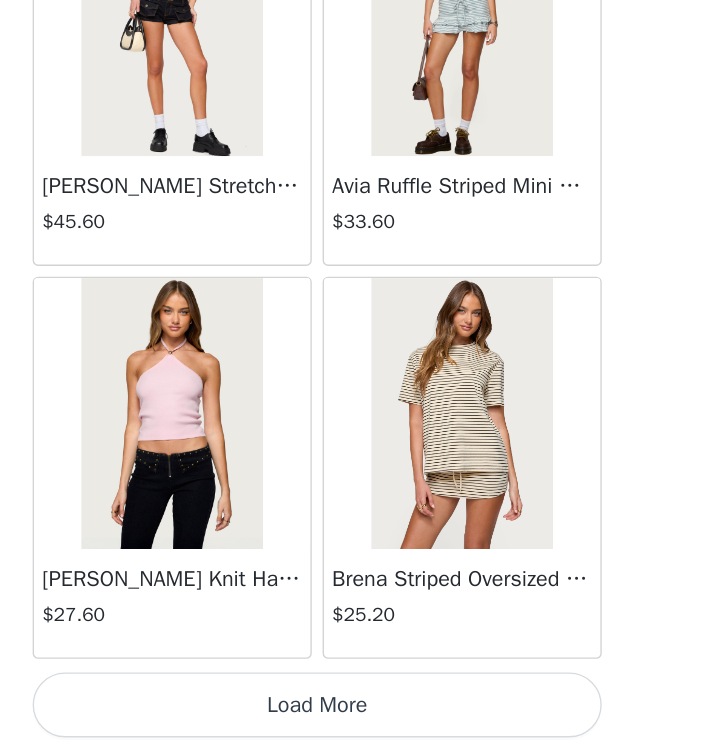 click on "Load More" at bounding box center (363, 717) 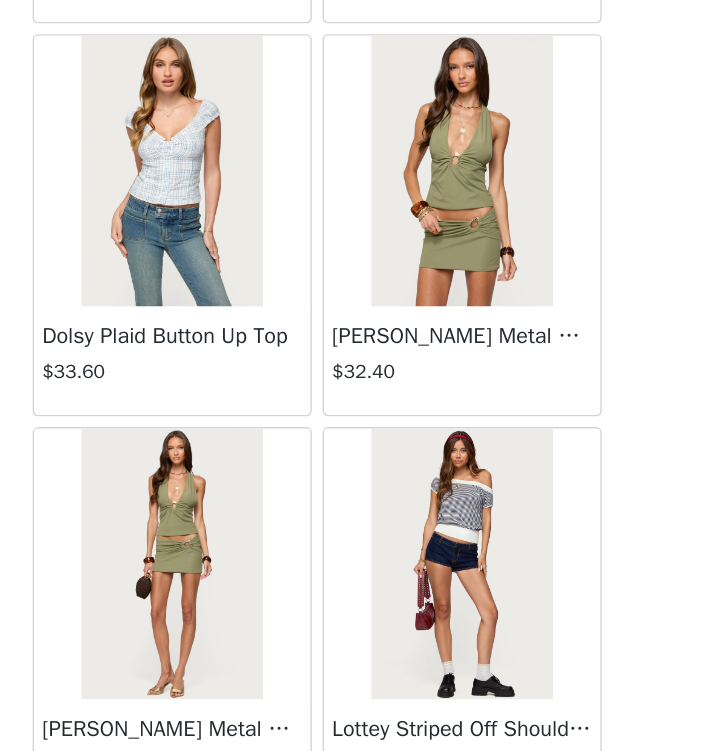 scroll, scrollTop: 60197, scrollLeft: 0, axis: vertical 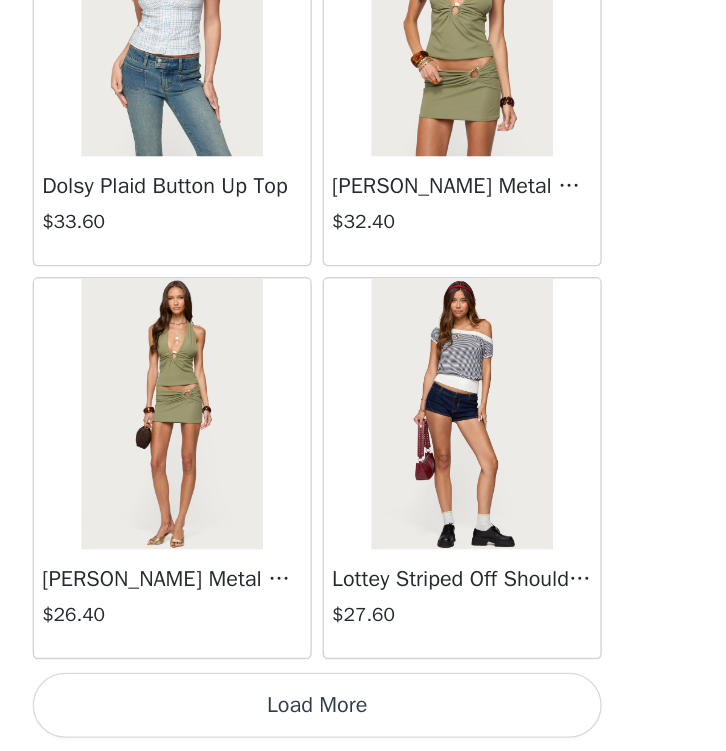 click on "Load More" at bounding box center (363, 717) 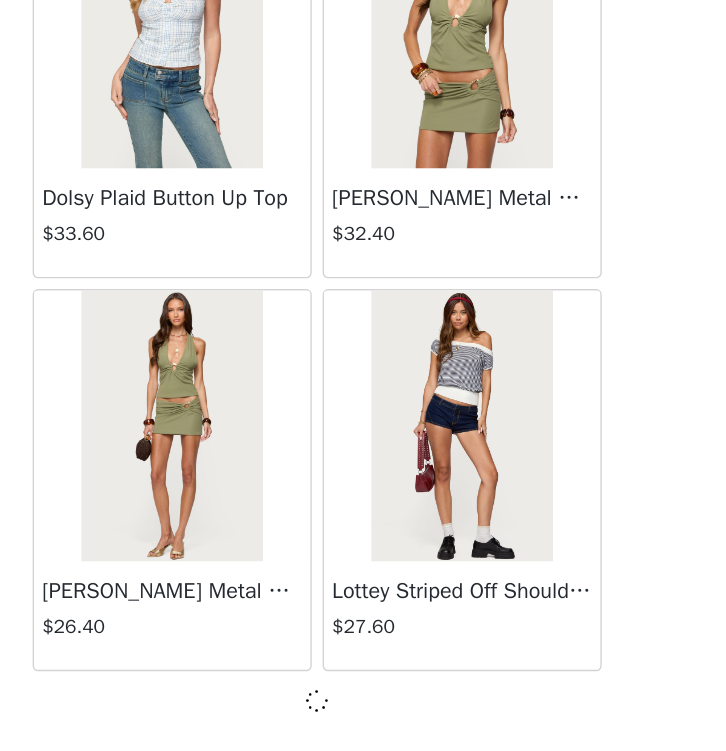 scroll, scrollTop: 60300, scrollLeft: 0, axis: vertical 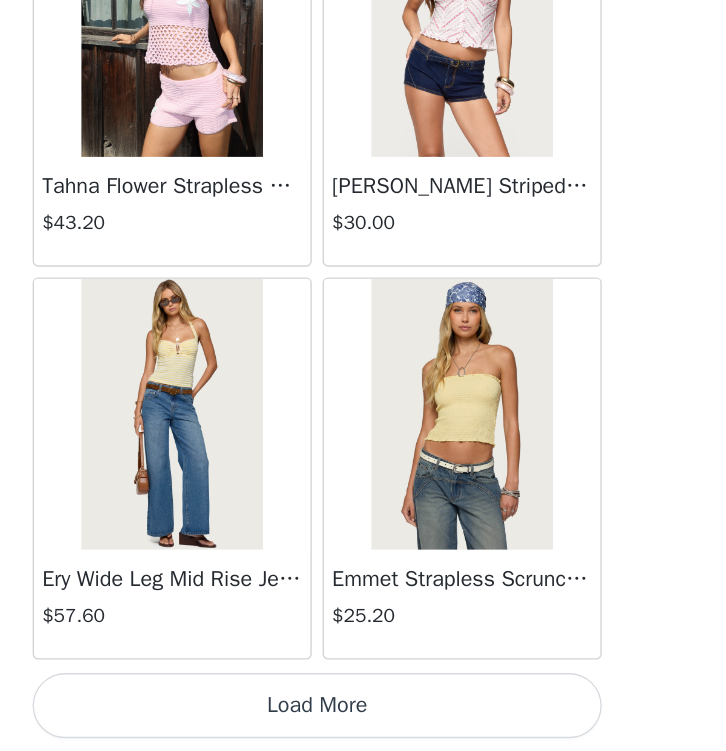 click on "Load More" at bounding box center [363, 717] 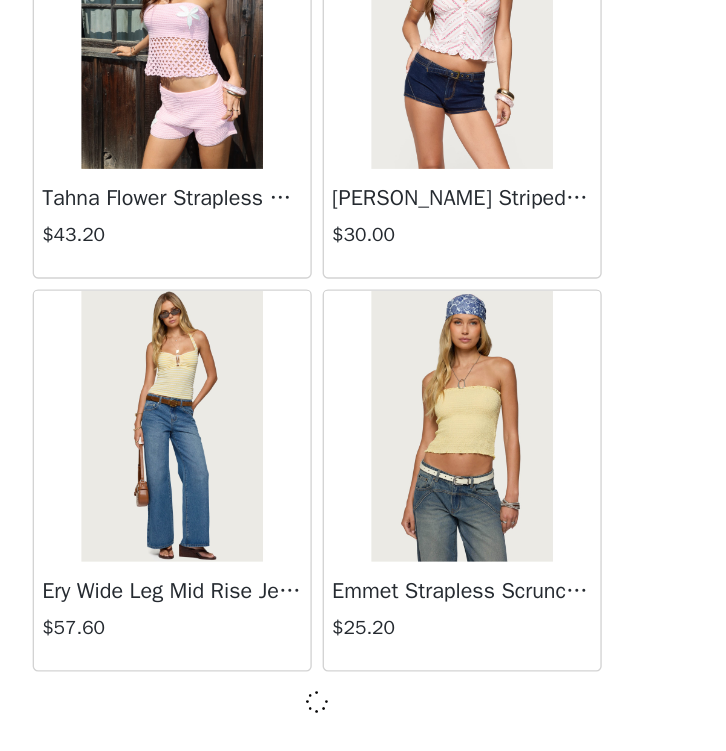 scroll, scrollTop: 63200, scrollLeft: 0, axis: vertical 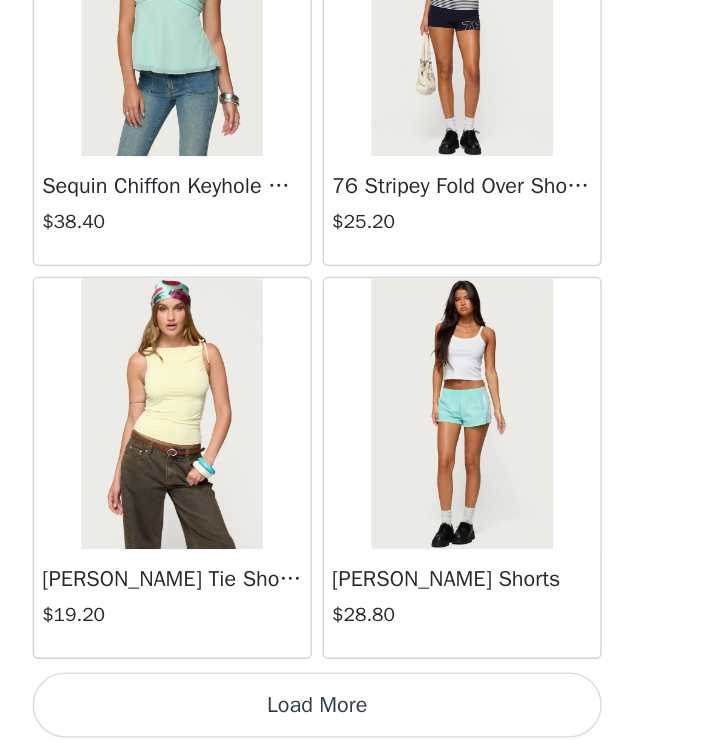 click on "Load More" at bounding box center (363, 717) 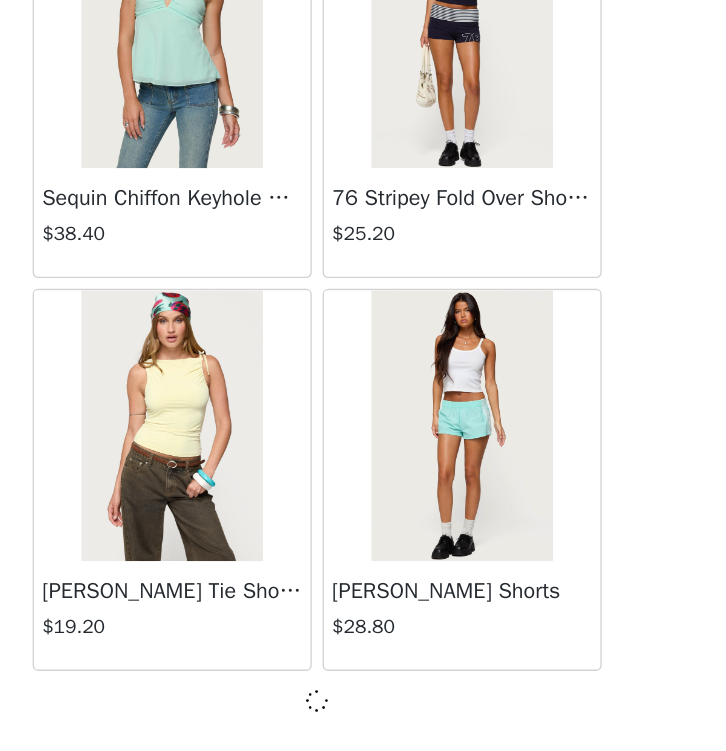 scroll, scrollTop: 66100, scrollLeft: 0, axis: vertical 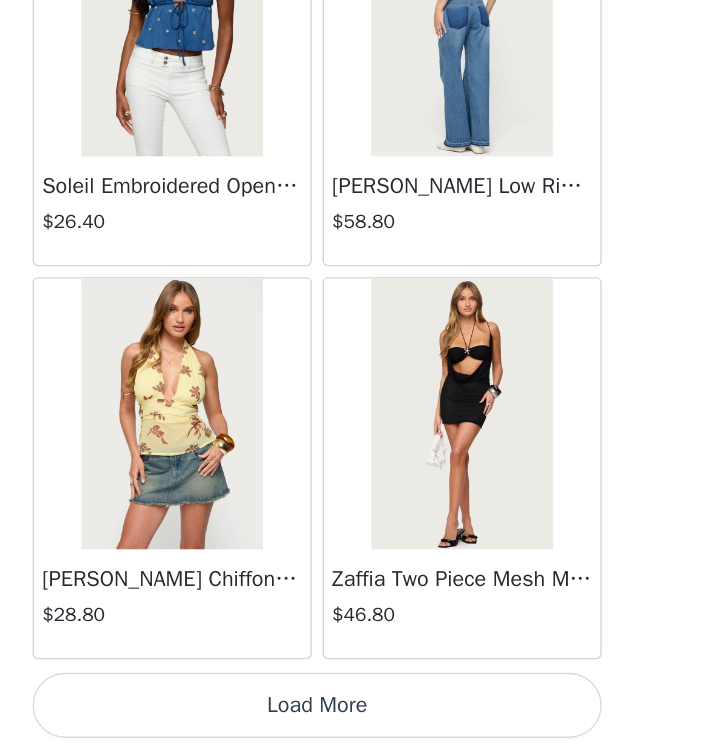 click on "Load More" at bounding box center (363, 717) 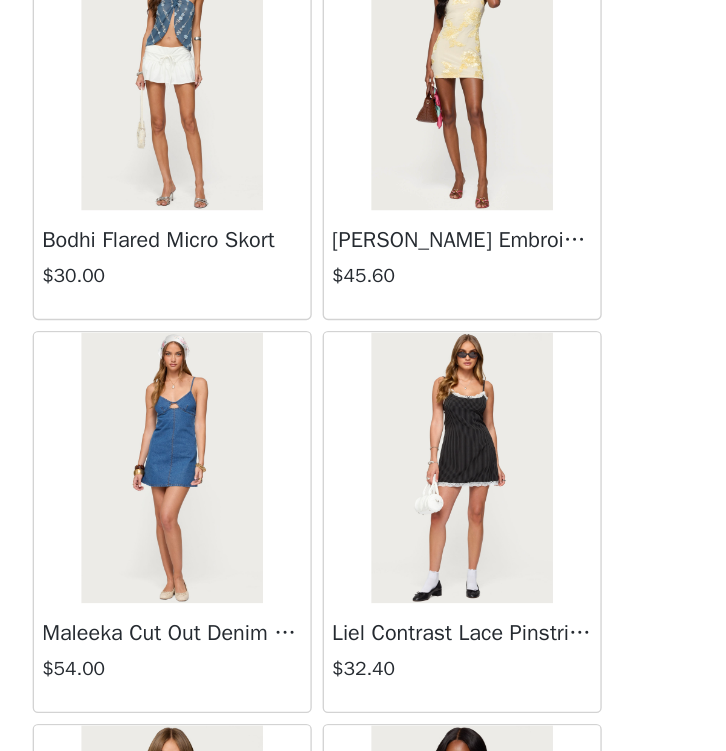 scroll, scrollTop: 69843, scrollLeft: 0, axis: vertical 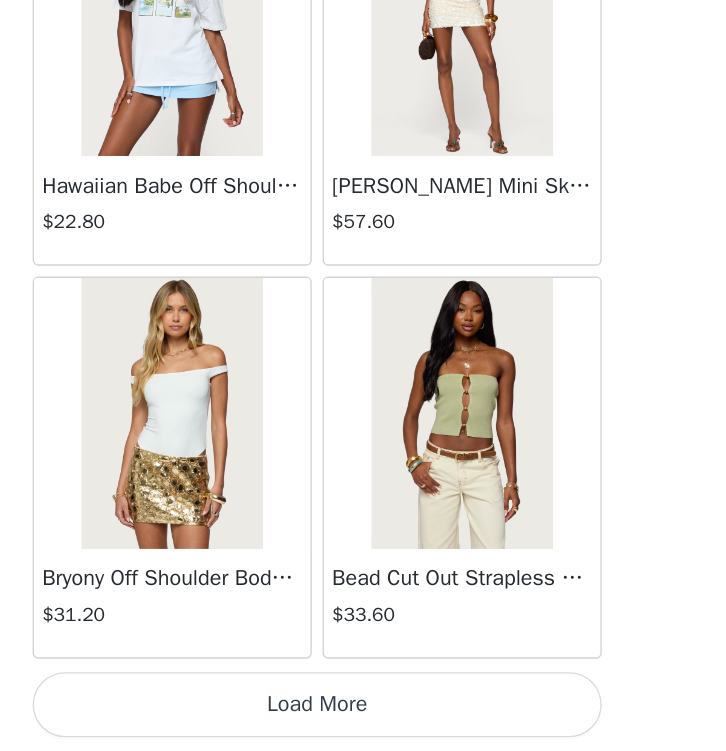 click on "Load More" at bounding box center [363, 717] 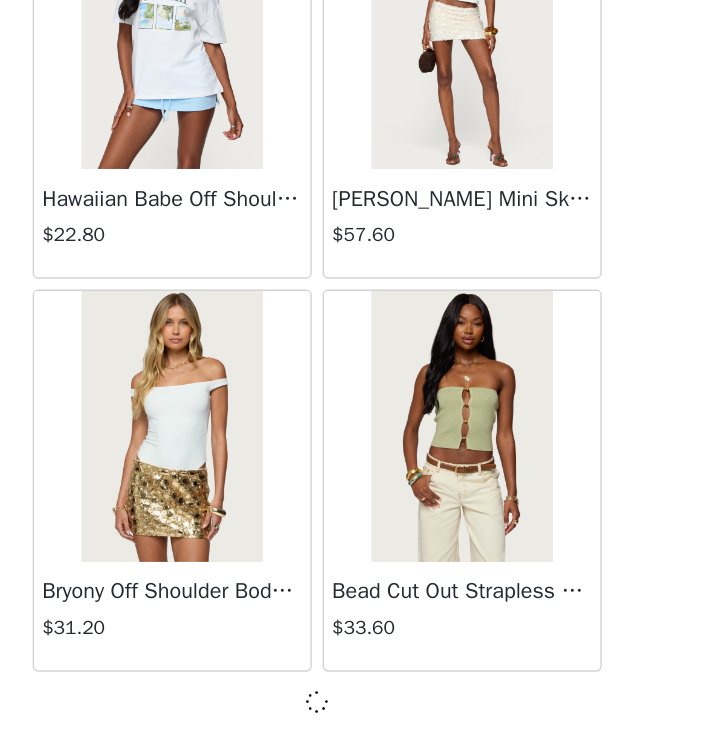 click on "Lovina Grommet Pleated Mini Skort   $16.80       Metallic & Sequin Textured Tank Top   $27.60       Nelley Backless Beaded Sequin Chiffon Top   $36.00       [PERSON_NAME] Asymmetric One Shoulder Crochet Top   $21.60       [PERSON_NAME] Plaid Micro Shorts   $30.00       [PERSON_NAME] Floral Texured Sheer Halter Top   $27.60       Maree Bead V Neck Top   $22.80       Maree Bead Cut Out Mini Skirt   $20.40       [PERSON_NAME] Cut Out Halter Top   $28.80       Juney Pinstripe Tailored Button Up Shirt   $36.00       Avenly Striped Tie Front Babydoll Top   $27.60       [PERSON_NAME] Studded Grommet Tube Top   $30.00       Avalai Linen Look Mini Skort   $38.40       Beaded Deep Cowl Neck Backless Top   $37.20       Frayed Pleated Denim Mini Skort   $16.00       Klay Linen Look Pleated Mini Skort   $14.40       Contrast Lace Asymmetric Off Shoulder Top   $14.40       [PERSON_NAME] Split Front Sheer Mesh Top   $28.80       Zigzag Stripe Shorts   $22.80       Astra Beaded Sheer Strapless Top   $39.60       Beaded Floral Embroidered Tank Top   $38.40" at bounding box center (363, -35539) 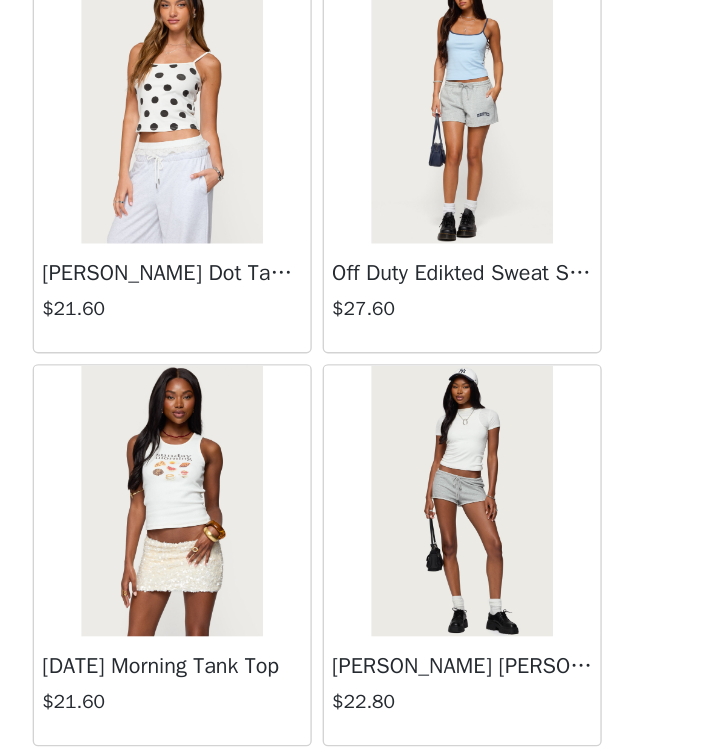 scroll, scrollTop: 73295, scrollLeft: 0, axis: vertical 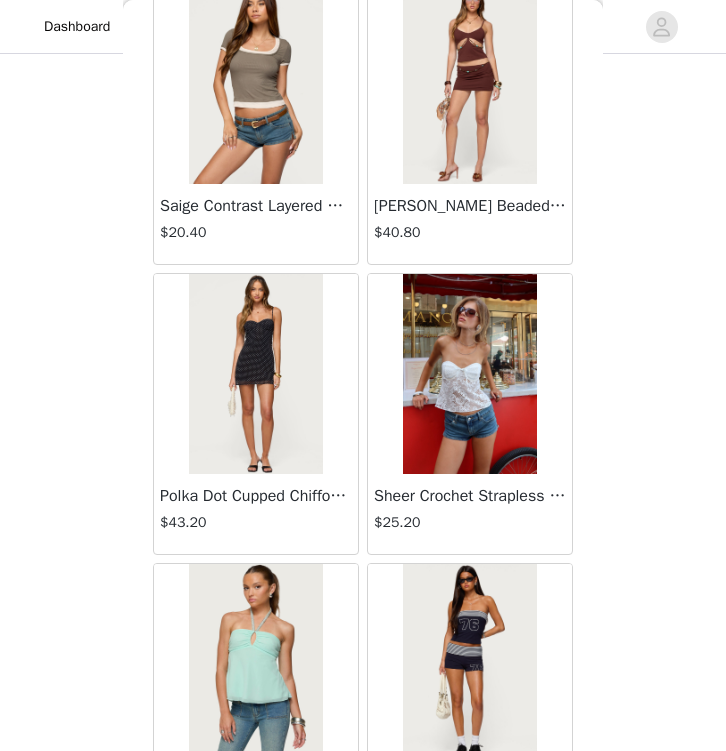 click at bounding box center [469, 374] 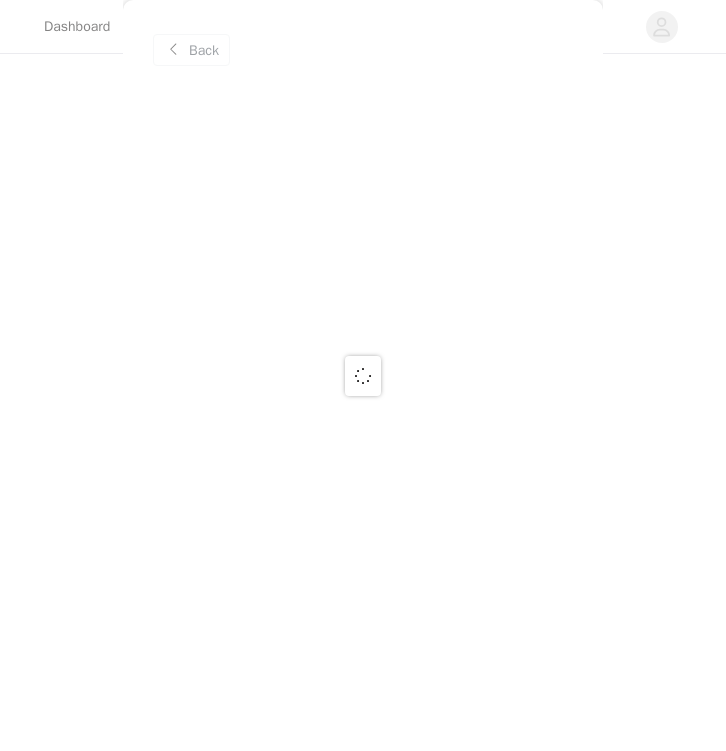 scroll, scrollTop: 0, scrollLeft: 0, axis: both 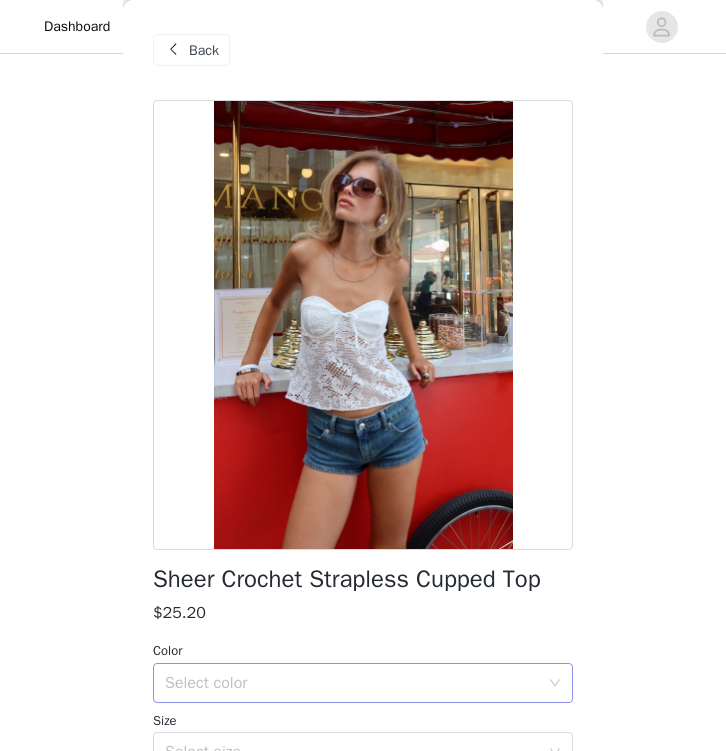 click on "Select color" at bounding box center (352, 683) 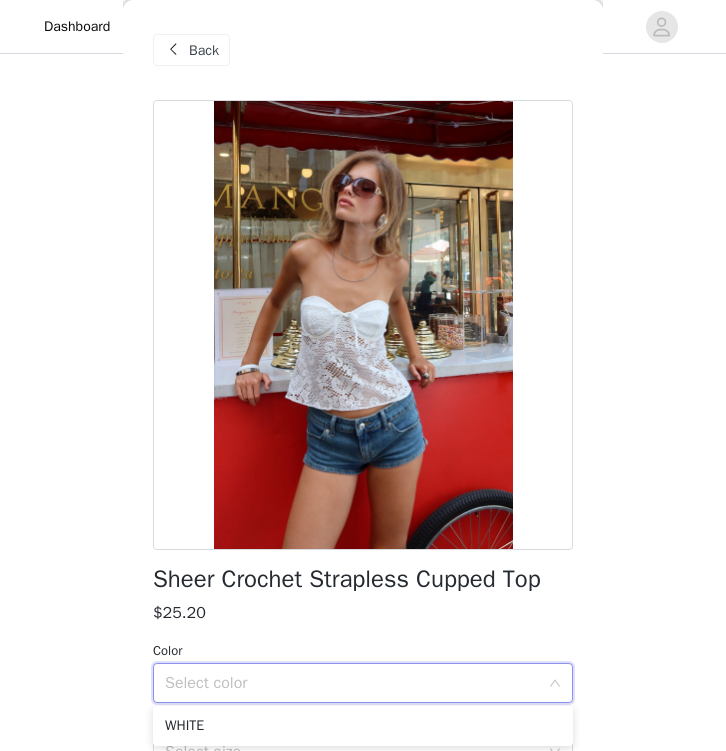 scroll, scrollTop: 4, scrollLeft: 0, axis: vertical 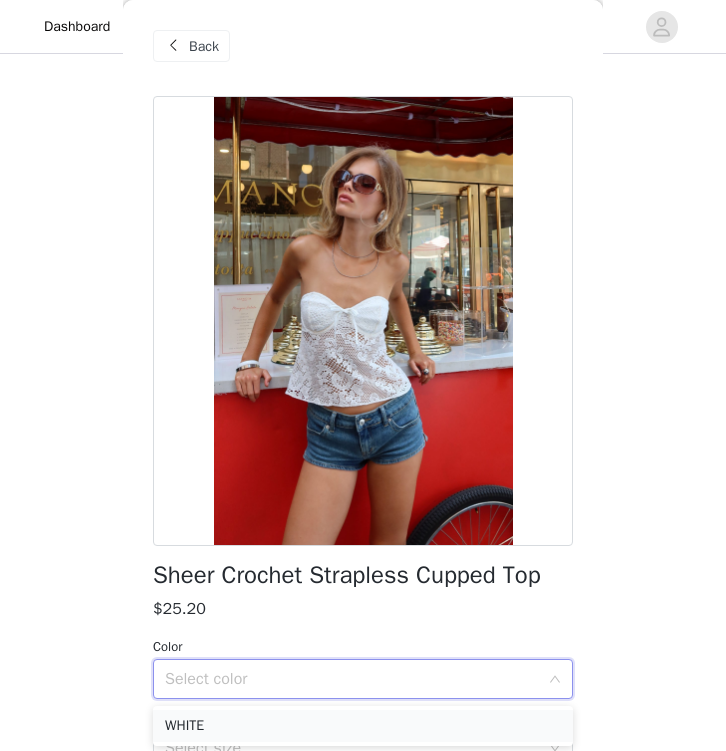 click on "WHITE" at bounding box center [363, 726] 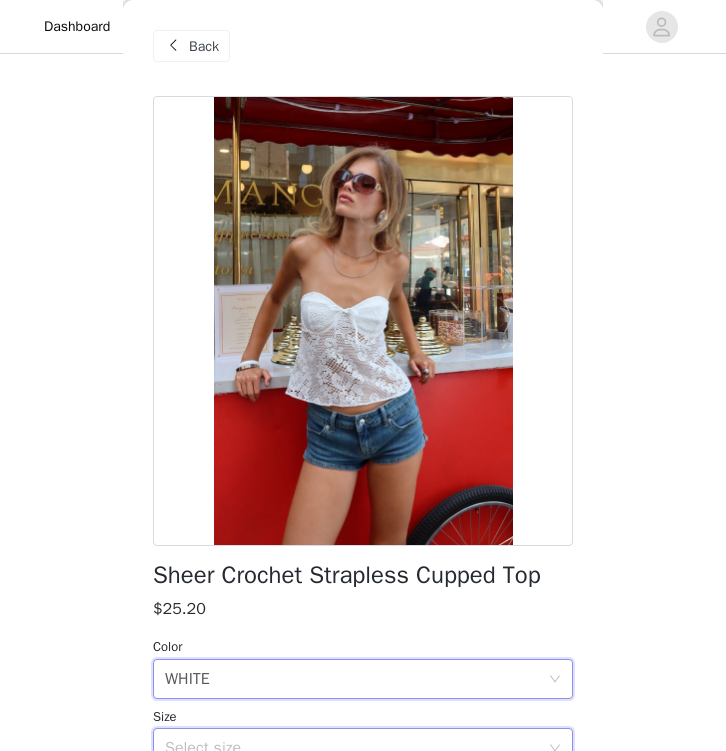 click on "Select size" at bounding box center (356, 748) 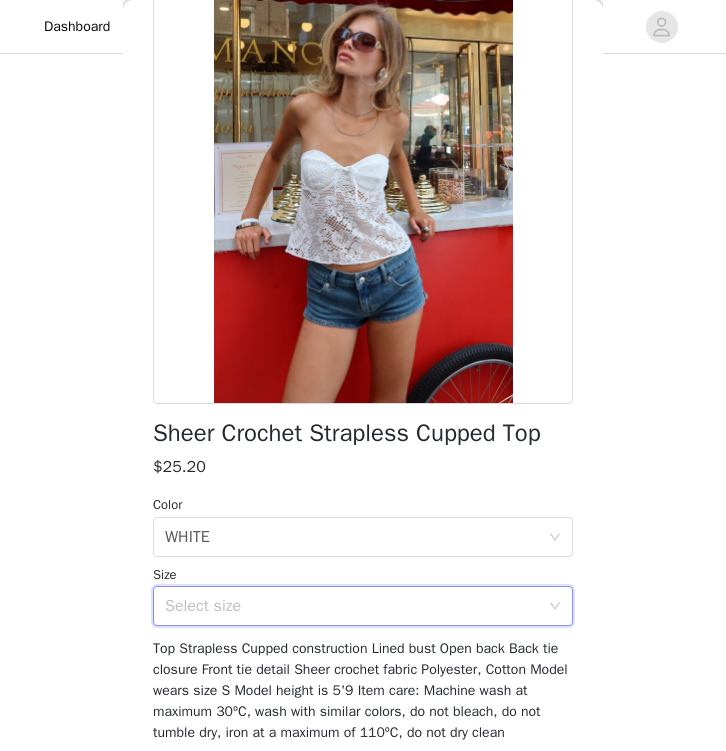 scroll, scrollTop: 178, scrollLeft: 0, axis: vertical 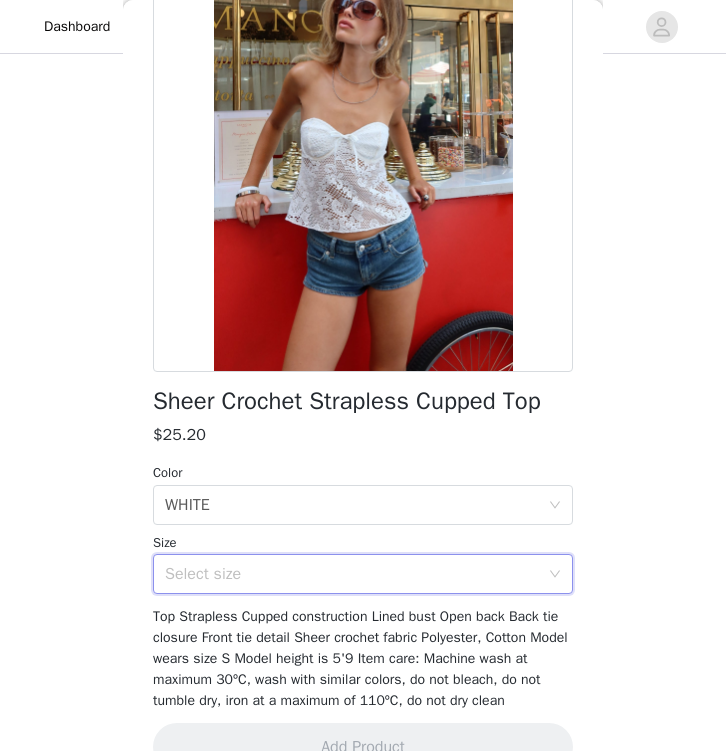 click on "Select size" at bounding box center (352, 574) 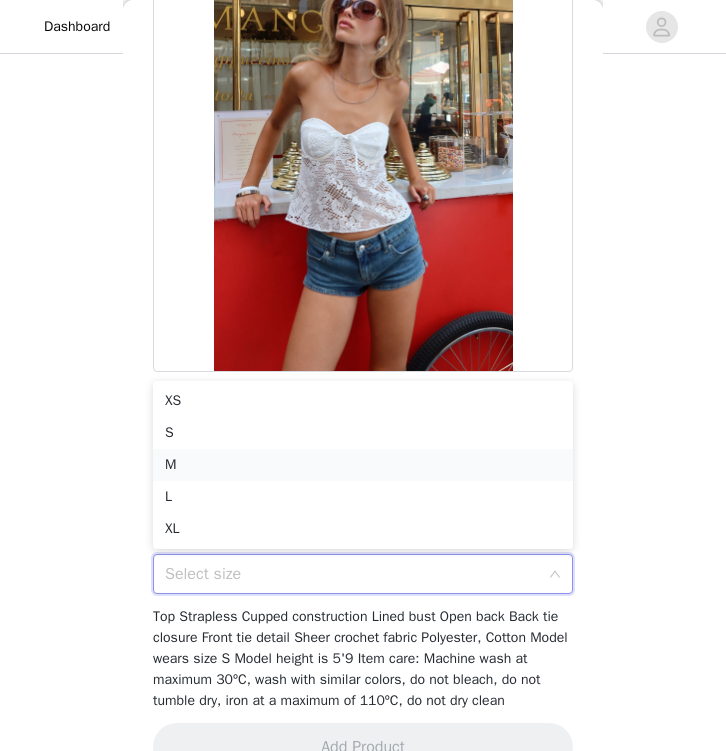 click on "M" at bounding box center (363, 465) 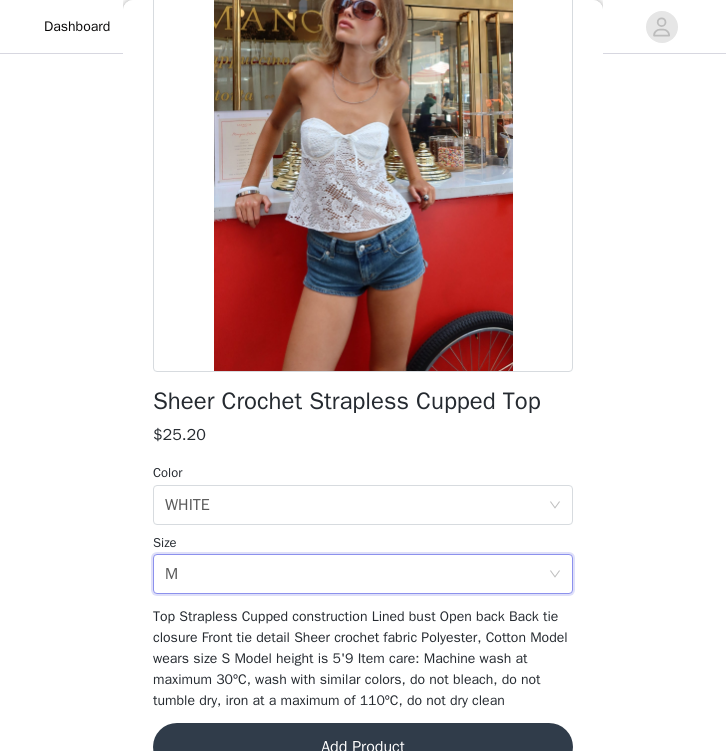 click on "Add Product" at bounding box center [363, 747] 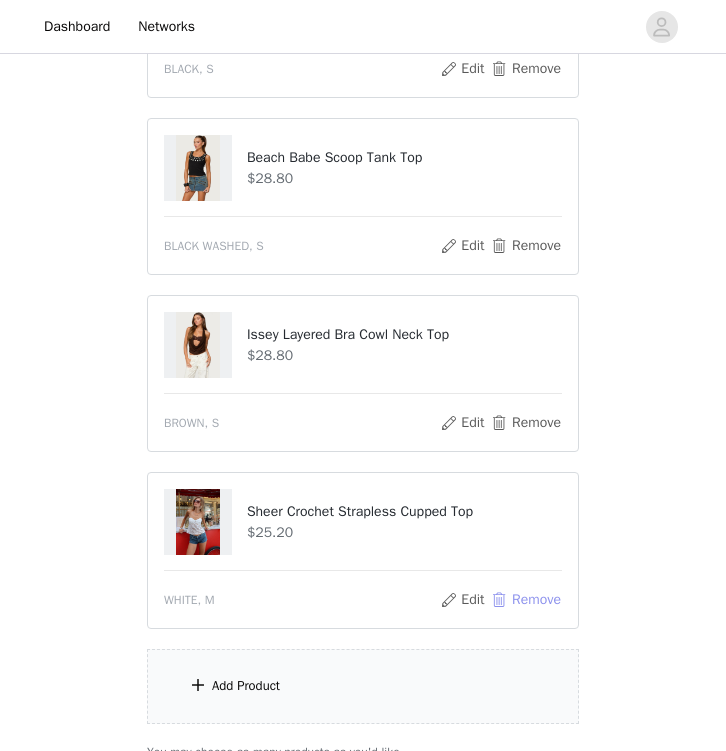 click on "Remove" at bounding box center (526, 600) 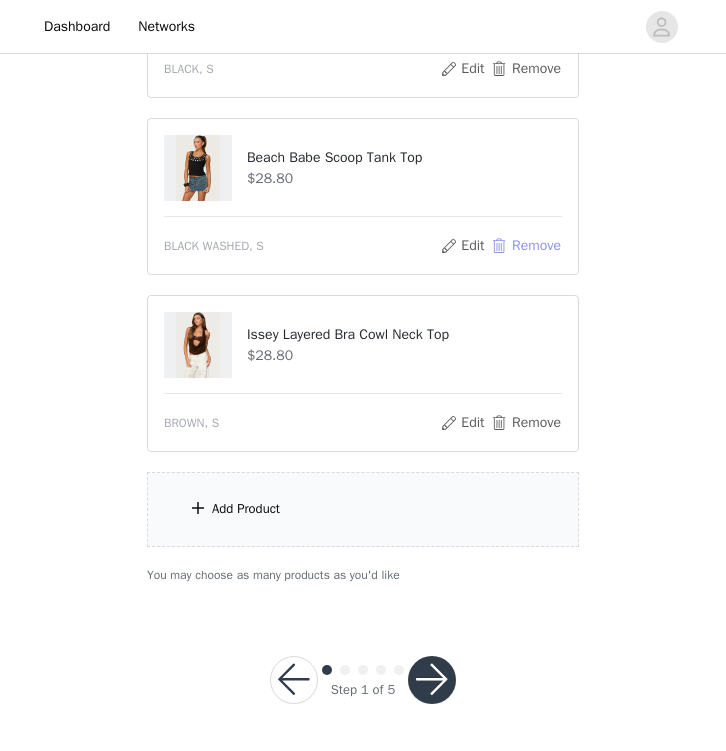 click on "Remove" at bounding box center (526, 246) 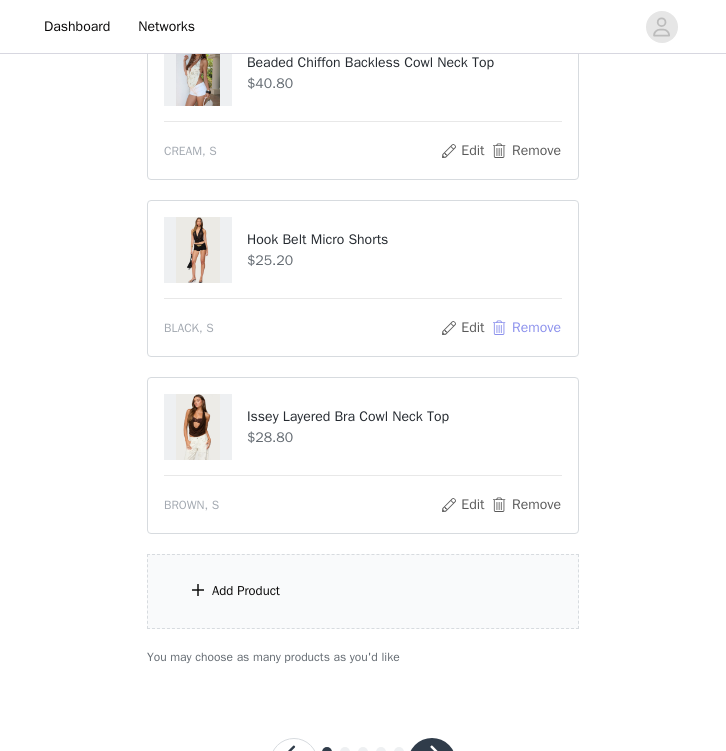 scroll, scrollTop: 1294, scrollLeft: 0, axis: vertical 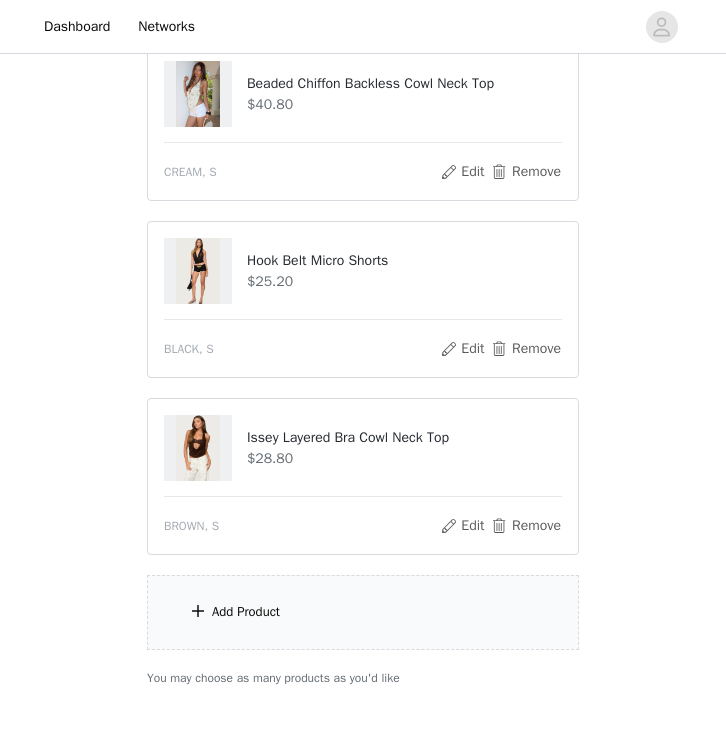 click on "Add Product" at bounding box center (363, 612) 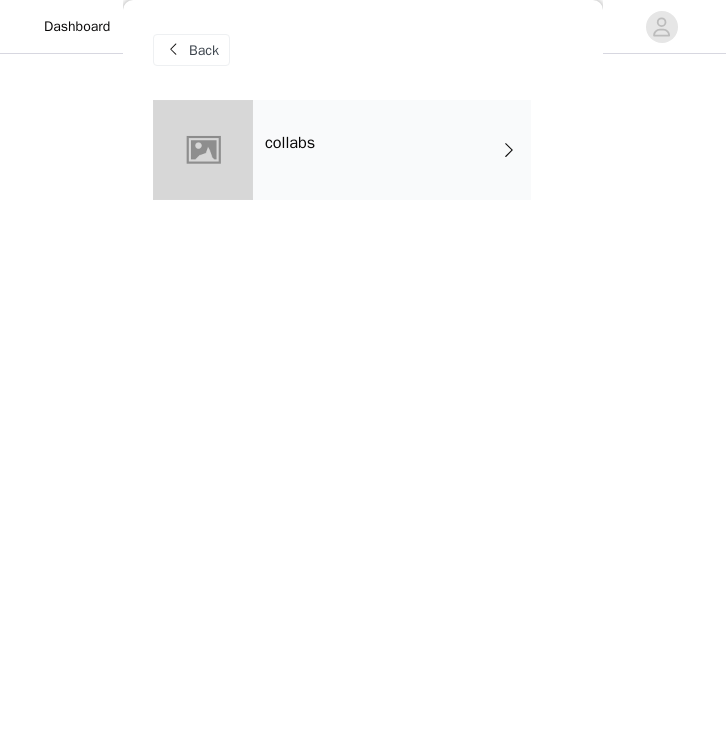 click on "collabs" at bounding box center (392, 150) 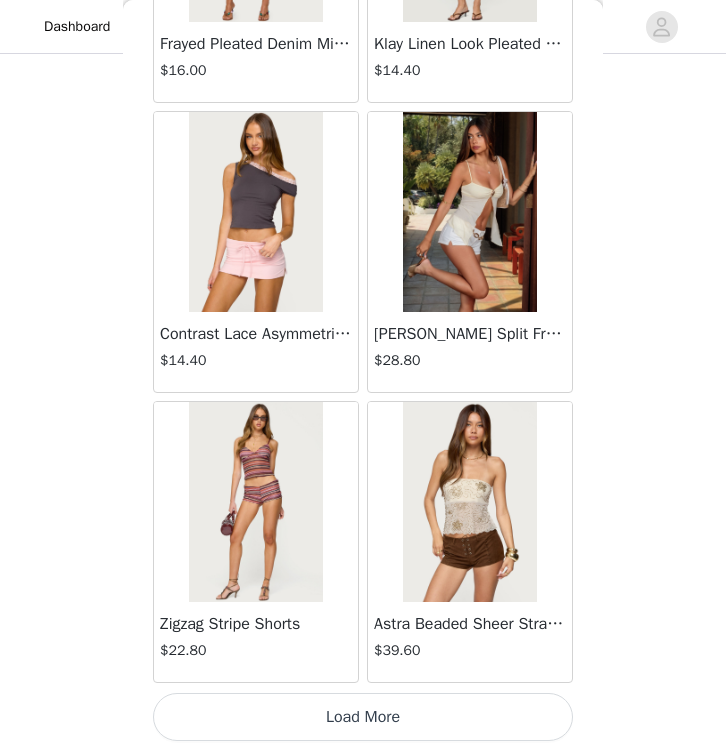 click on "Load More" at bounding box center (363, 717) 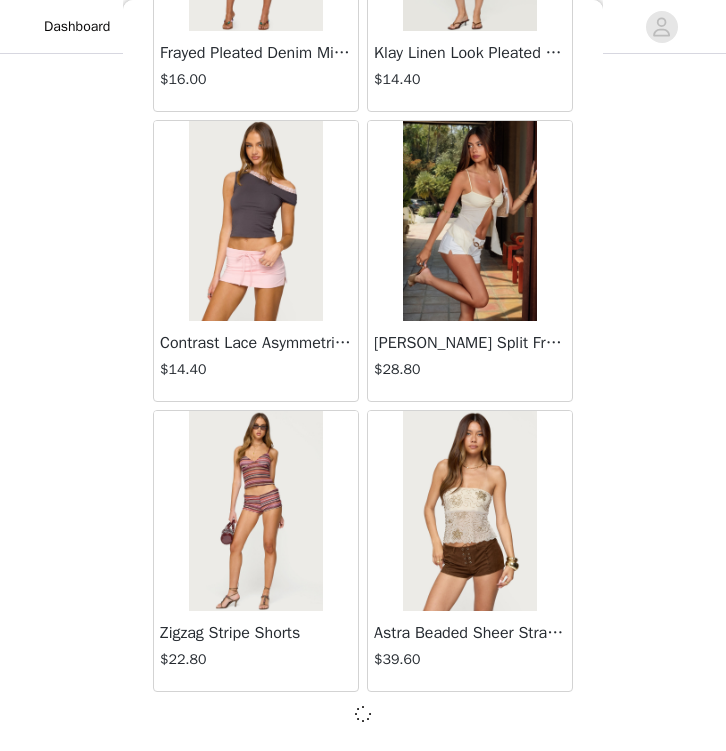 scroll, scrollTop: 2300, scrollLeft: 0, axis: vertical 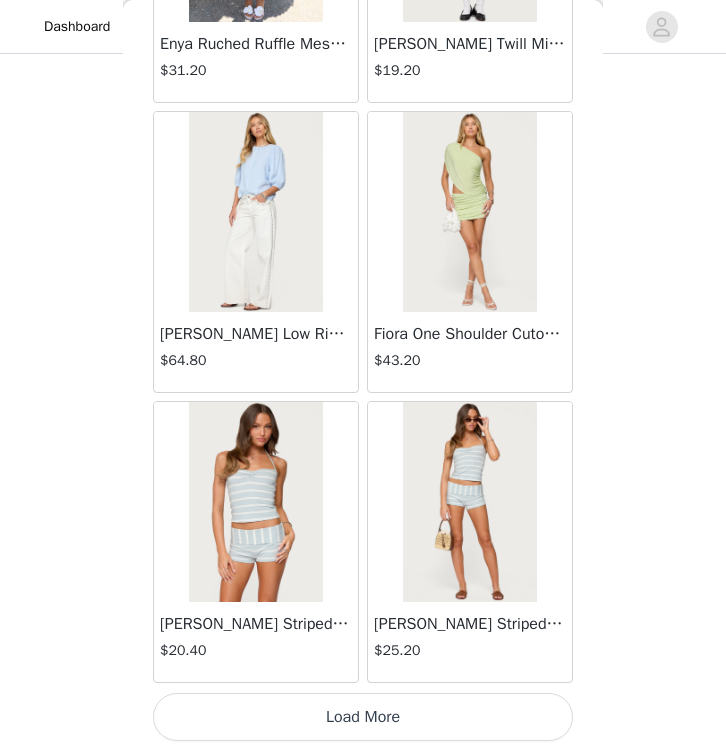 click on "Load More" at bounding box center [363, 717] 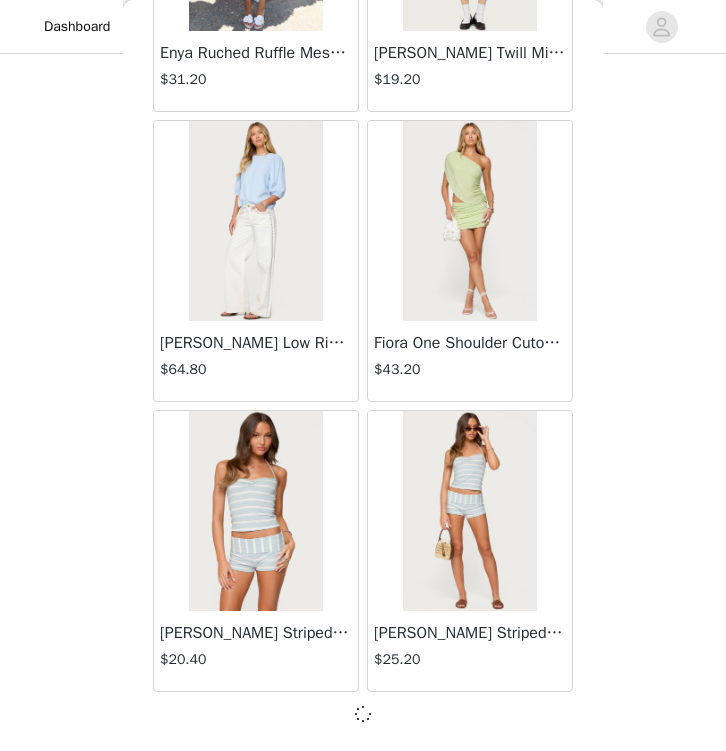 scroll, scrollTop: 5200, scrollLeft: 0, axis: vertical 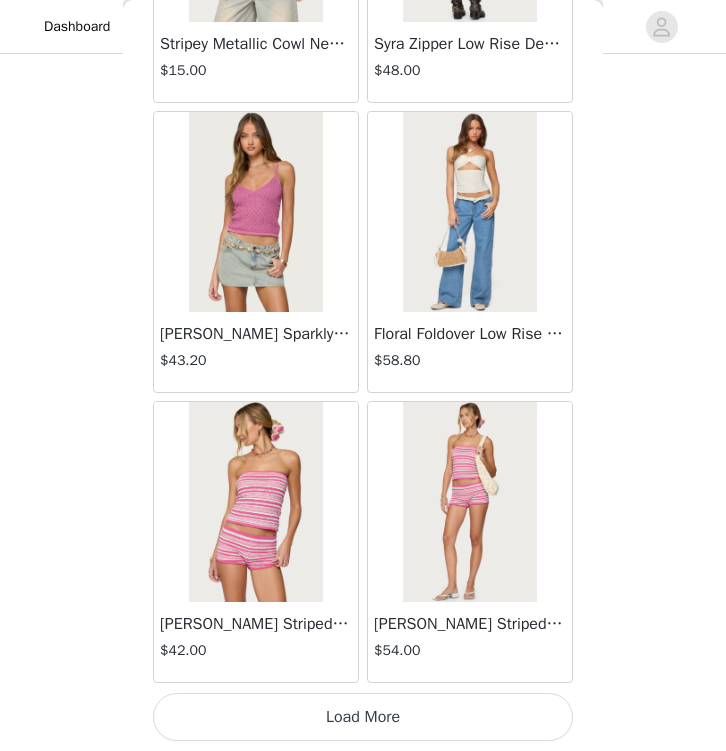 click on "Load More" at bounding box center [363, 717] 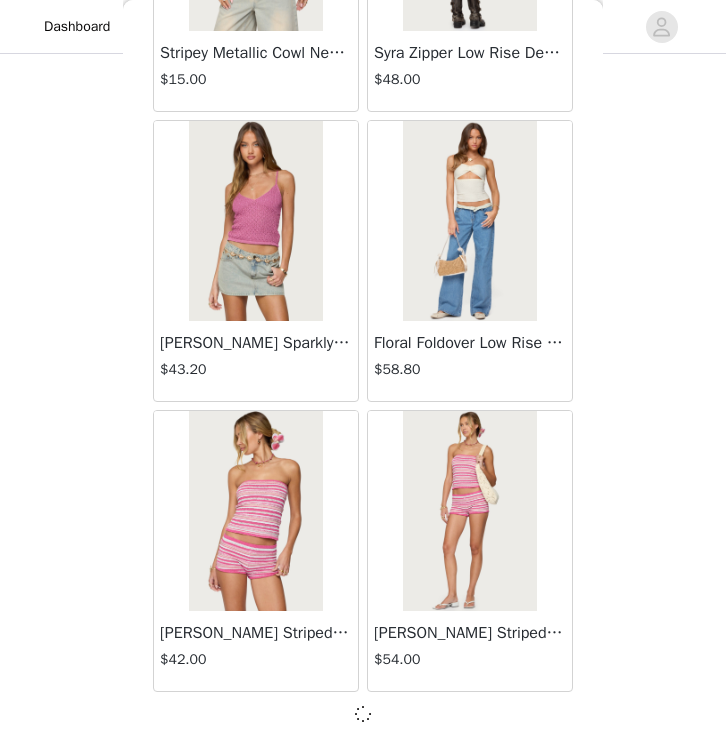 scroll, scrollTop: 8100, scrollLeft: 0, axis: vertical 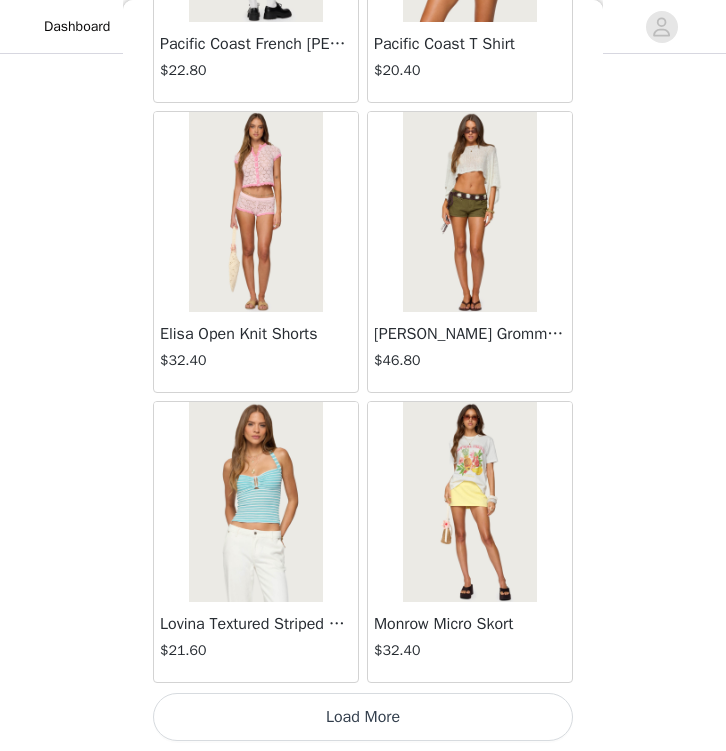 click on "Load More" at bounding box center (363, 717) 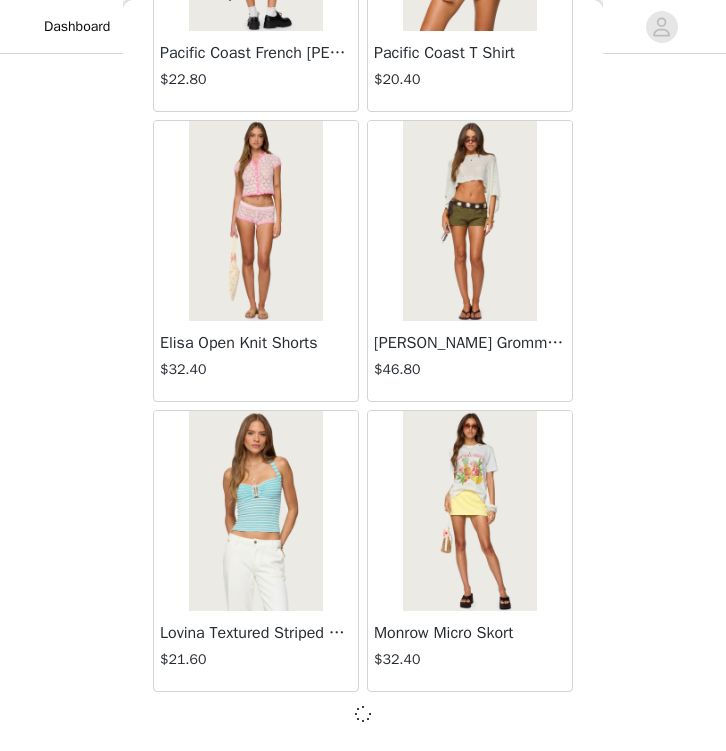 scroll, scrollTop: 11000, scrollLeft: 0, axis: vertical 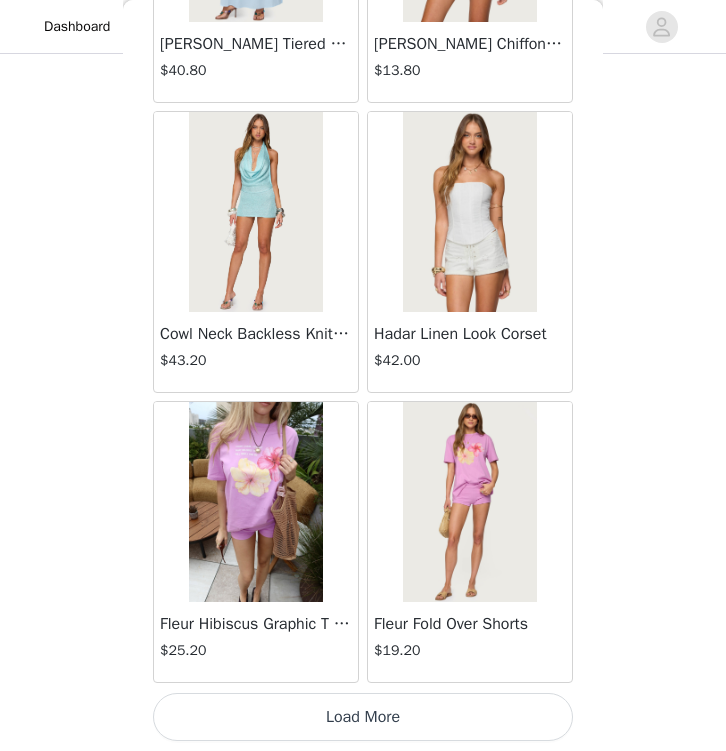 click on "Load More" at bounding box center [363, 717] 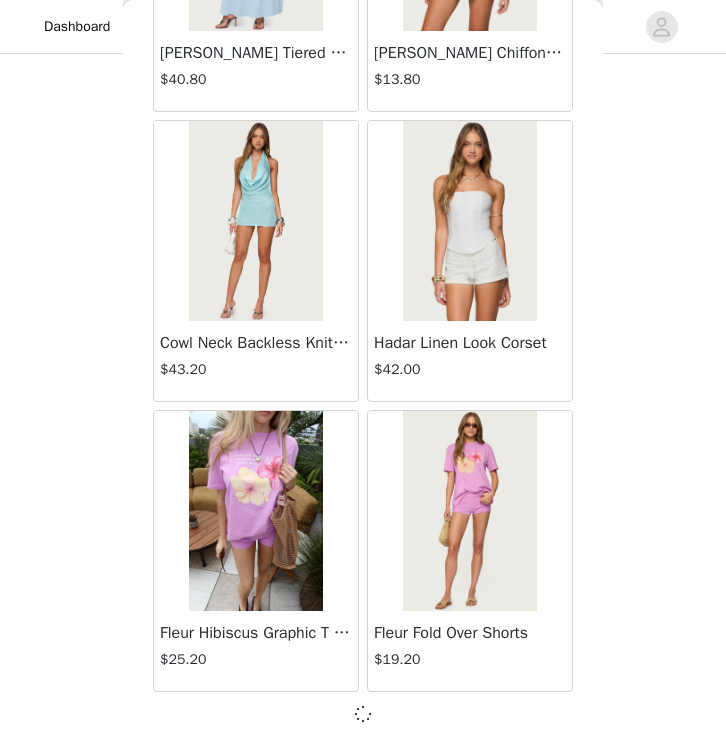 scroll, scrollTop: 13900, scrollLeft: 0, axis: vertical 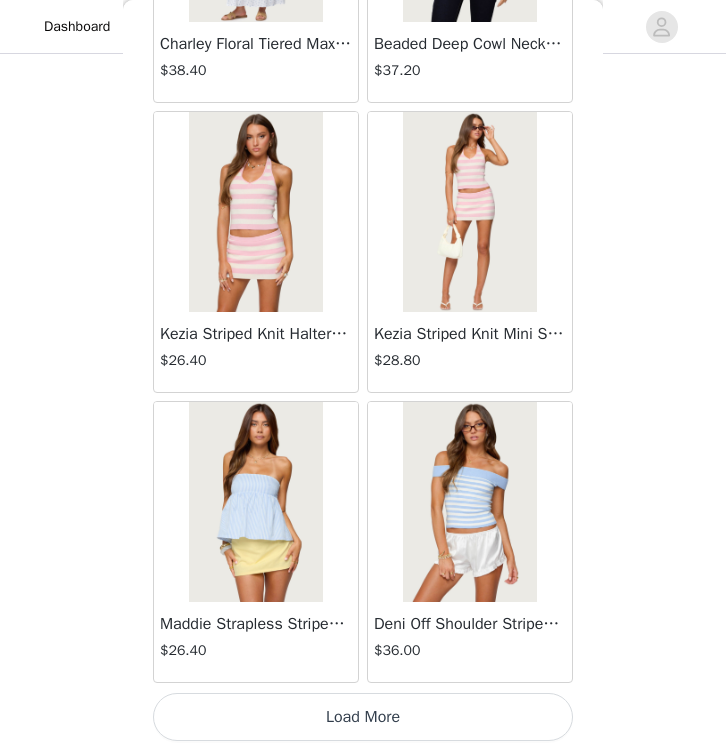 click on "Load More" at bounding box center [363, 717] 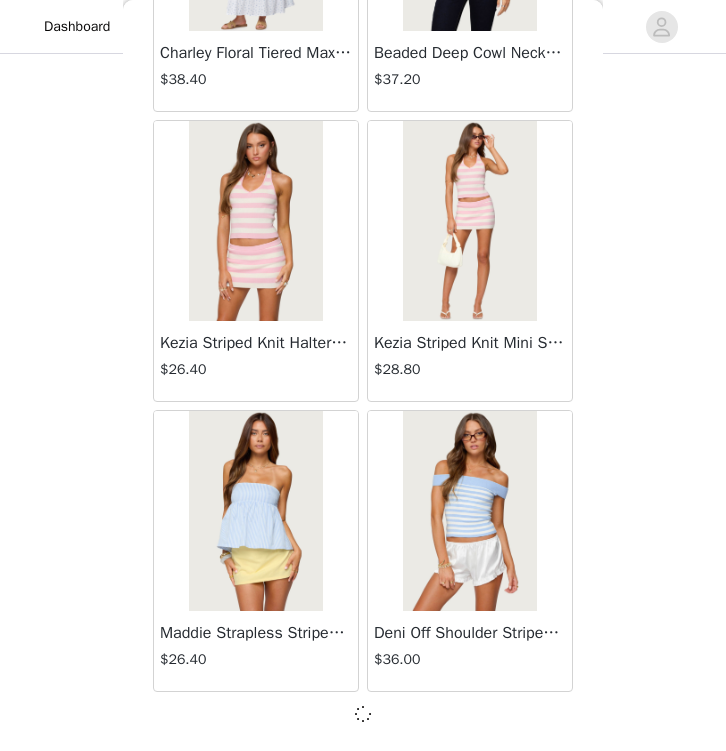 scroll, scrollTop: 16800, scrollLeft: 0, axis: vertical 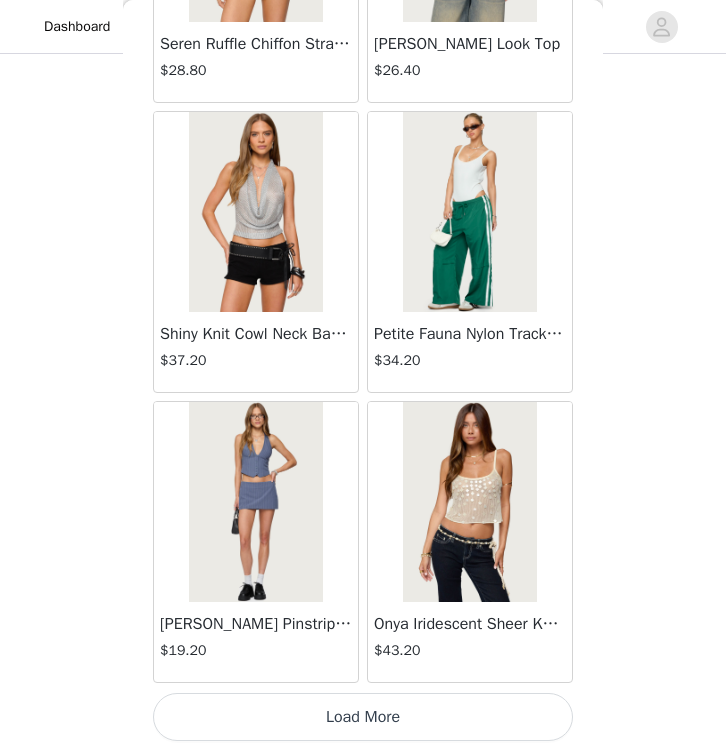 click on "Load More" at bounding box center [363, 717] 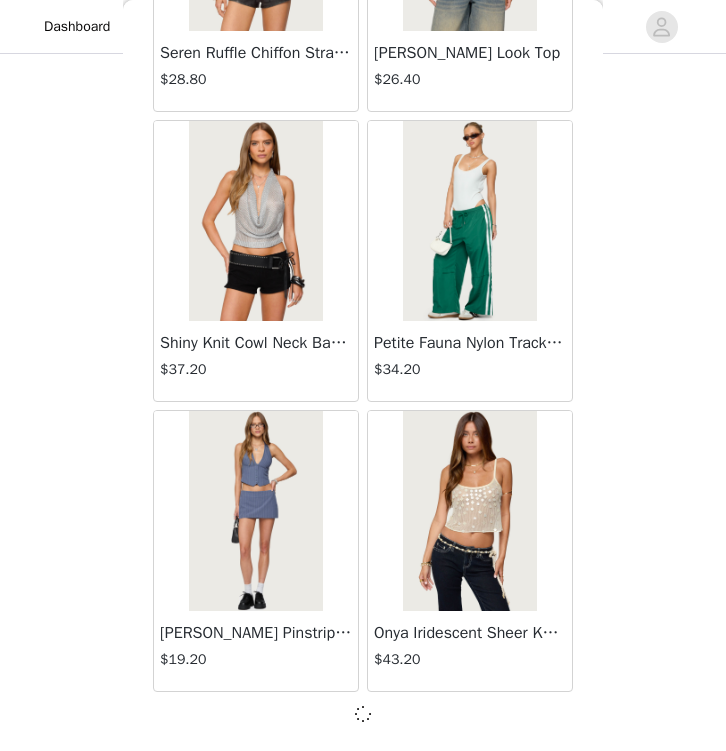 scroll, scrollTop: 19700, scrollLeft: 0, axis: vertical 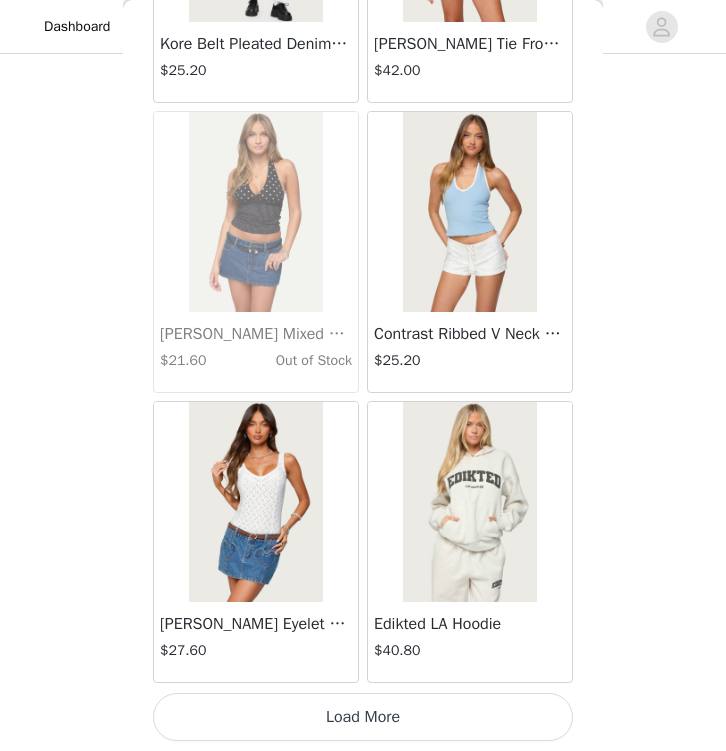 click on "Load More" at bounding box center [363, 717] 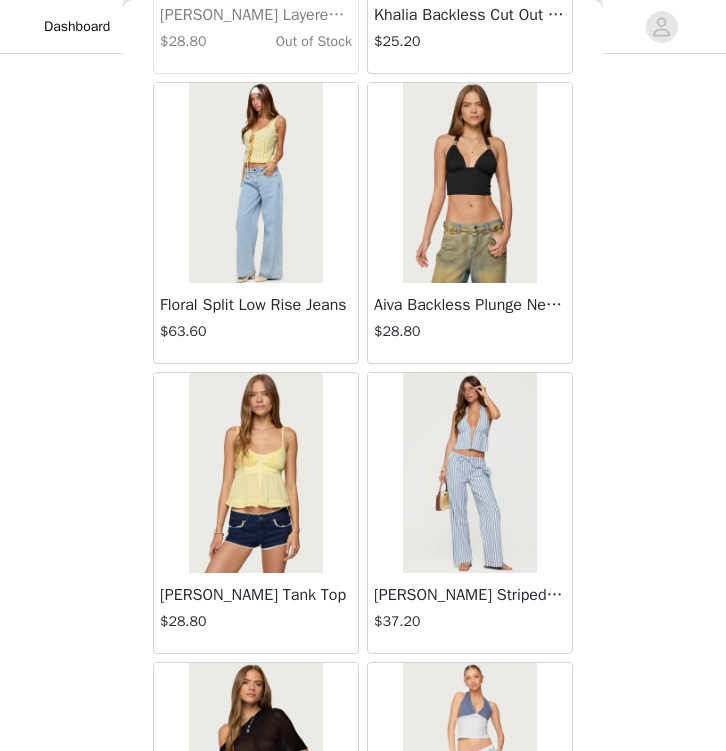 scroll, scrollTop: 23800, scrollLeft: 0, axis: vertical 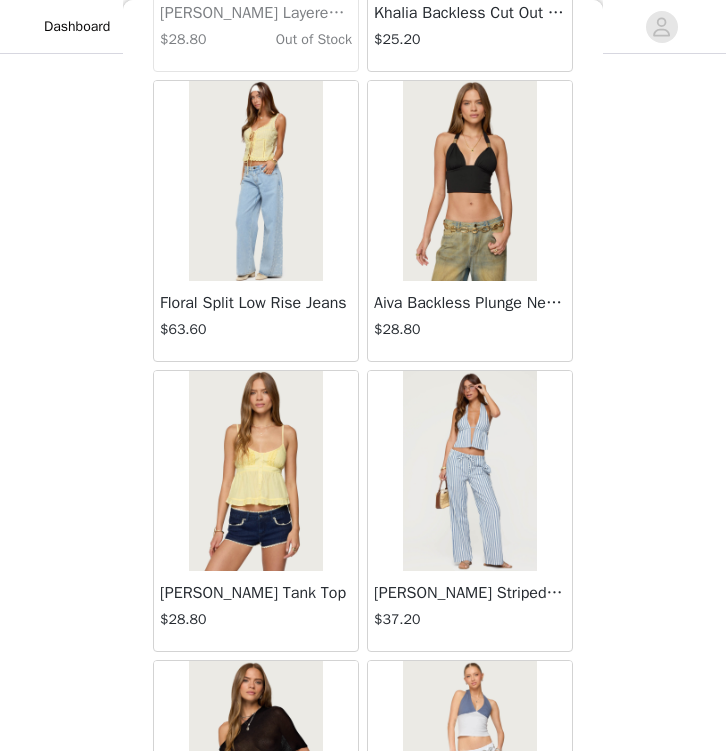 click at bounding box center [469, 181] 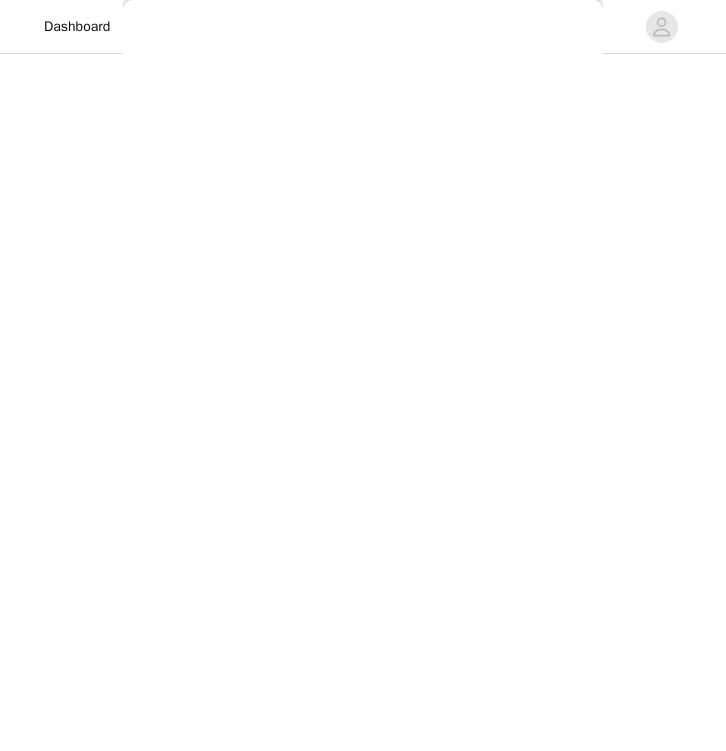 scroll, scrollTop: 0, scrollLeft: 0, axis: both 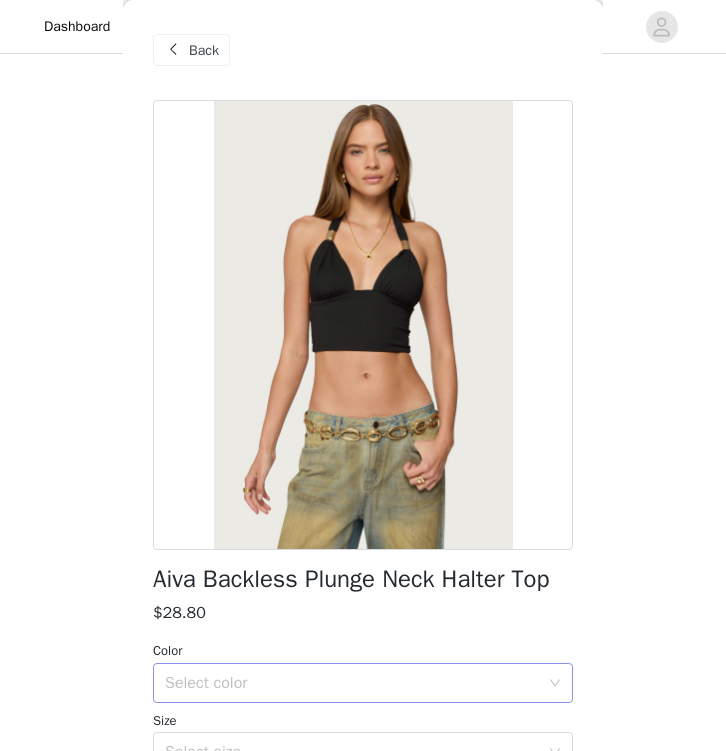 click on "Select color" at bounding box center [352, 683] 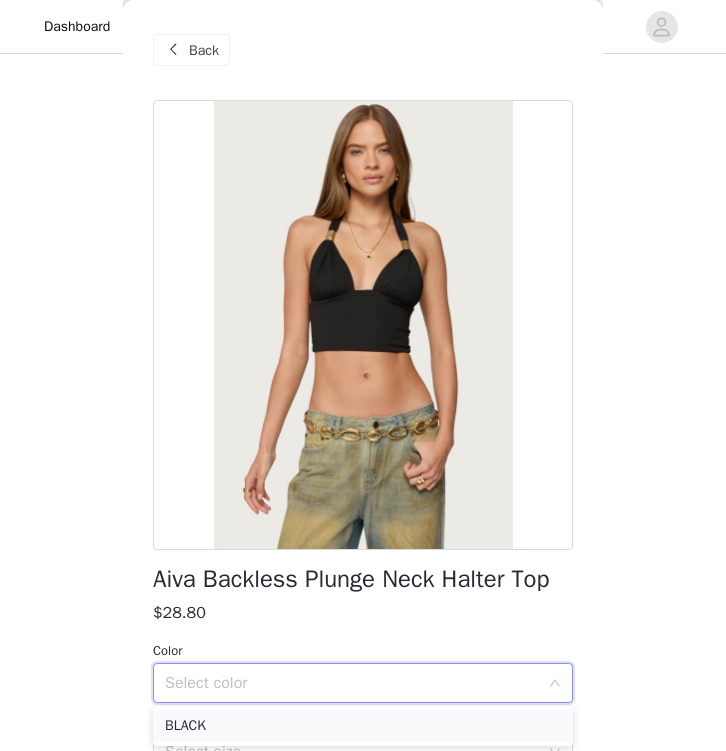 click on "BLACK" at bounding box center (363, 726) 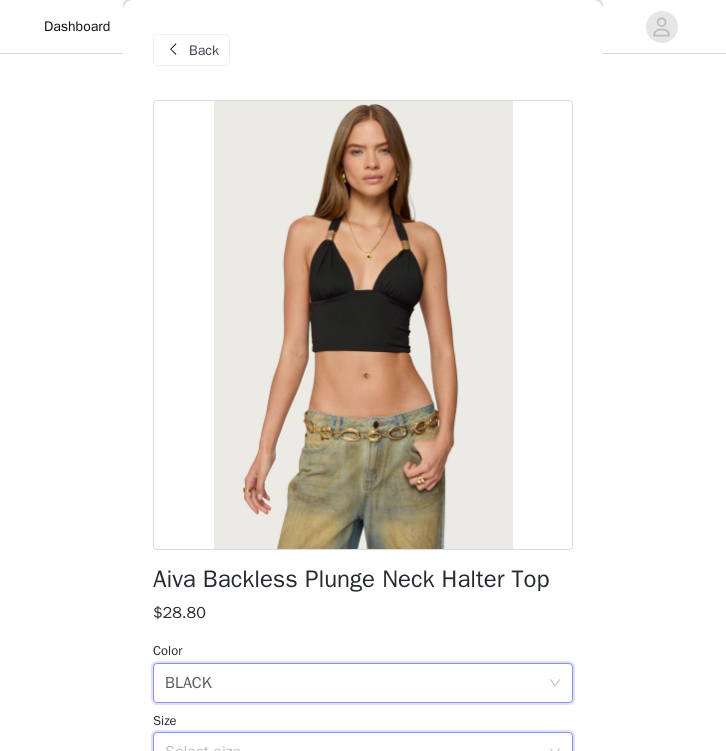 click on "Select size" at bounding box center [356, 752] 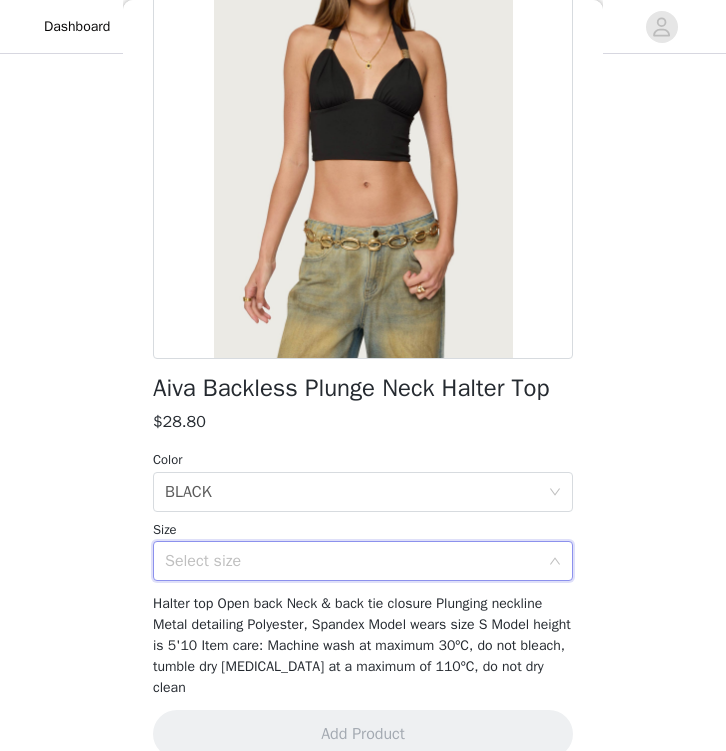 scroll, scrollTop: 192, scrollLeft: 0, axis: vertical 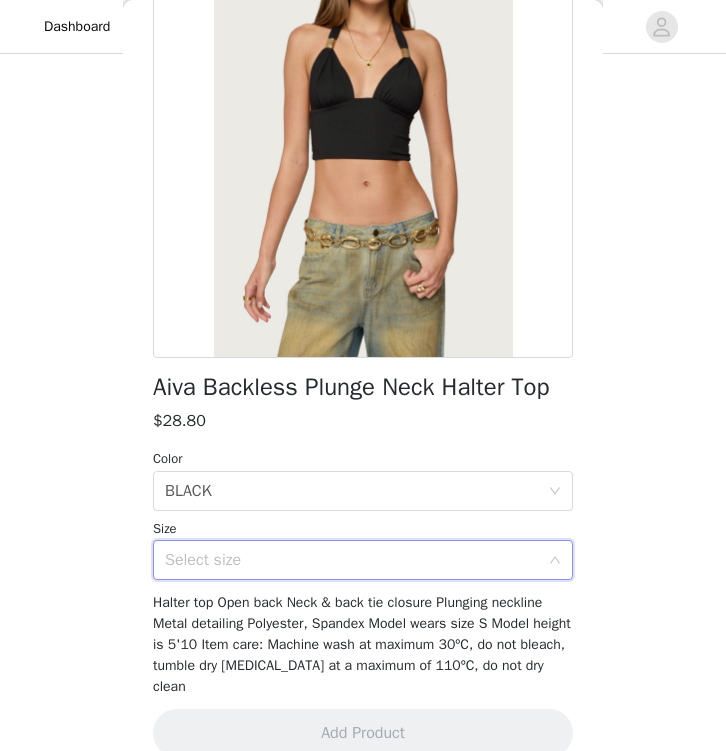 click on "Select size" at bounding box center [352, 560] 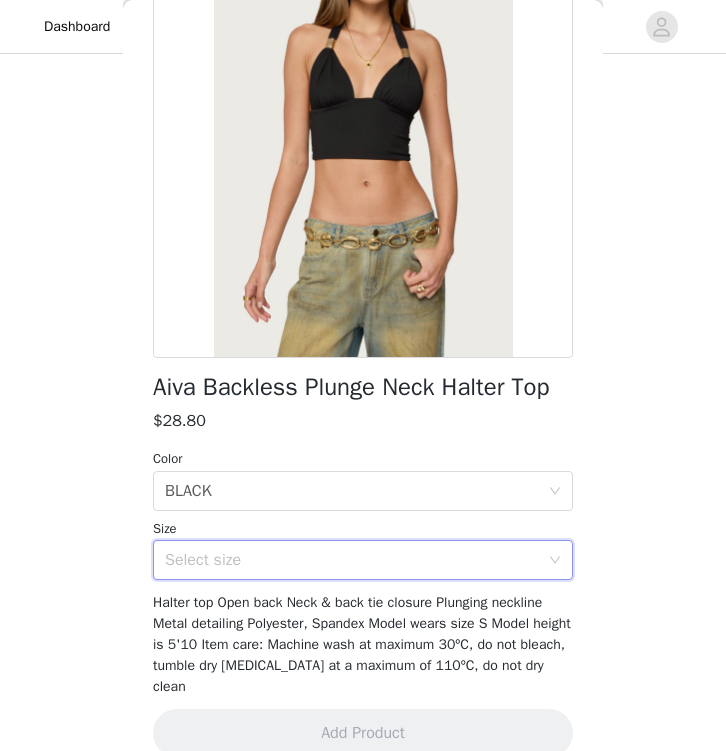 click on "Select size" at bounding box center (352, 560) 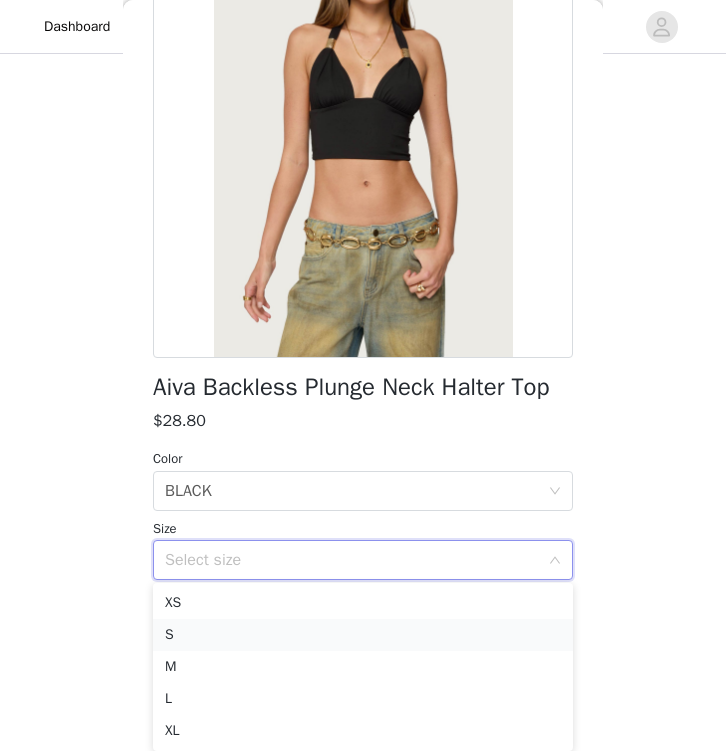 click on "S" at bounding box center (363, 635) 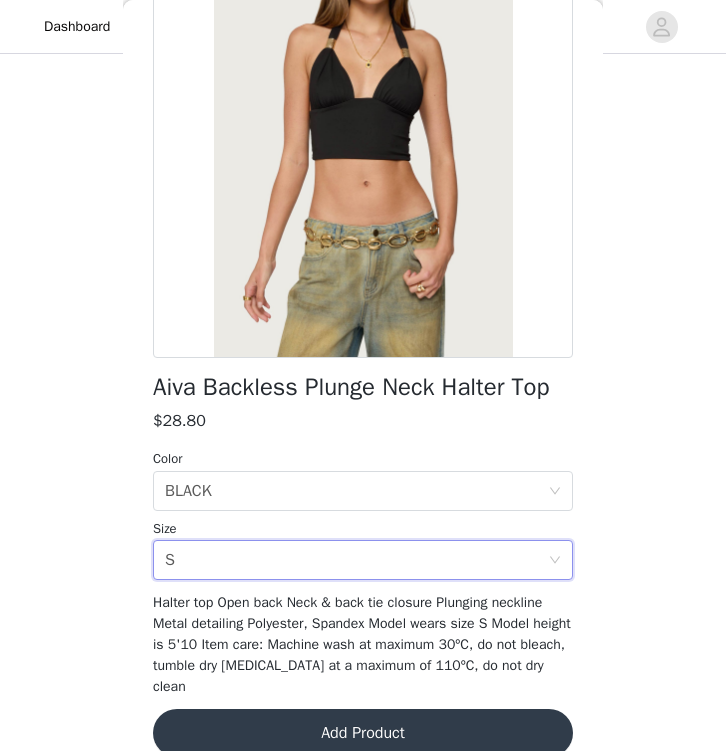 click on "Add Product" at bounding box center (363, 733) 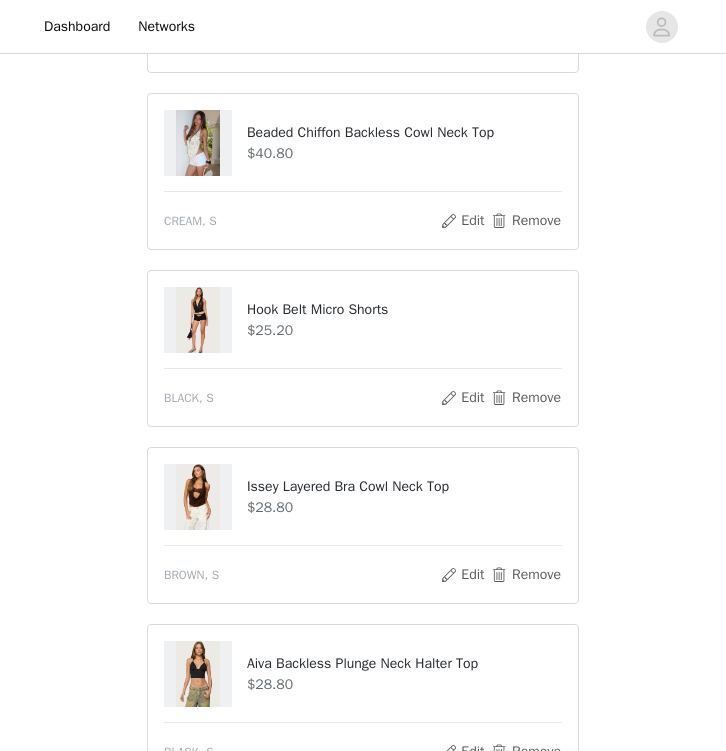 scroll, scrollTop: 1235, scrollLeft: 0, axis: vertical 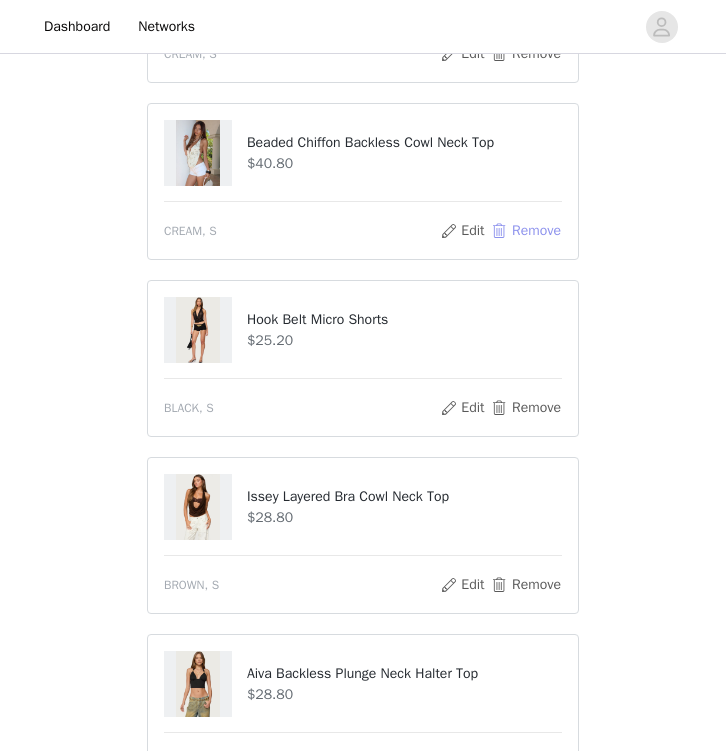 click on "Remove" at bounding box center [526, 231] 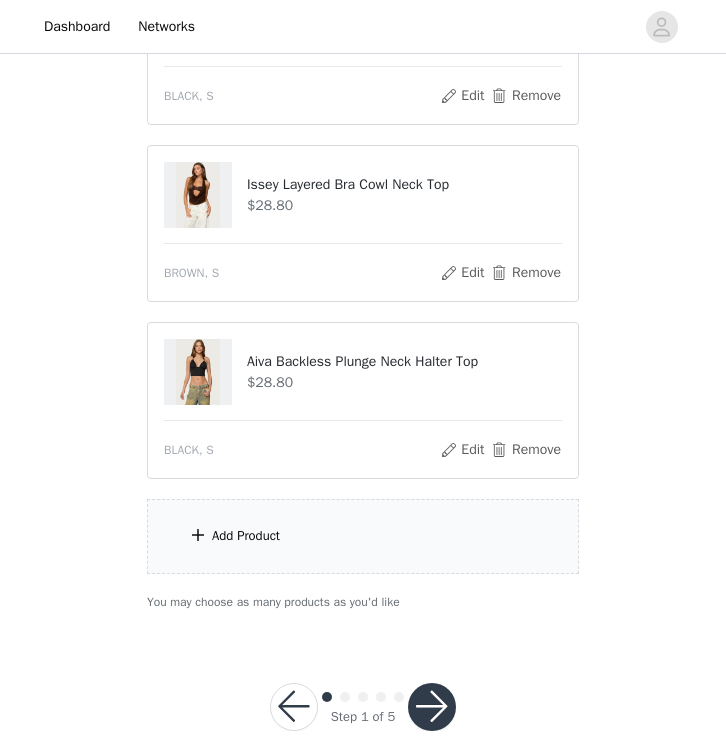 scroll, scrollTop: 1391, scrollLeft: 0, axis: vertical 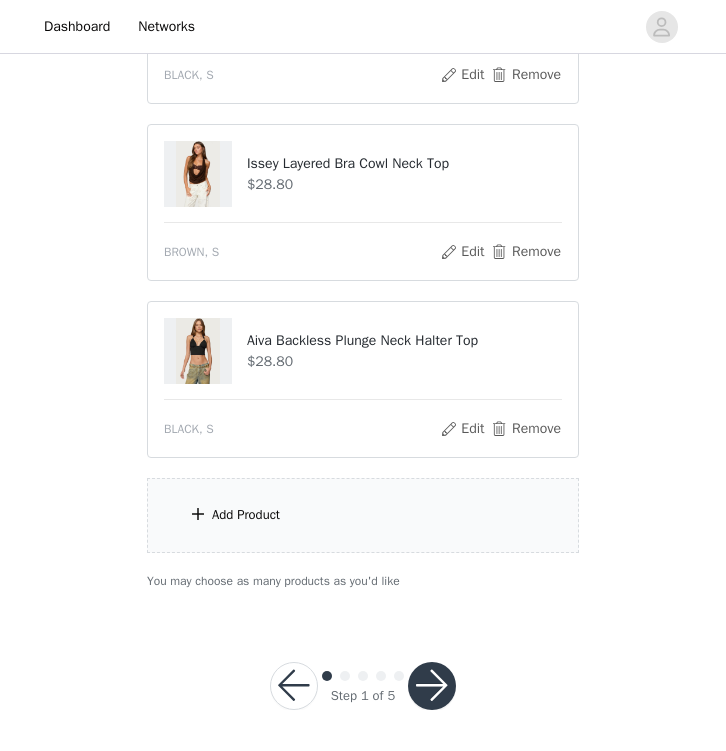 click on "Add Product" at bounding box center [363, 515] 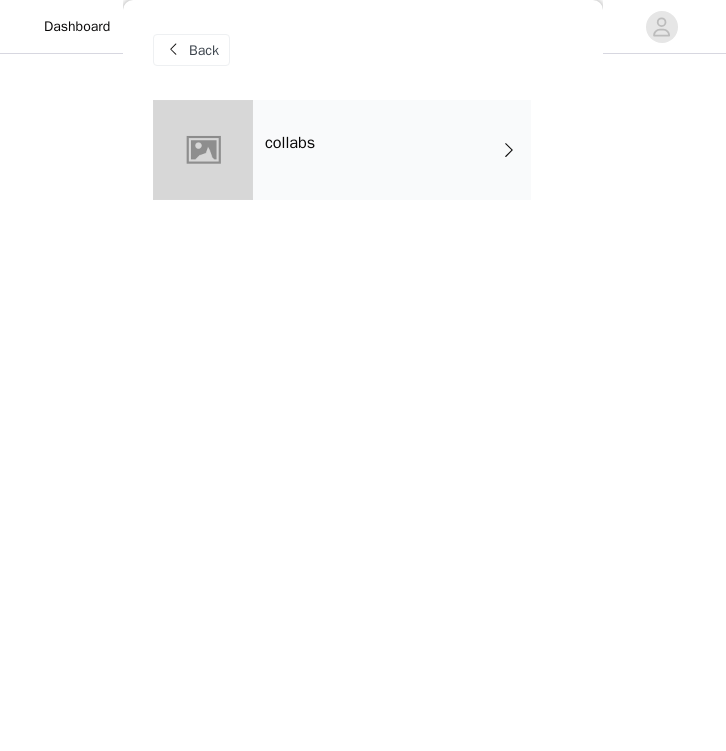 click on "collabs" at bounding box center [392, 150] 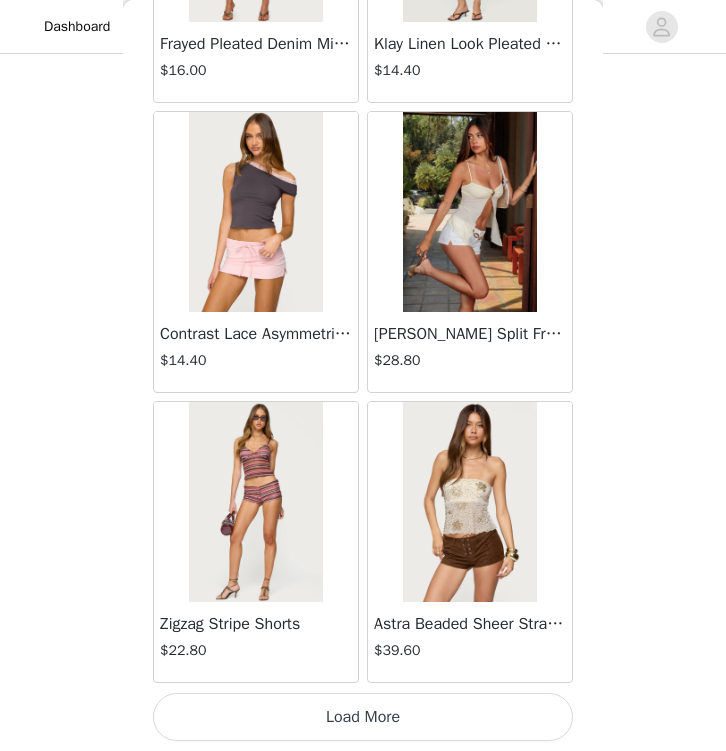 scroll, scrollTop: 2309, scrollLeft: 0, axis: vertical 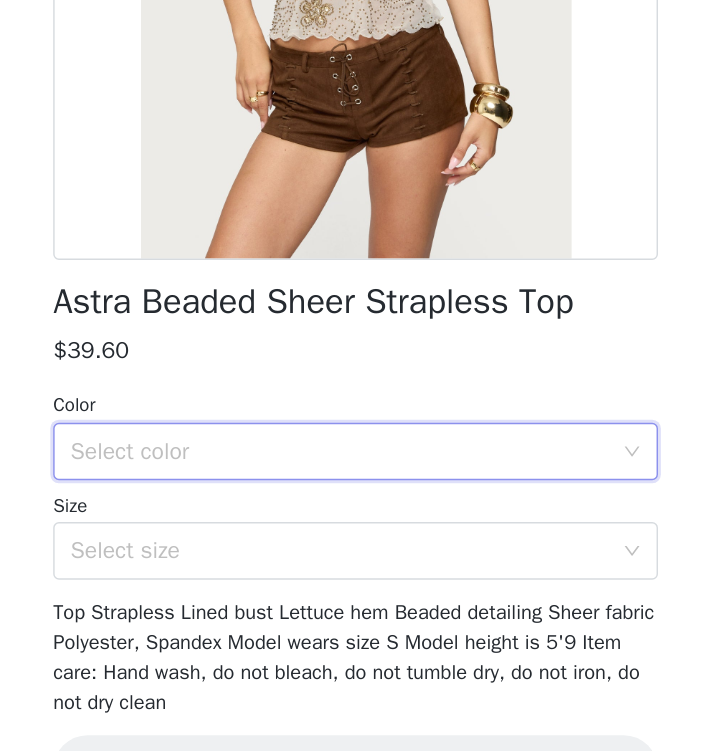 click on "Select color" at bounding box center (356, 543) 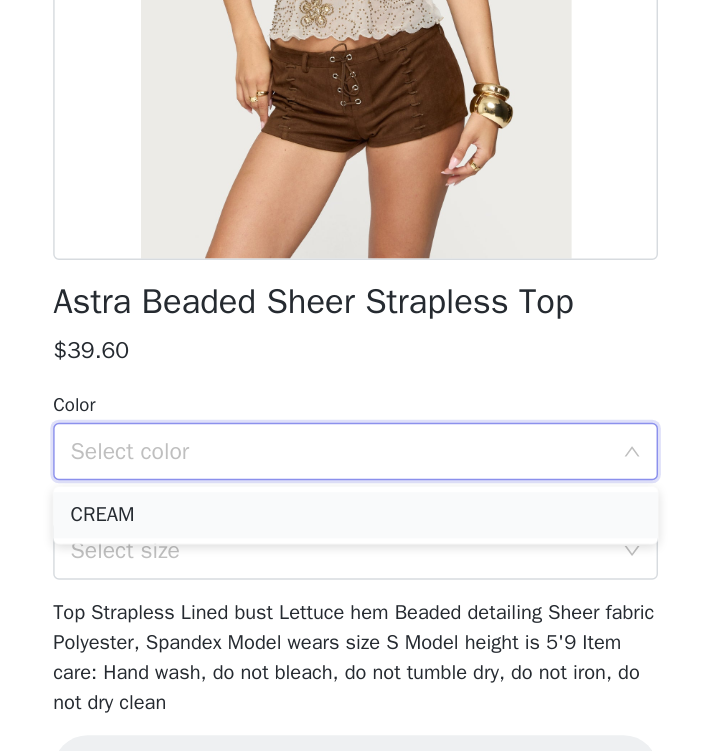 click on "CREAM" at bounding box center (363, 587) 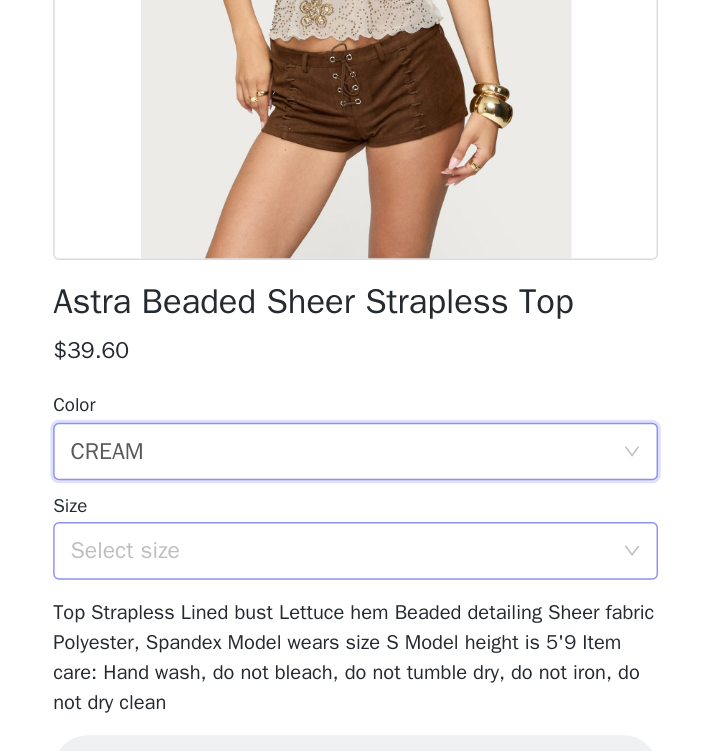 click on "Select size" at bounding box center [352, 612] 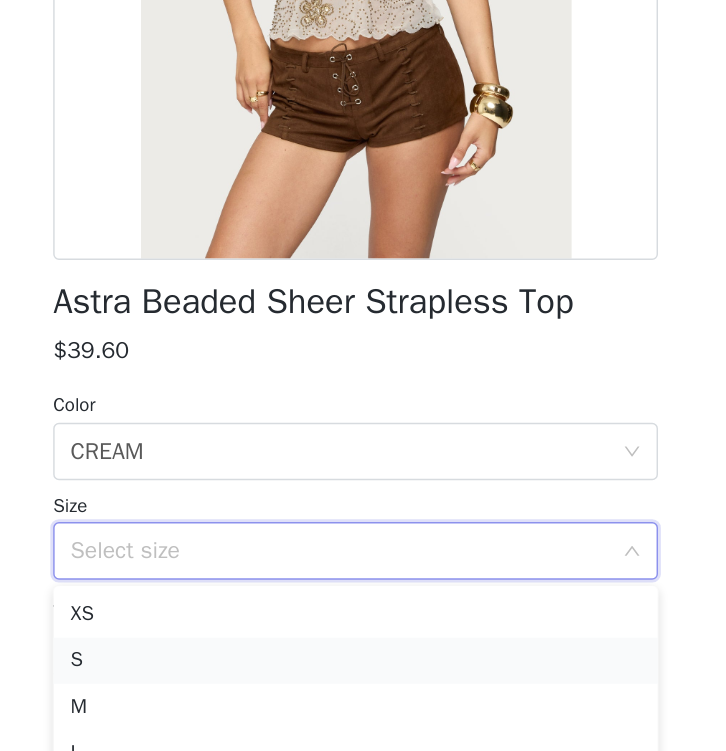 click on "S" at bounding box center (363, 688) 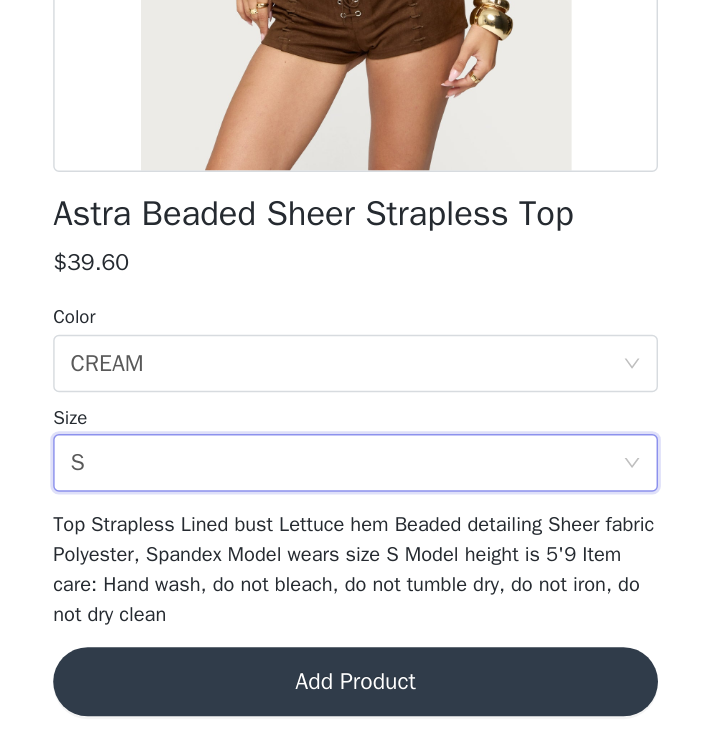 scroll, scrollTop: 200, scrollLeft: 0, axis: vertical 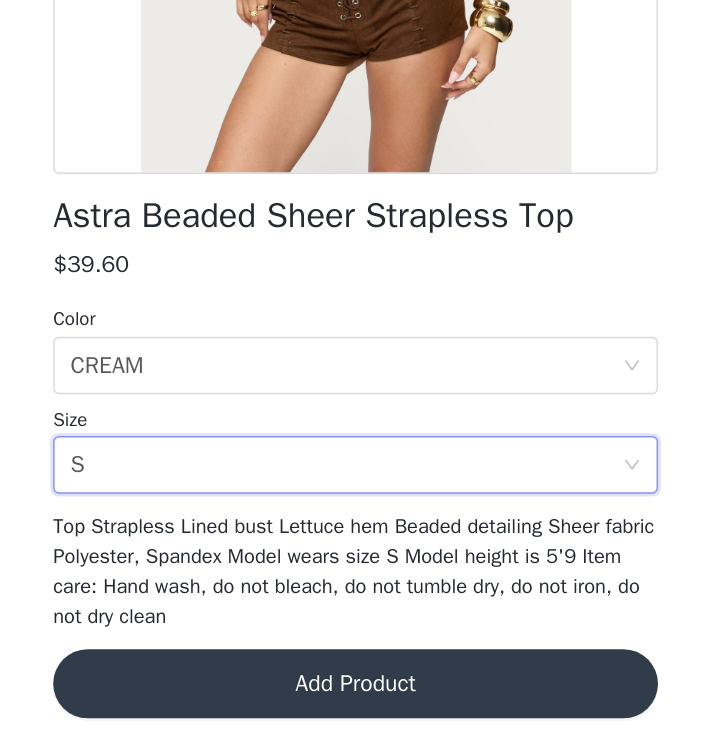 click on "Add Product" at bounding box center [363, 704] 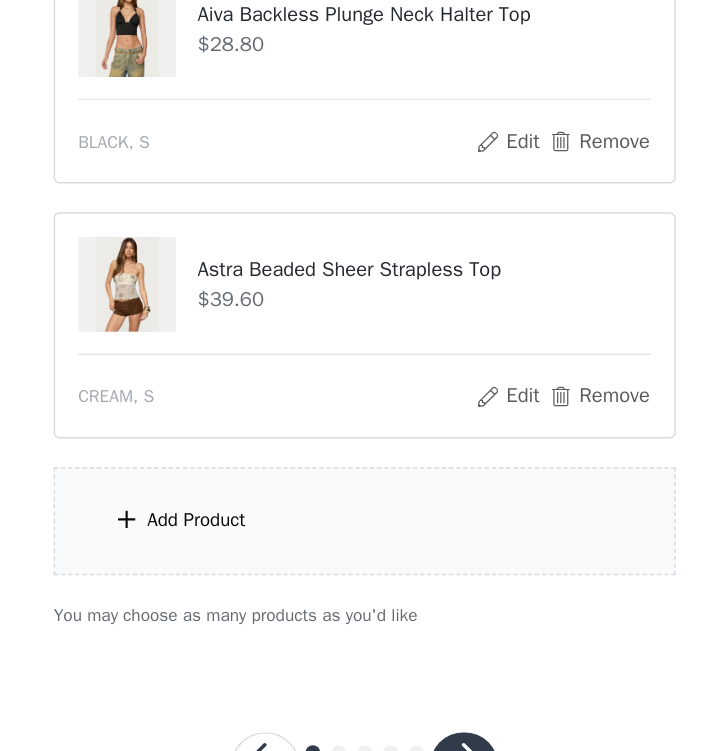 scroll, scrollTop: 1519, scrollLeft: 0, axis: vertical 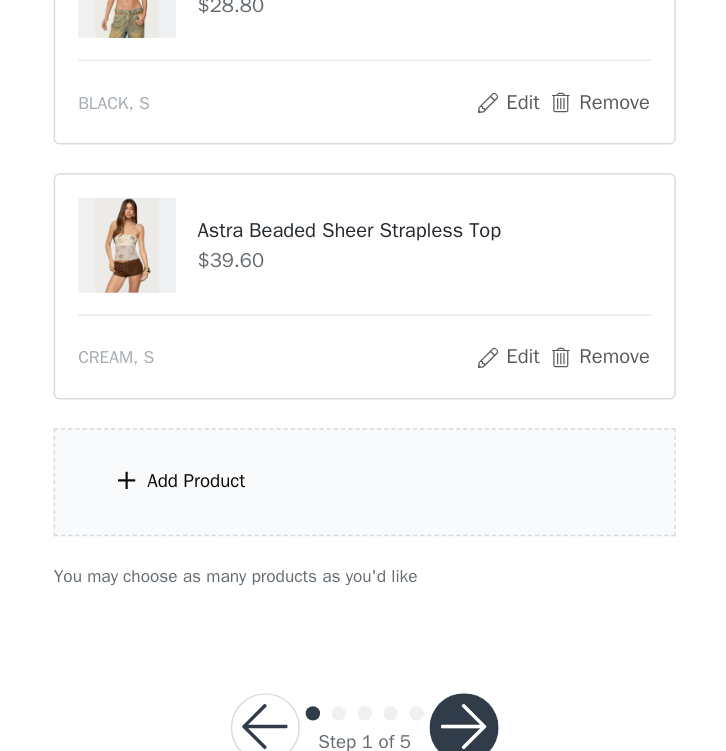 click at bounding box center (432, 735) 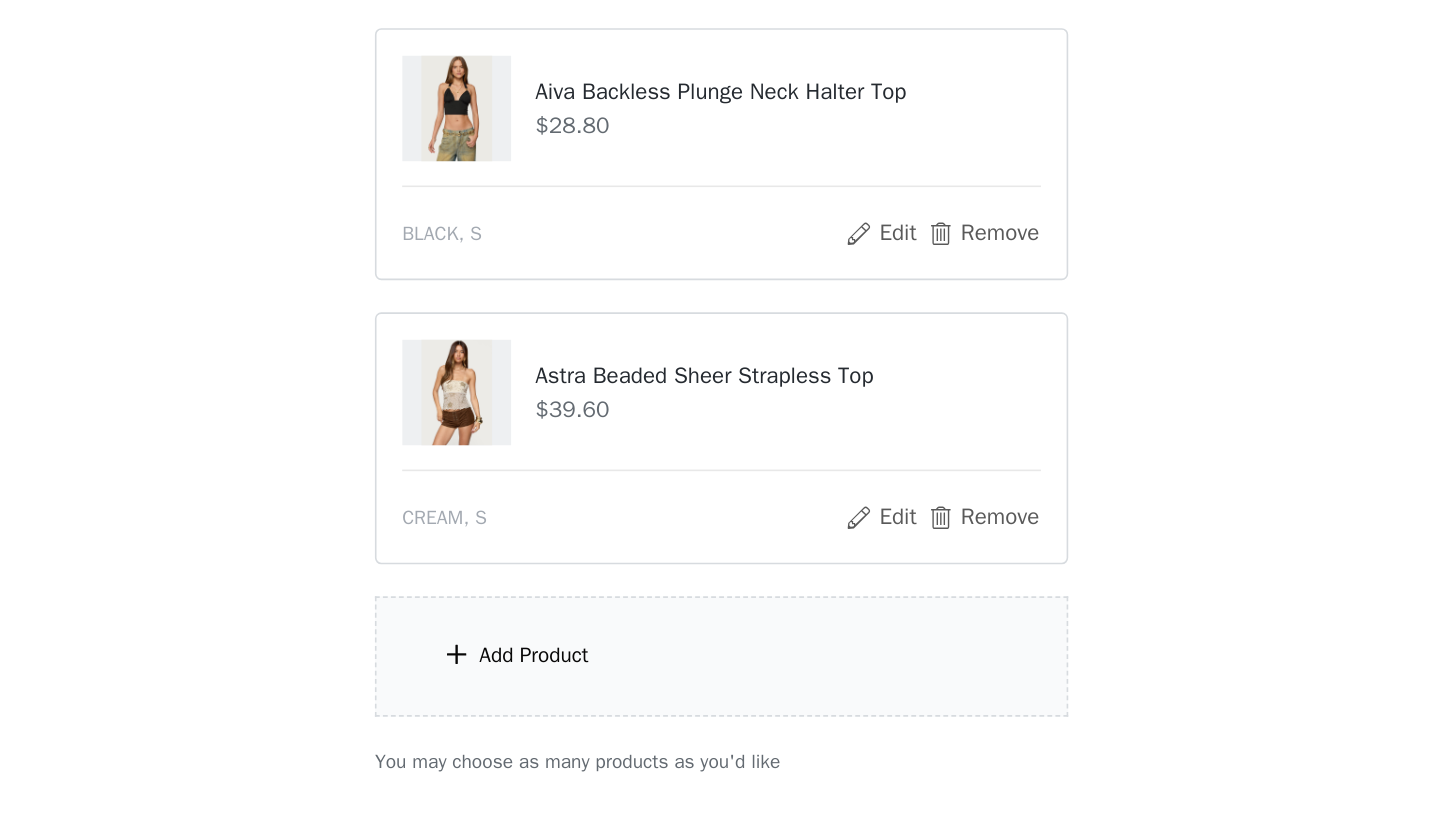 scroll, scrollTop: 1562, scrollLeft: 0, axis: vertical 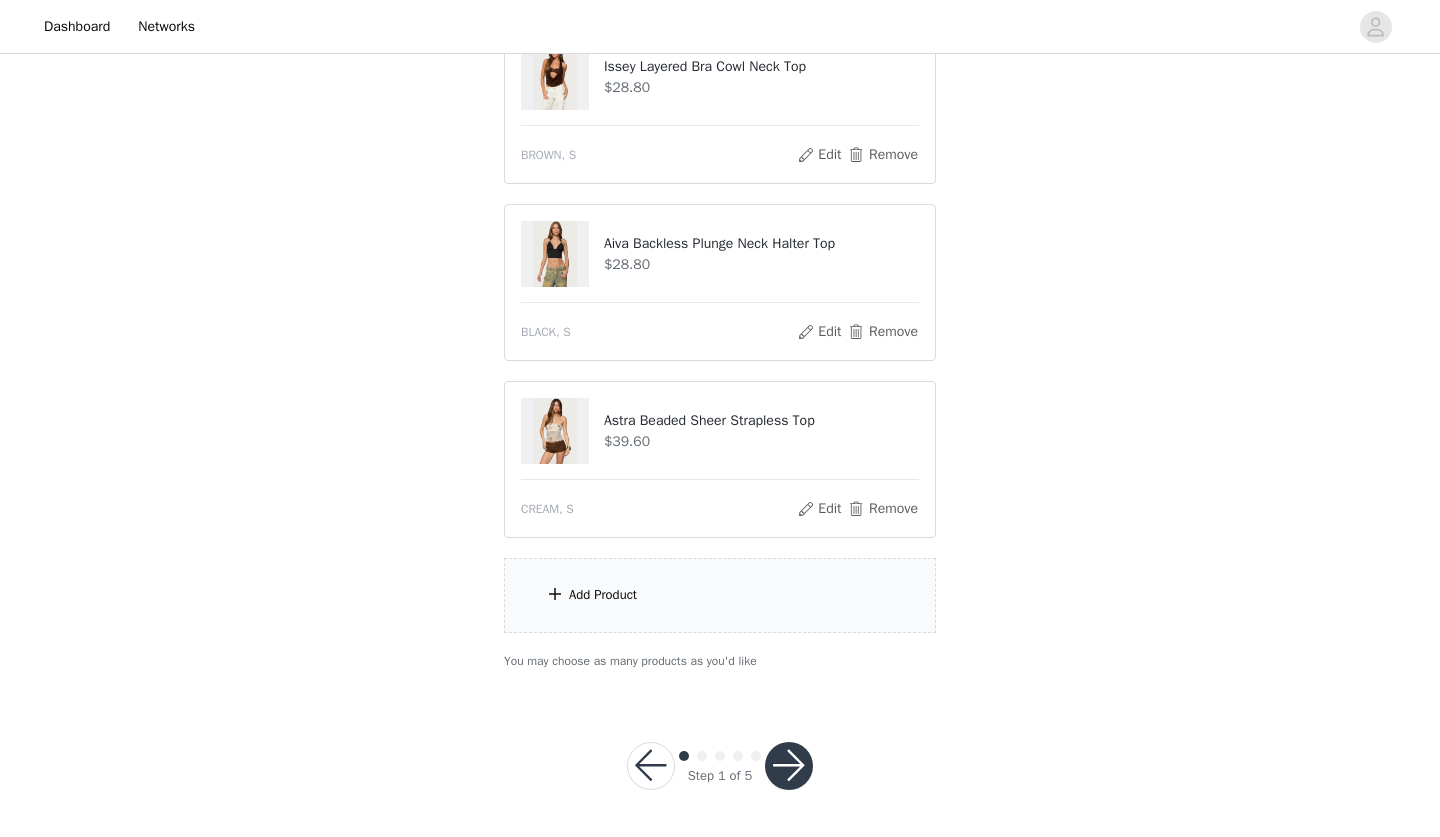 click at bounding box center (789, 766) 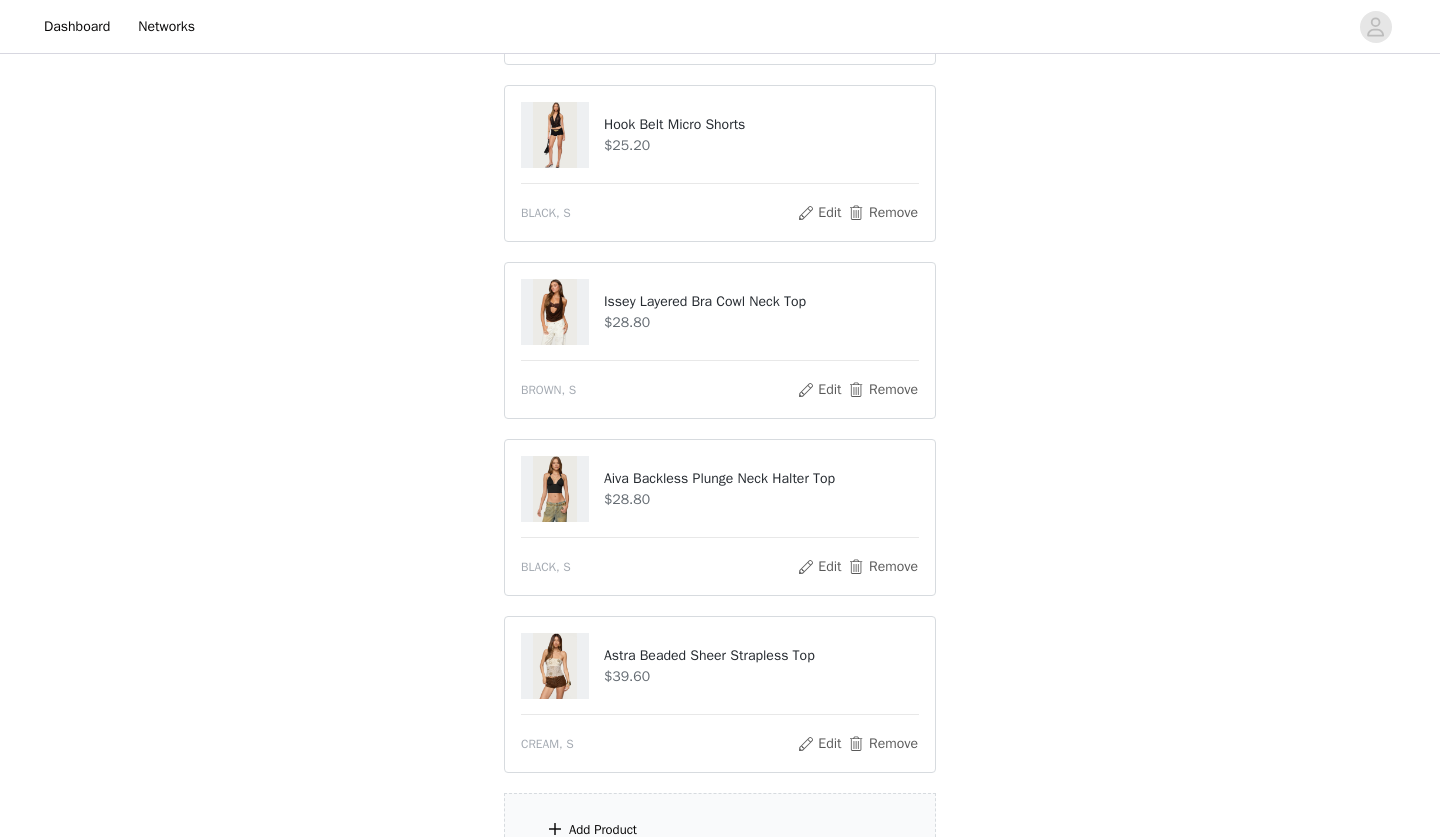 scroll, scrollTop: 1322, scrollLeft: 0, axis: vertical 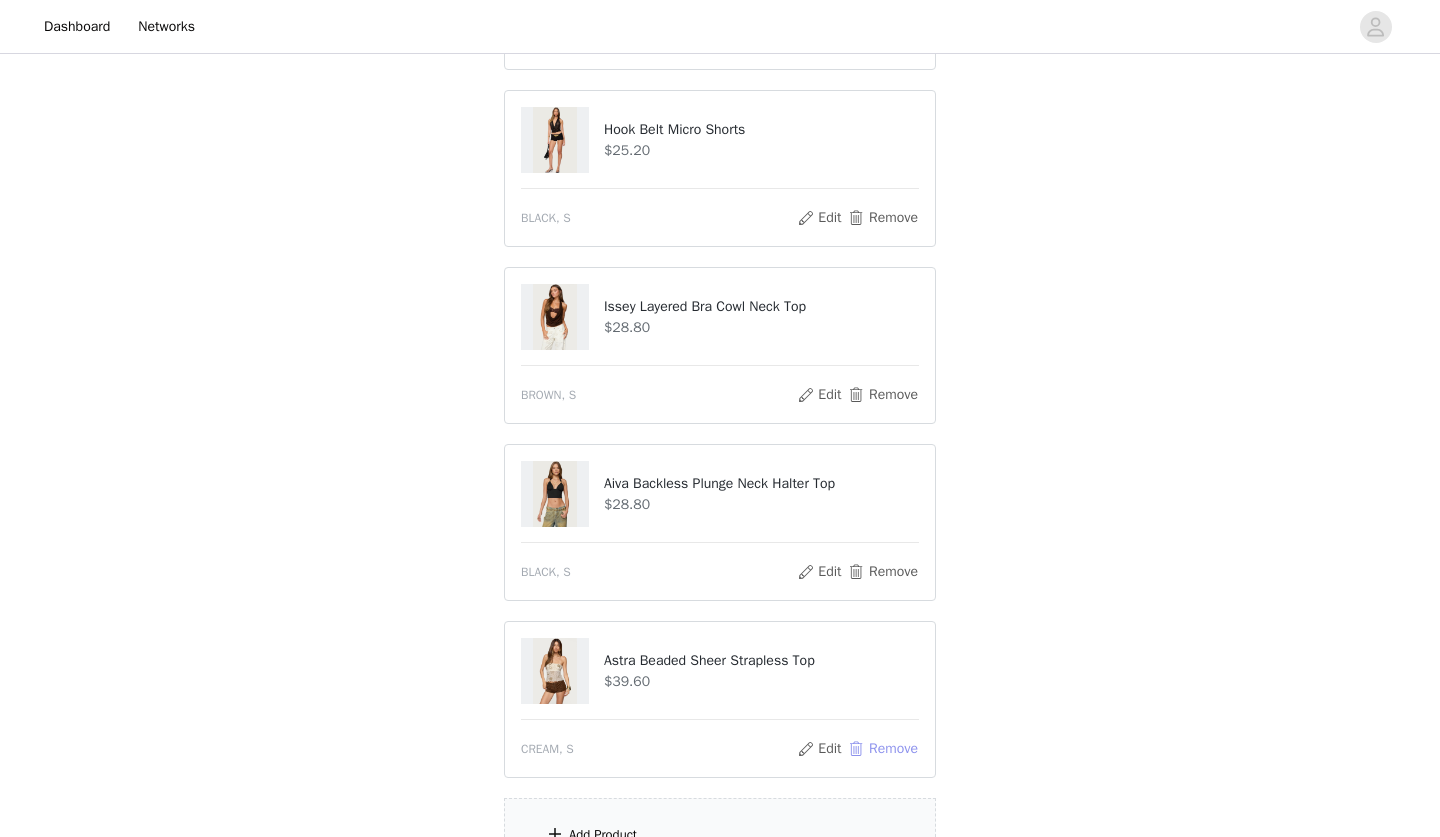 click on "Remove" at bounding box center (883, 749) 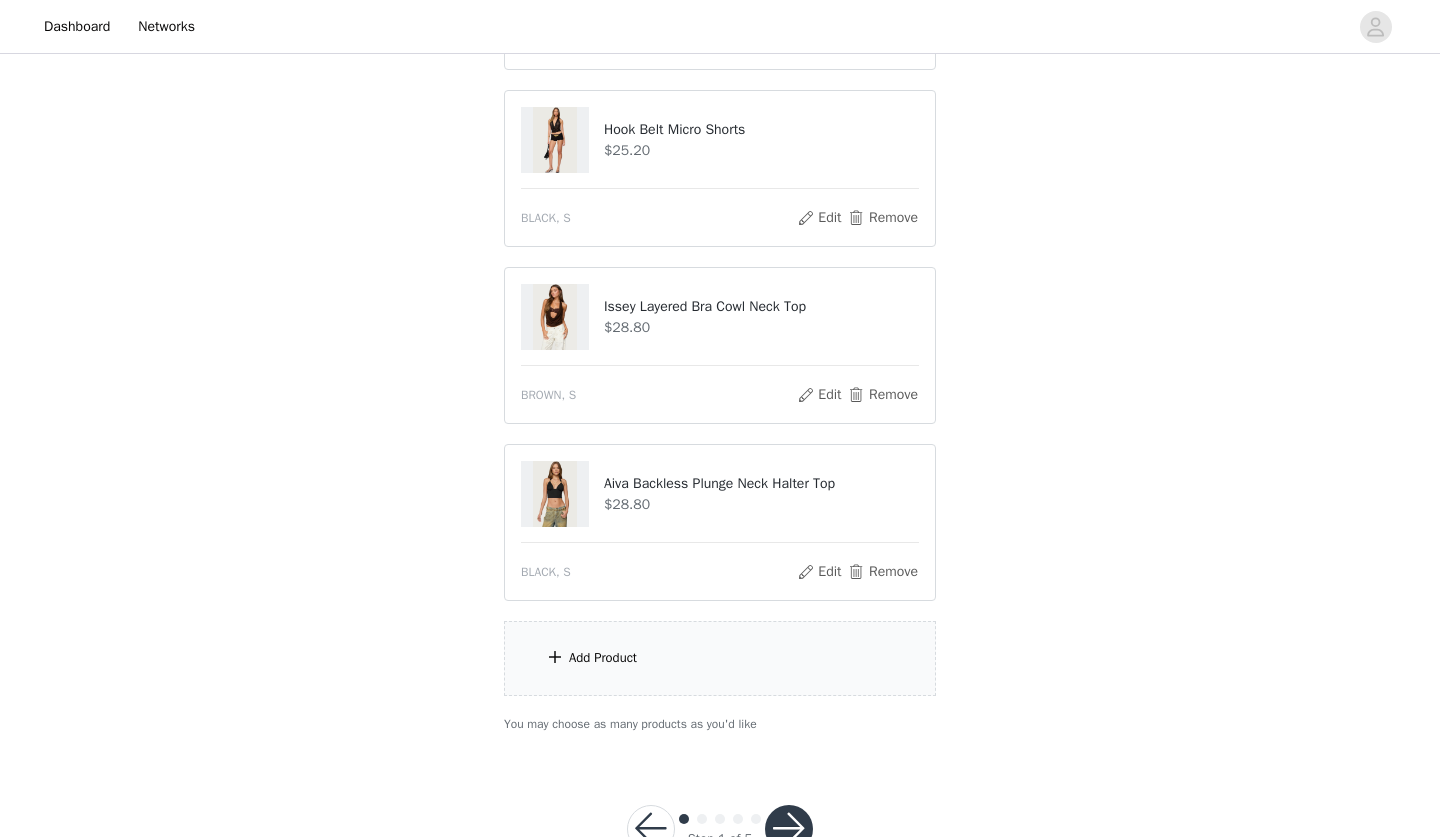 click at bounding box center (789, 829) 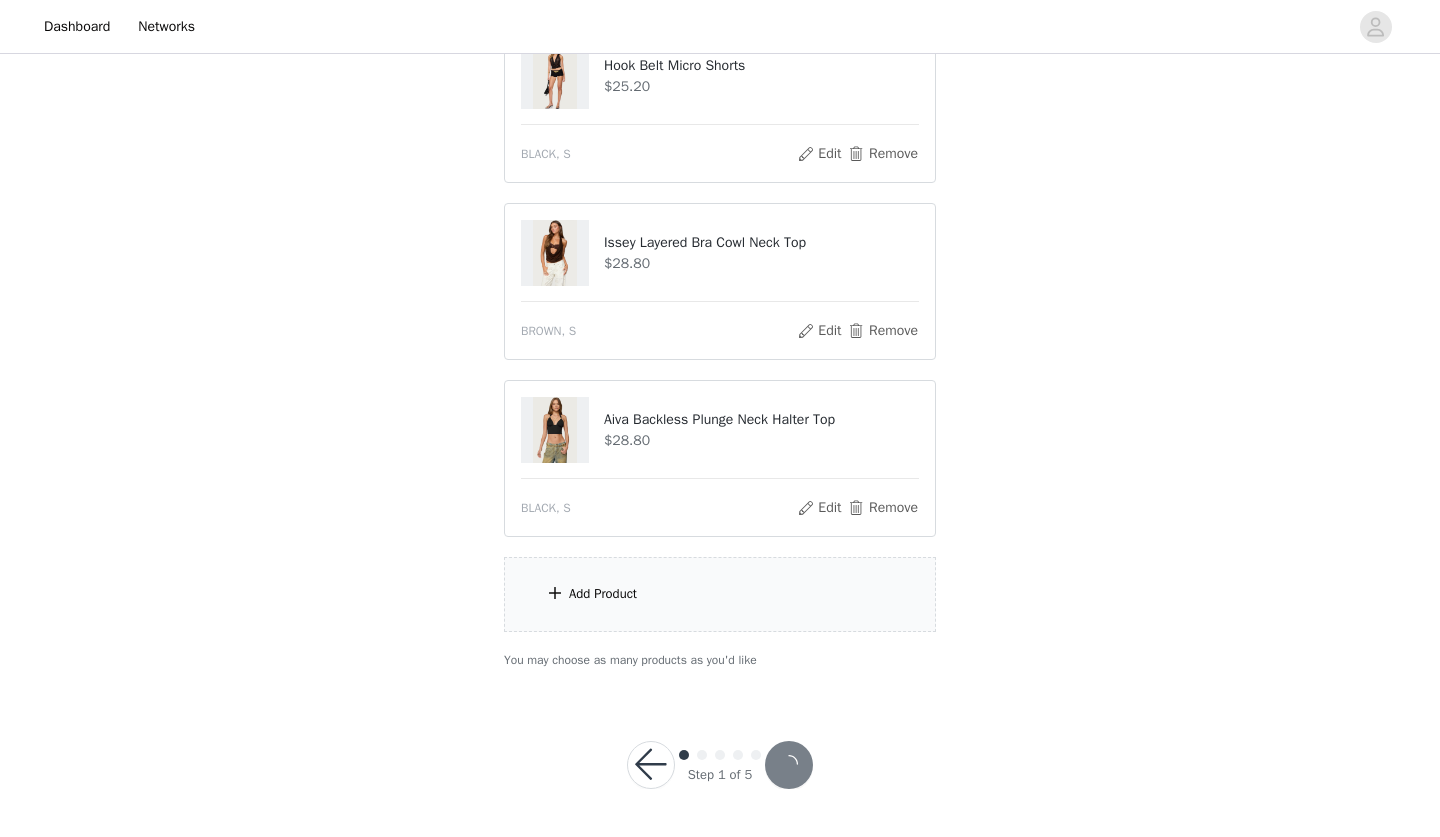 scroll, scrollTop: 1311, scrollLeft: 0, axis: vertical 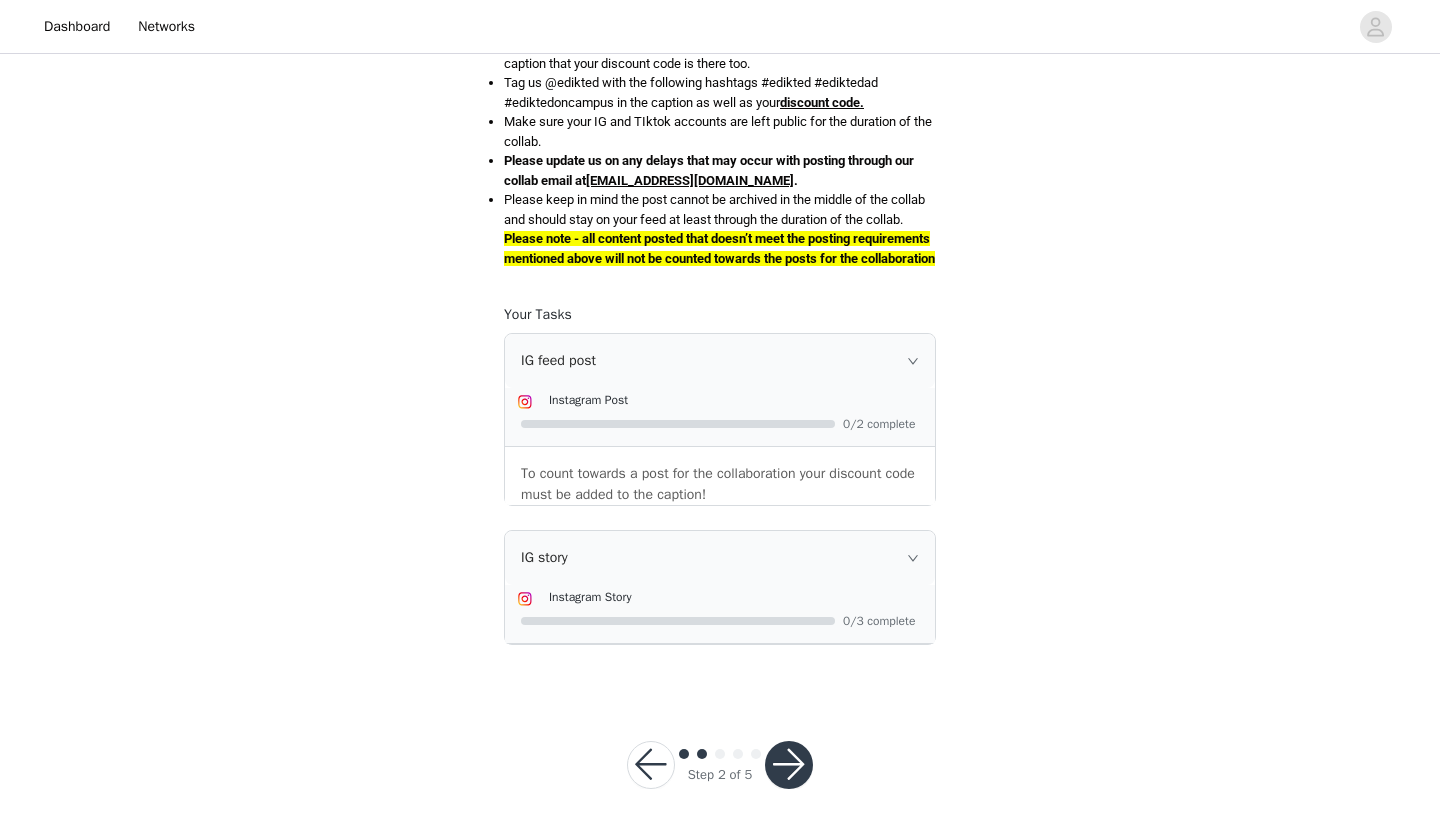 click at bounding box center [789, 765] 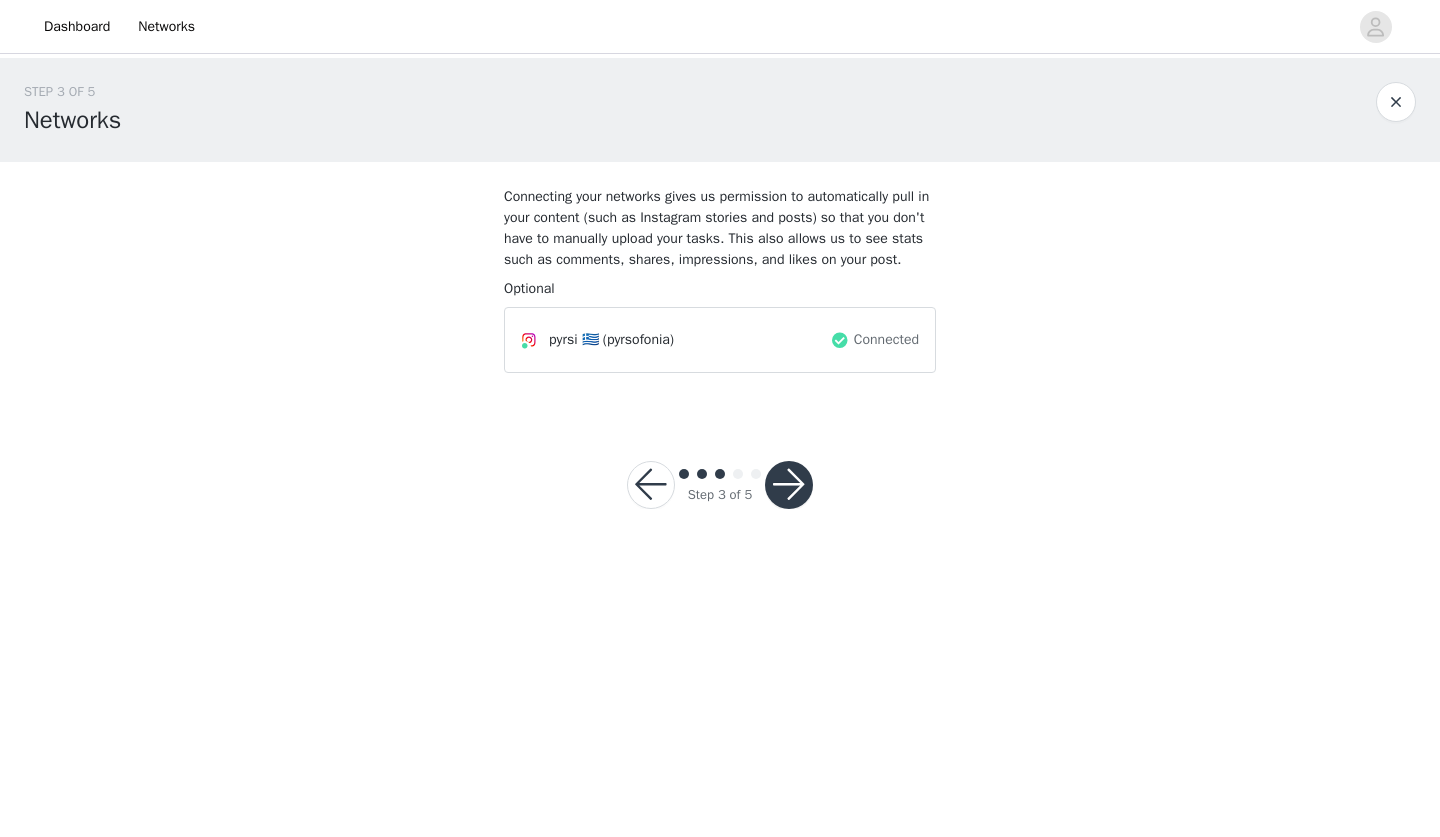scroll, scrollTop: 0, scrollLeft: 0, axis: both 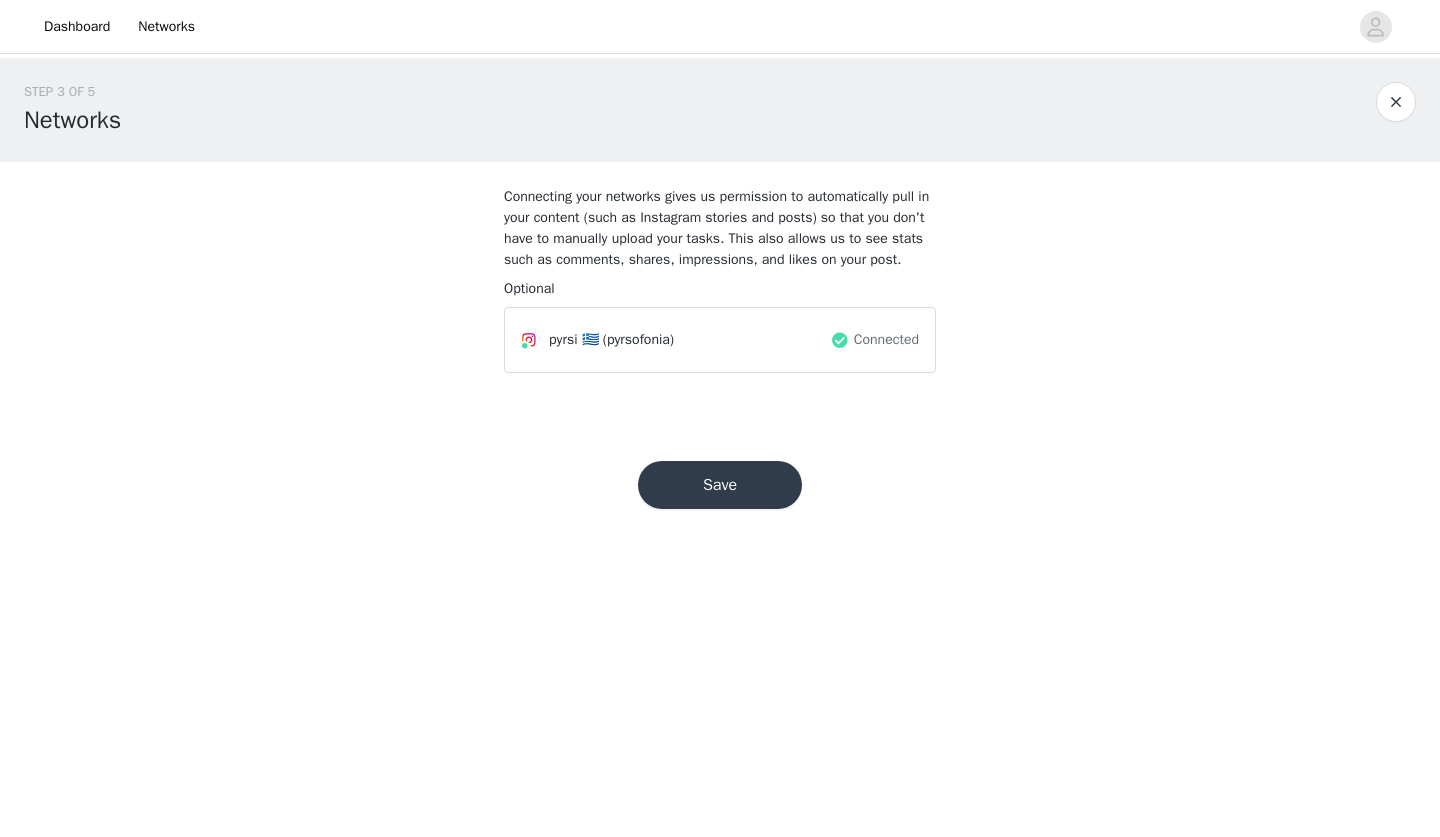 click on "Save" at bounding box center (720, 485) 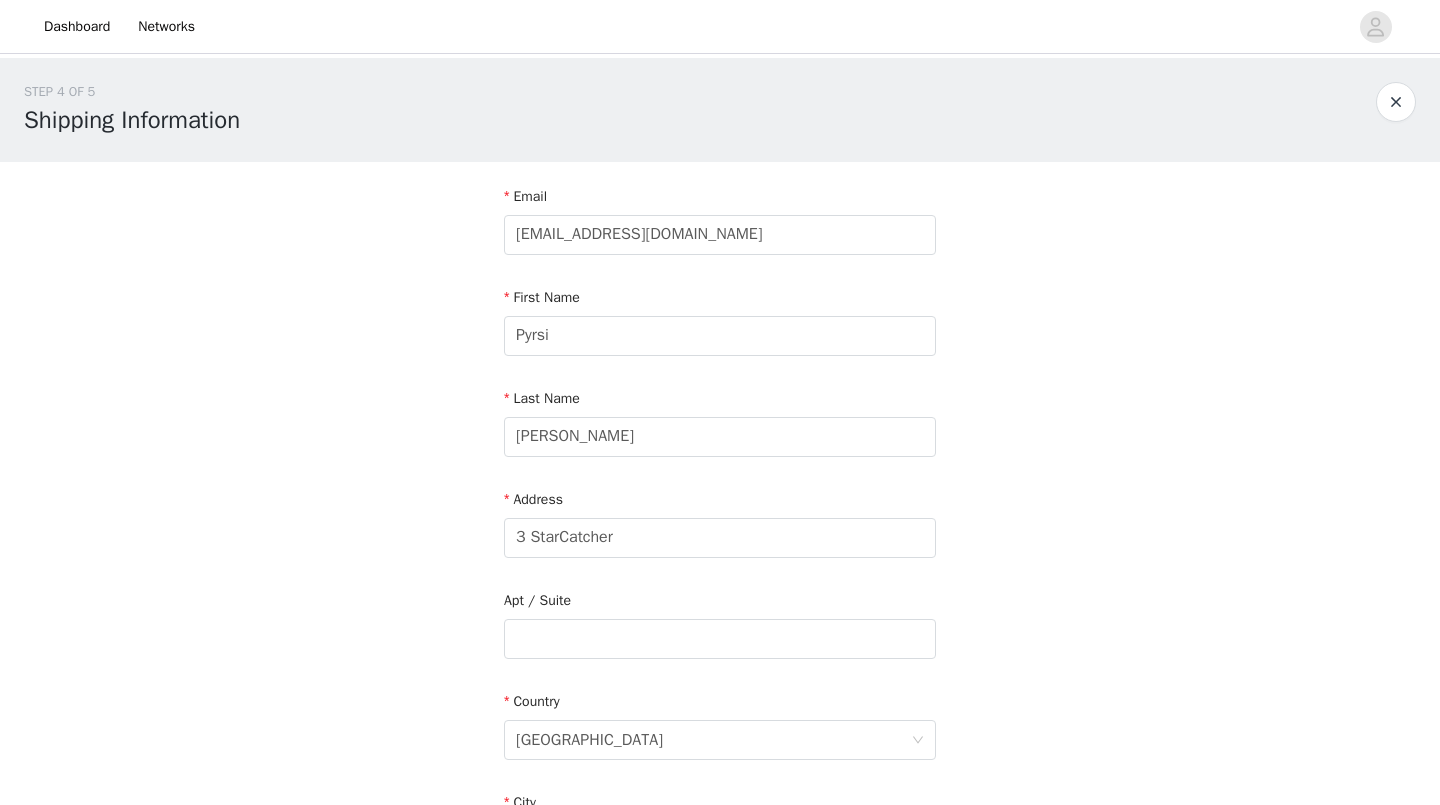 scroll, scrollTop: 558, scrollLeft: 0, axis: vertical 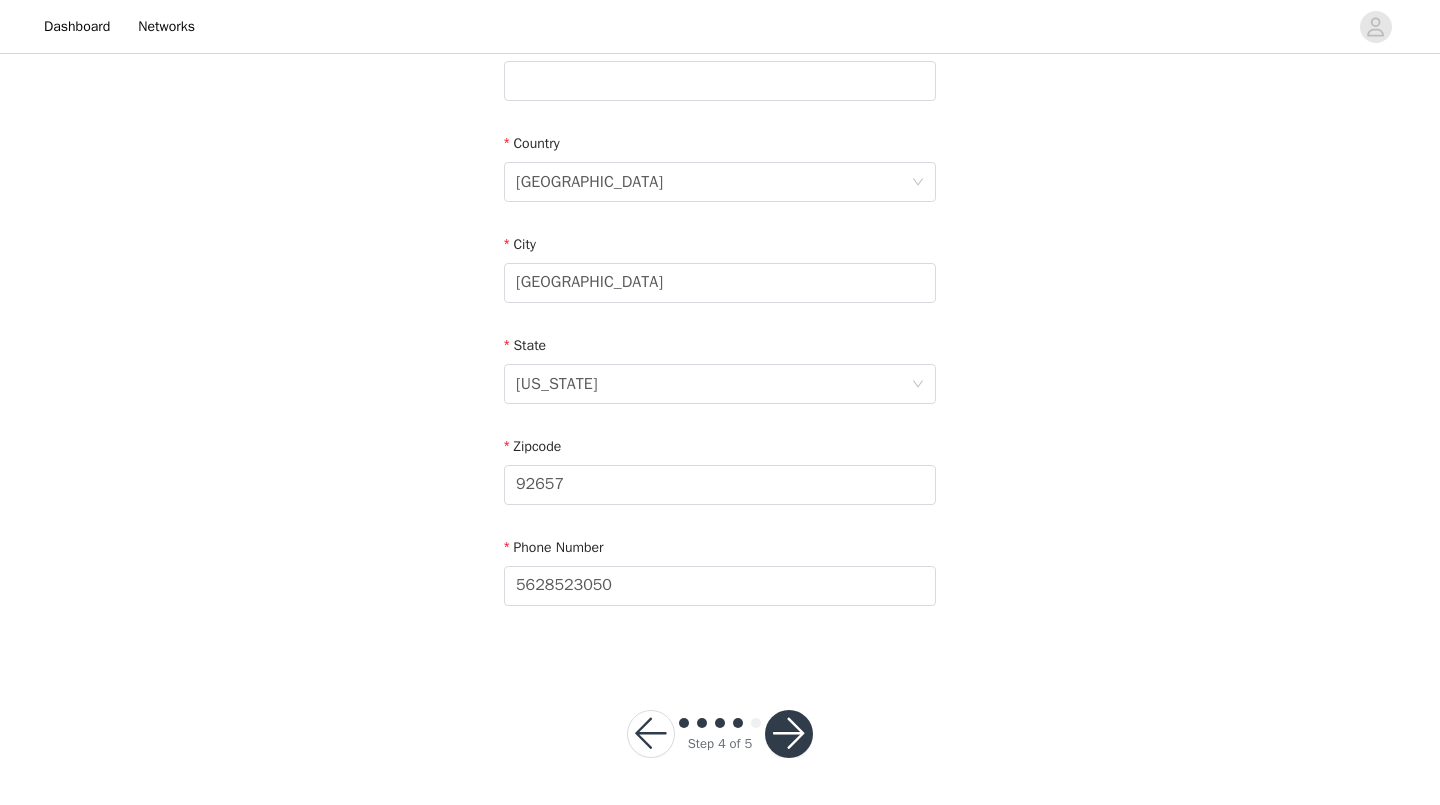 click at bounding box center (789, 734) 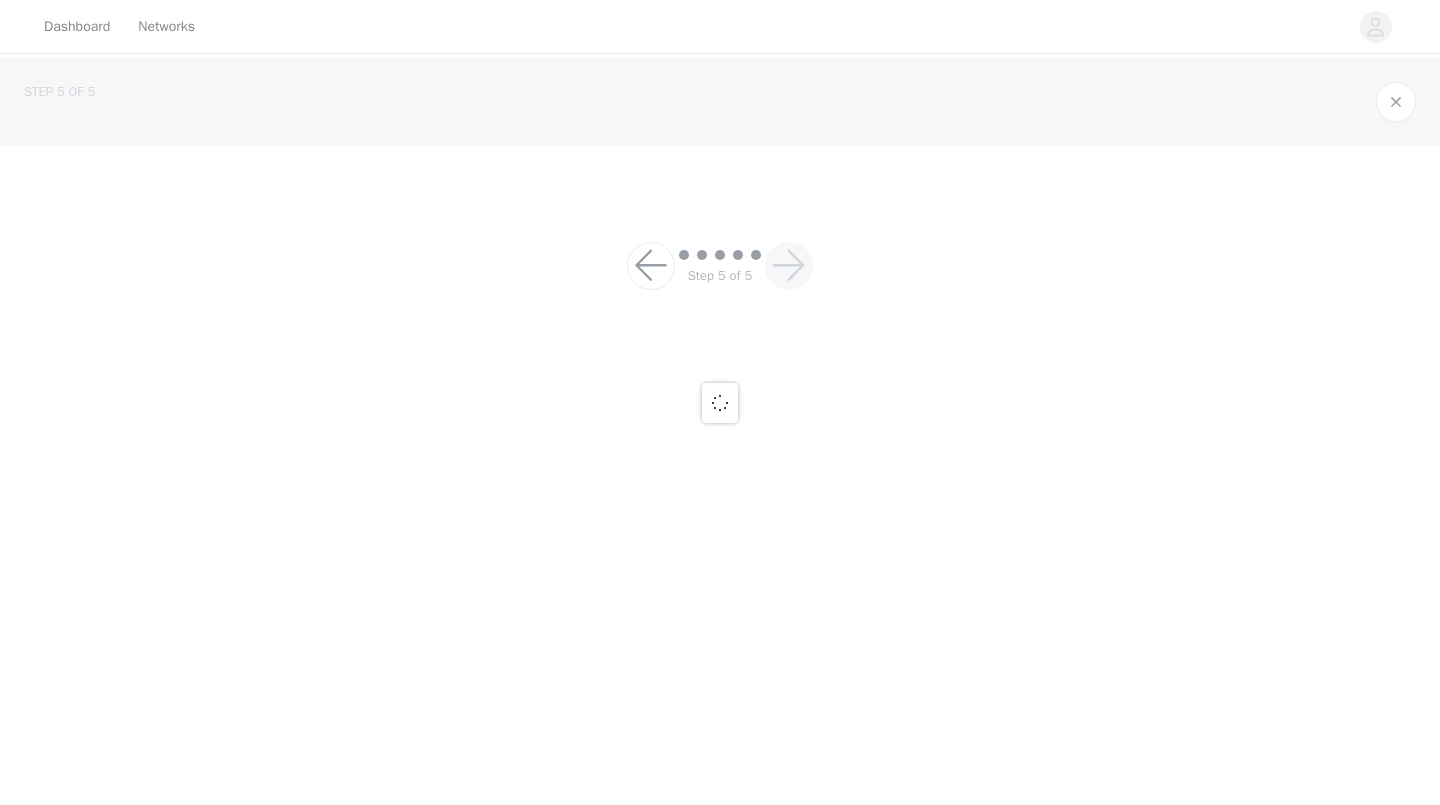 scroll, scrollTop: 0, scrollLeft: 0, axis: both 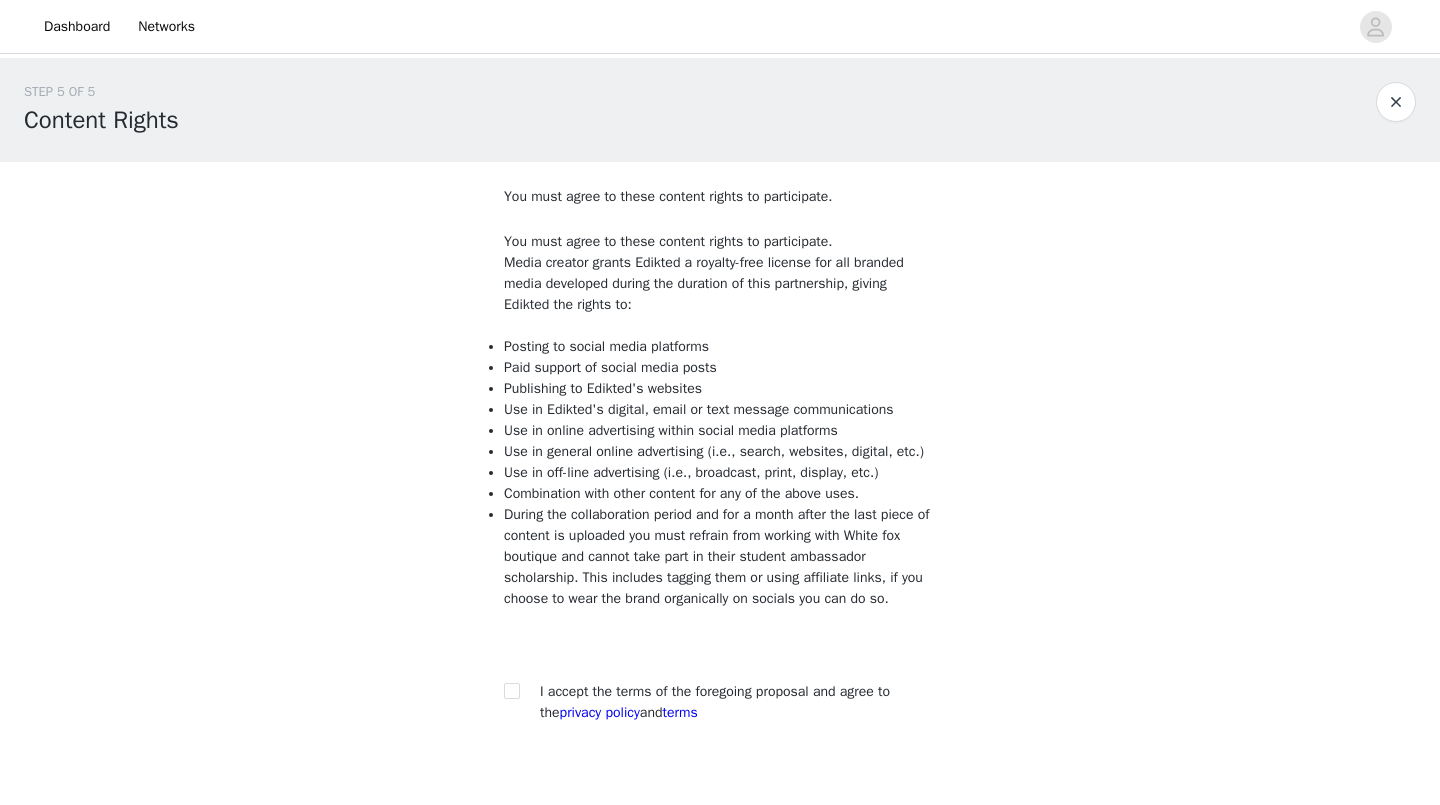 click on "You must agree to these content rights to participate.
You must agree to these content rights to participate.
Media creator grants Edikted a royalty-free license for all branded media developed during the duration of this partnership, giving Edikted the rights to:
Posting to social media platforms
Paid support of social media posts
Publishing to Edikted's websites
Use in Edikted's digital, email or text message communications
Use in online advertising within social media platforms
Use in general online advertising (i.e., search, websites, digital, etc.)
Use in off-line advertising (i.e., broadcast, print, display, etc.)
Combination with other content for any of the above uses.
I accept the terms of the foregoing proposal and agree to the
privacy policy
and
terms" at bounding box center (720, 458) 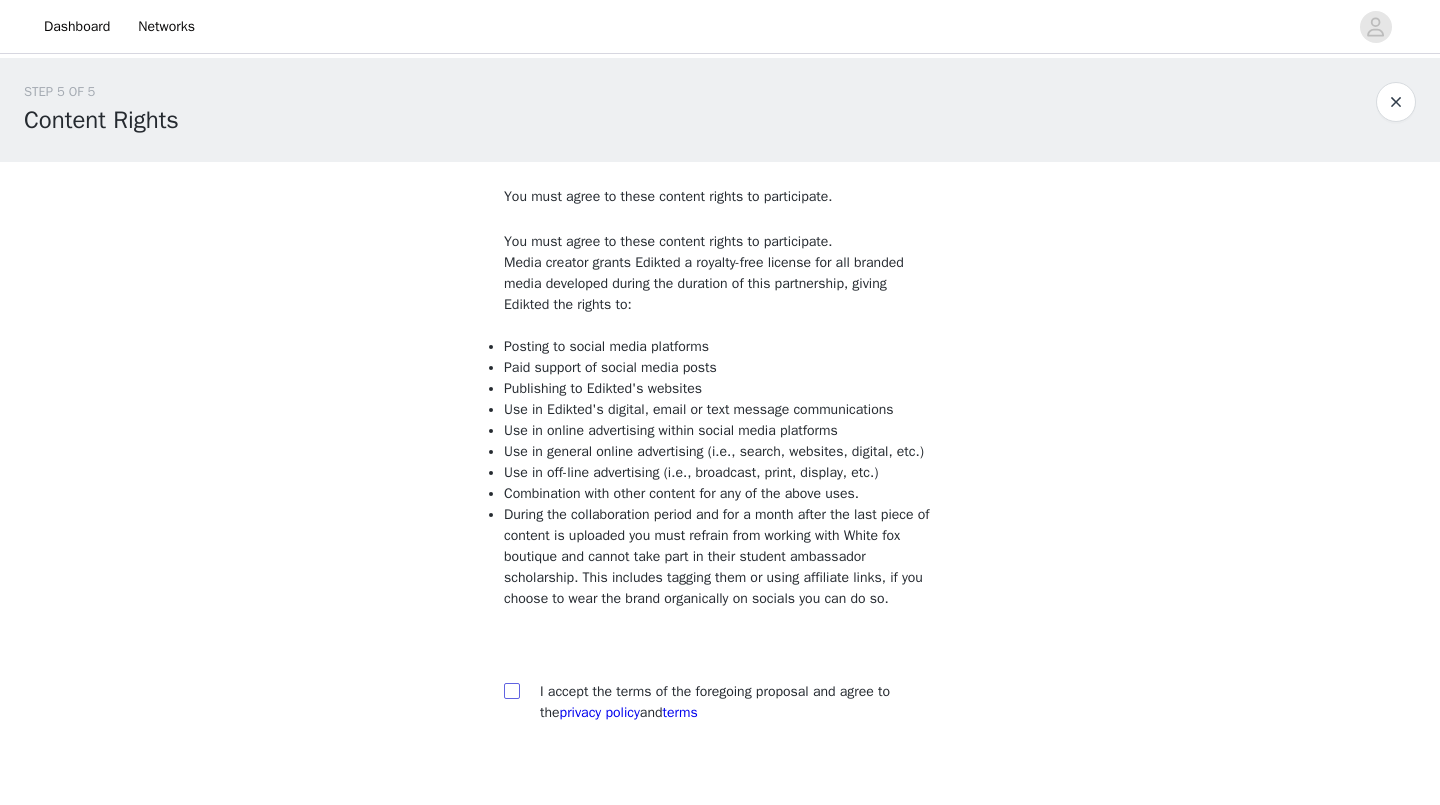 click at bounding box center (511, 690) 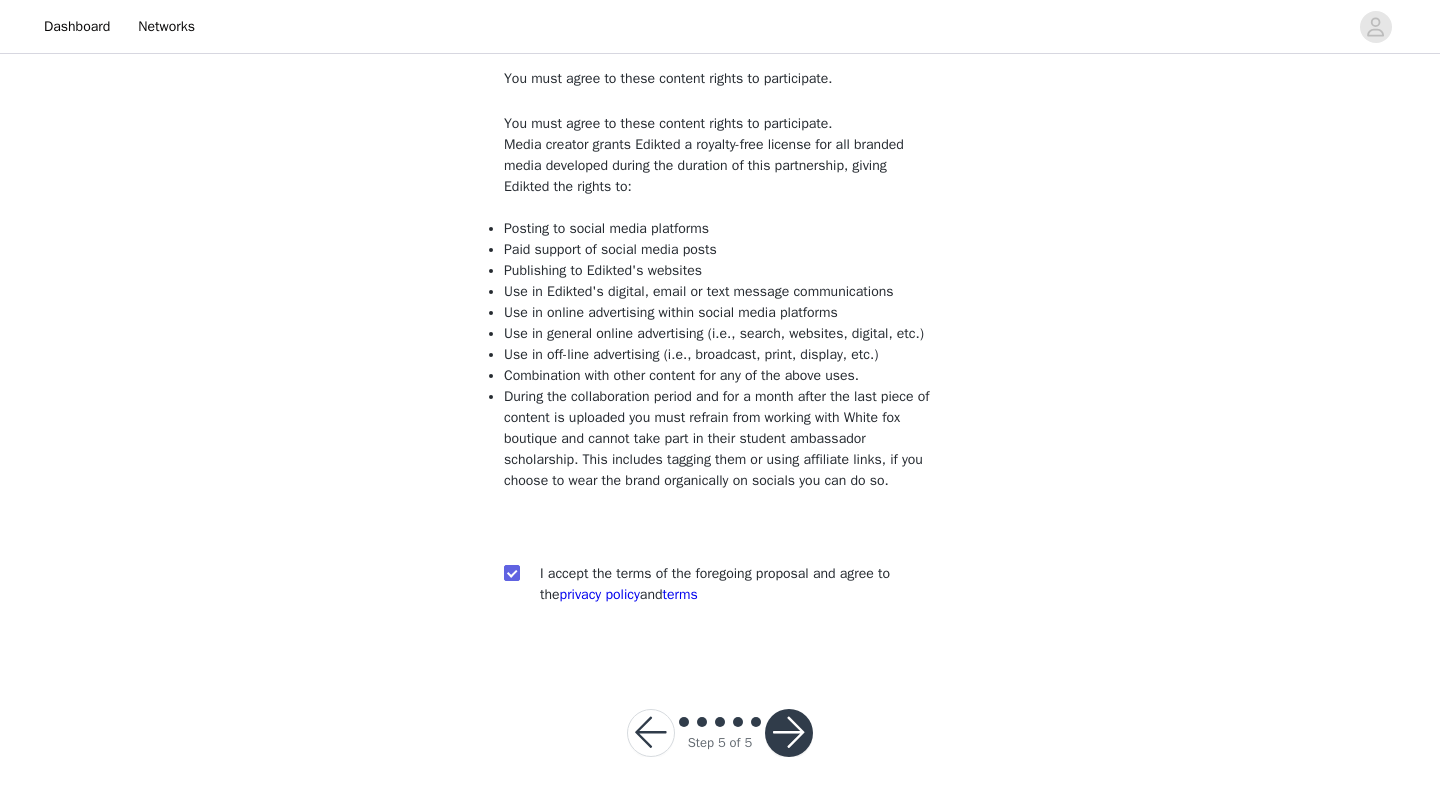 scroll, scrollTop: 159, scrollLeft: 0, axis: vertical 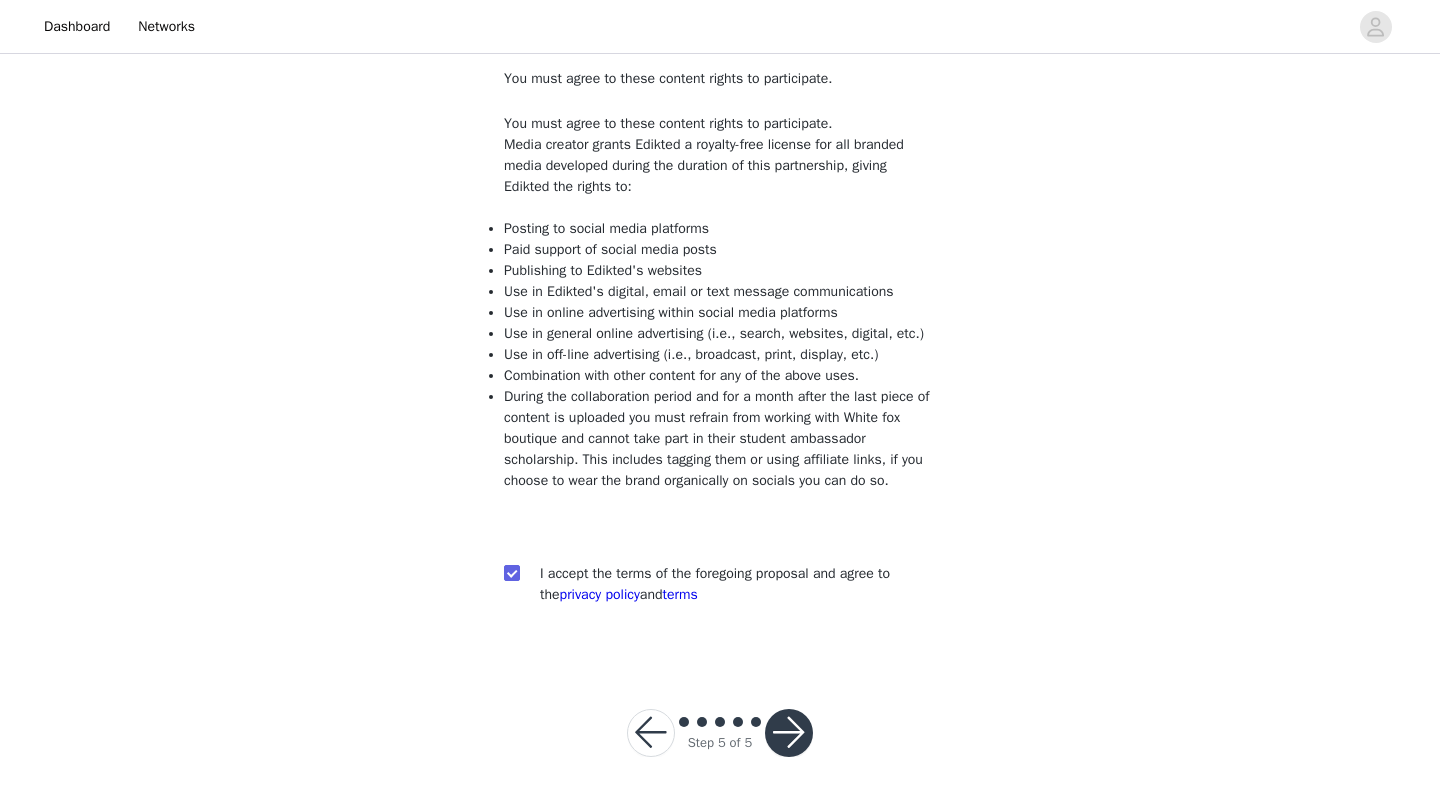click at bounding box center (789, 733) 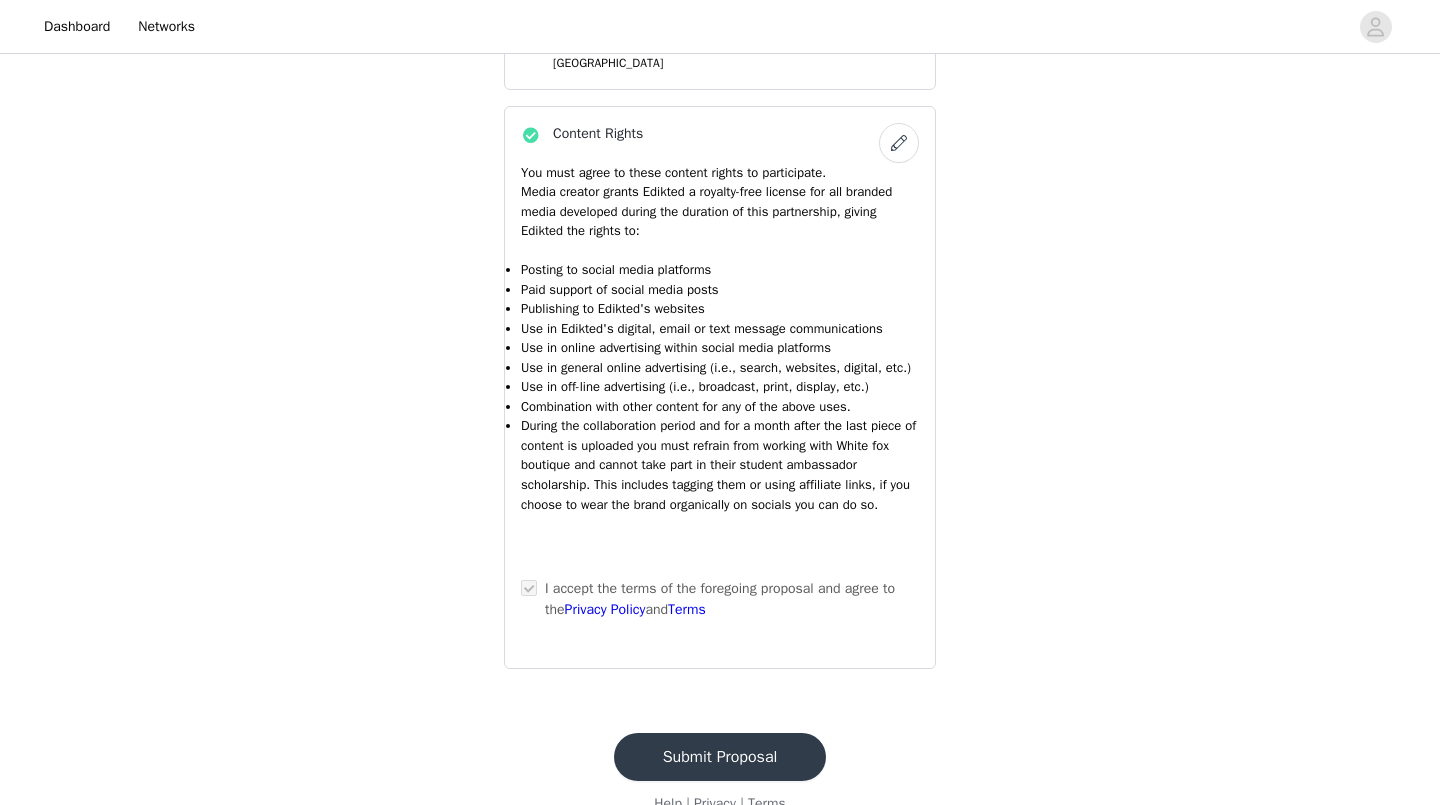 scroll, scrollTop: 1966, scrollLeft: 0, axis: vertical 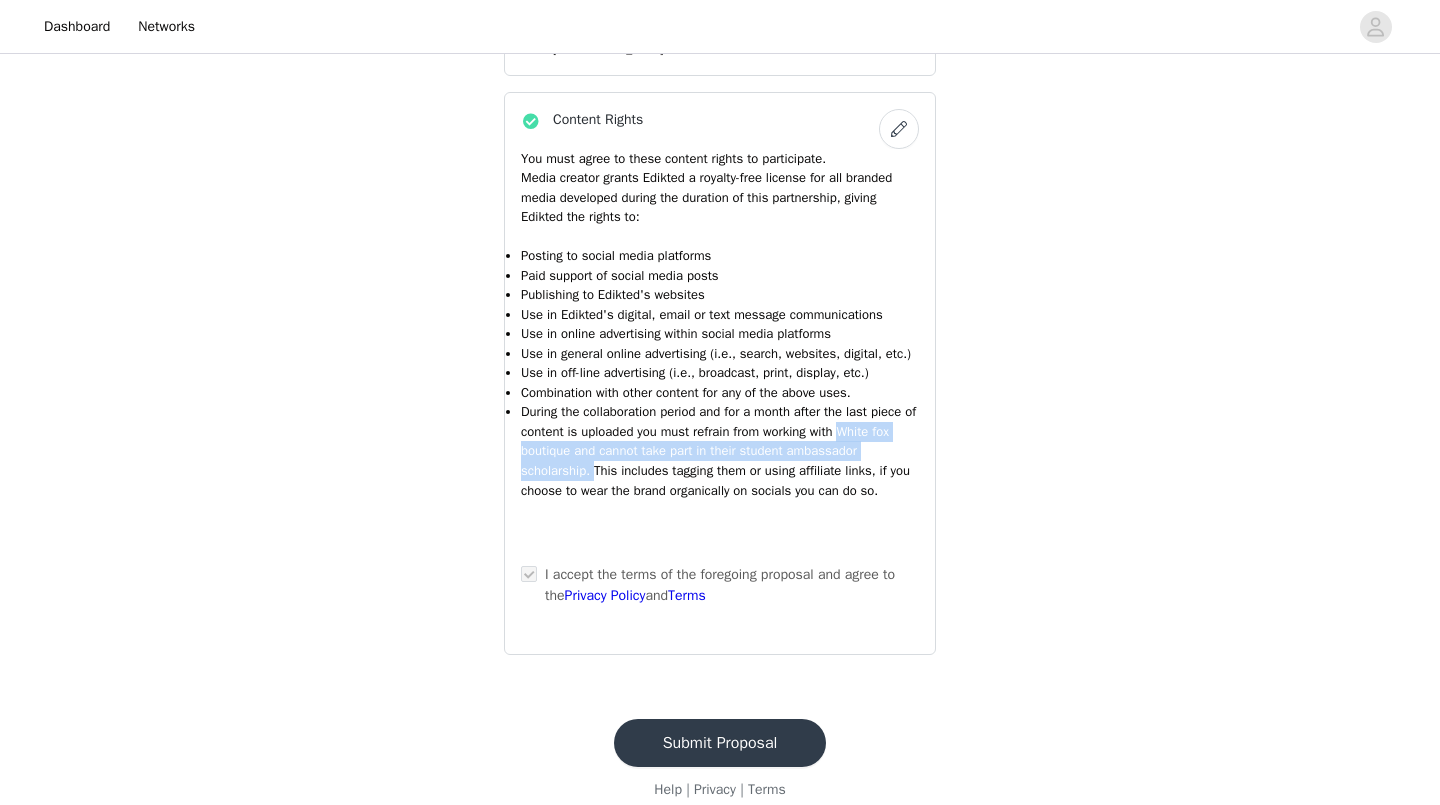 drag, startPoint x: 521, startPoint y: 464, endPoint x: 674, endPoint y: 476, distance: 153.46986 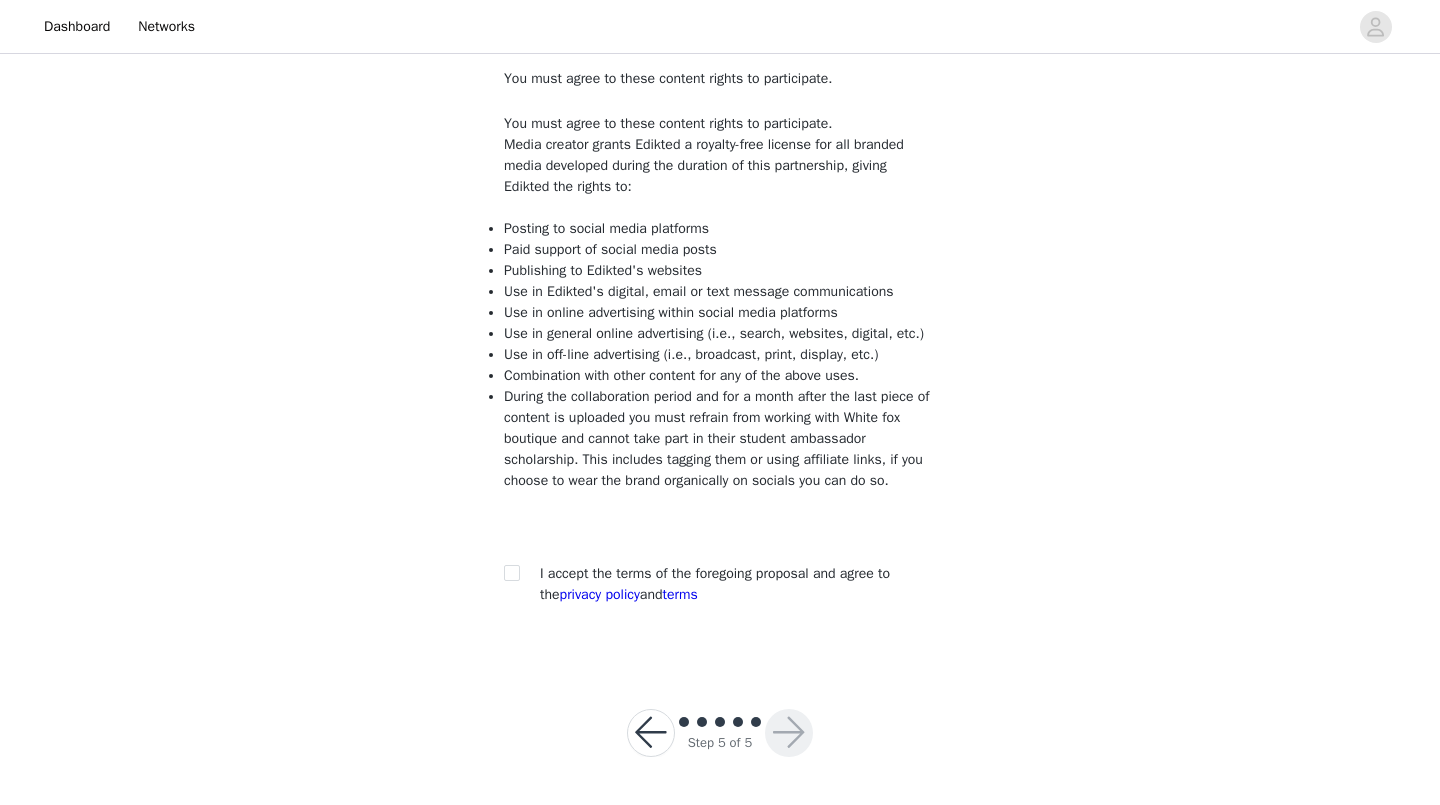 scroll, scrollTop: 159, scrollLeft: 0, axis: vertical 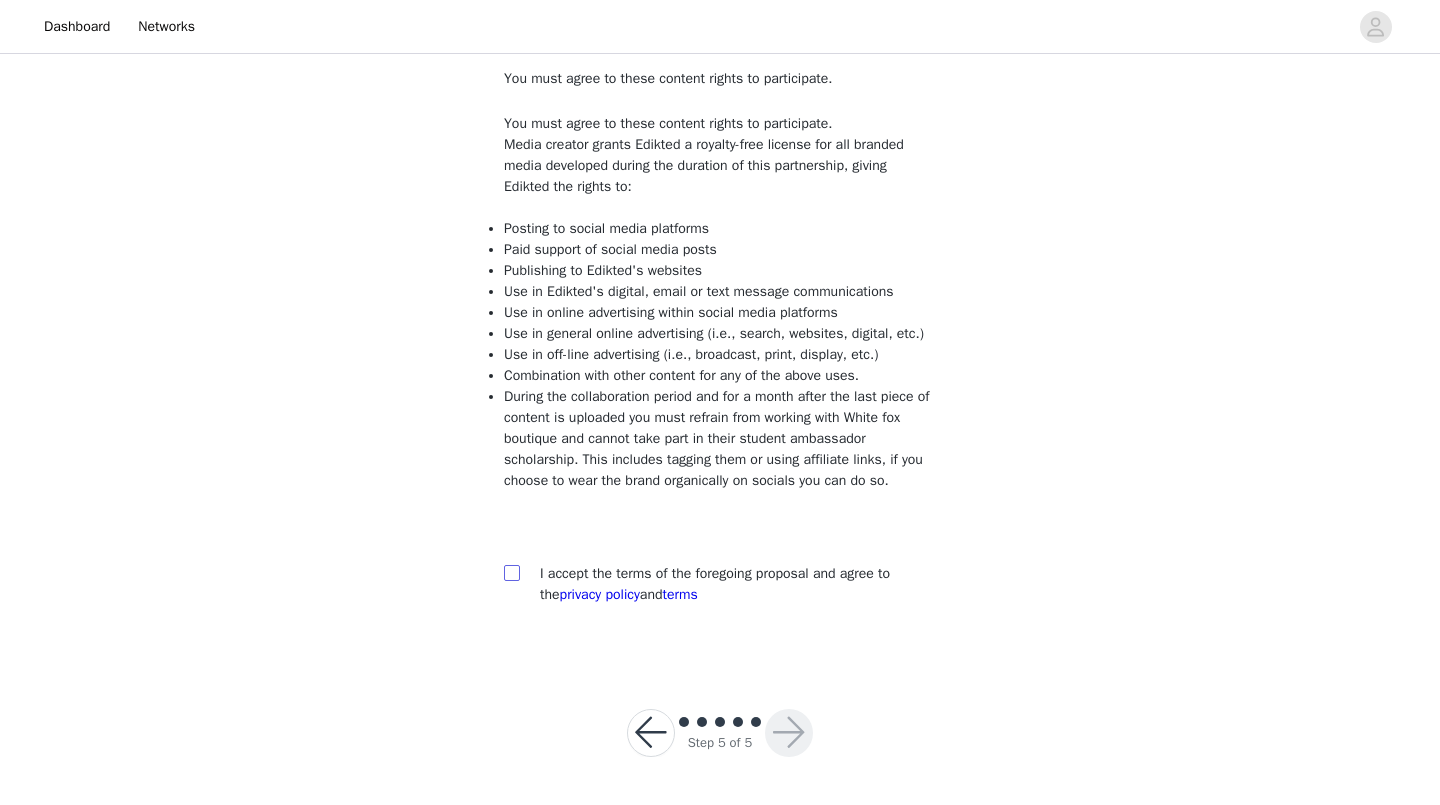 click at bounding box center [511, 572] 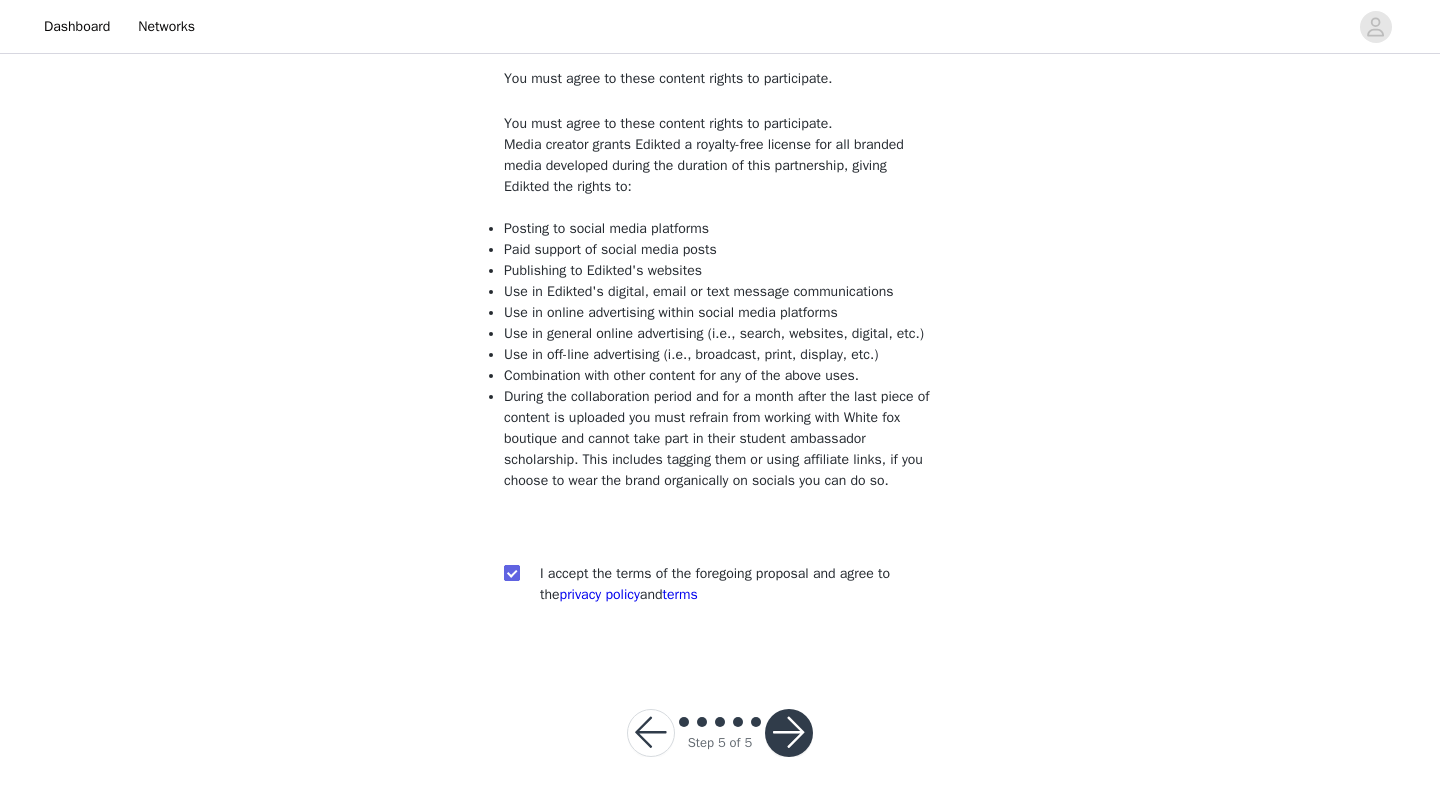 checkbox on "true" 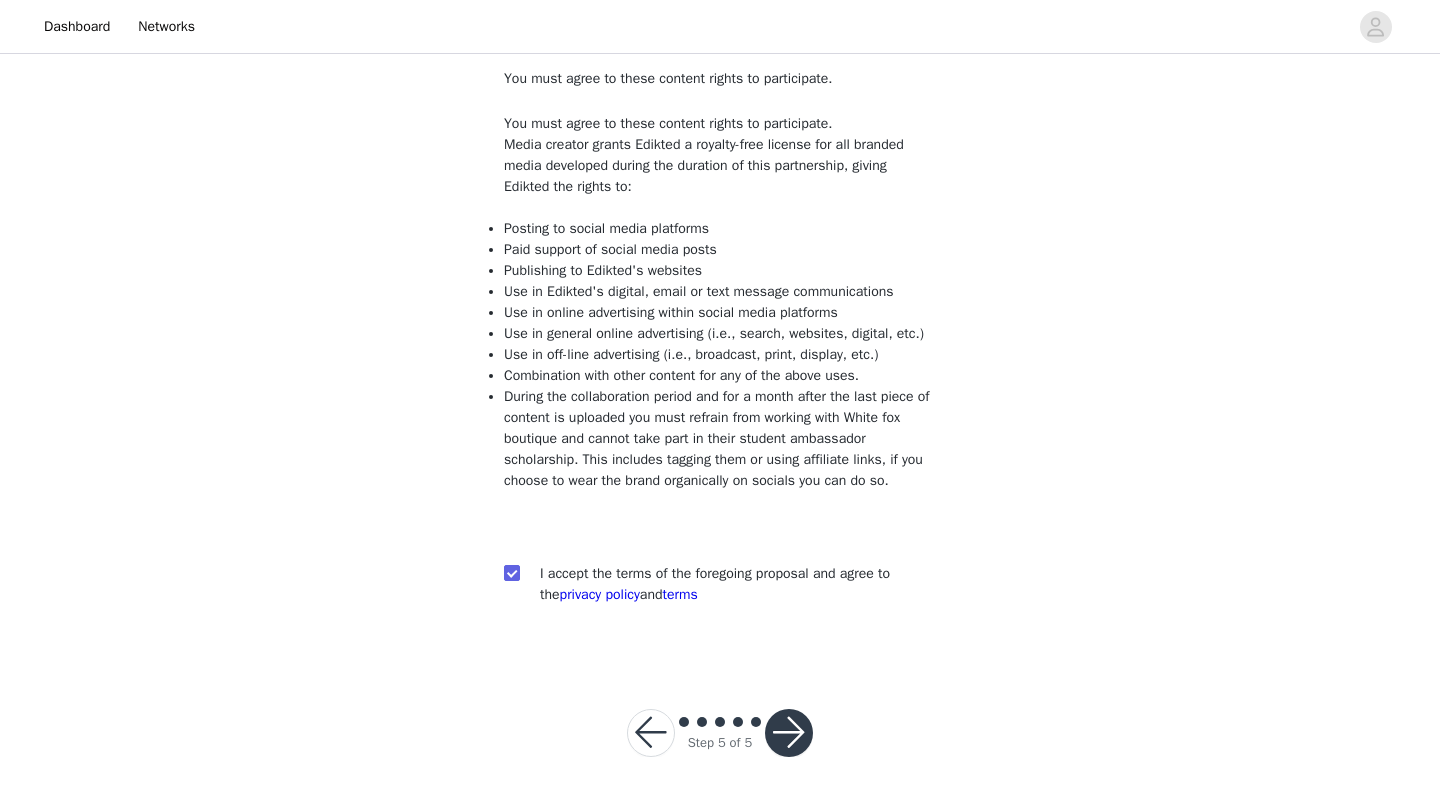scroll, scrollTop: 159, scrollLeft: 0, axis: vertical 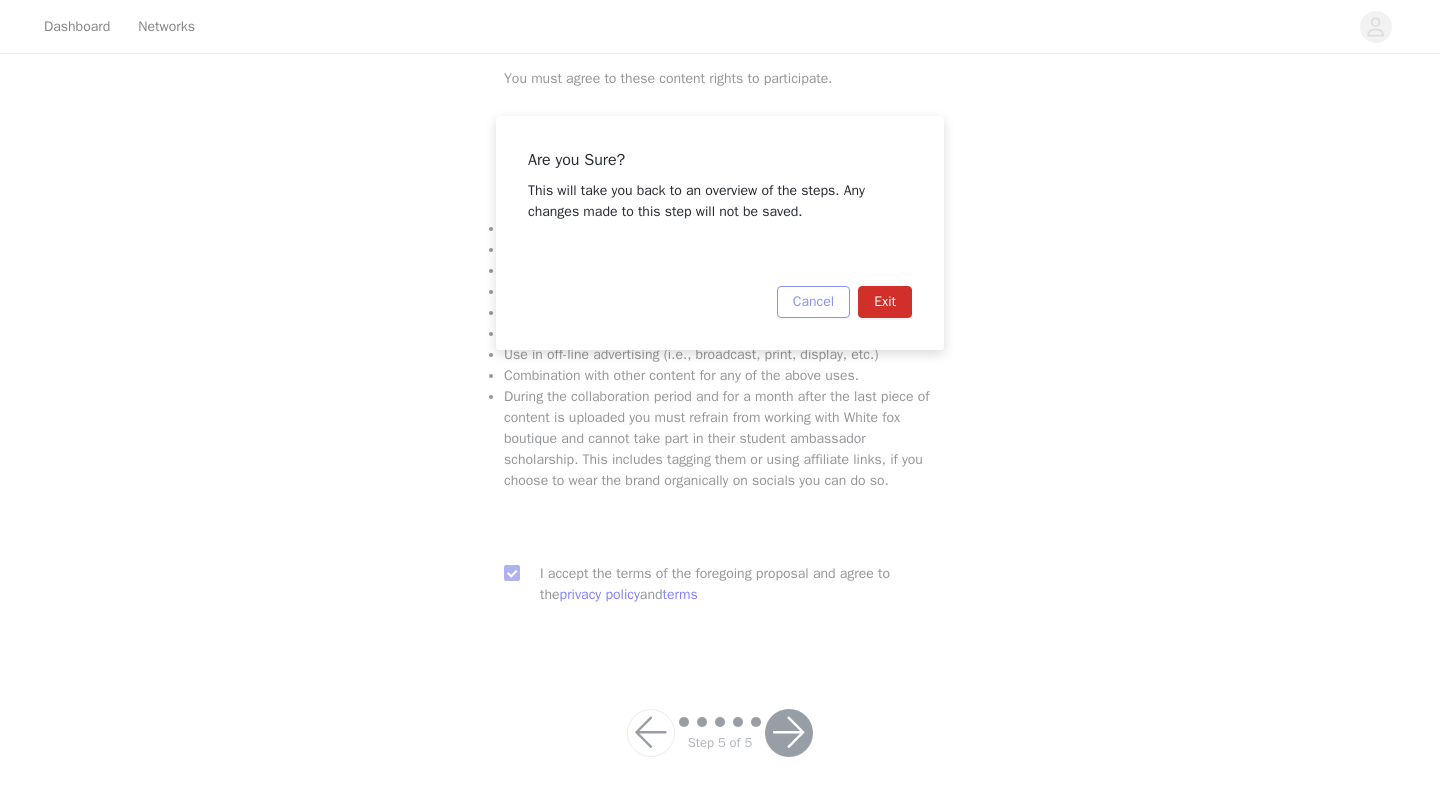click on "Cancel" at bounding box center [813, 302] 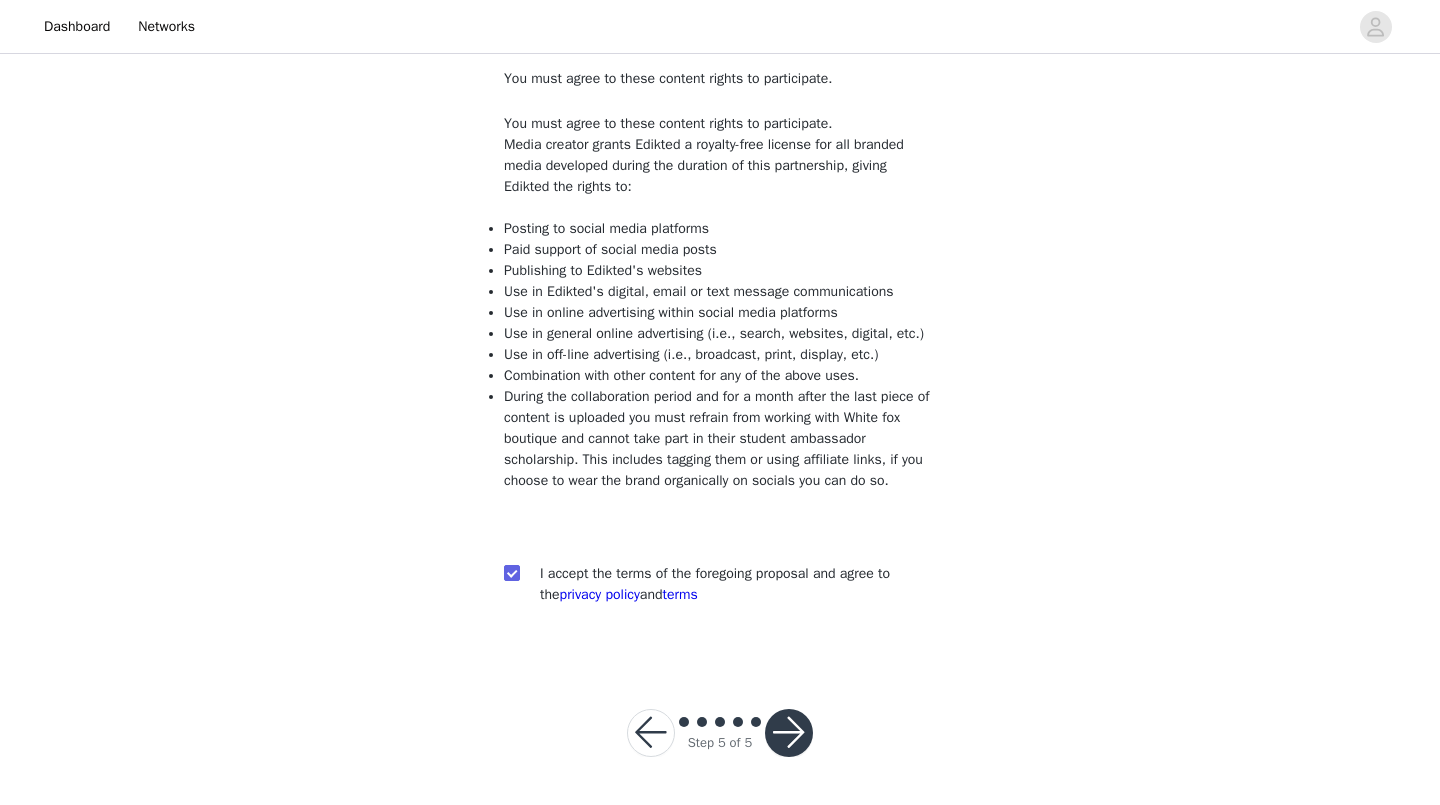 click at bounding box center [789, 733] 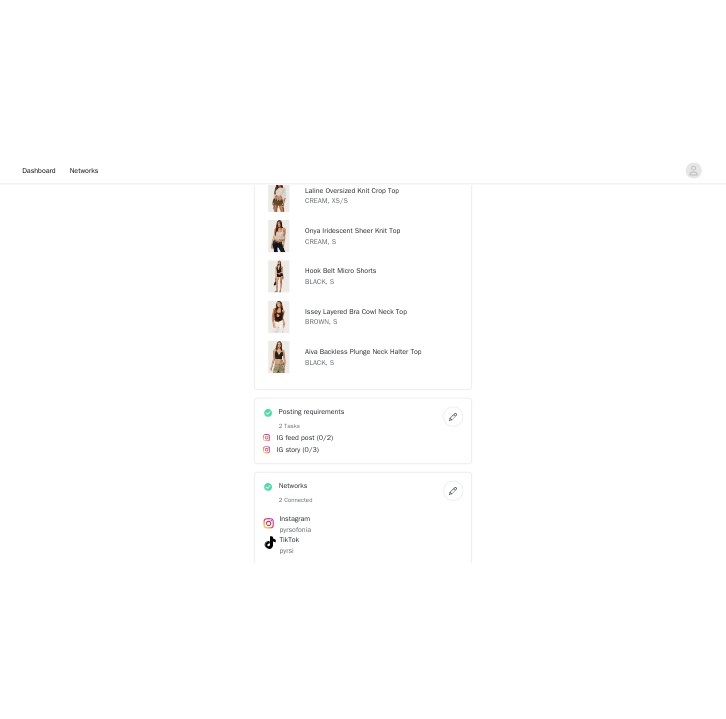 scroll, scrollTop: 1369, scrollLeft: 0, axis: vertical 